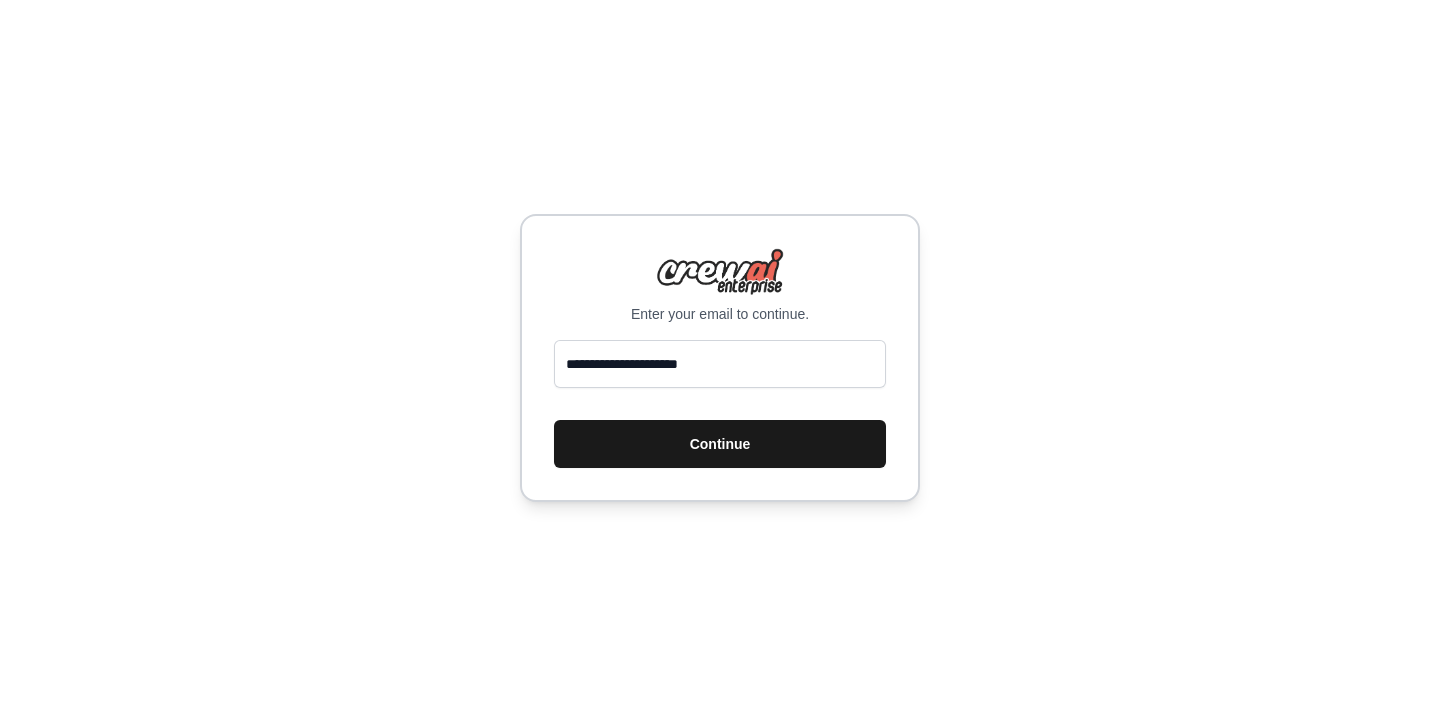 scroll, scrollTop: 0, scrollLeft: 0, axis: both 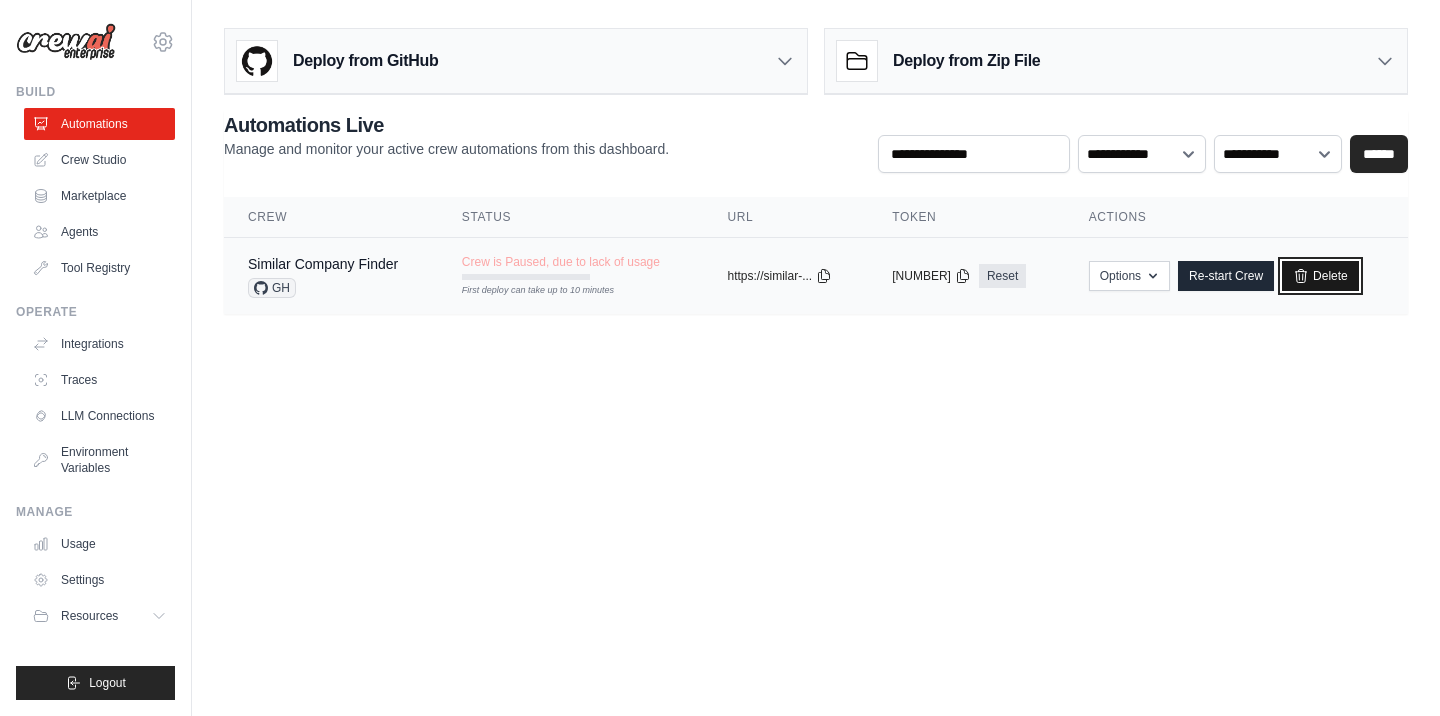 click on "Delete" at bounding box center [1320, 276] 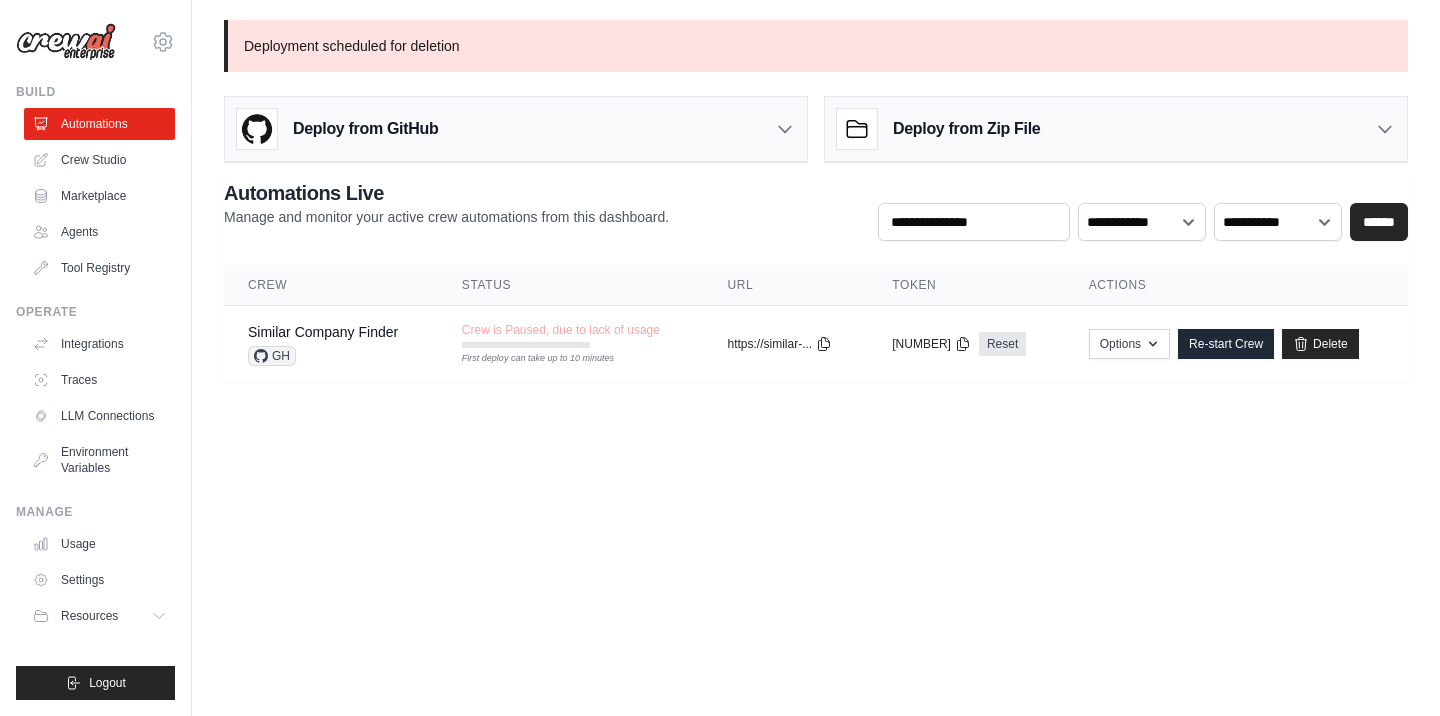 scroll, scrollTop: 0, scrollLeft: 0, axis: both 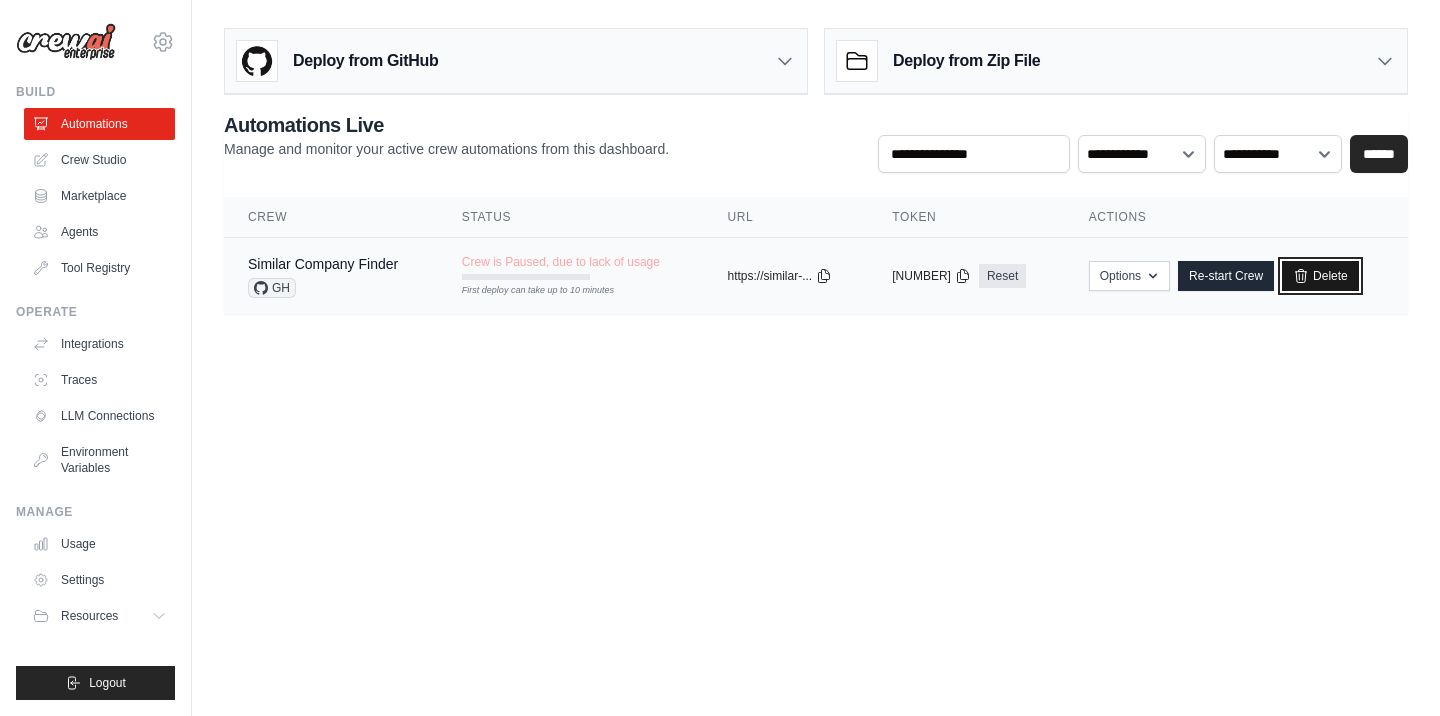 click on "Delete" at bounding box center (1320, 276) 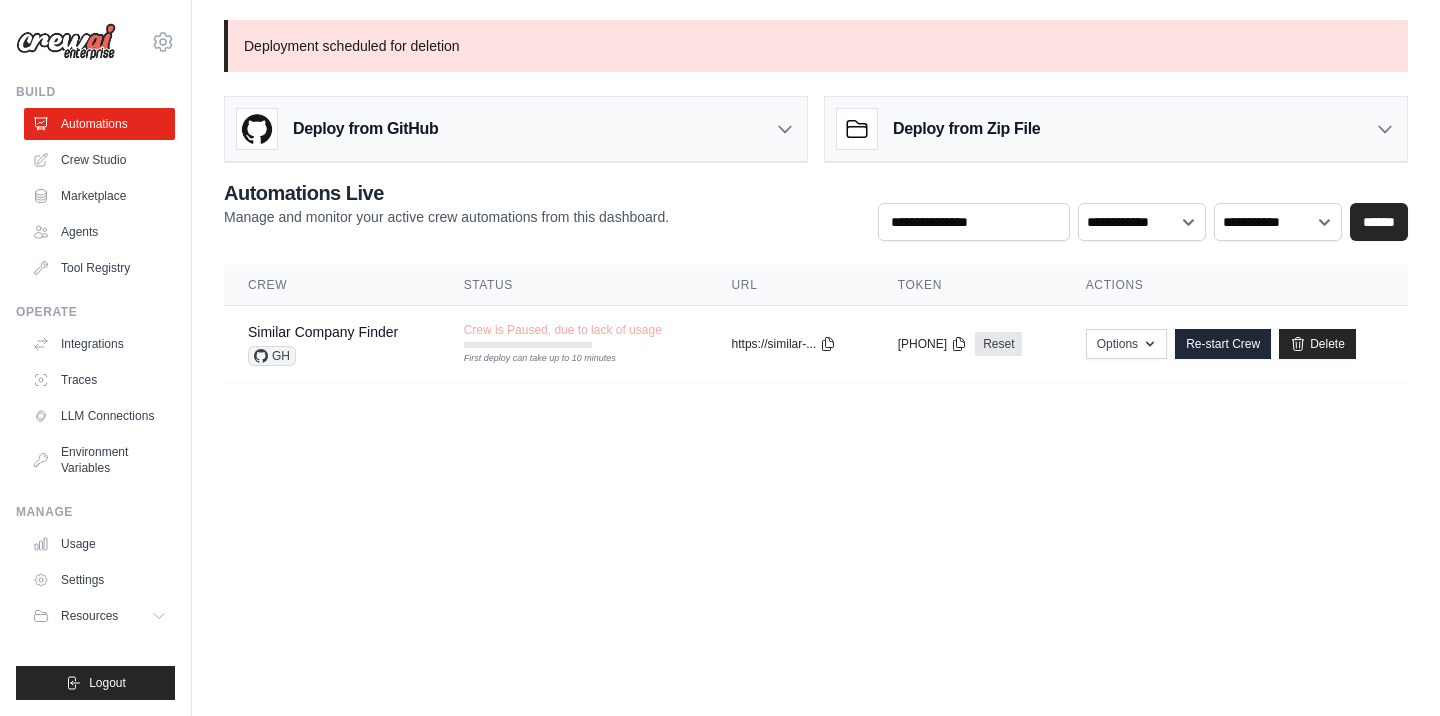 scroll, scrollTop: 0, scrollLeft: 0, axis: both 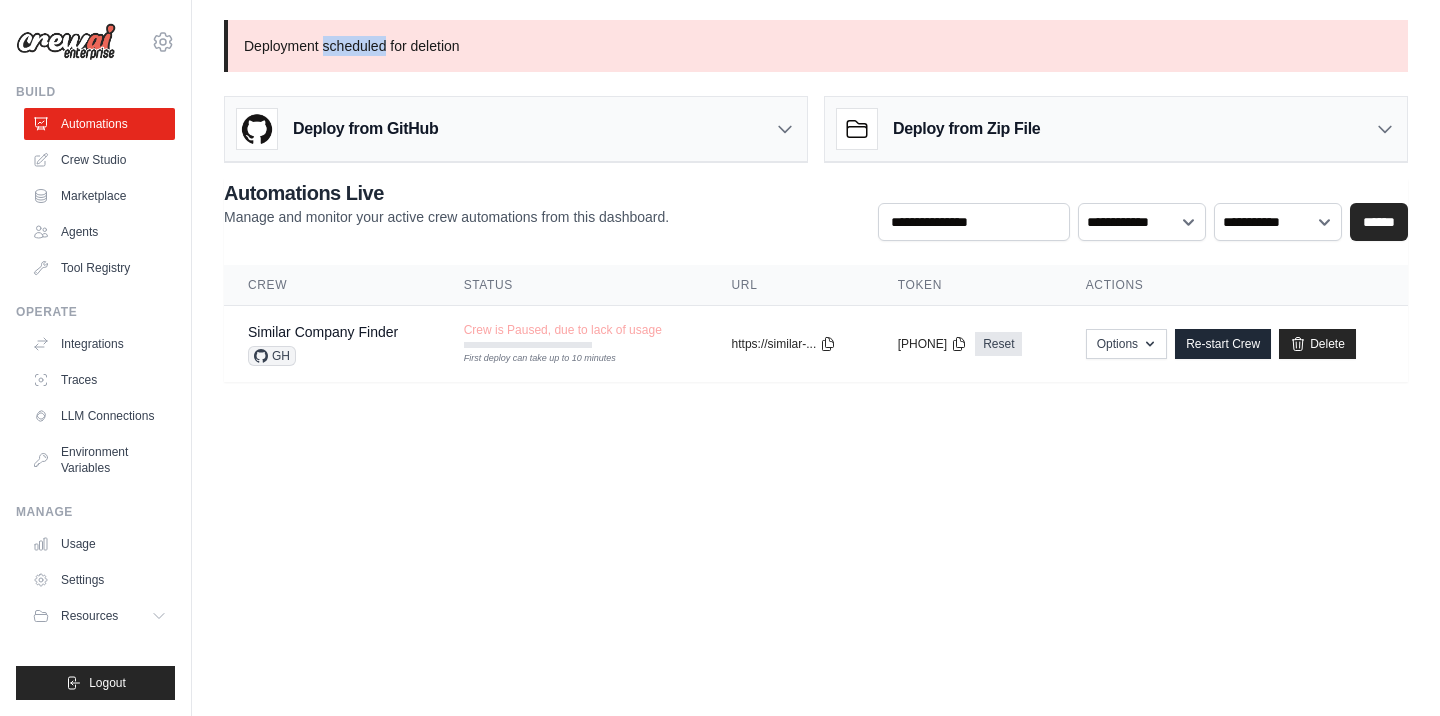 click on "Deployment scheduled for deletion" at bounding box center [816, 46] 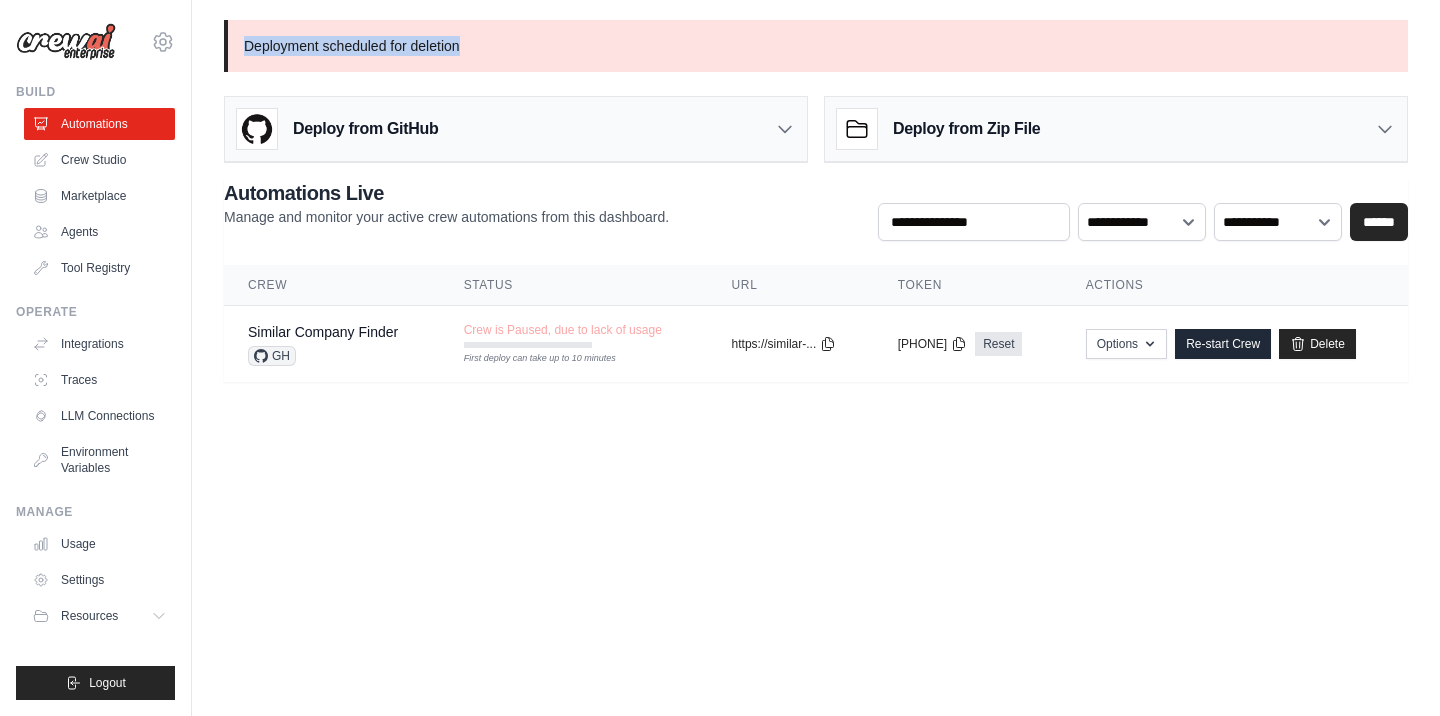 click on "Deployment scheduled for deletion" at bounding box center (816, 46) 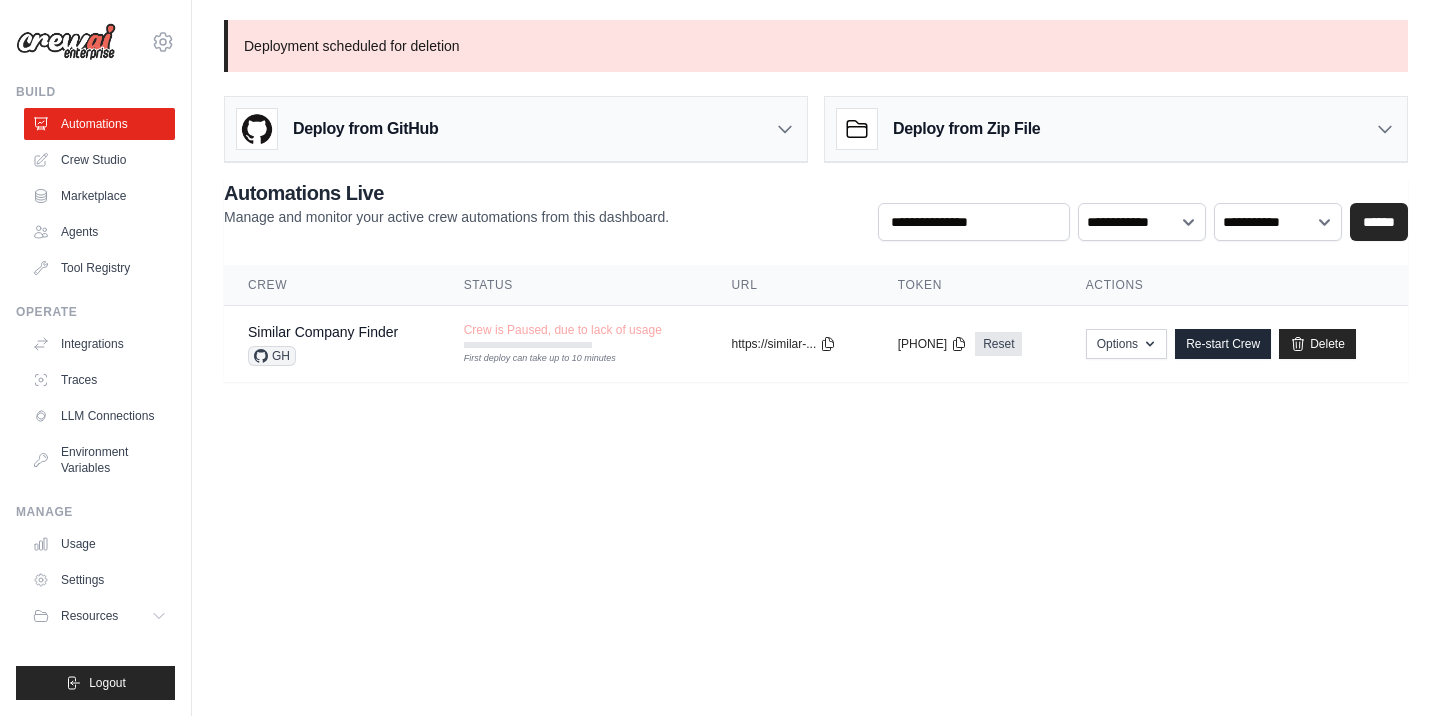 click on "rusbel.ccana@gmail.com
Settings
Build
Automations
Crew Studio" at bounding box center [720, 358] 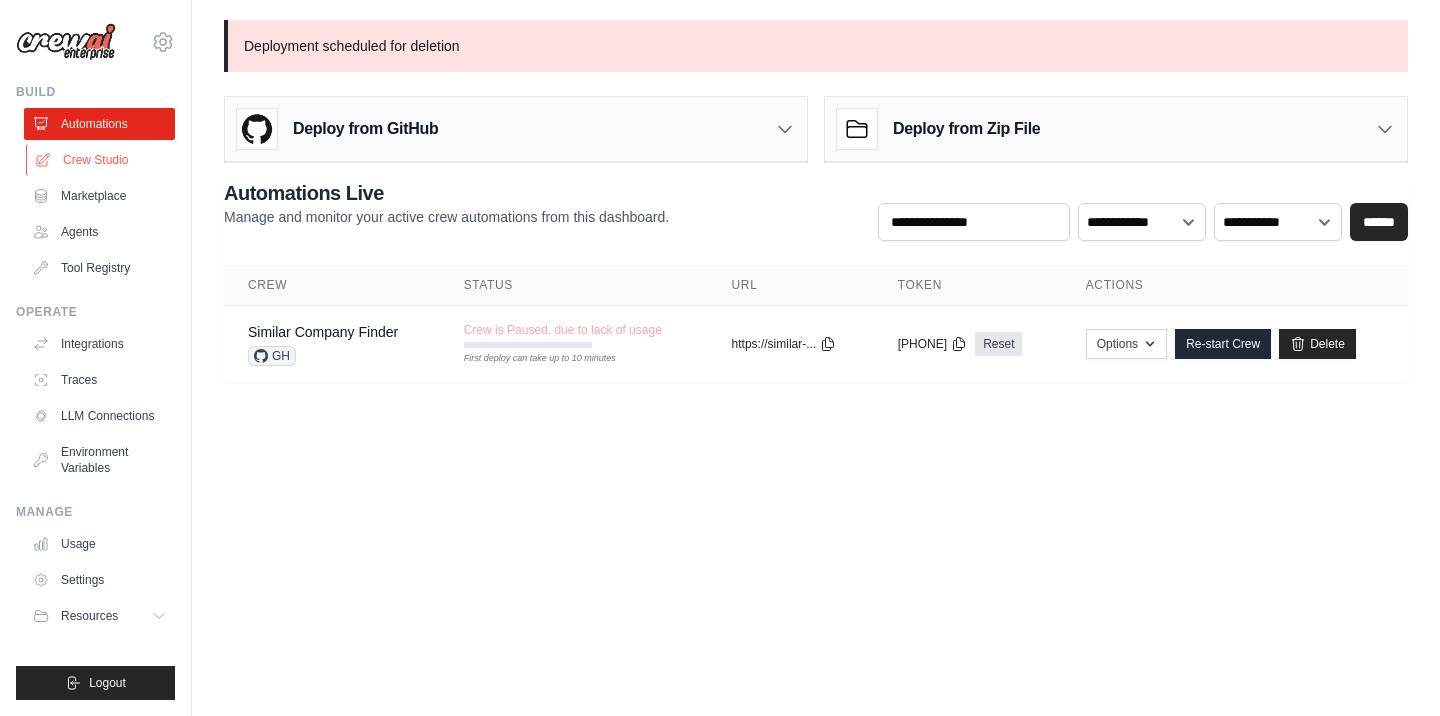 click on "Crew Studio" at bounding box center (101, 160) 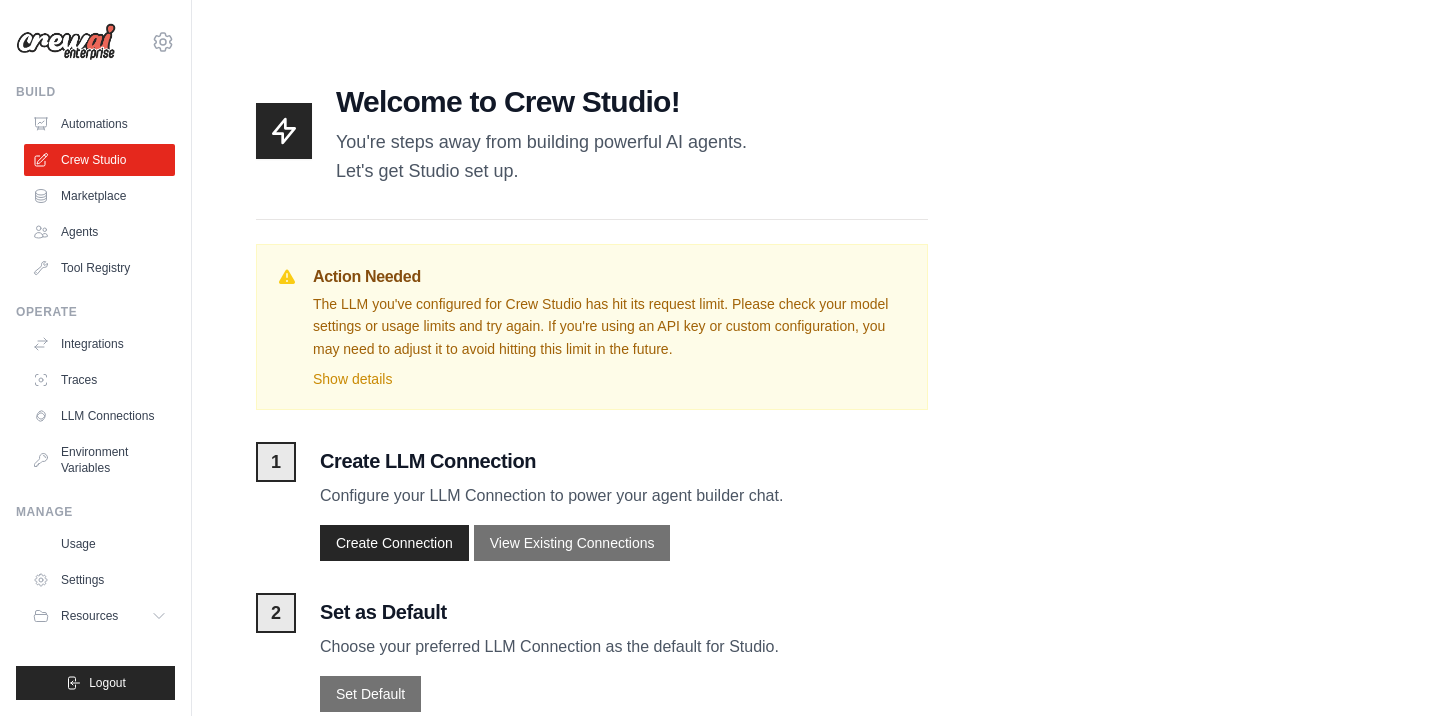 click on "The LLM you've configured for Crew Studio has hit its request limit. Please check your model settings or usage limits and try again. If you're using an API key or custom configuration, you may need to adjust it to avoid hitting this limit in the future." at bounding box center (610, 327) 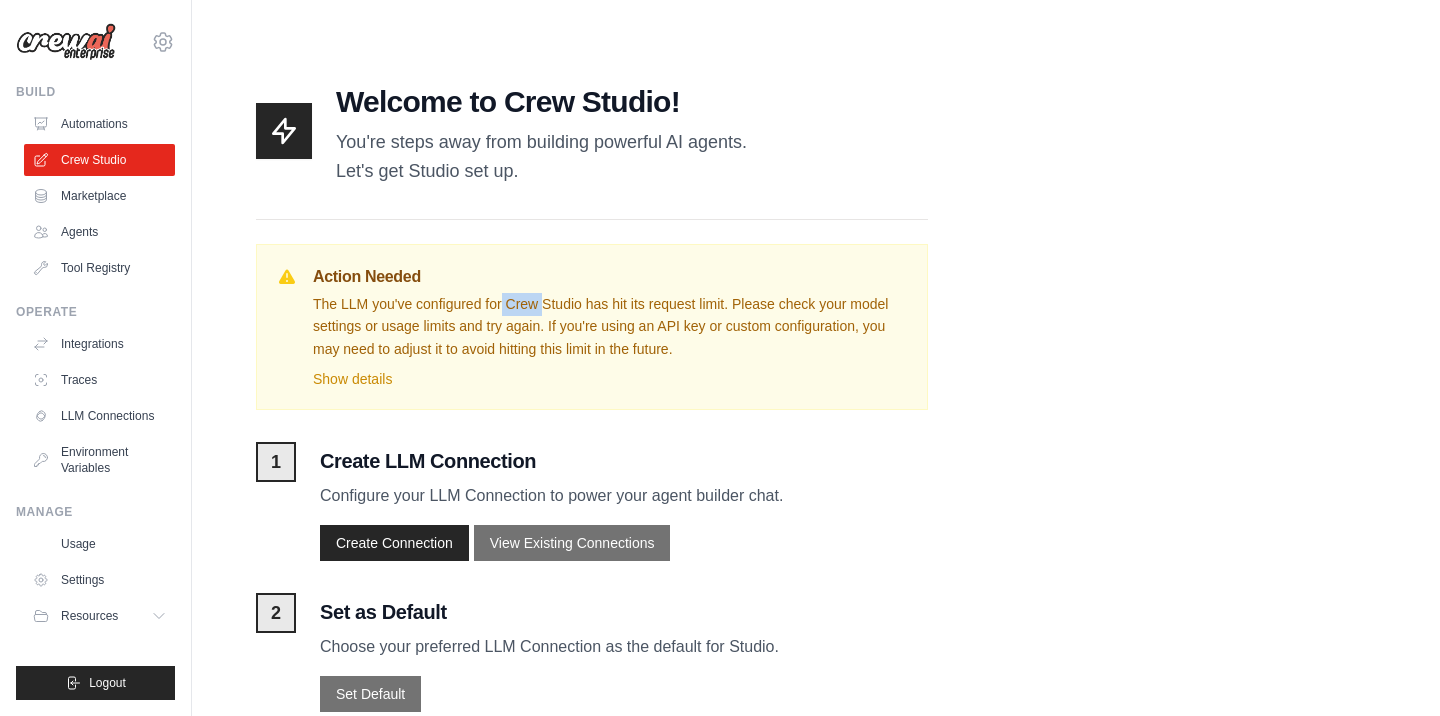 click on "The LLM you've configured for Crew Studio has hit its request limit. Please check your model settings or usage limits and try again. If you're using an API key or custom configuration, you may need to adjust it to avoid hitting this limit in the future." at bounding box center [610, 327] 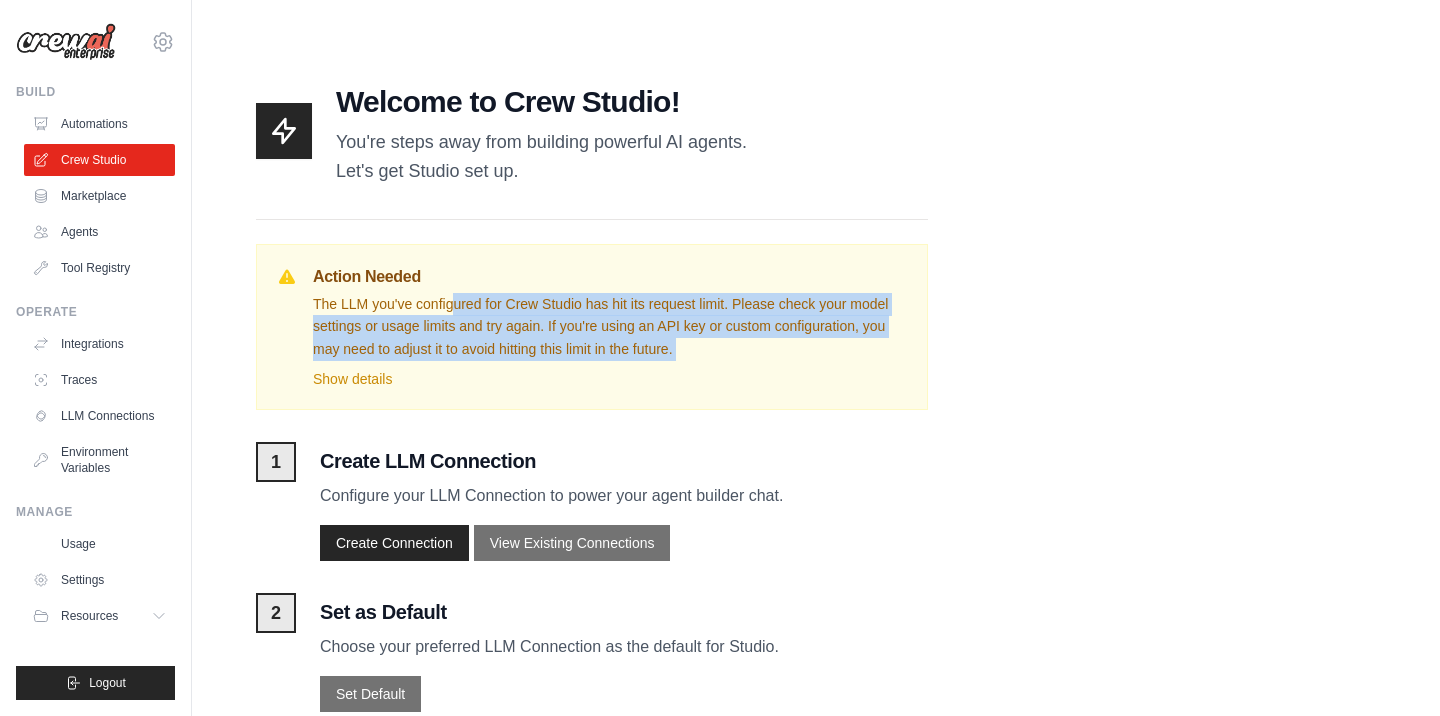 click on "The LLM you've configured for Crew Studio has hit its request limit. Please check your model settings or usage limits and try again. If you're using an API key or custom configuration, you may need to adjust it to avoid hitting this limit in the future." at bounding box center (610, 327) 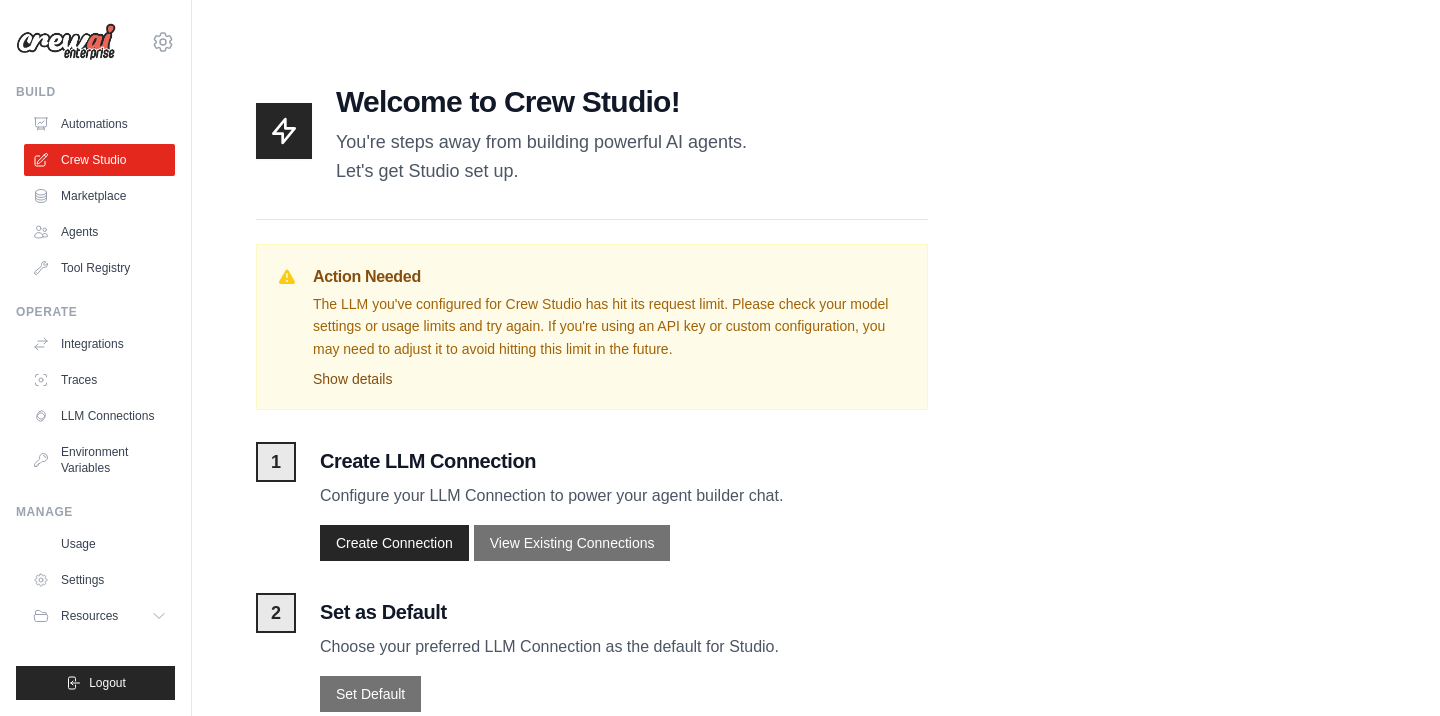 click on "Show details" at bounding box center (610, 379) 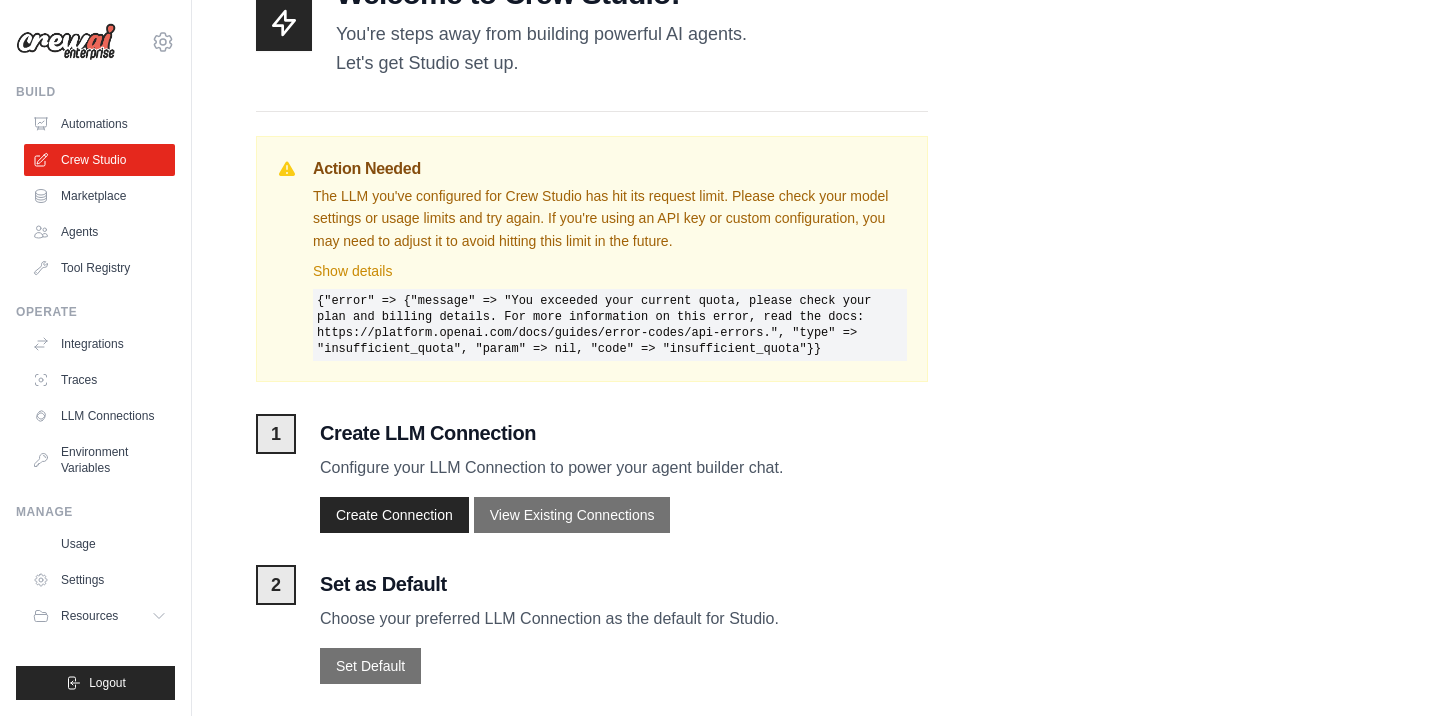 scroll, scrollTop: 128, scrollLeft: 0, axis: vertical 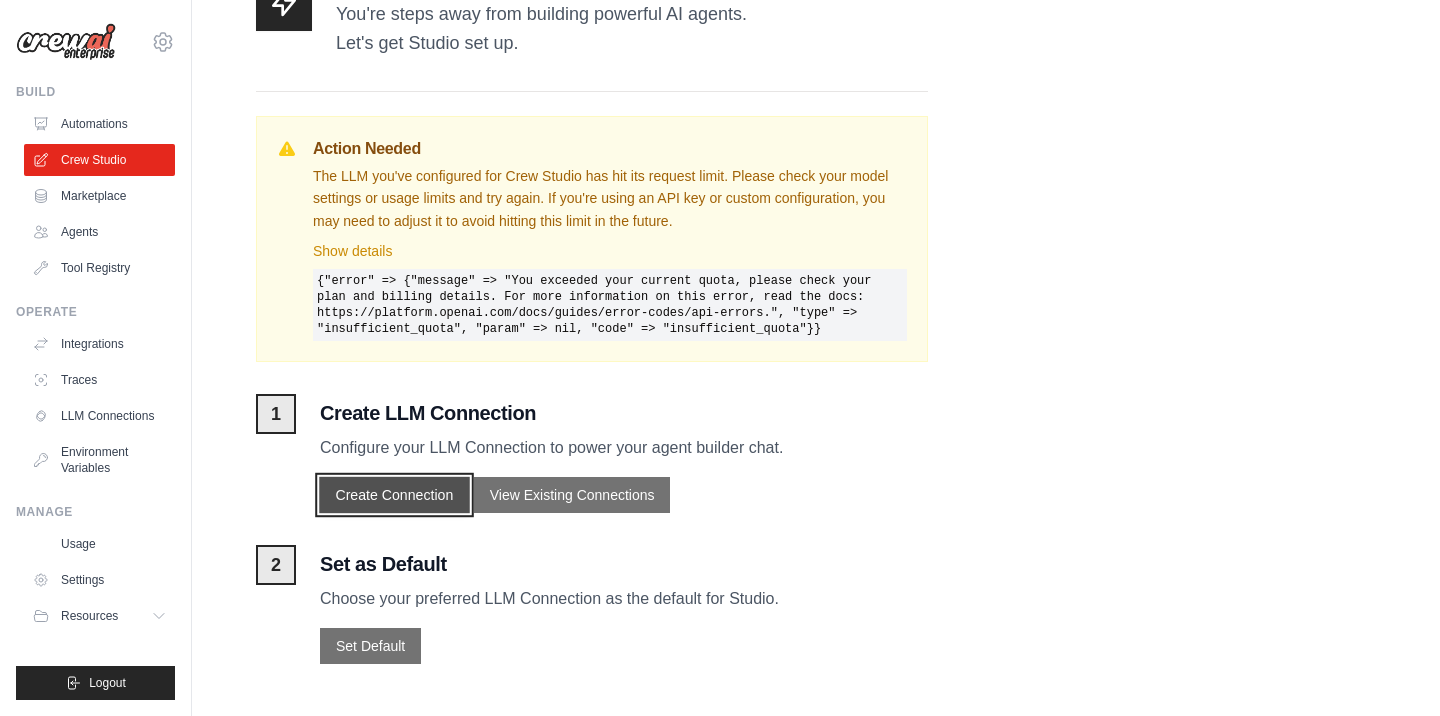click on "Create Connection" at bounding box center [394, 495] 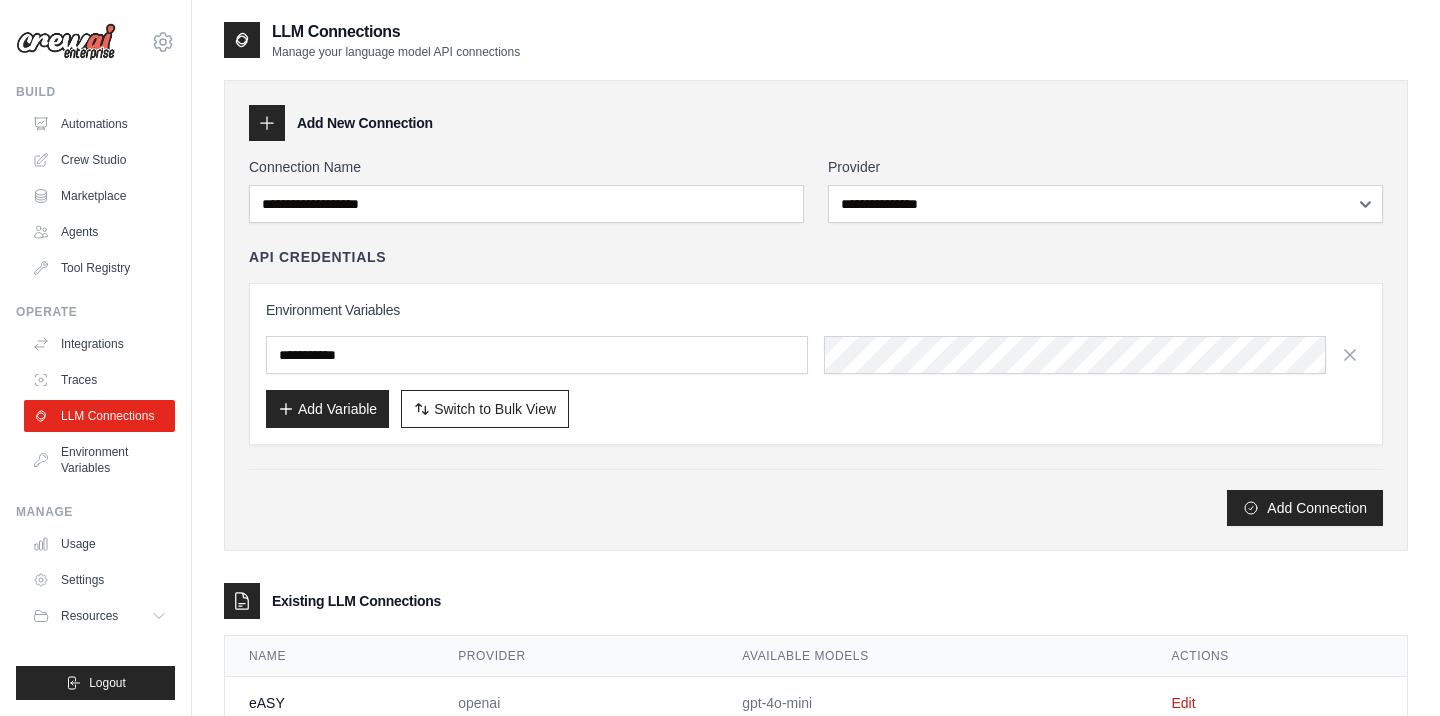 scroll, scrollTop: 66, scrollLeft: 0, axis: vertical 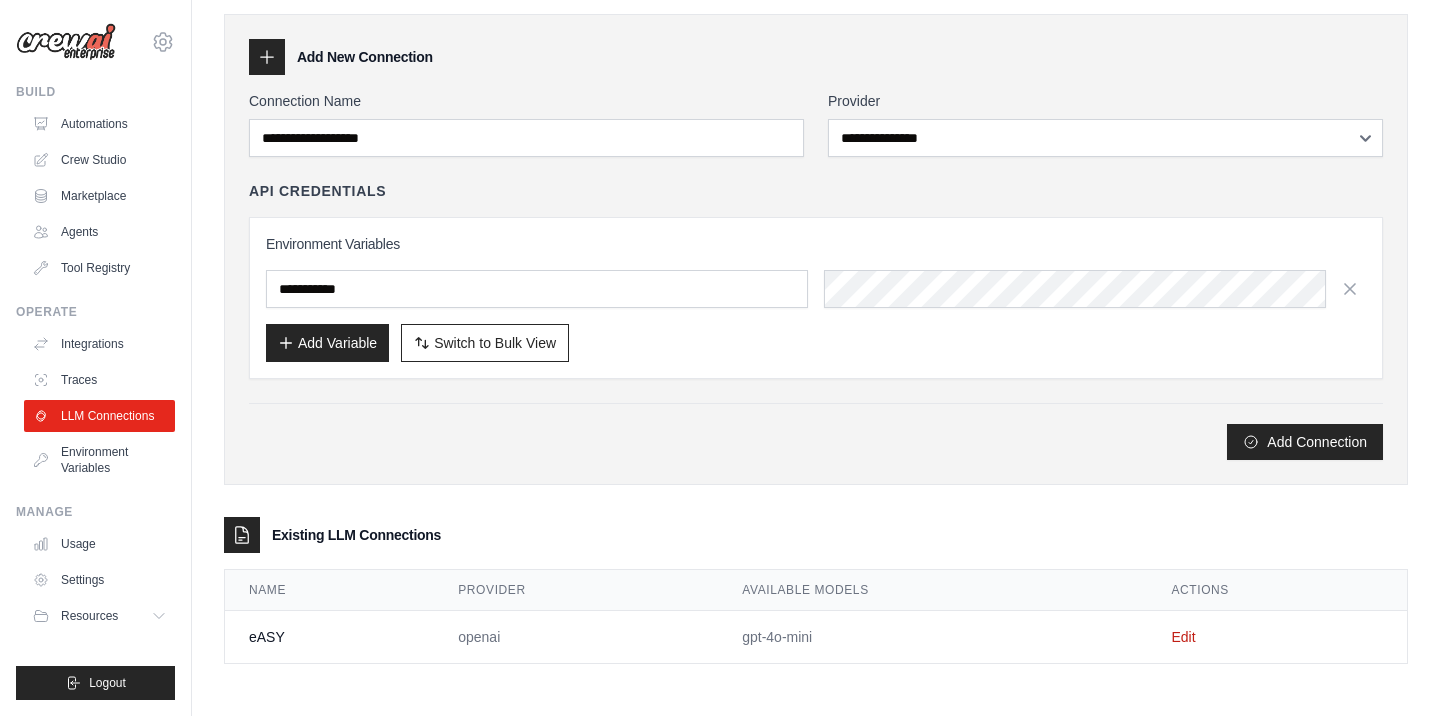 click on "gpt-4o-mini" at bounding box center [932, 637] 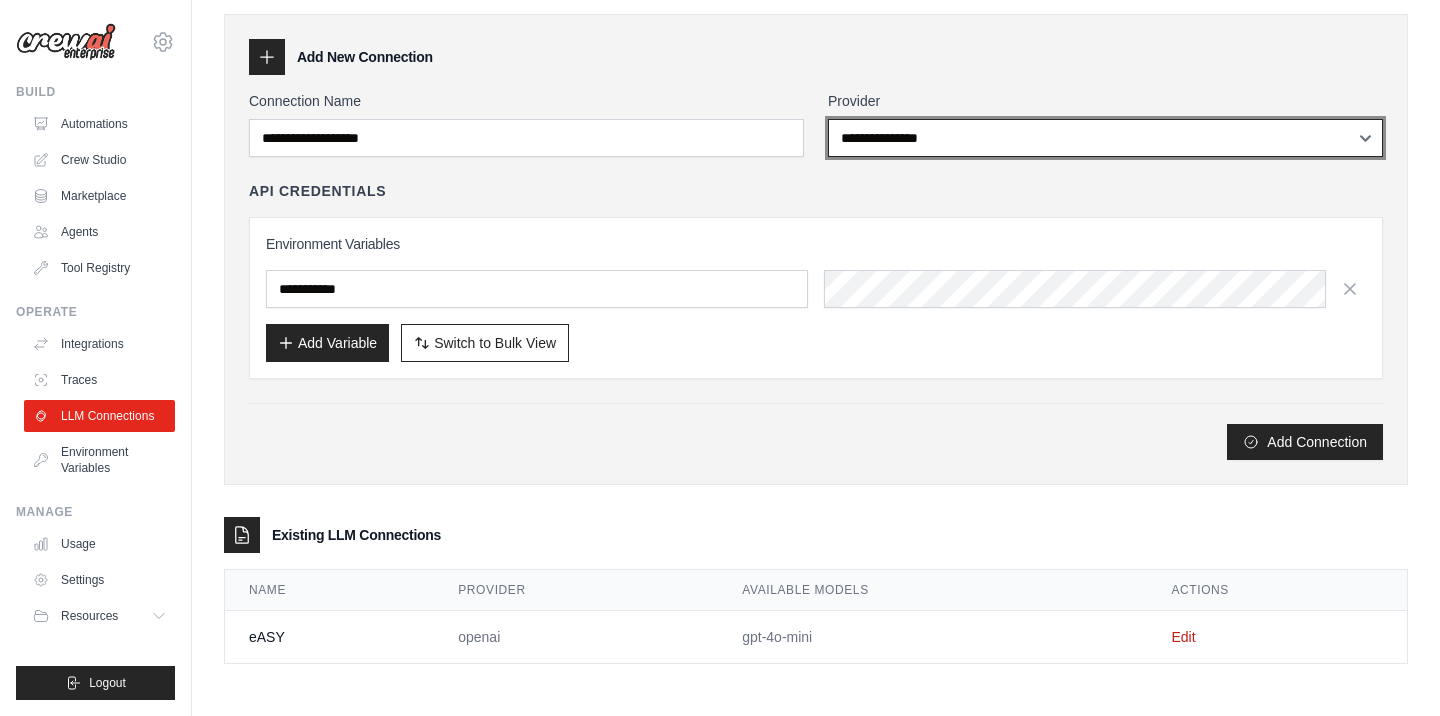 click on "**********" at bounding box center [1105, 138] 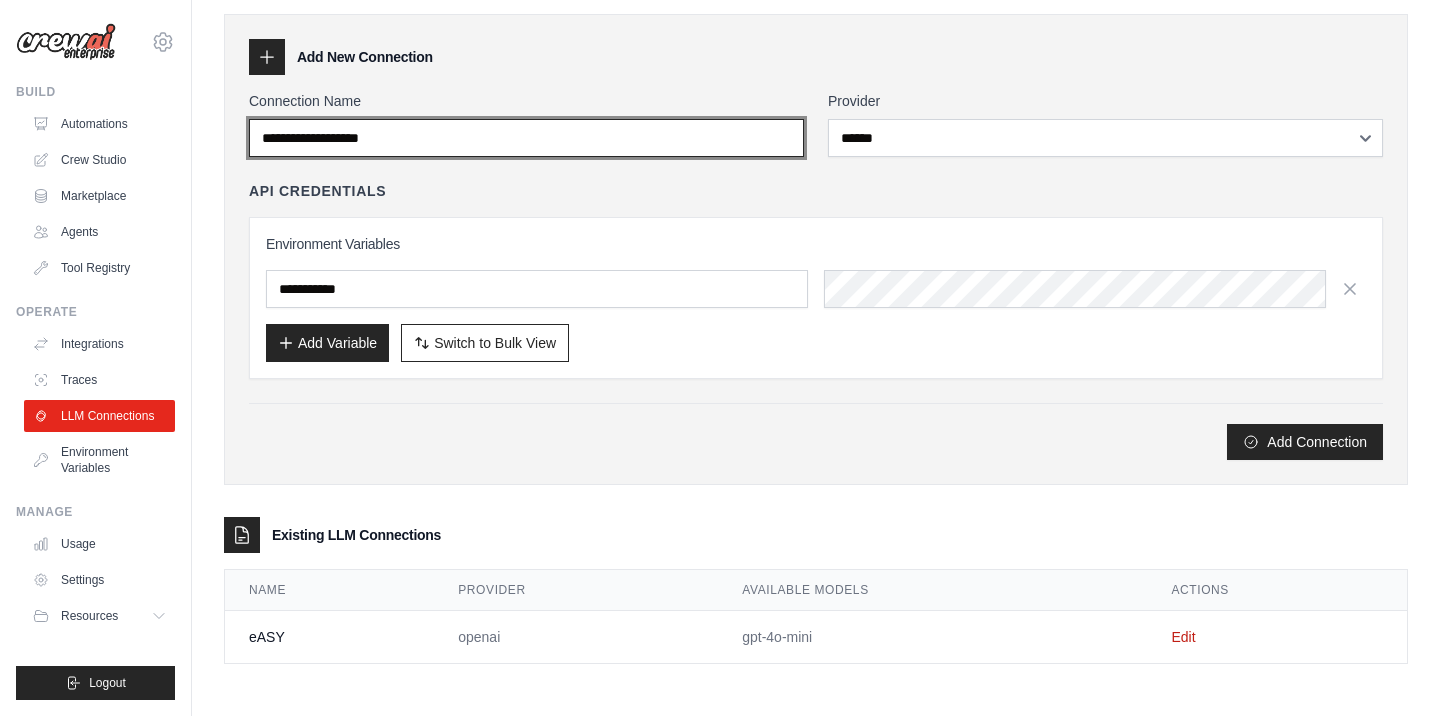 click on "Connection Name" at bounding box center [526, 138] 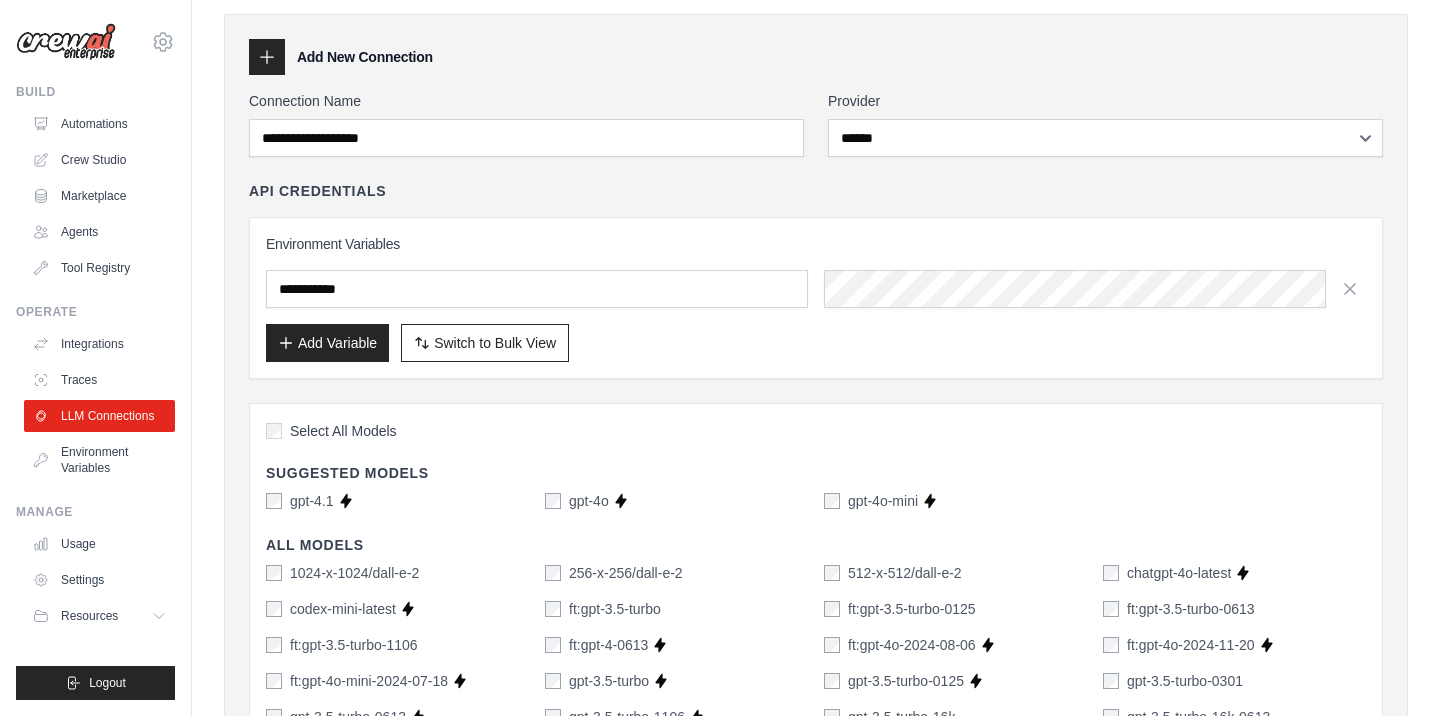 click on "API Credentials" at bounding box center [816, 191] 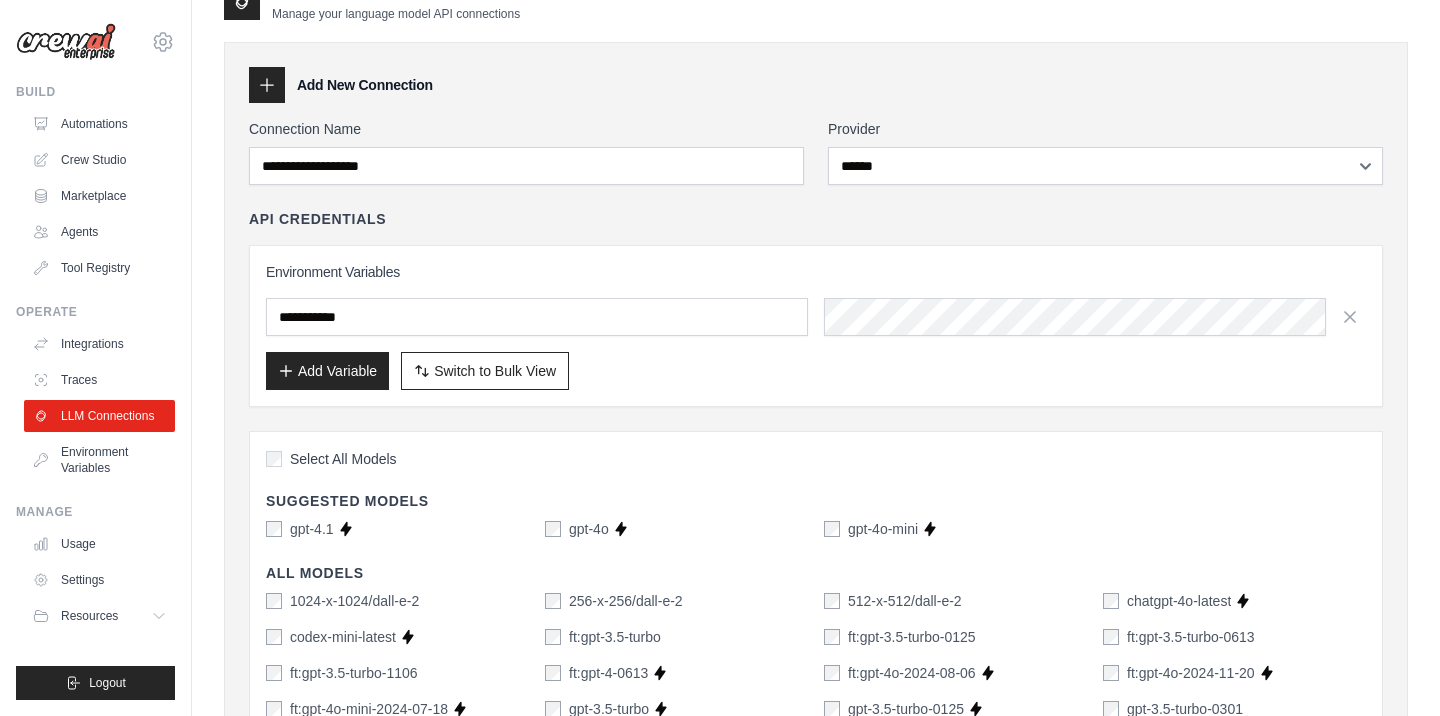 scroll, scrollTop: 26, scrollLeft: 0, axis: vertical 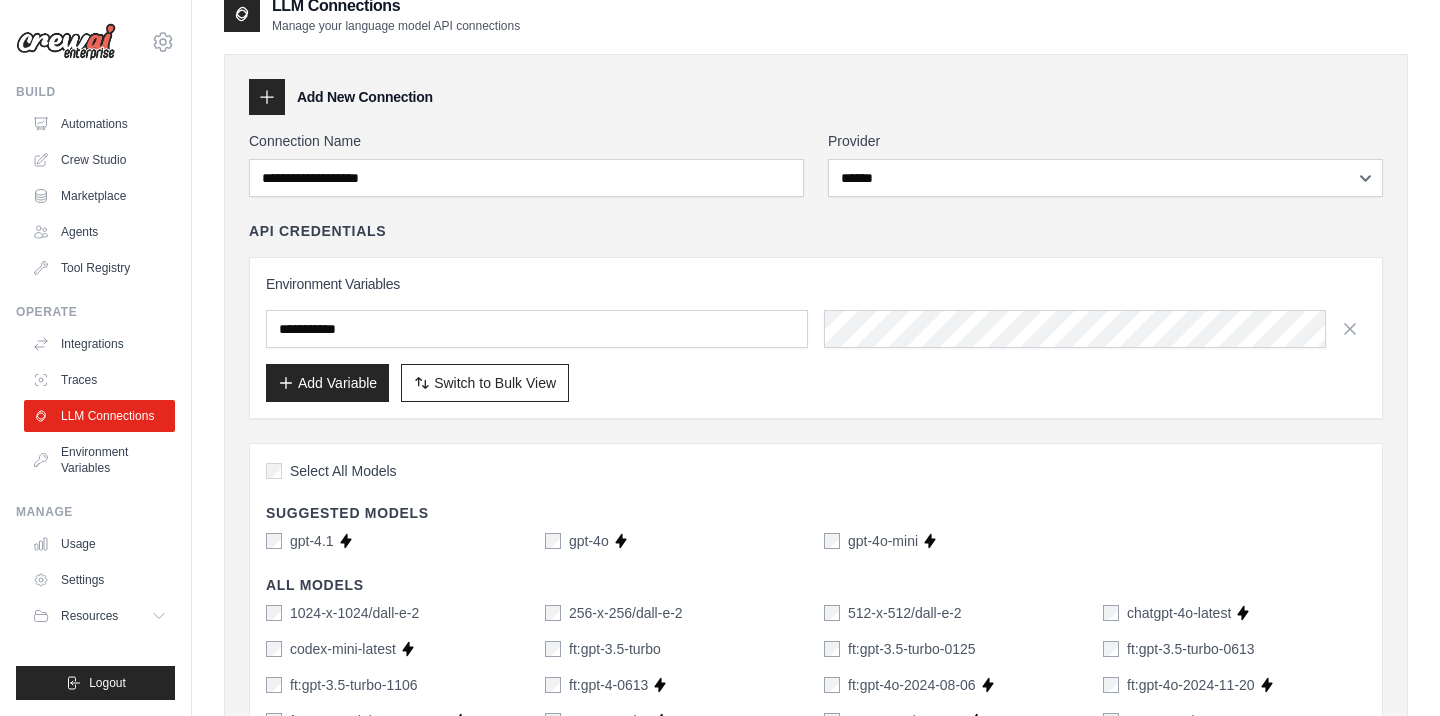 click on "Add Variable
Switch to Bulk View
Switch to Table View" at bounding box center (816, 383) 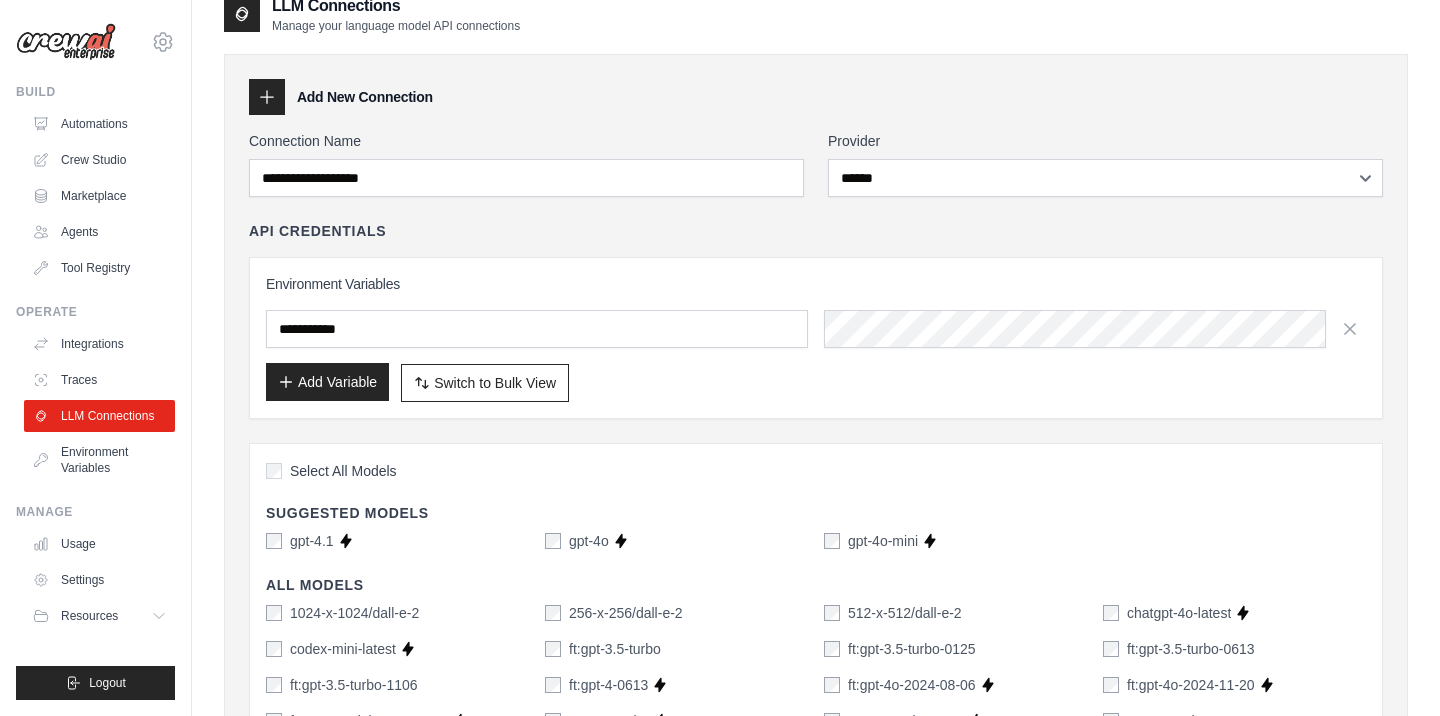 click on "Add Variable" at bounding box center (327, 382) 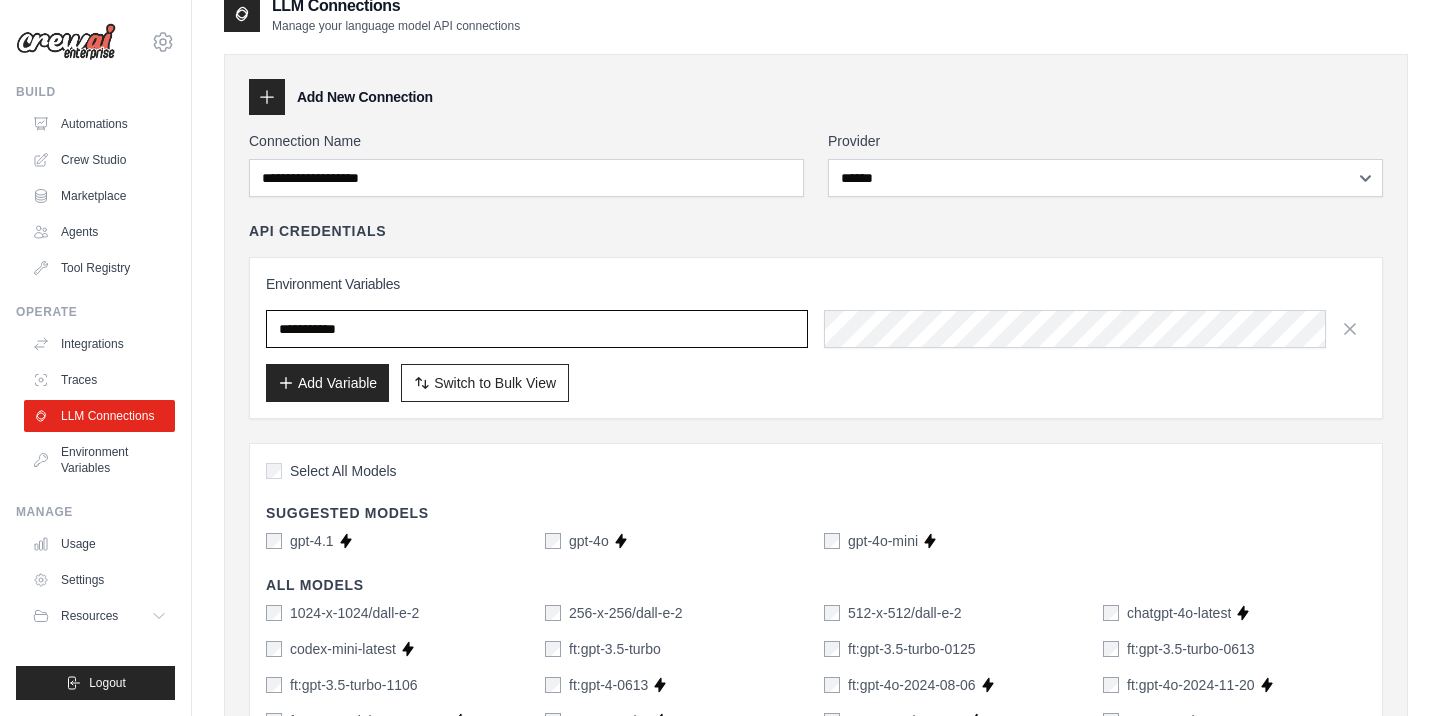 click at bounding box center (537, 329) 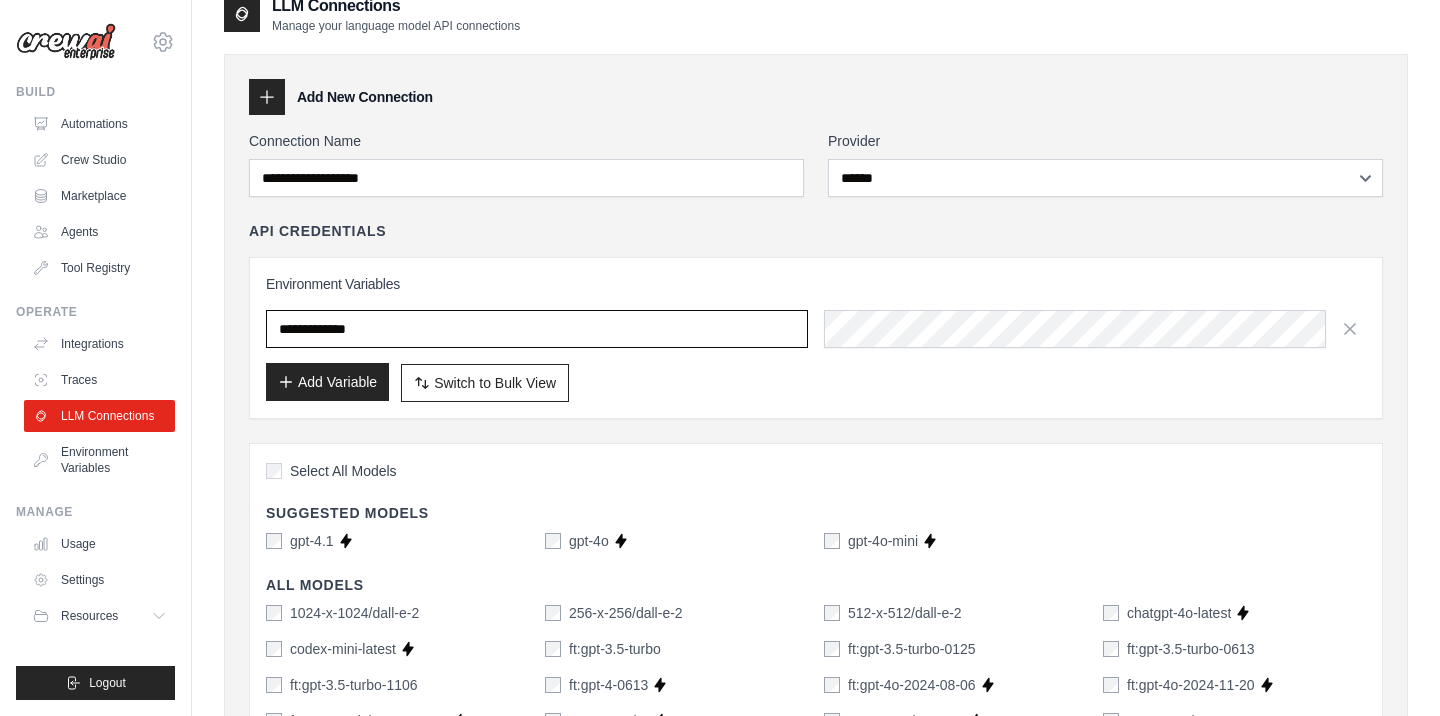 type on "**********" 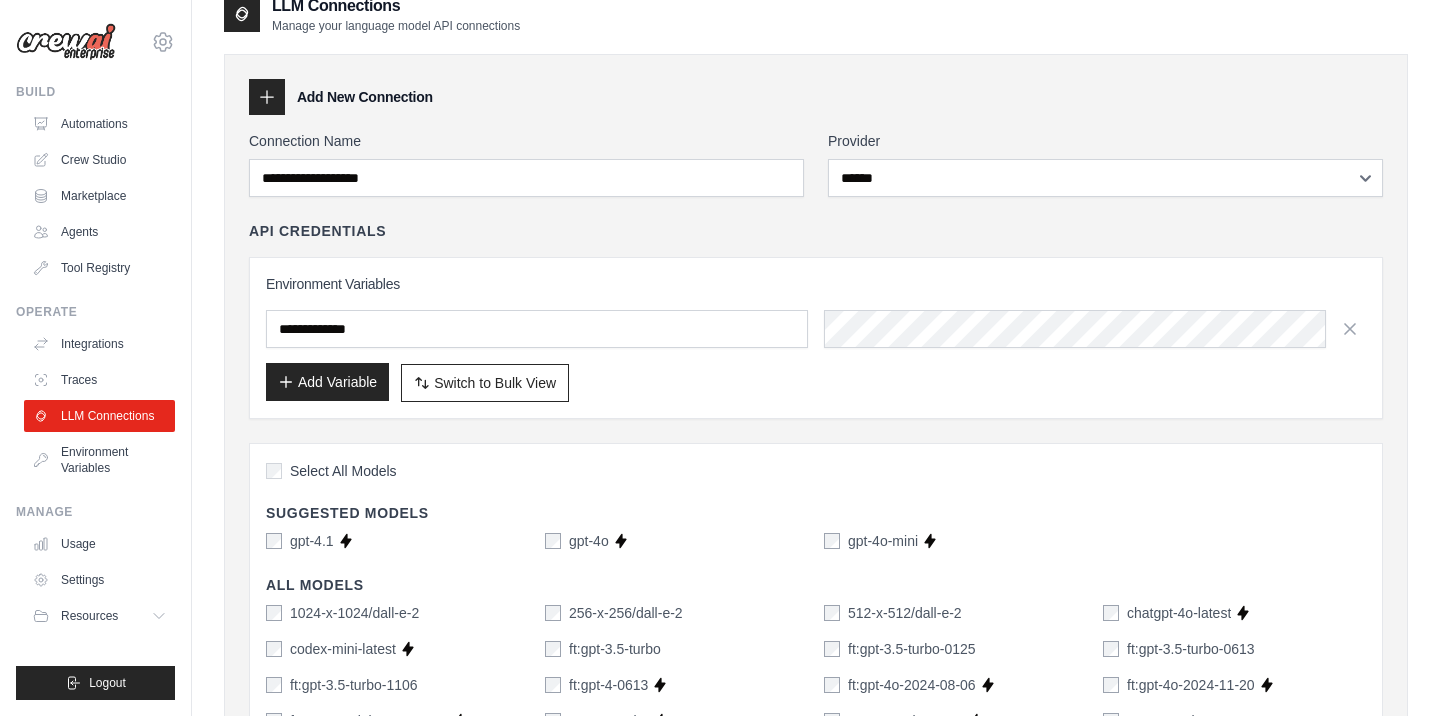 click on "Add Variable" at bounding box center [327, 382] 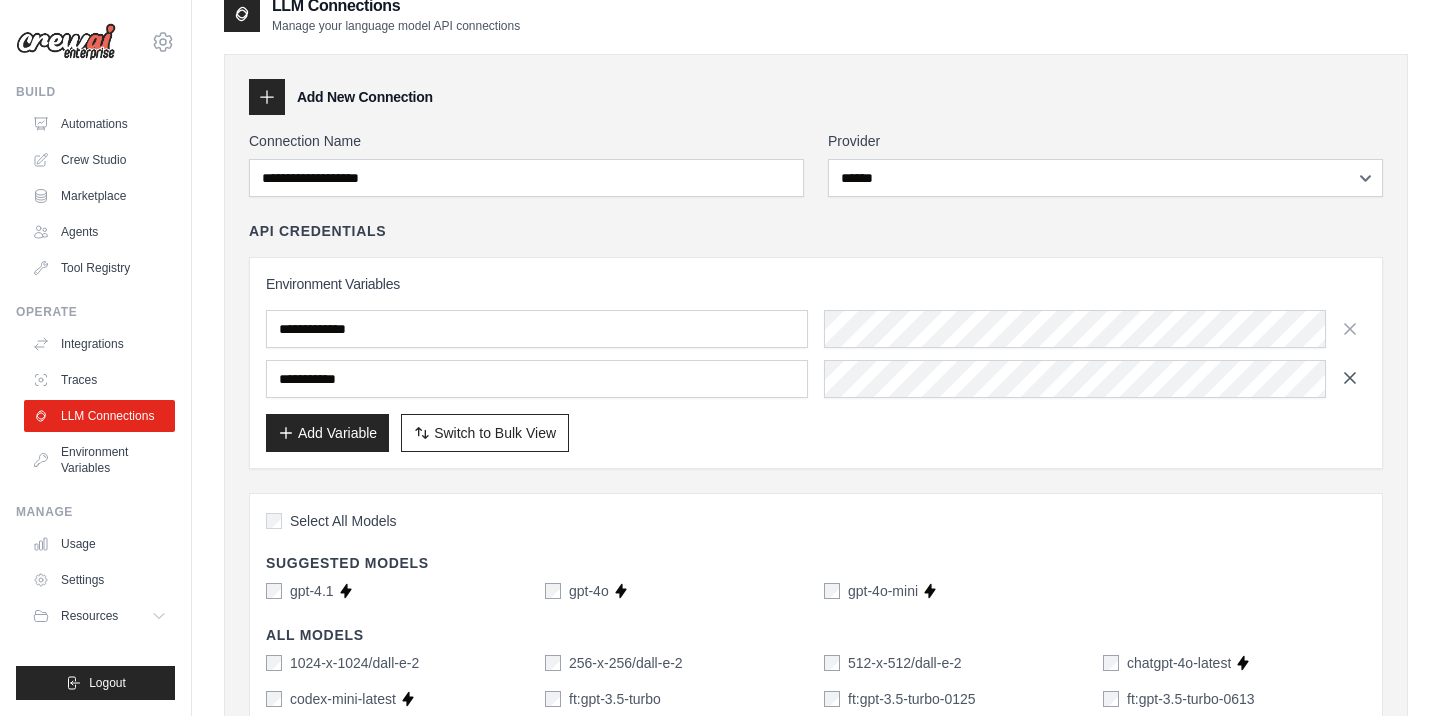 click 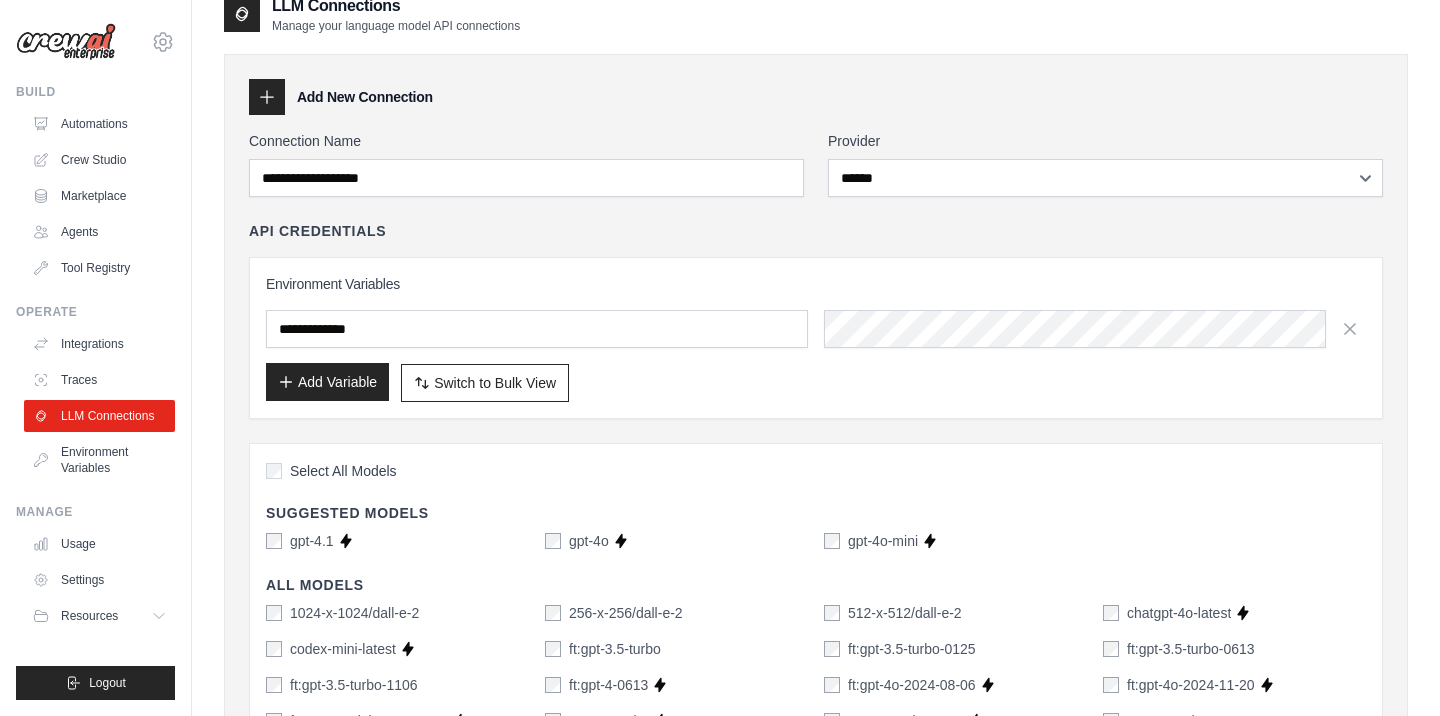 click on "Add Variable" at bounding box center (327, 382) 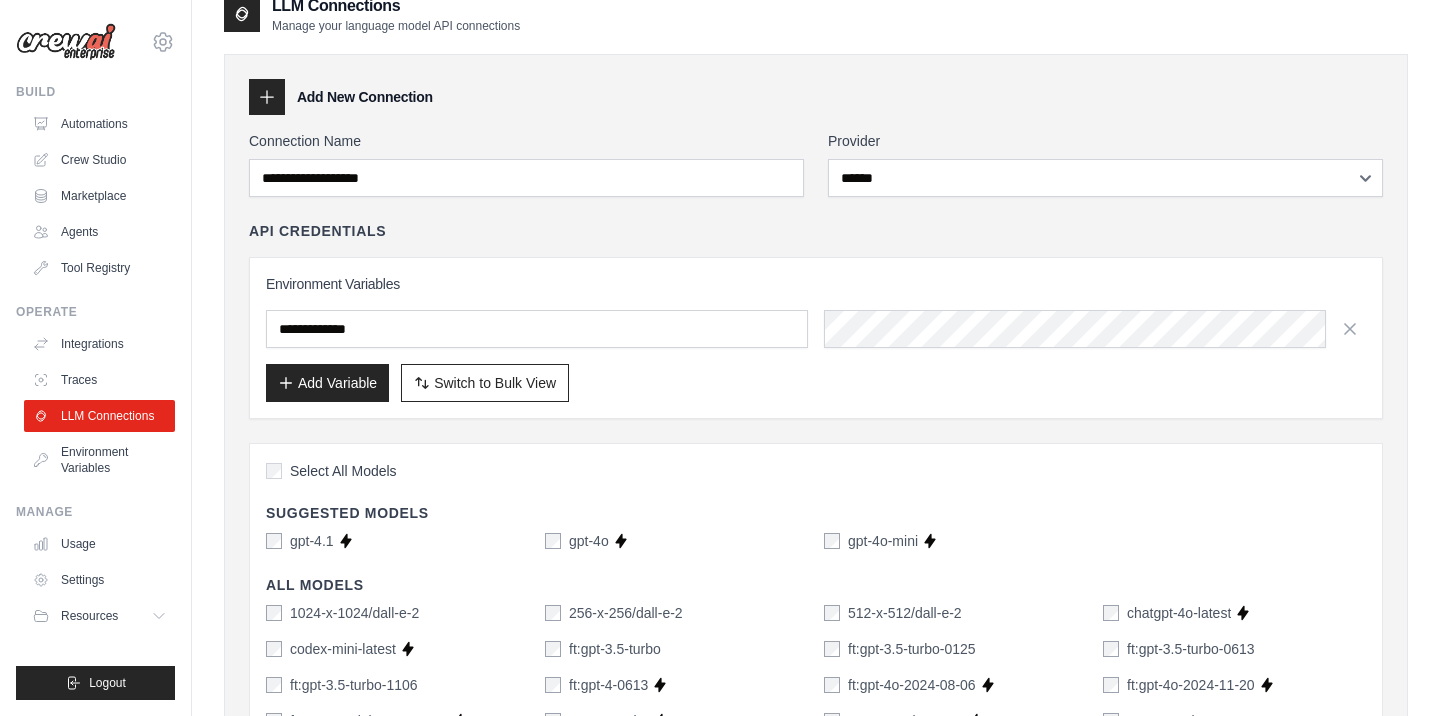 scroll, scrollTop: 0, scrollLeft: 0, axis: both 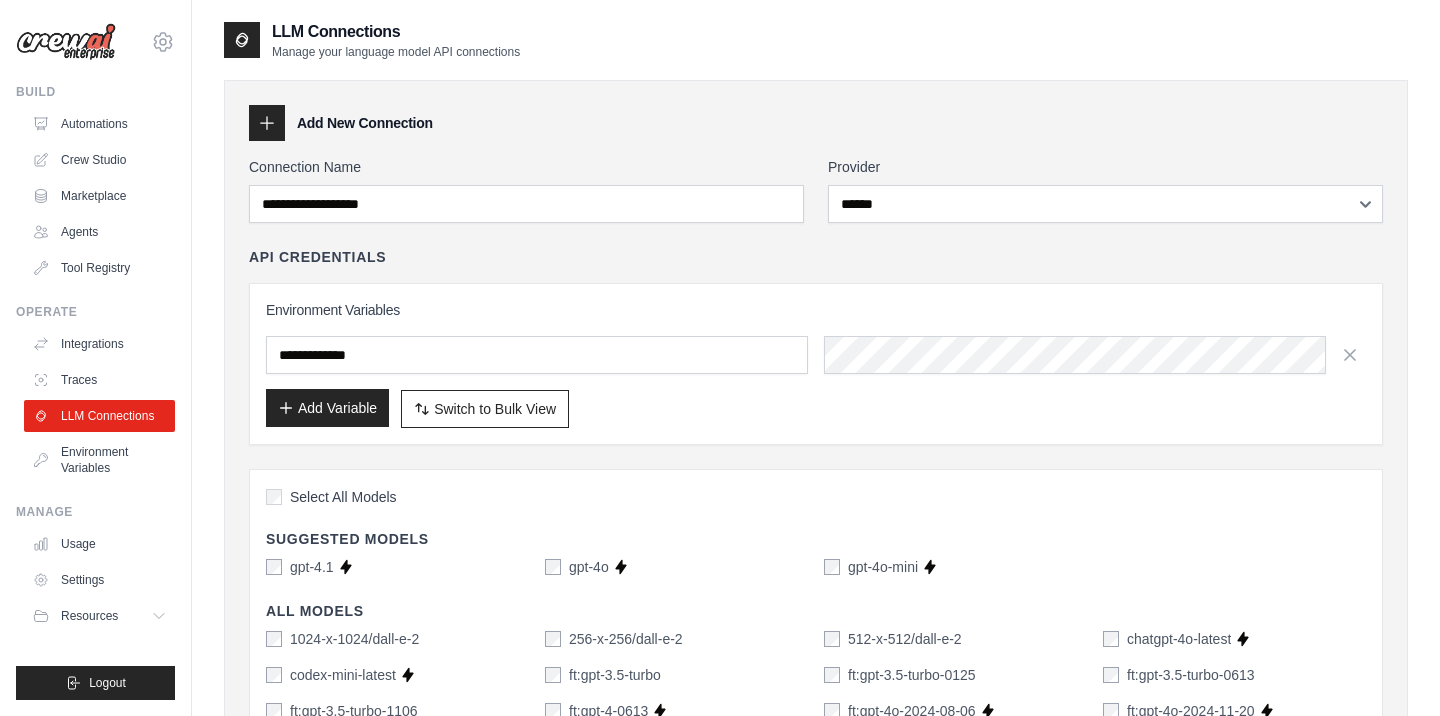 click on "Add Variable" at bounding box center [327, 408] 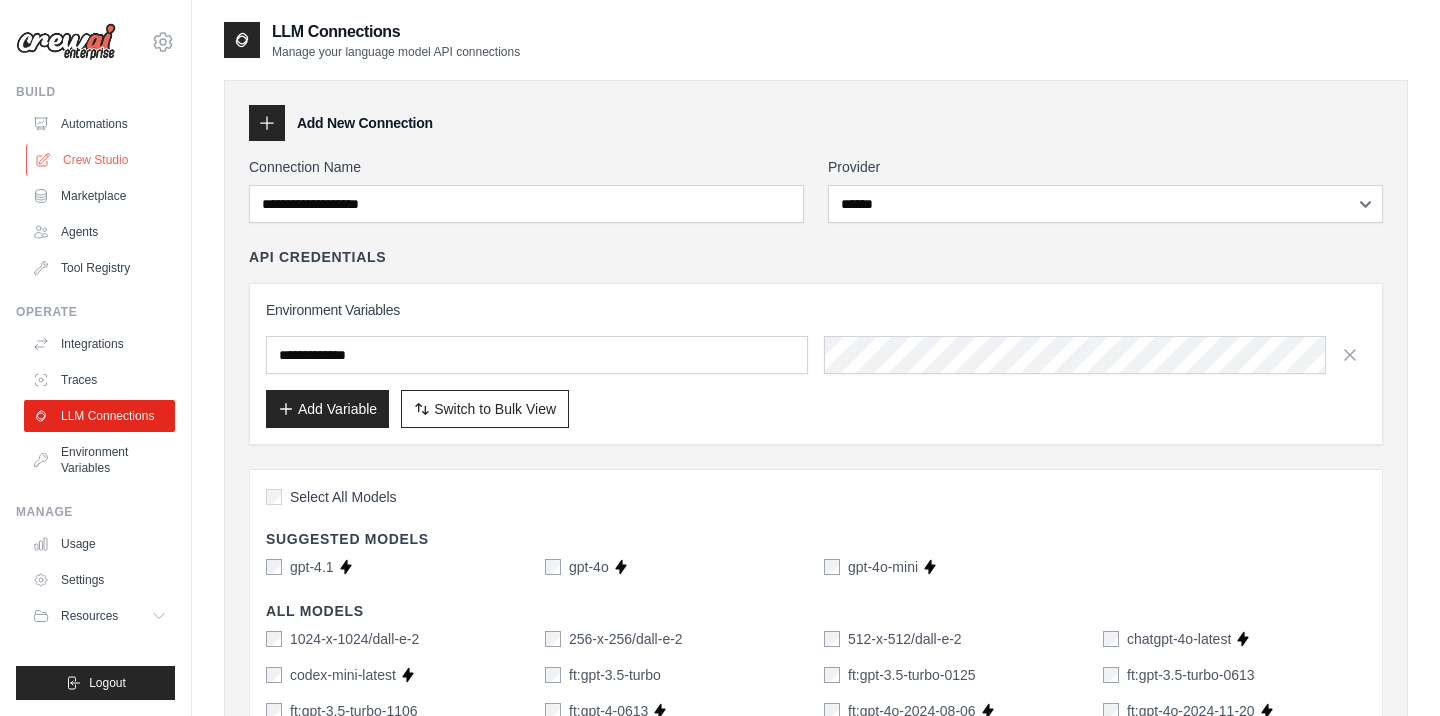 click on "Crew Studio" at bounding box center [101, 160] 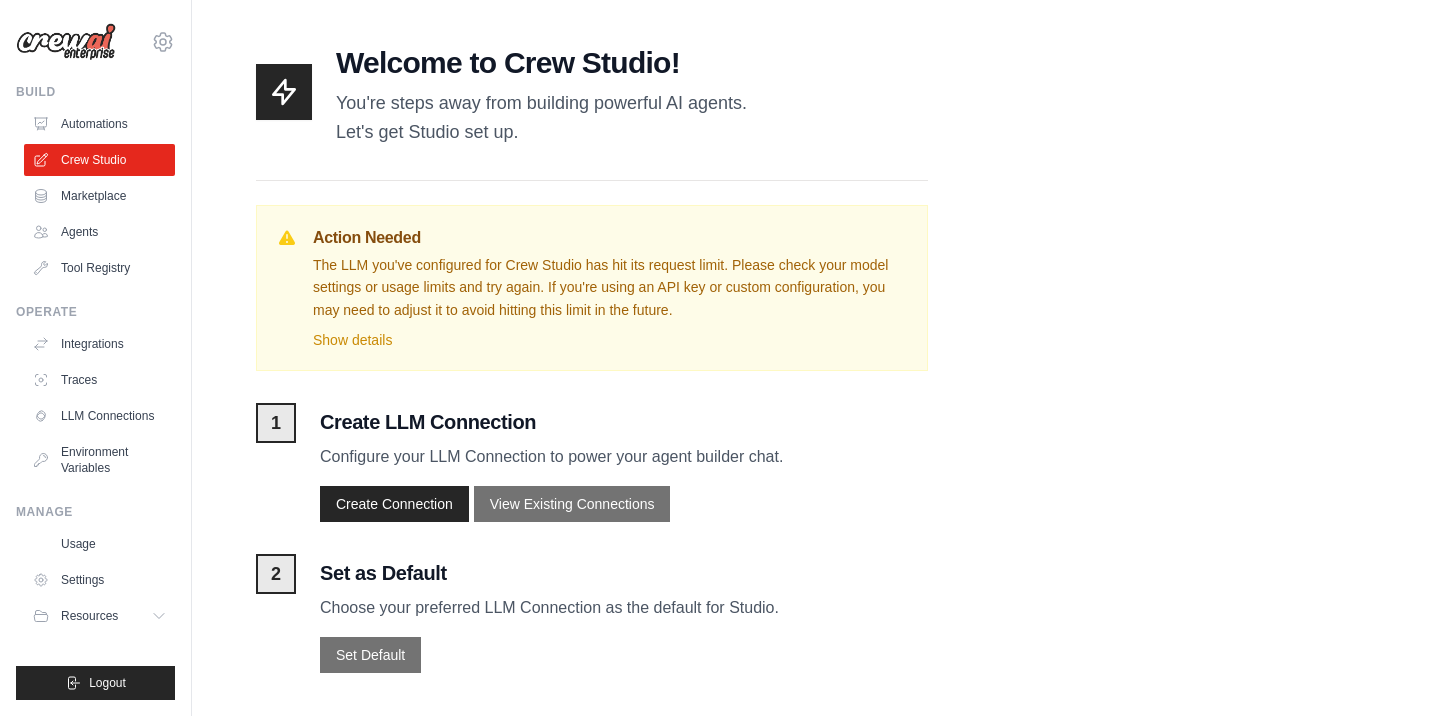 scroll, scrollTop: 48, scrollLeft: 0, axis: vertical 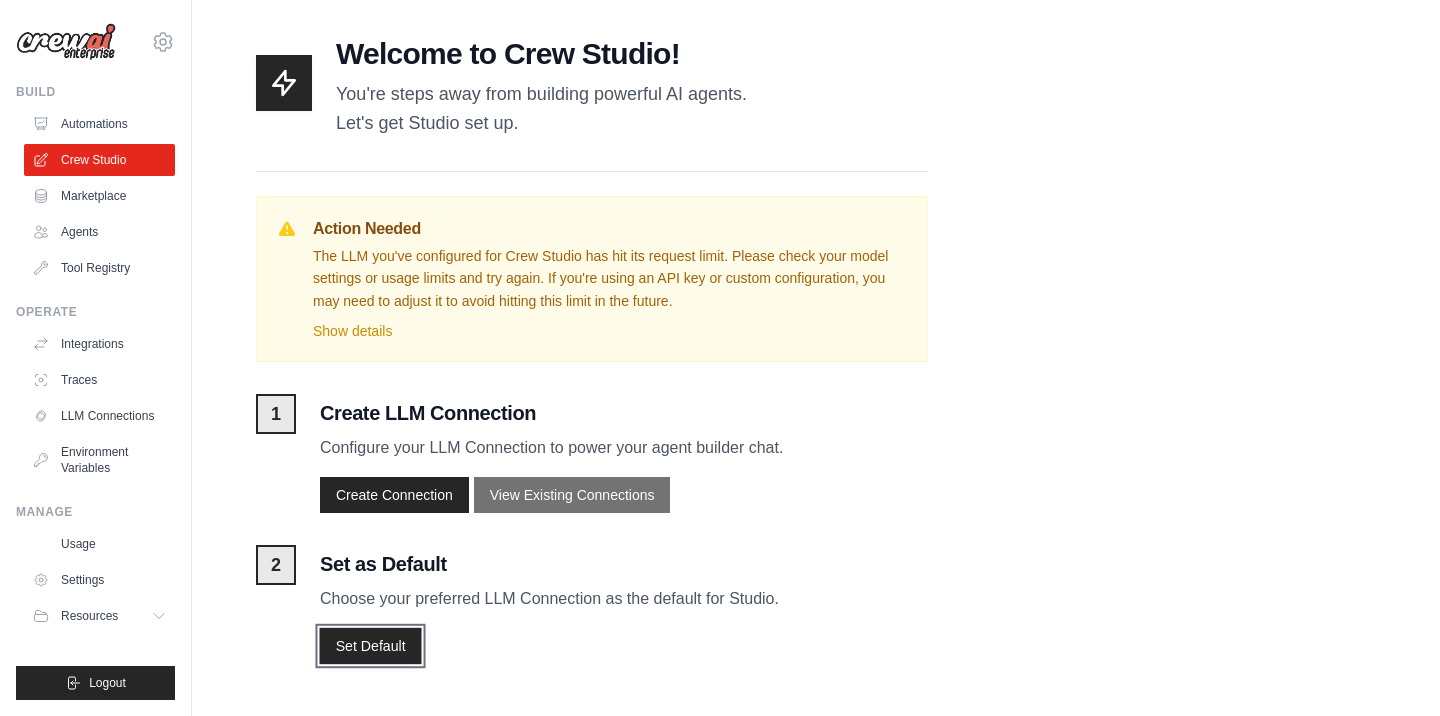 click on "Set Default" at bounding box center (370, 646) 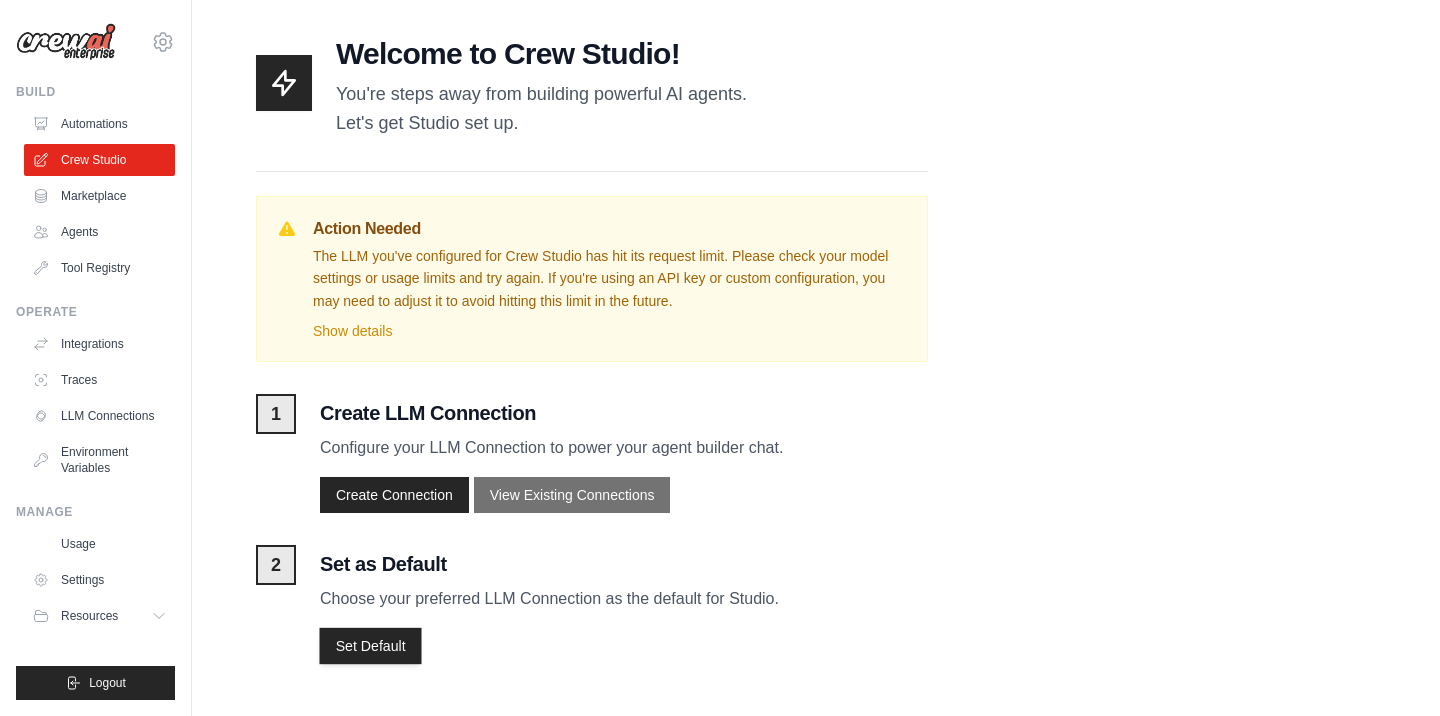 scroll, scrollTop: 0, scrollLeft: 0, axis: both 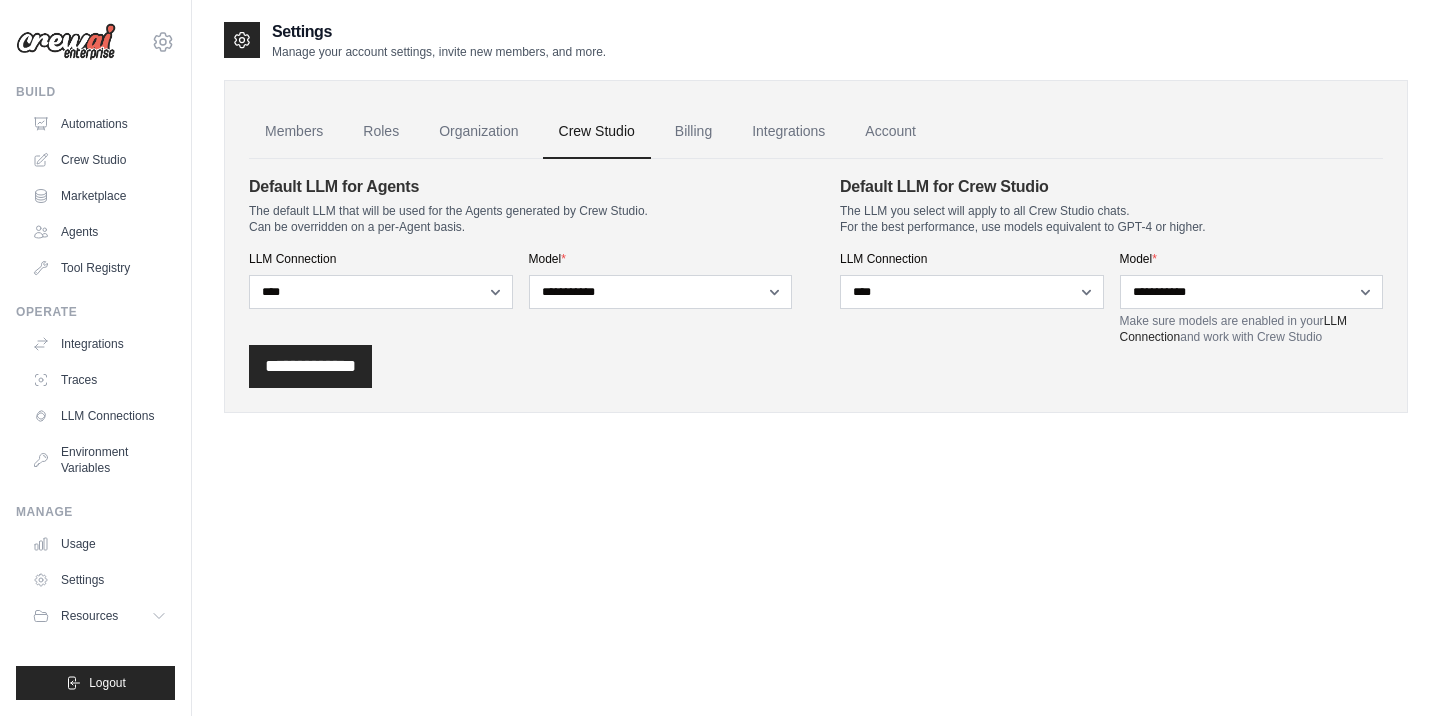 click on "Crew Studio" at bounding box center (597, 132) 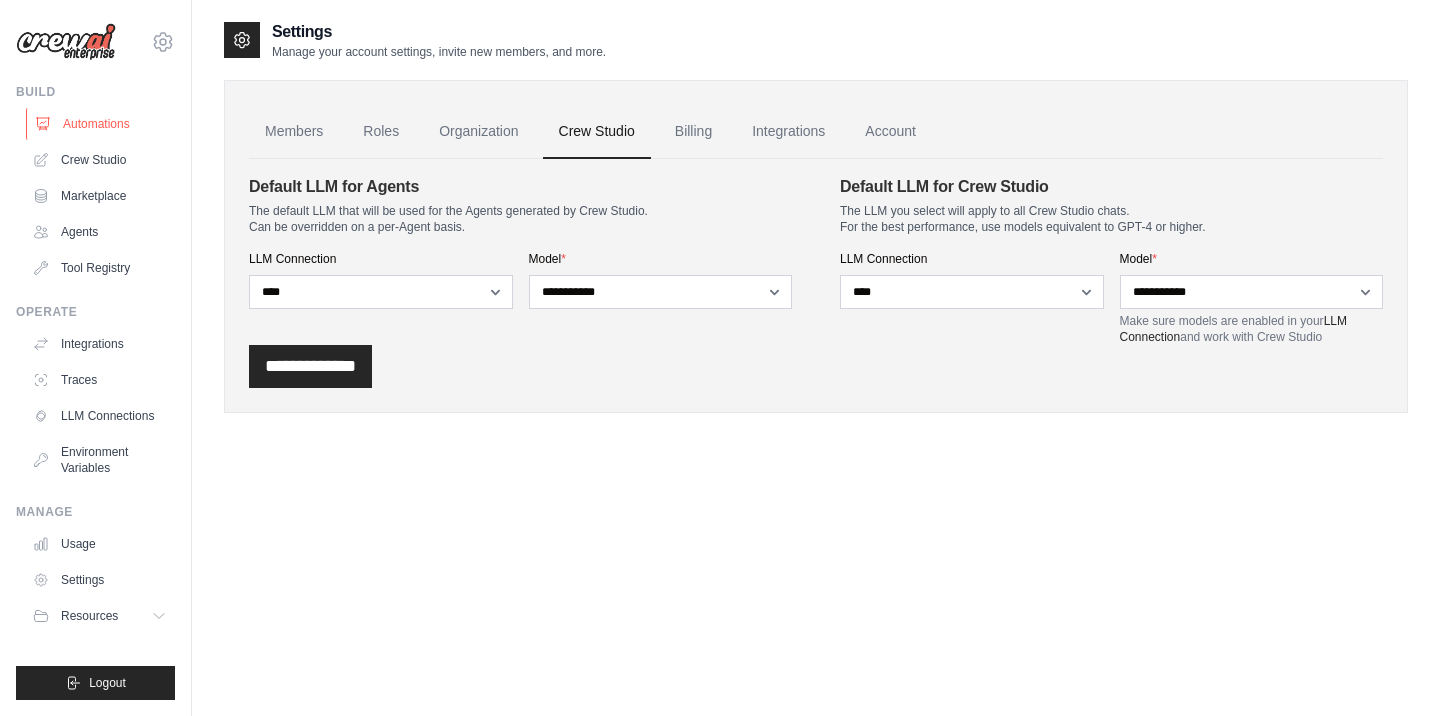 scroll, scrollTop: 0, scrollLeft: 0, axis: both 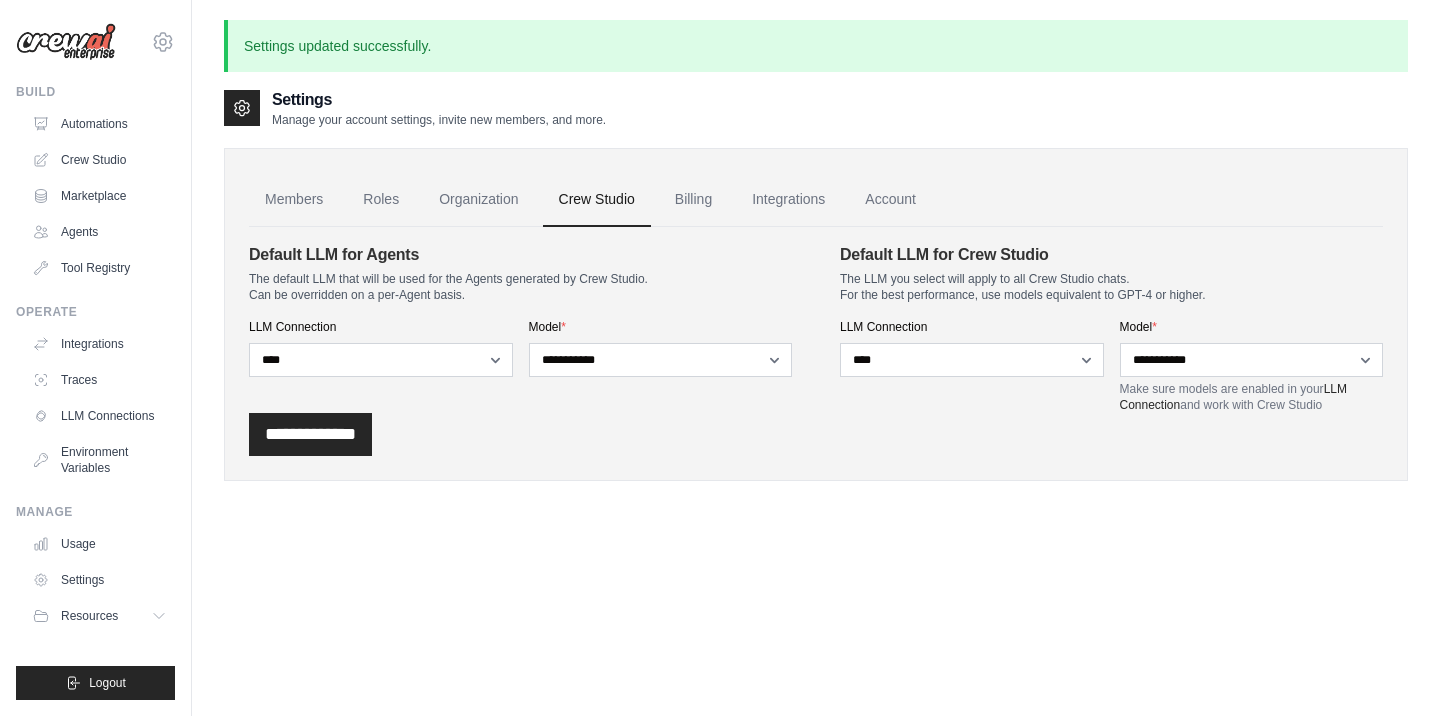 click on "Crew Studio" at bounding box center [99, 160] 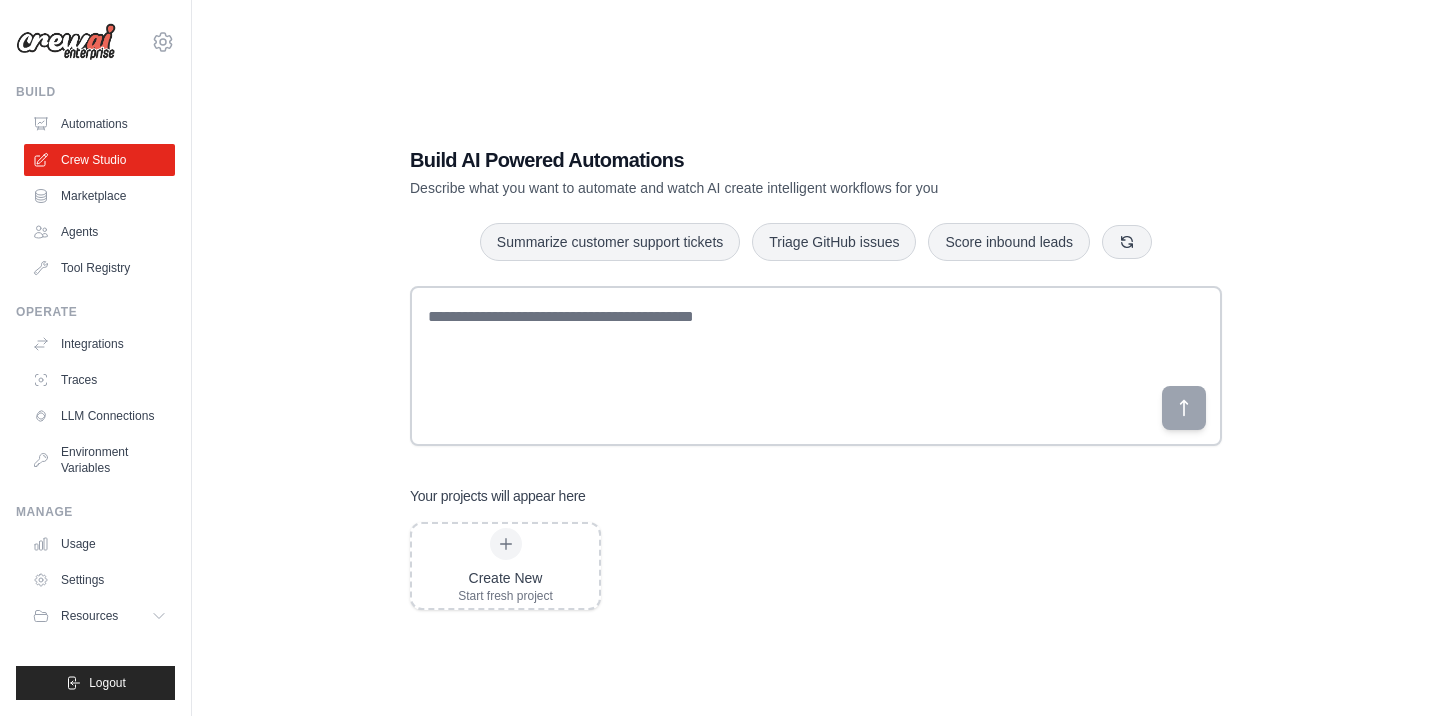 scroll, scrollTop: 0, scrollLeft: 0, axis: both 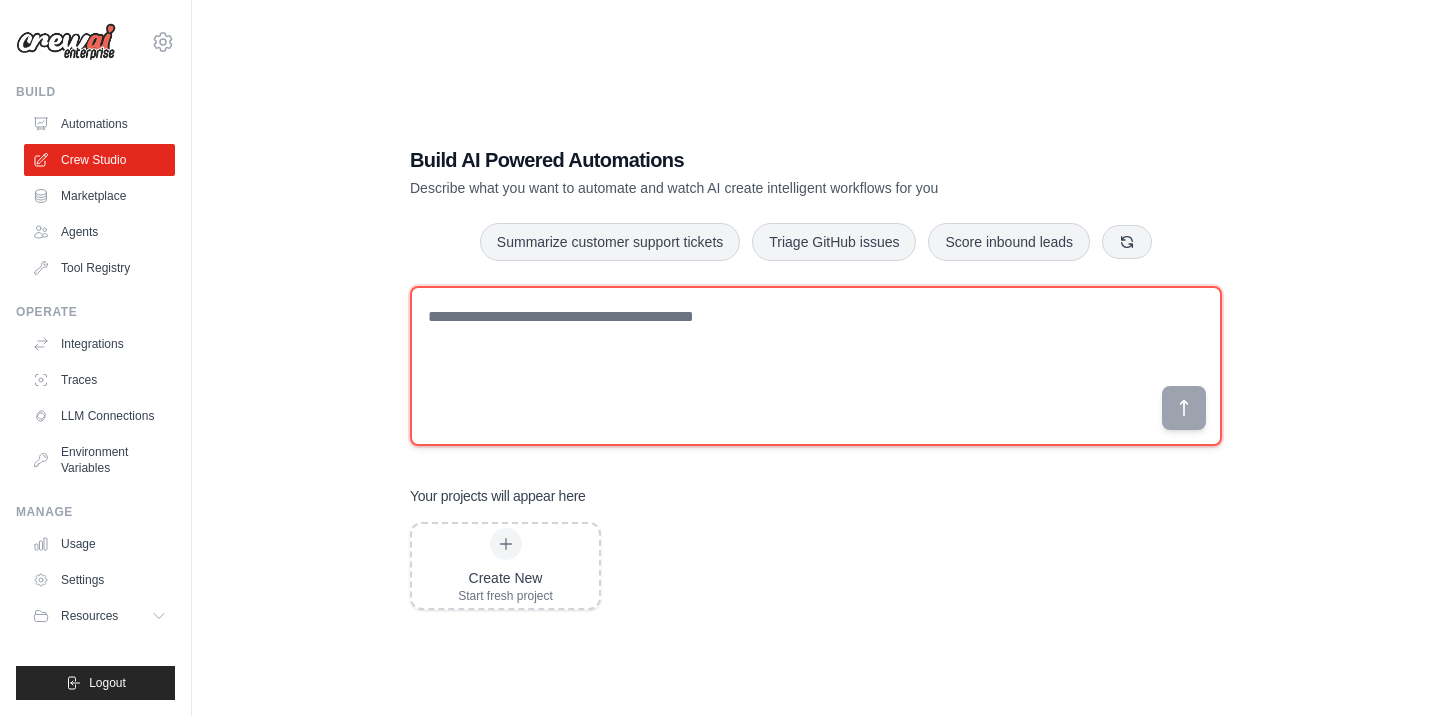 click at bounding box center (816, 366) 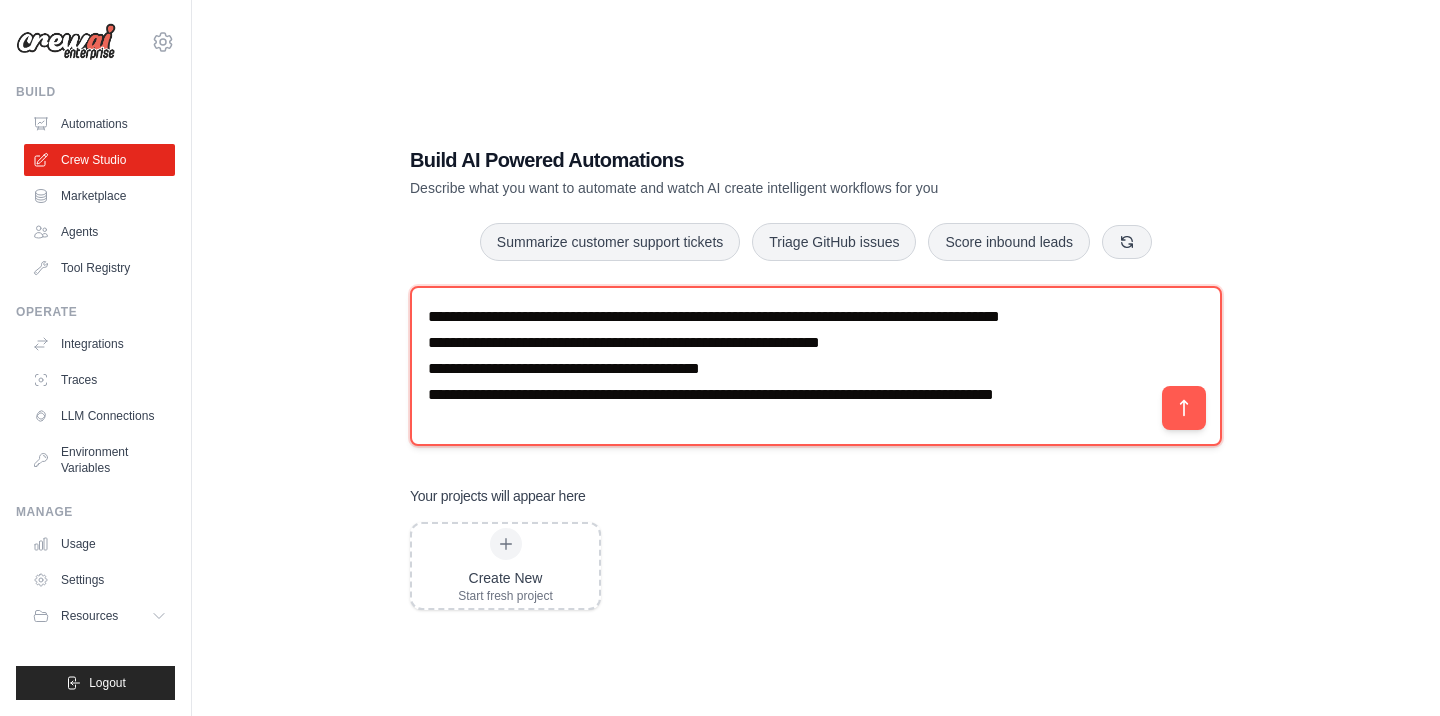 click on "**********" at bounding box center [816, 366] 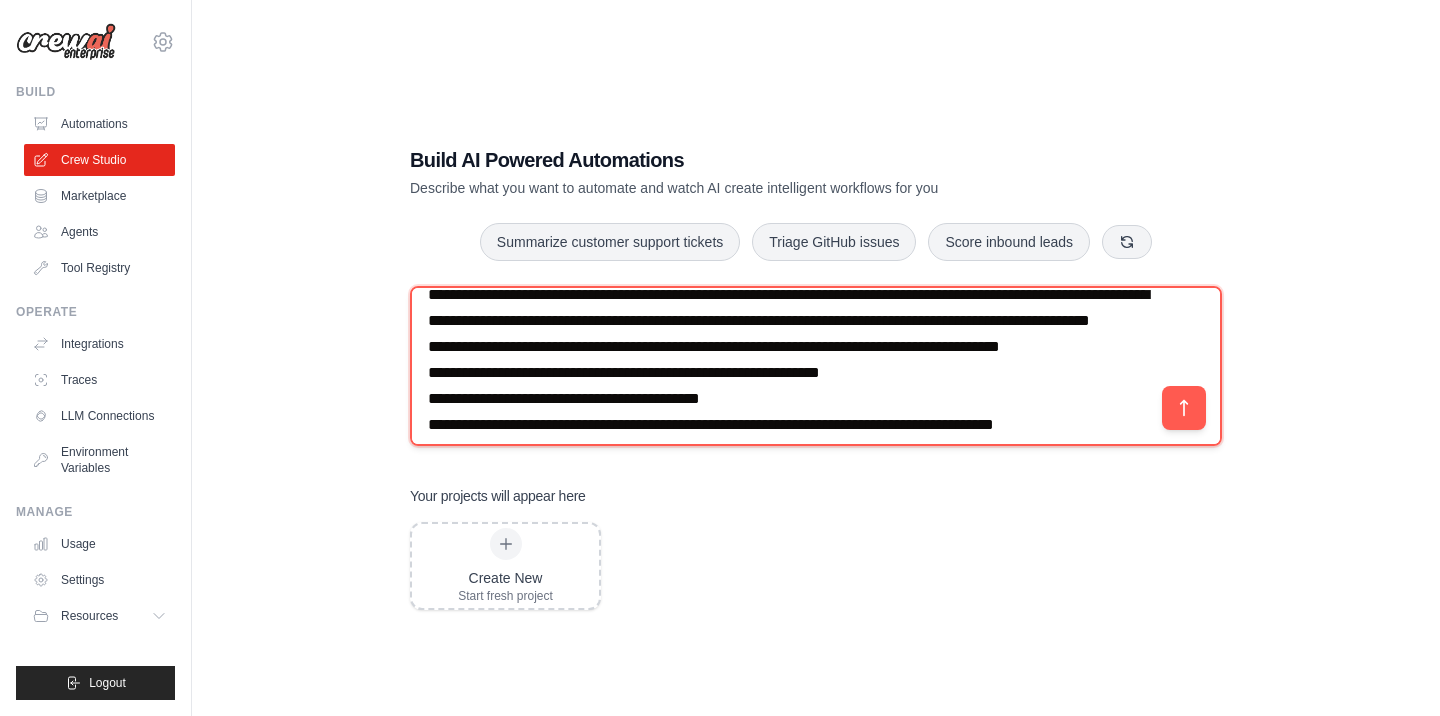 scroll, scrollTop: 9, scrollLeft: 0, axis: vertical 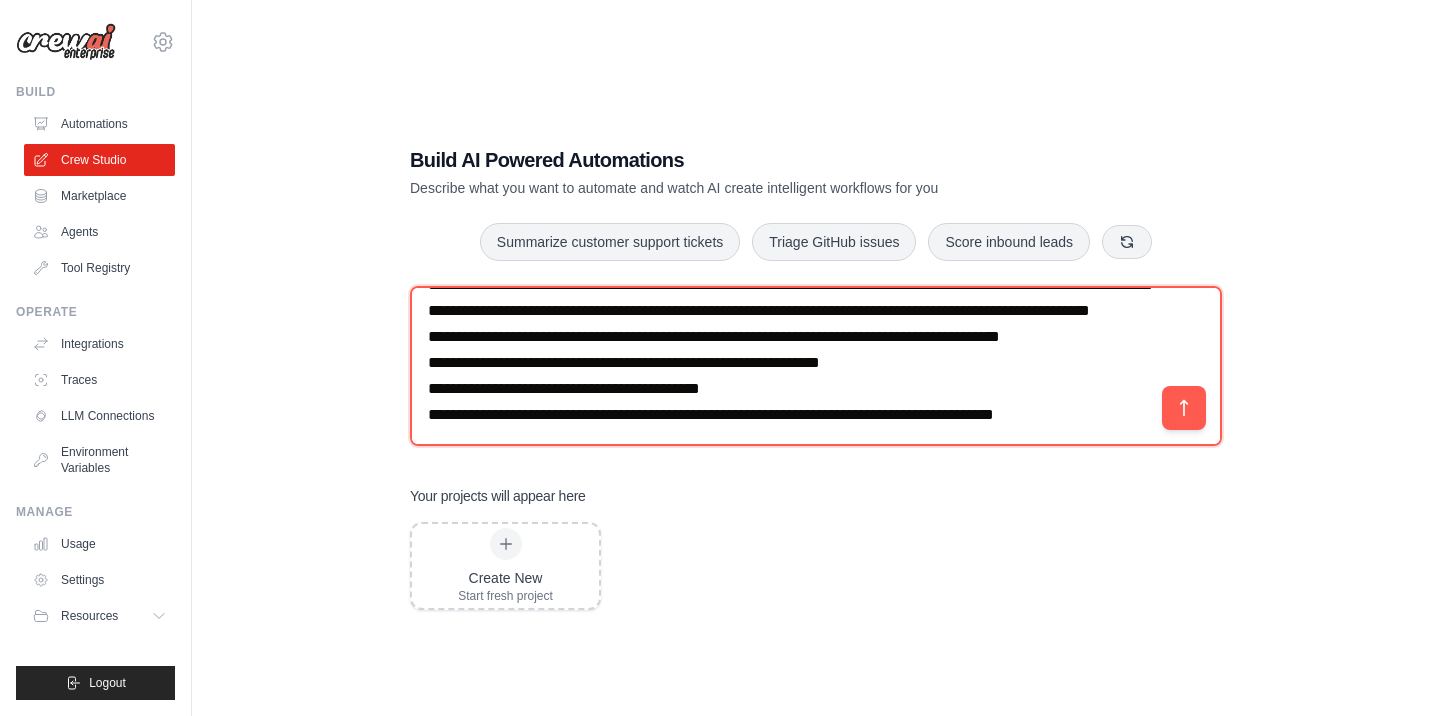 drag, startPoint x: 752, startPoint y: 359, endPoint x: 842, endPoint y: 456, distance: 132.32158 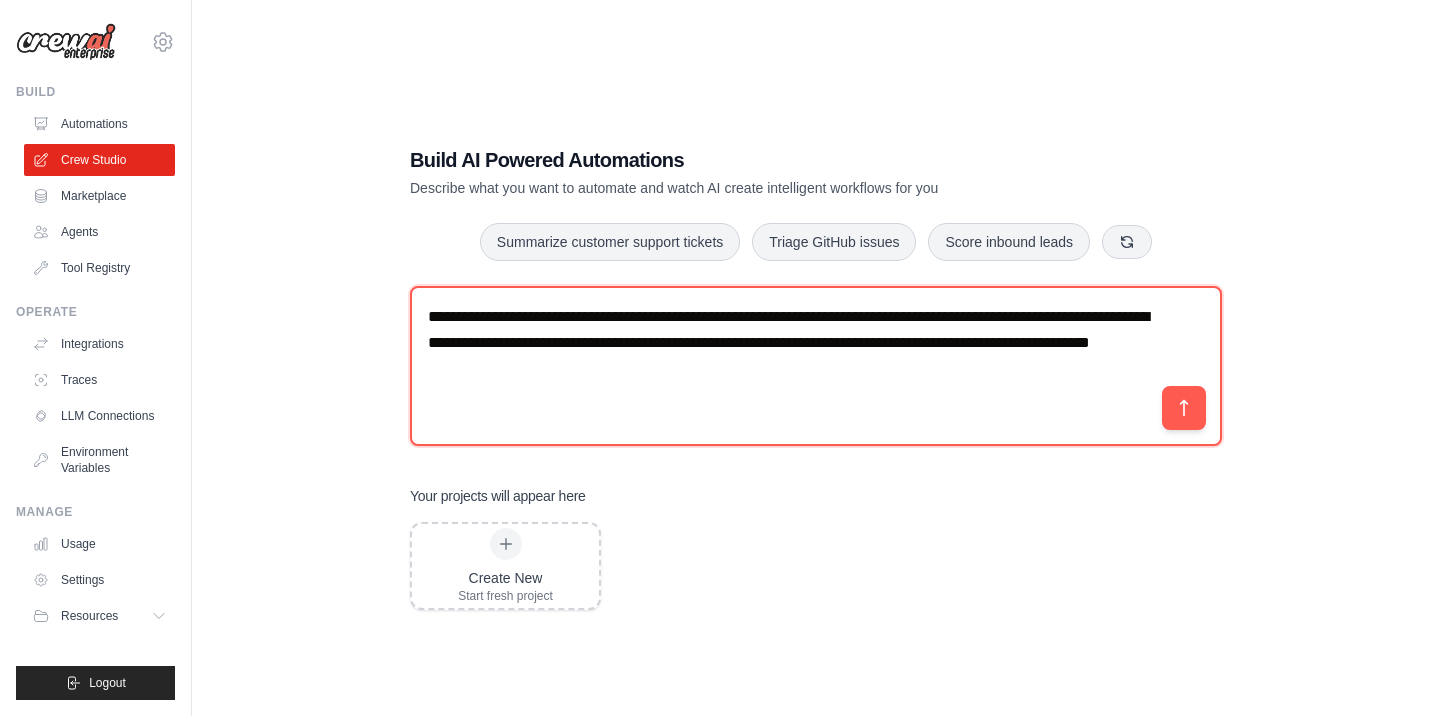 scroll, scrollTop: 0, scrollLeft: 0, axis: both 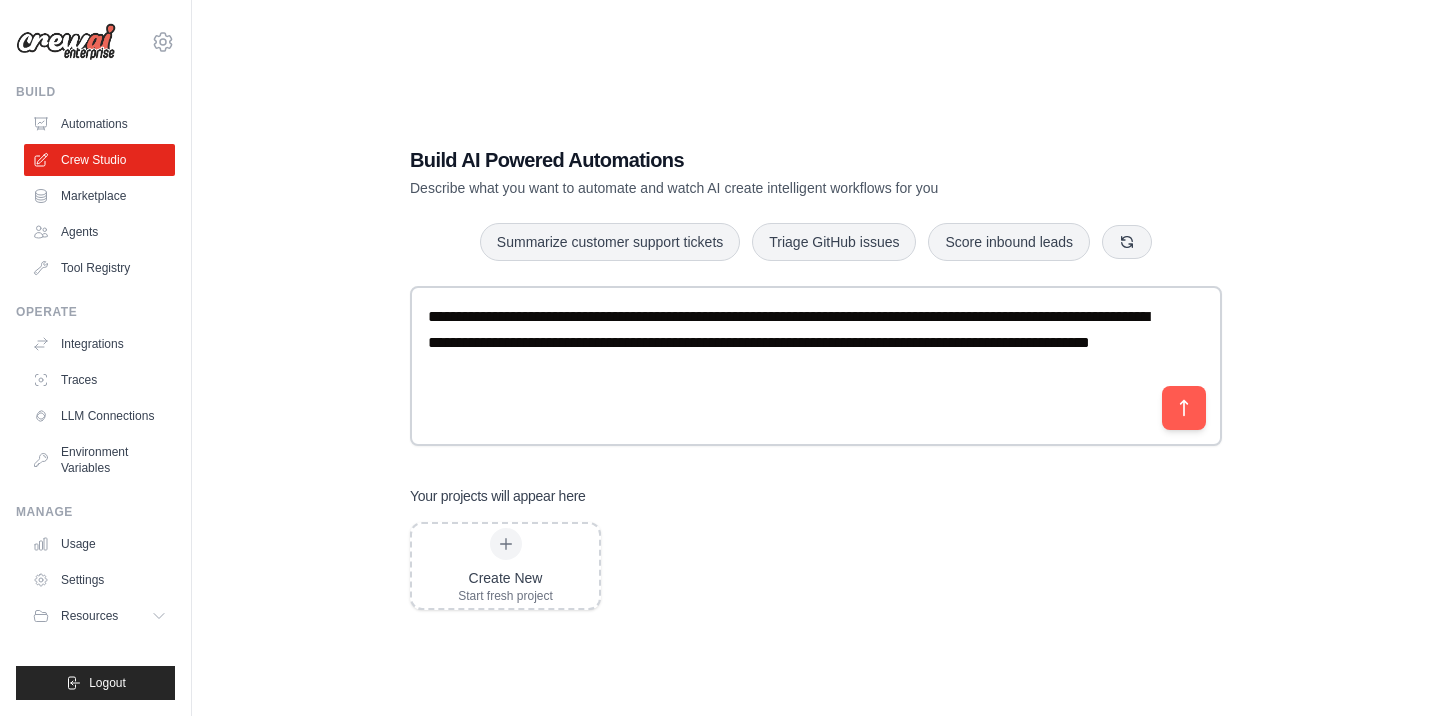 click on "Describe what you want to automate and watch AI create intelligent workflows for you" at bounding box center (746, 188) 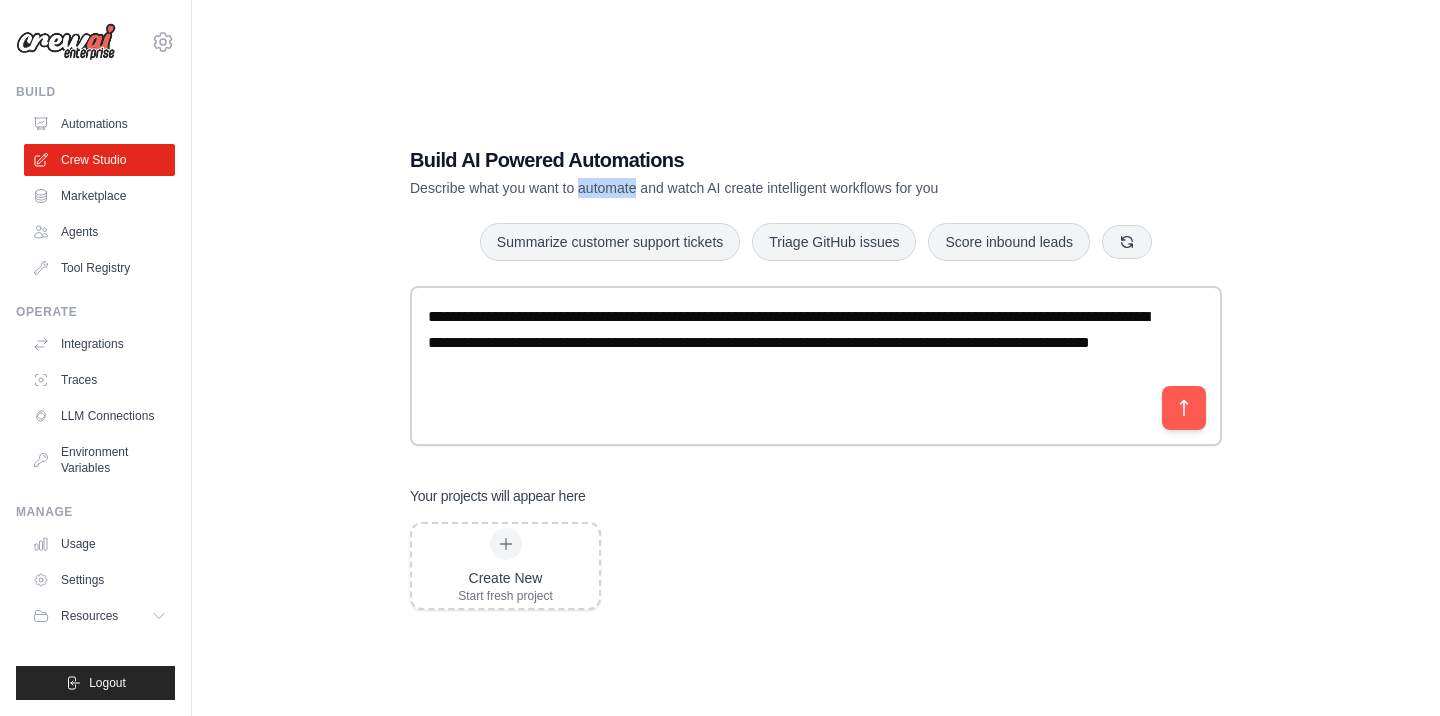 click on "Describe what you want to automate and watch AI create intelligent workflows for you" at bounding box center (746, 188) 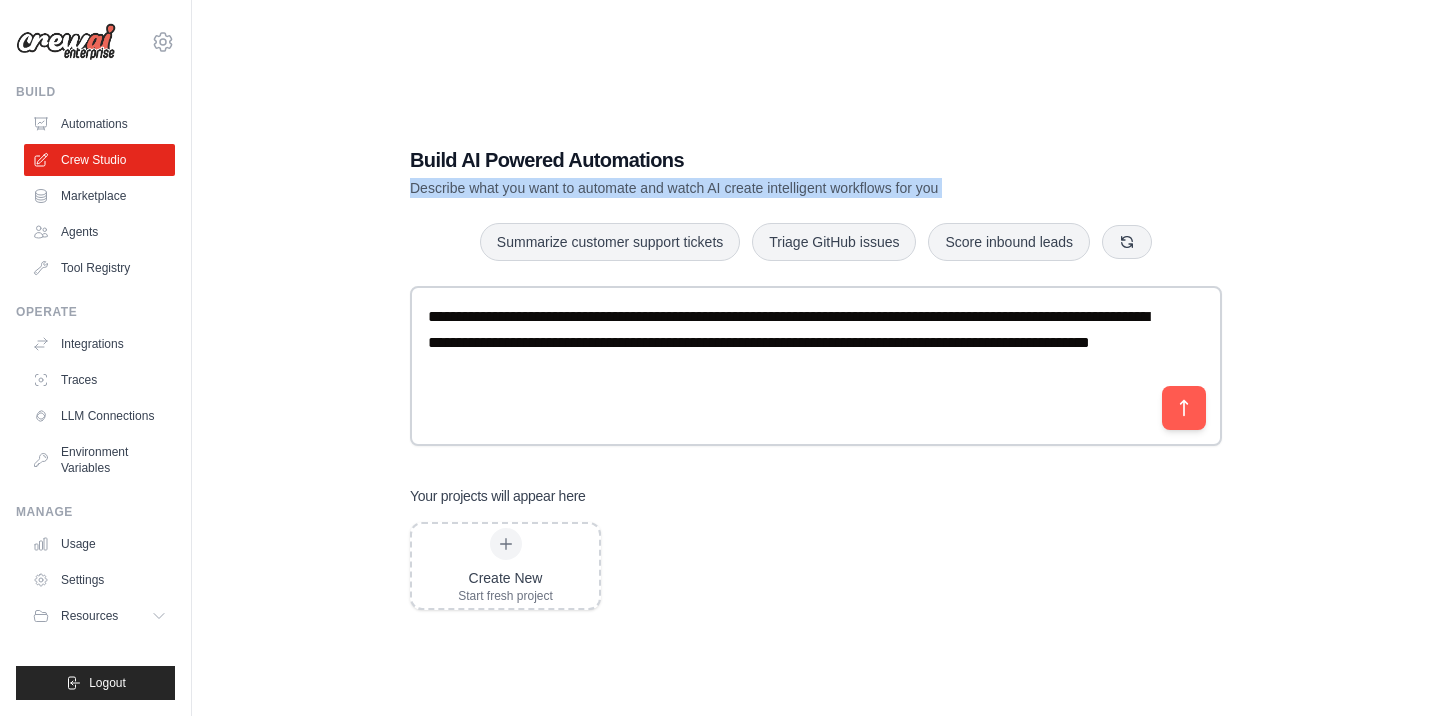 click on "Describe what you want to automate and watch AI create intelligent workflows for you" at bounding box center [746, 188] 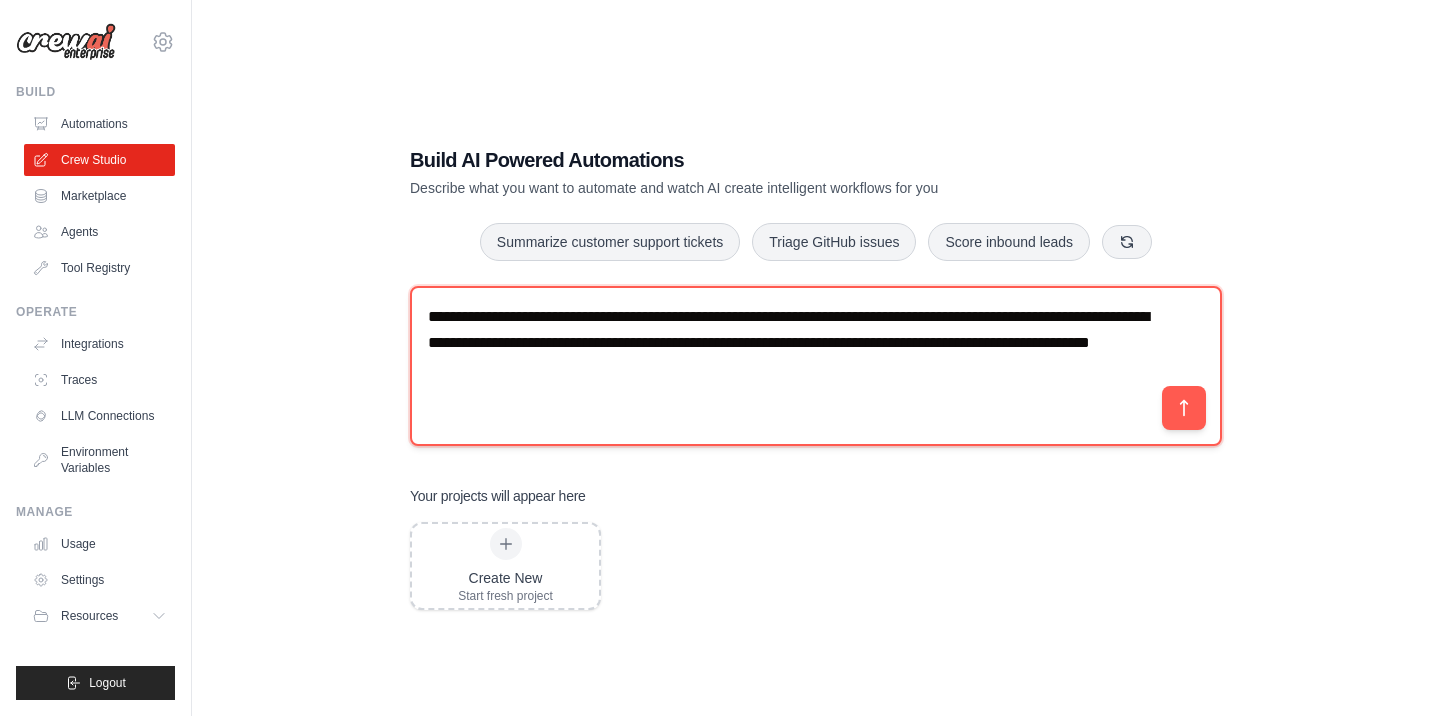 click on "**********" at bounding box center [816, 366] 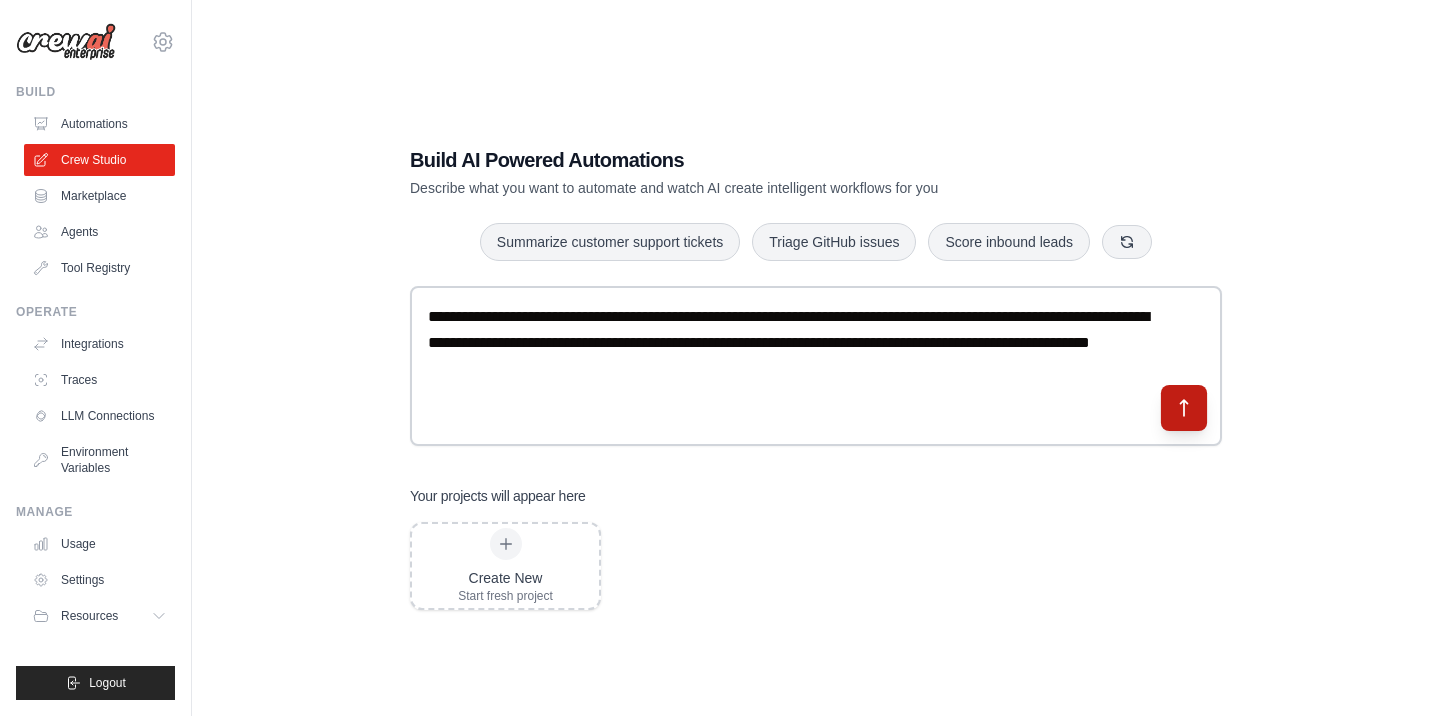 click 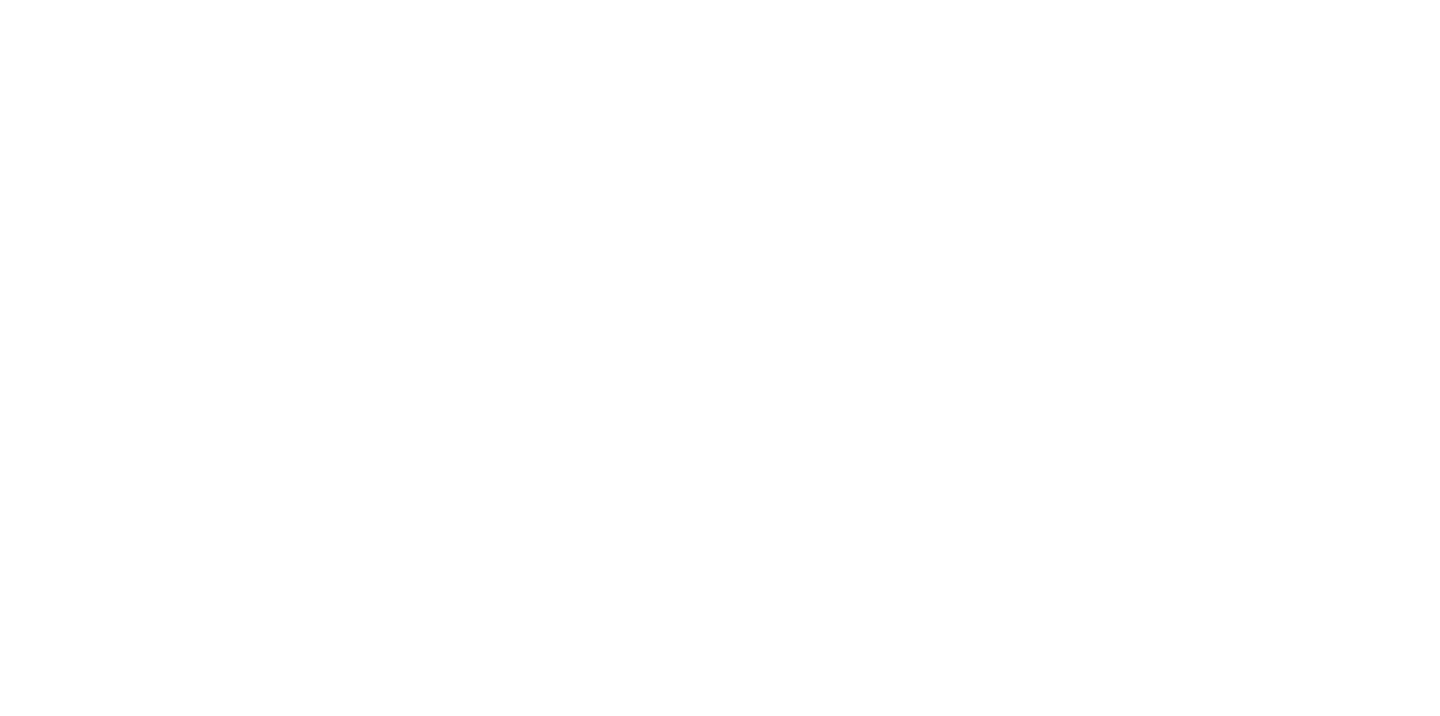 scroll, scrollTop: 0, scrollLeft: 0, axis: both 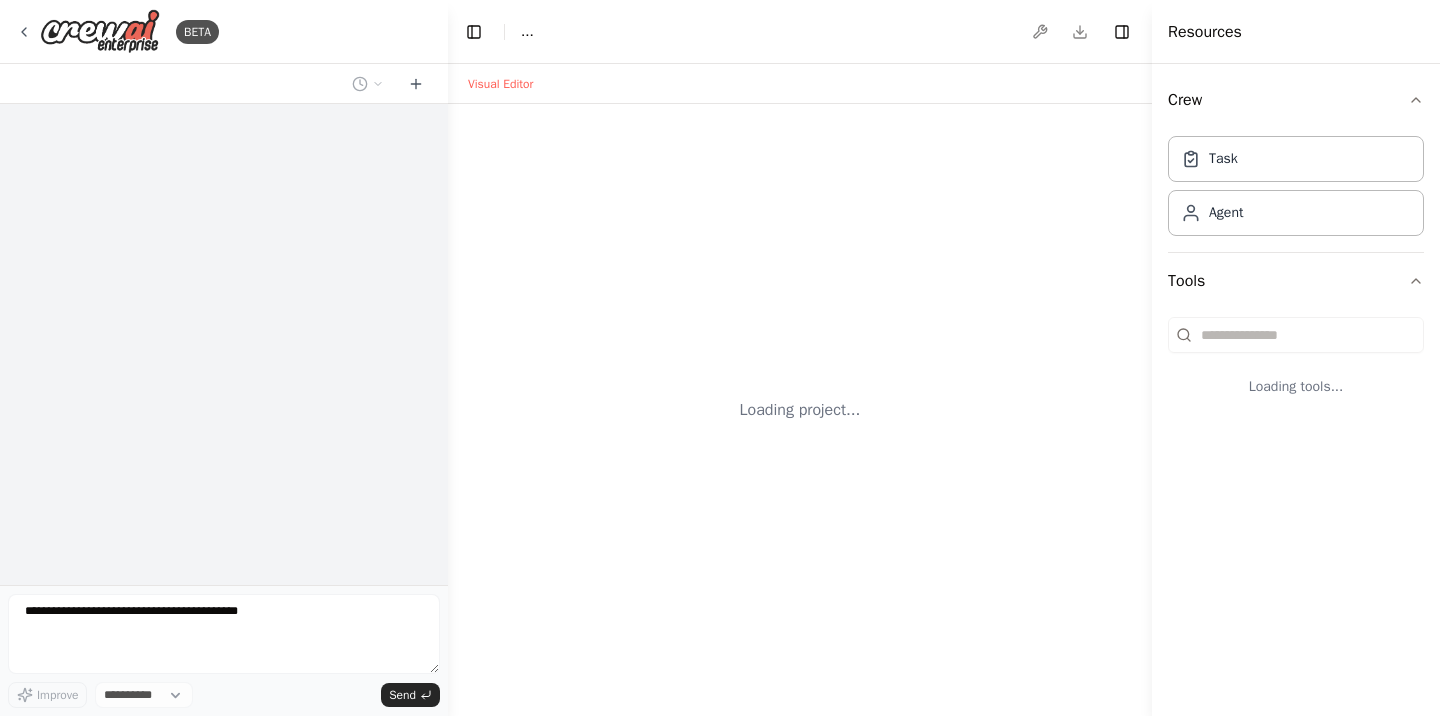 select on "****" 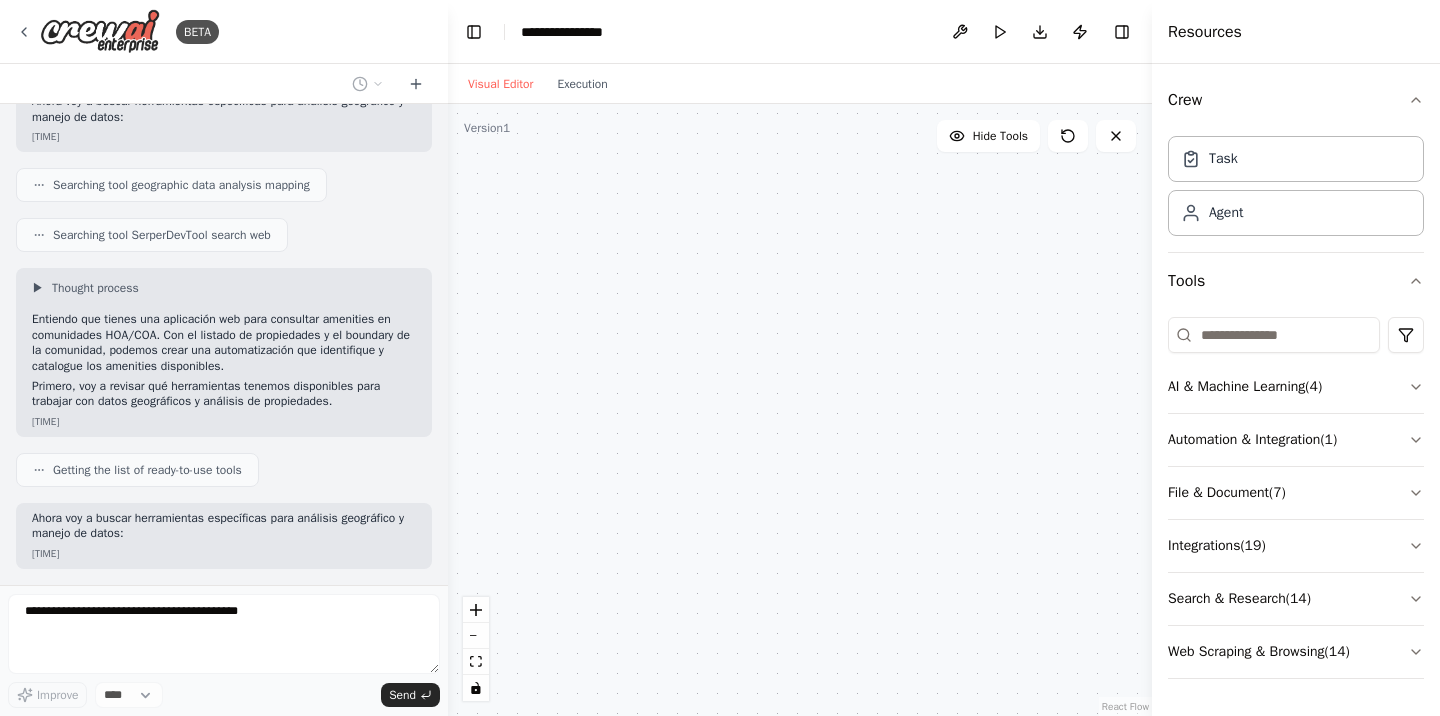 scroll, scrollTop: 484, scrollLeft: 0, axis: vertical 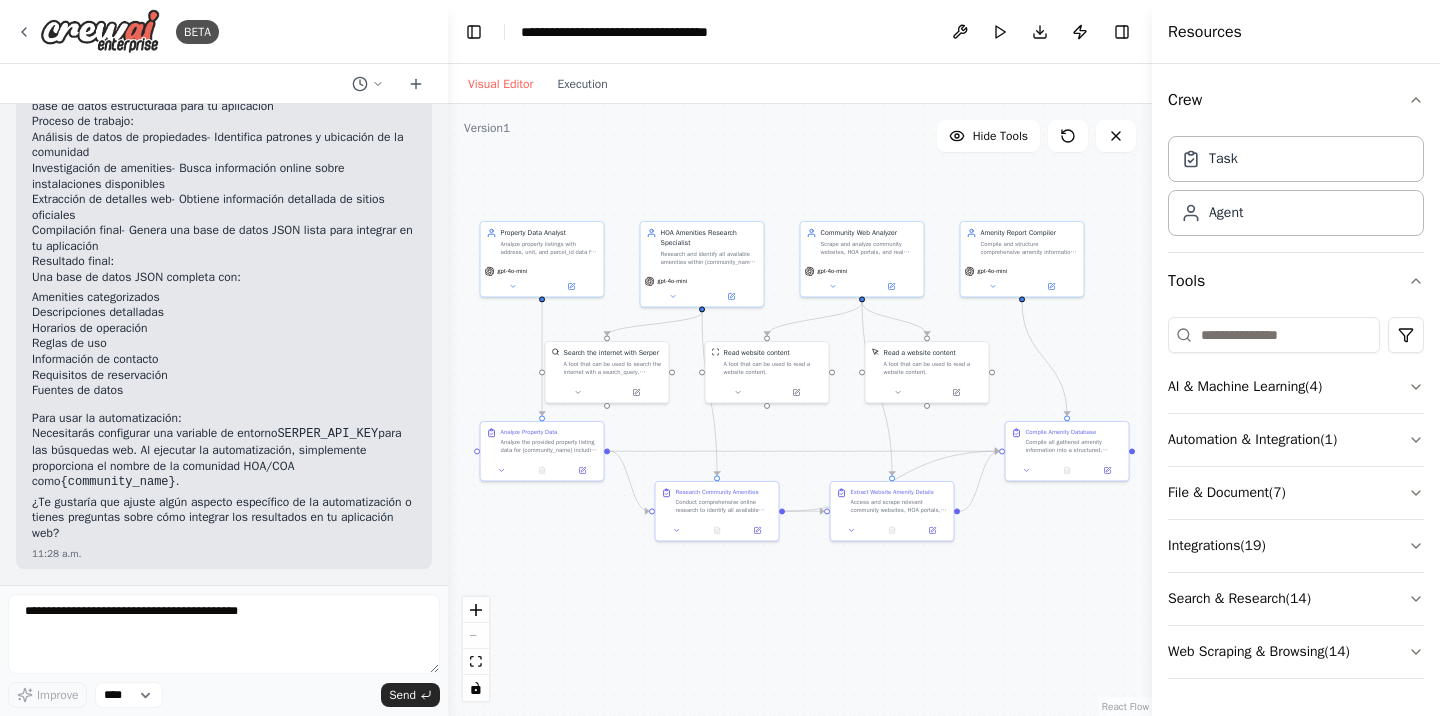 drag, startPoint x: 545, startPoint y: 464, endPoint x: 461, endPoint y: 357, distance: 136.03308 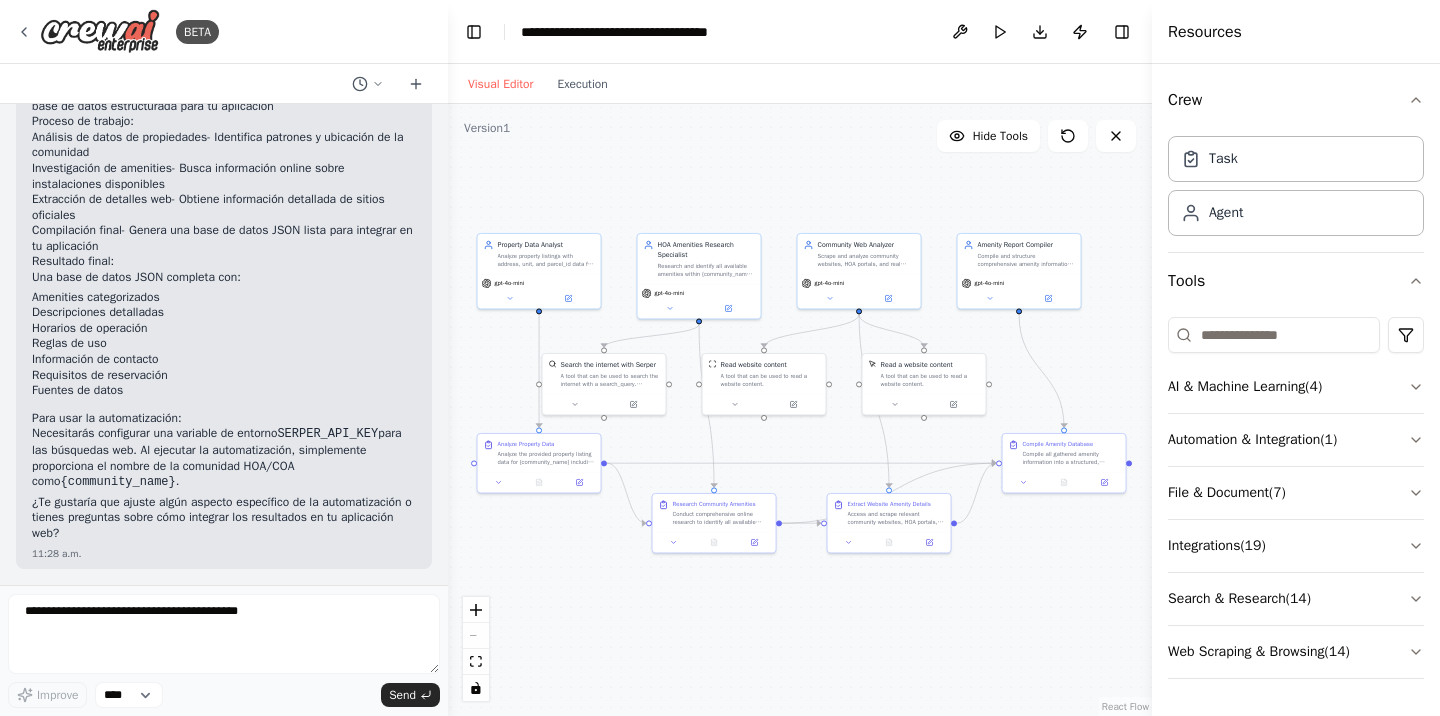 drag, startPoint x: 461, startPoint y: 358, endPoint x: 462, endPoint y: 372, distance: 14.035668 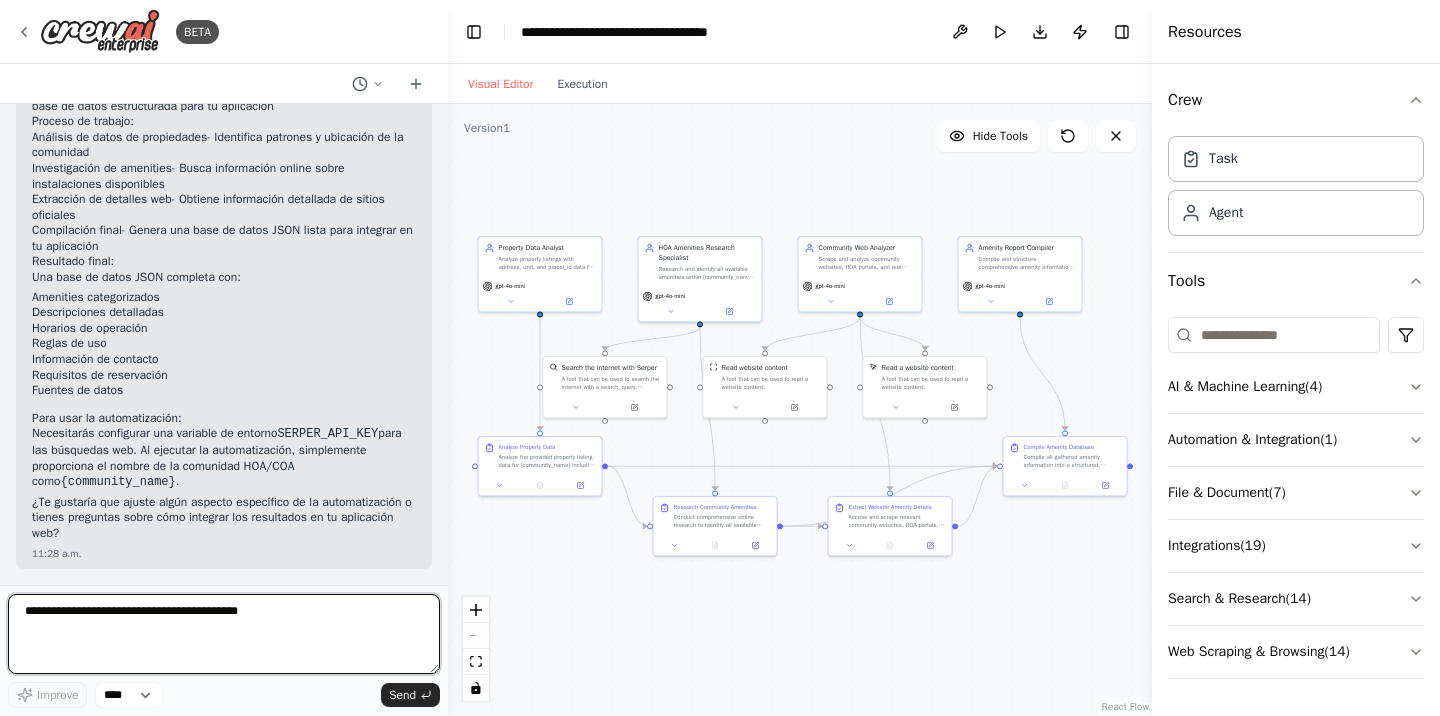 click at bounding box center [224, 634] 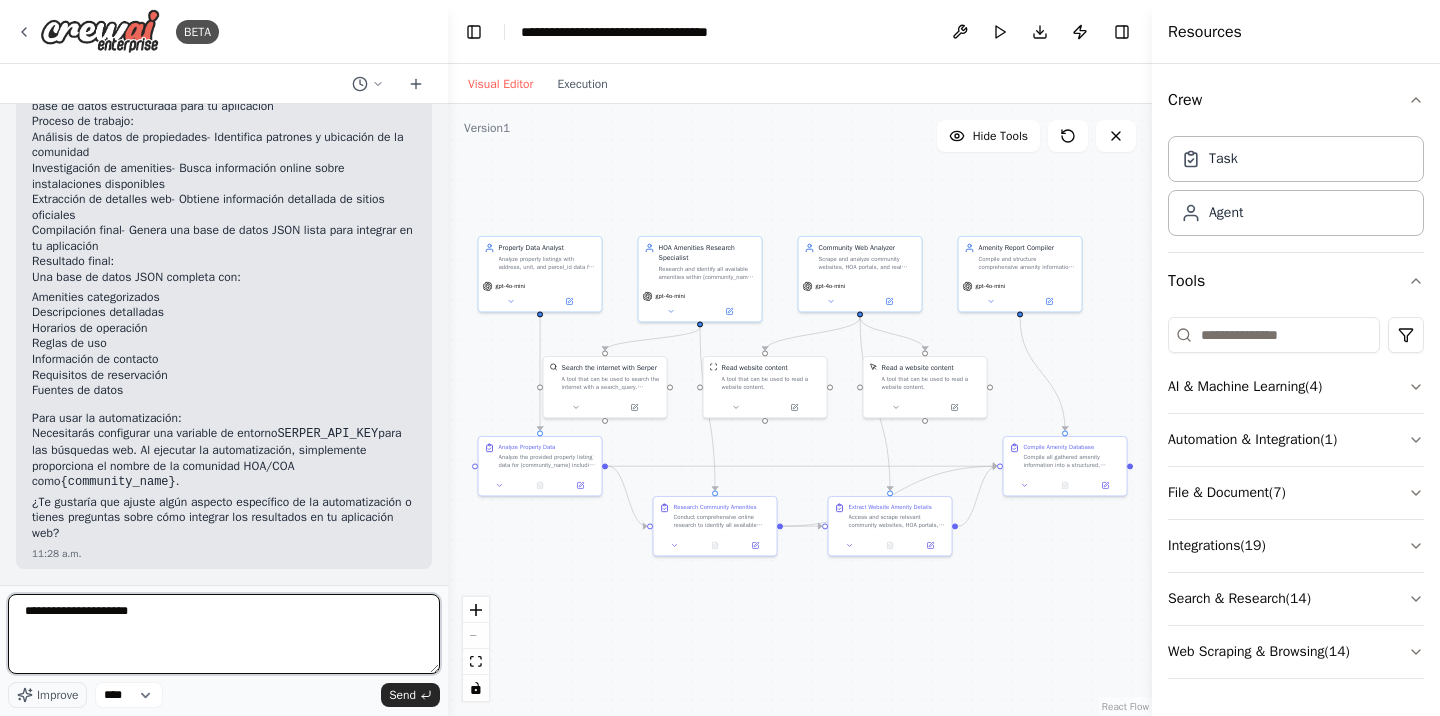click on "**********" at bounding box center (224, 634) 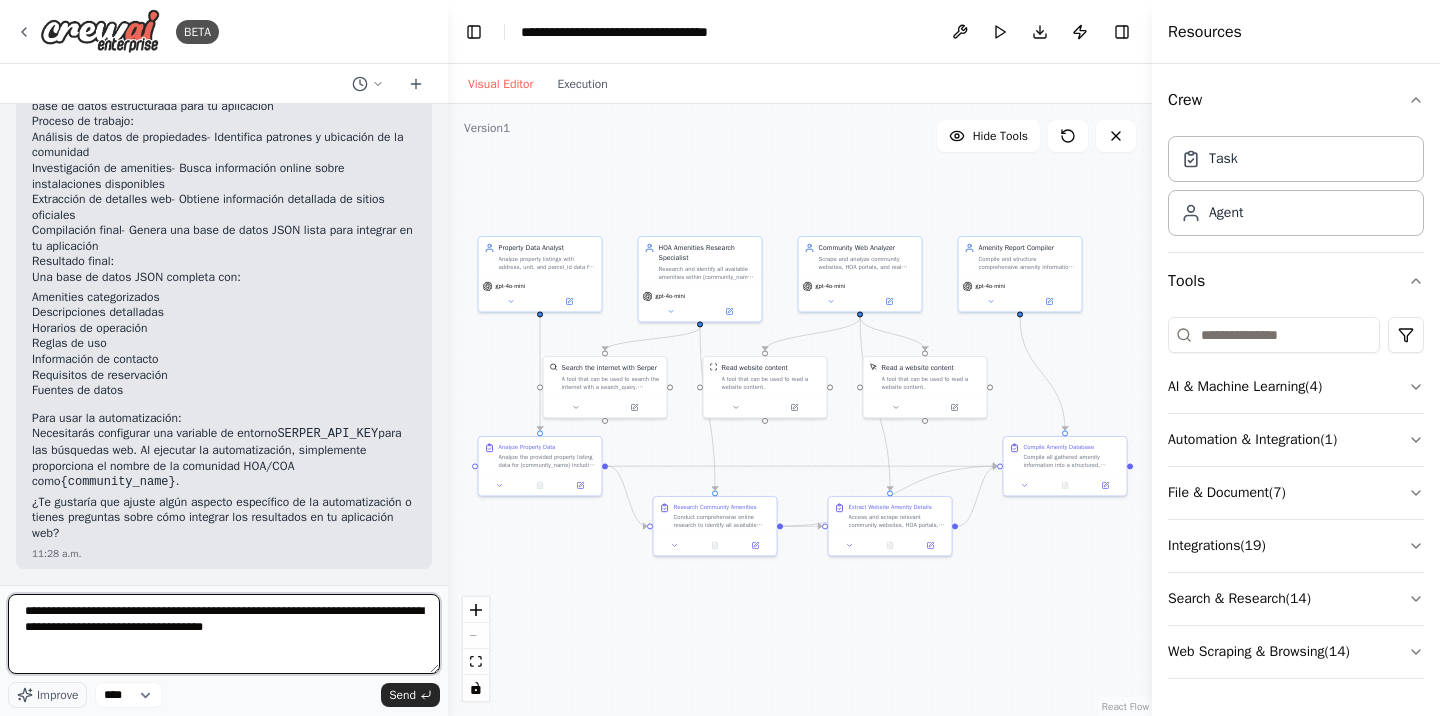 type on "**********" 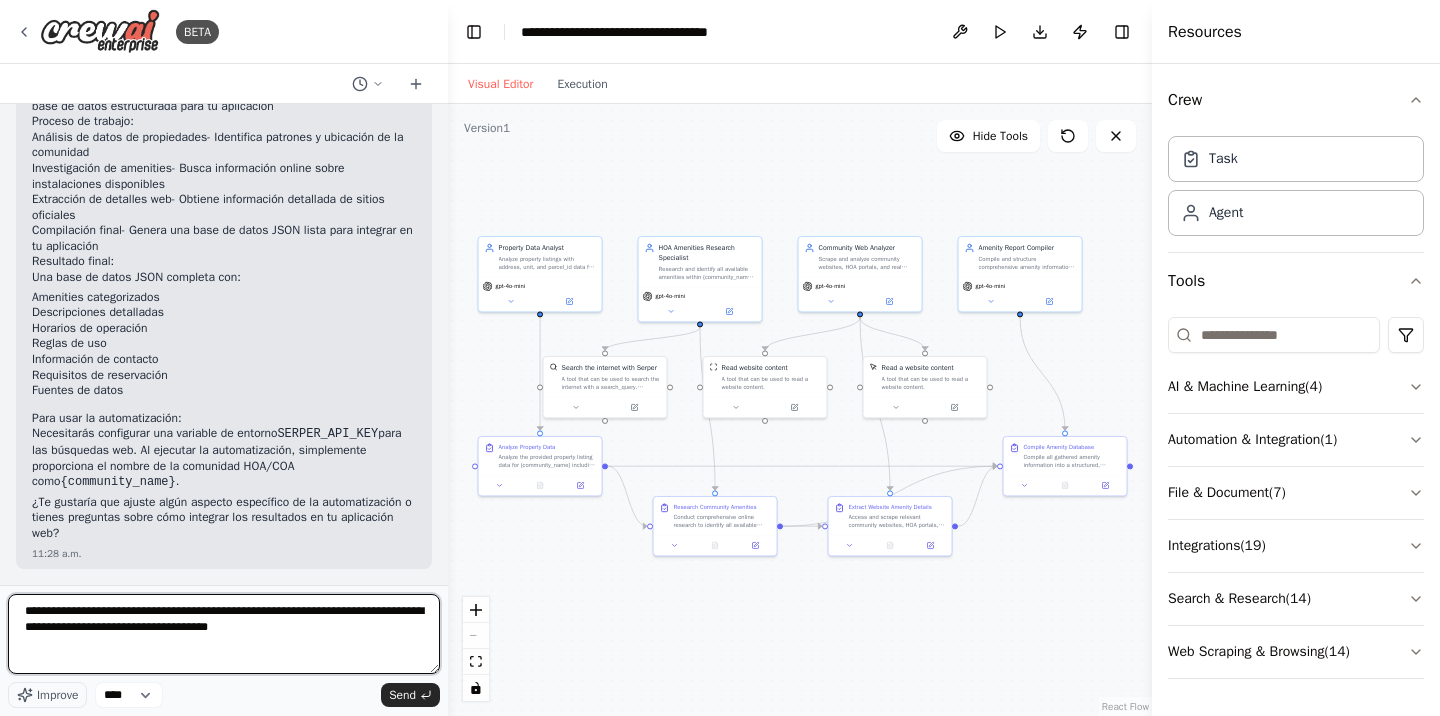 type 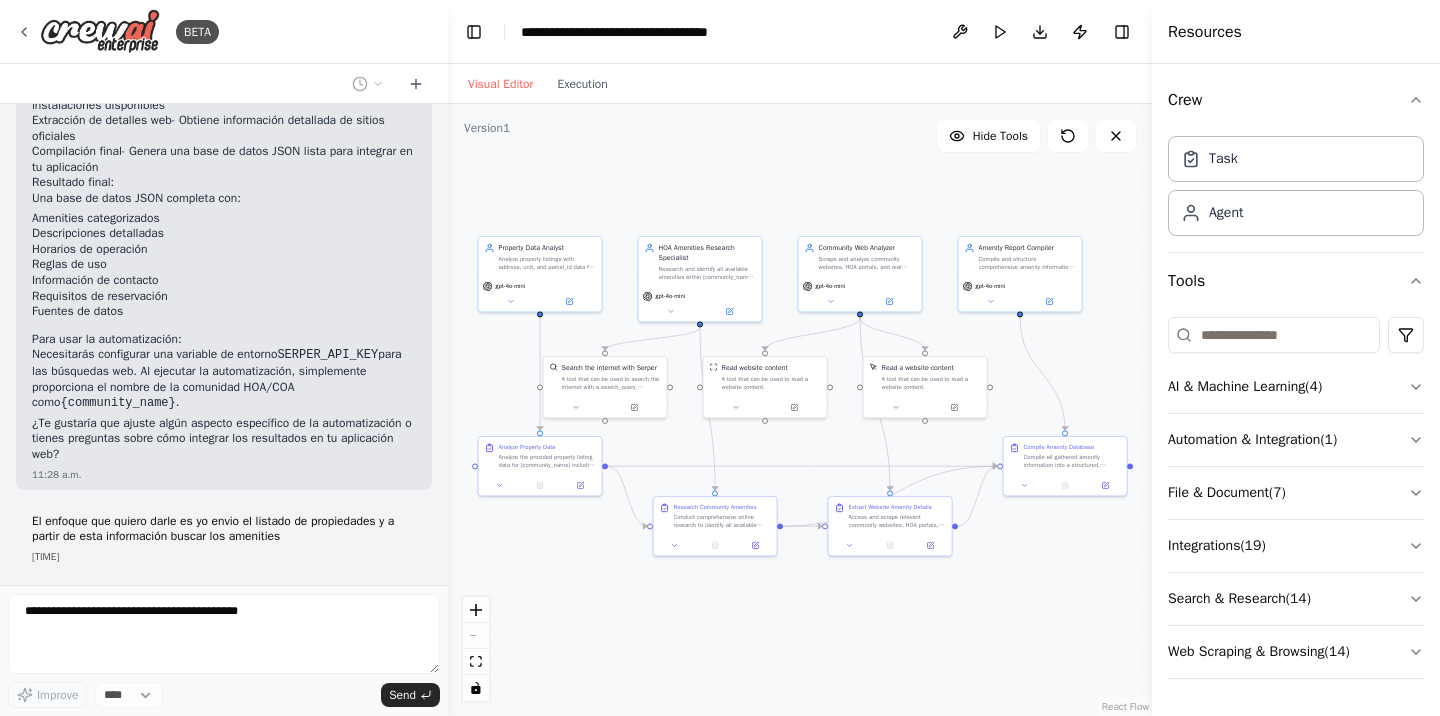 scroll, scrollTop: 2560, scrollLeft: 0, axis: vertical 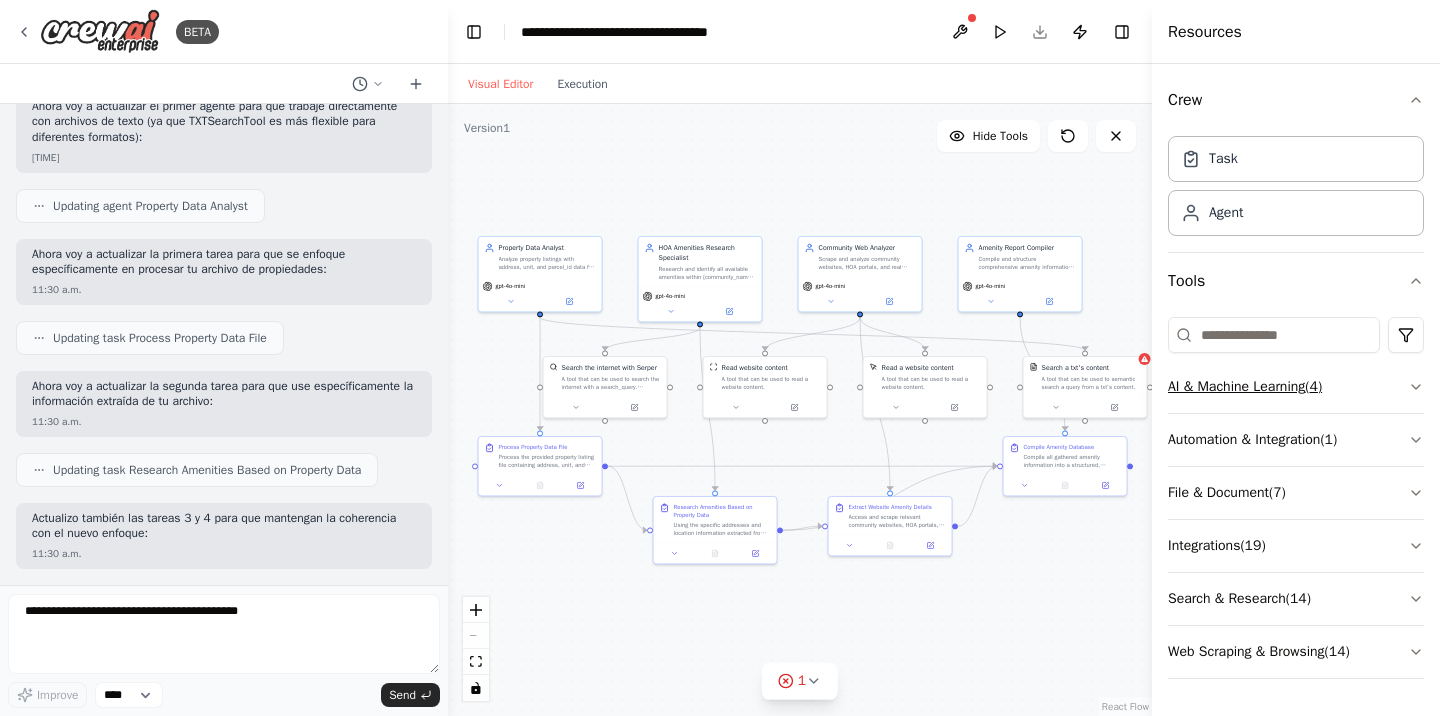 click 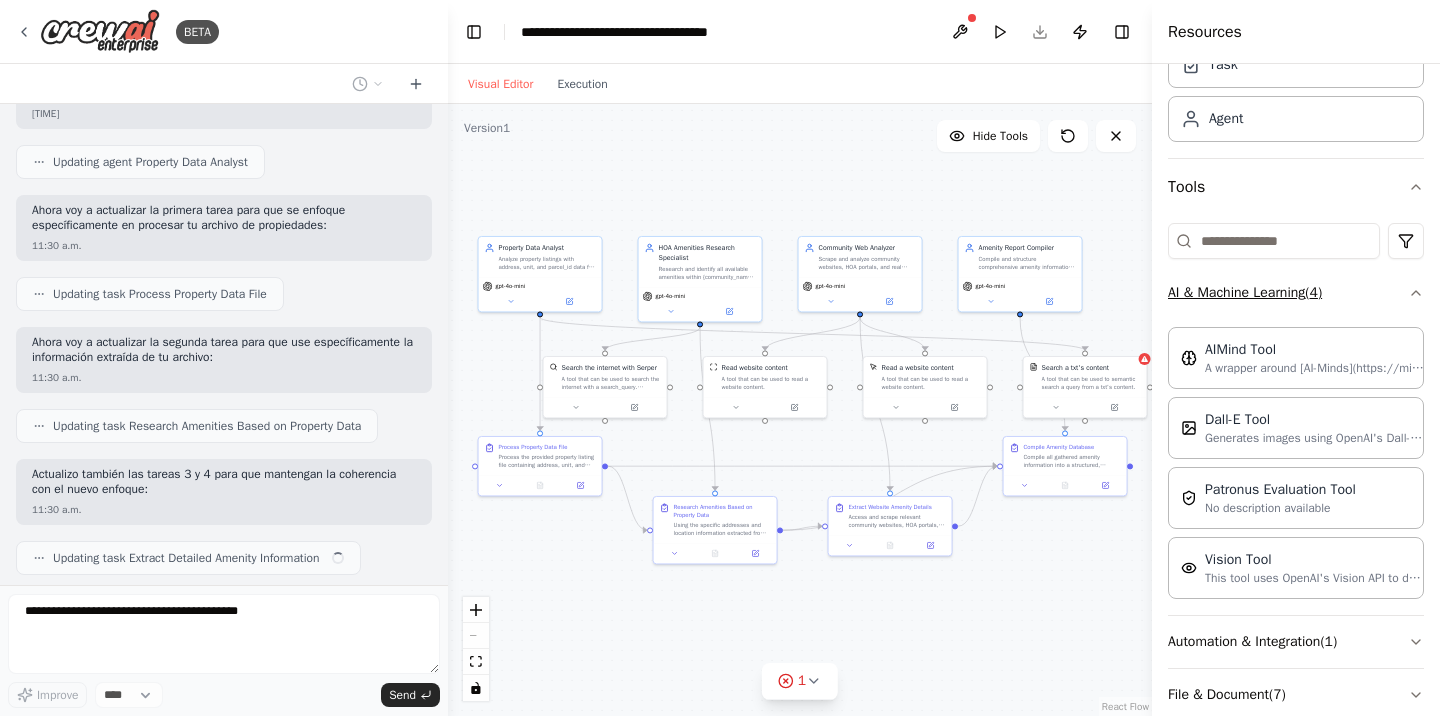 scroll, scrollTop: 104, scrollLeft: 0, axis: vertical 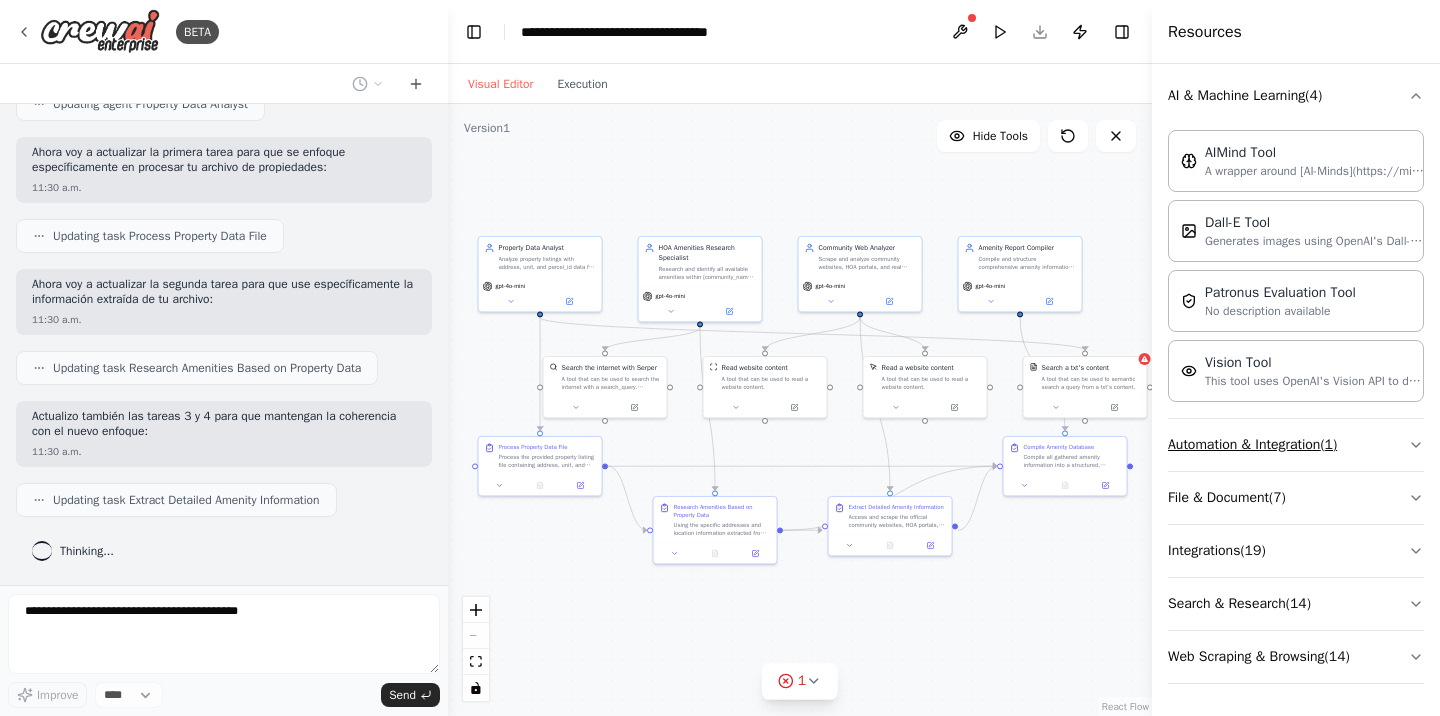 click 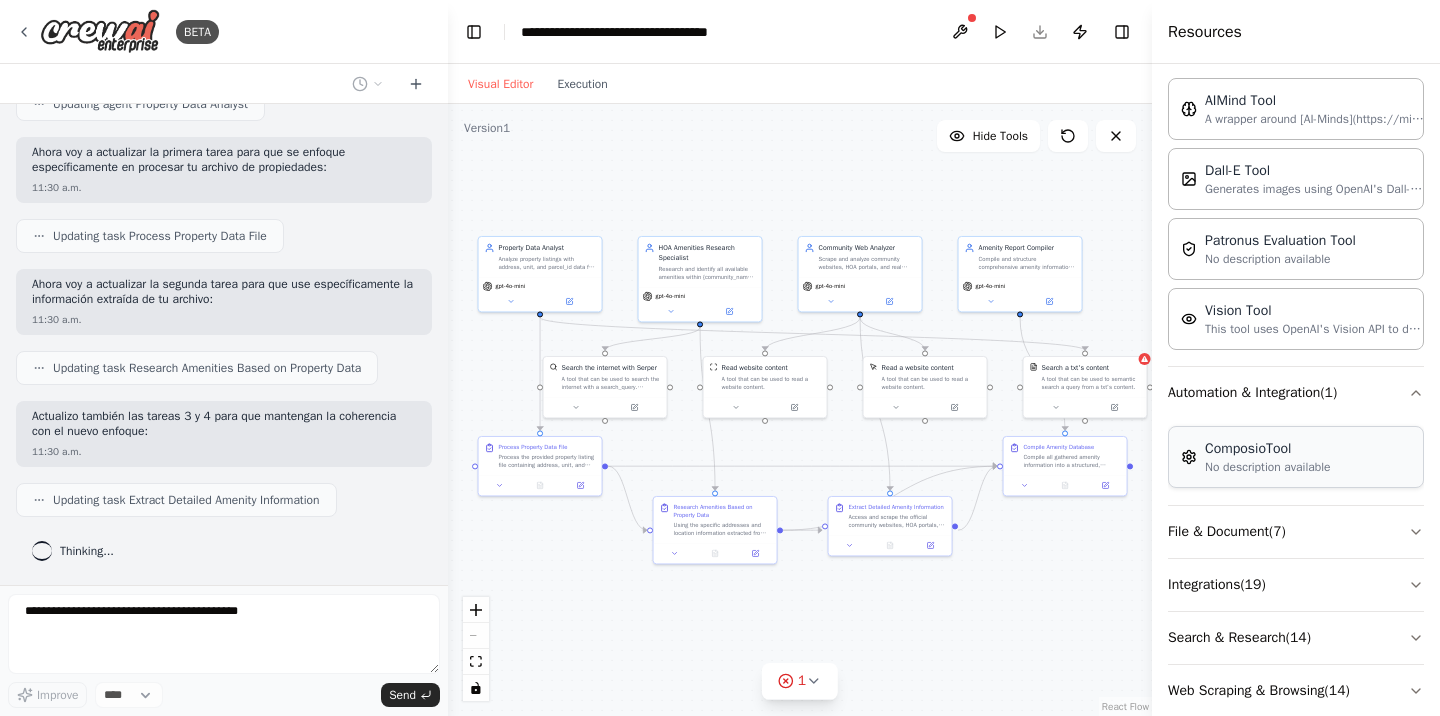 scroll, scrollTop: 377, scrollLeft: 0, axis: vertical 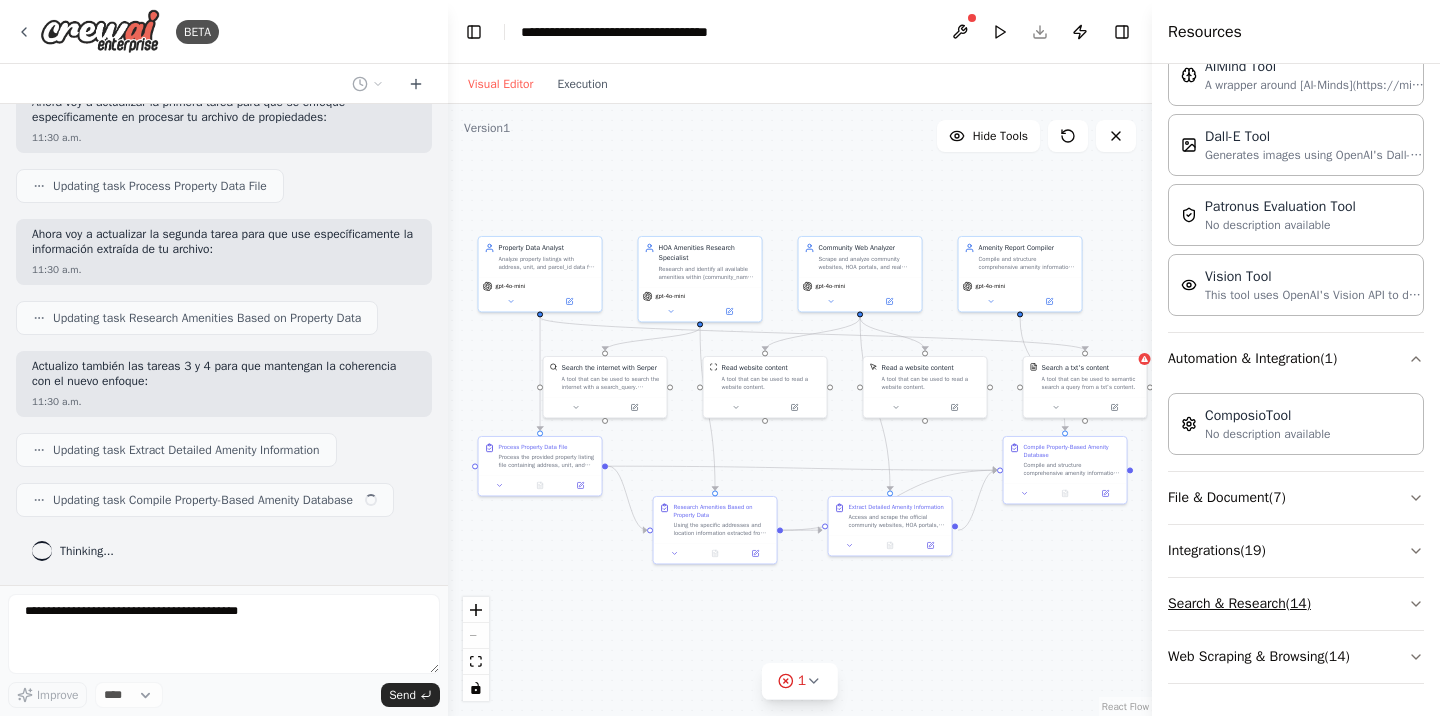 click on "Search & Research  ( 14 )" at bounding box center [1296, 604] 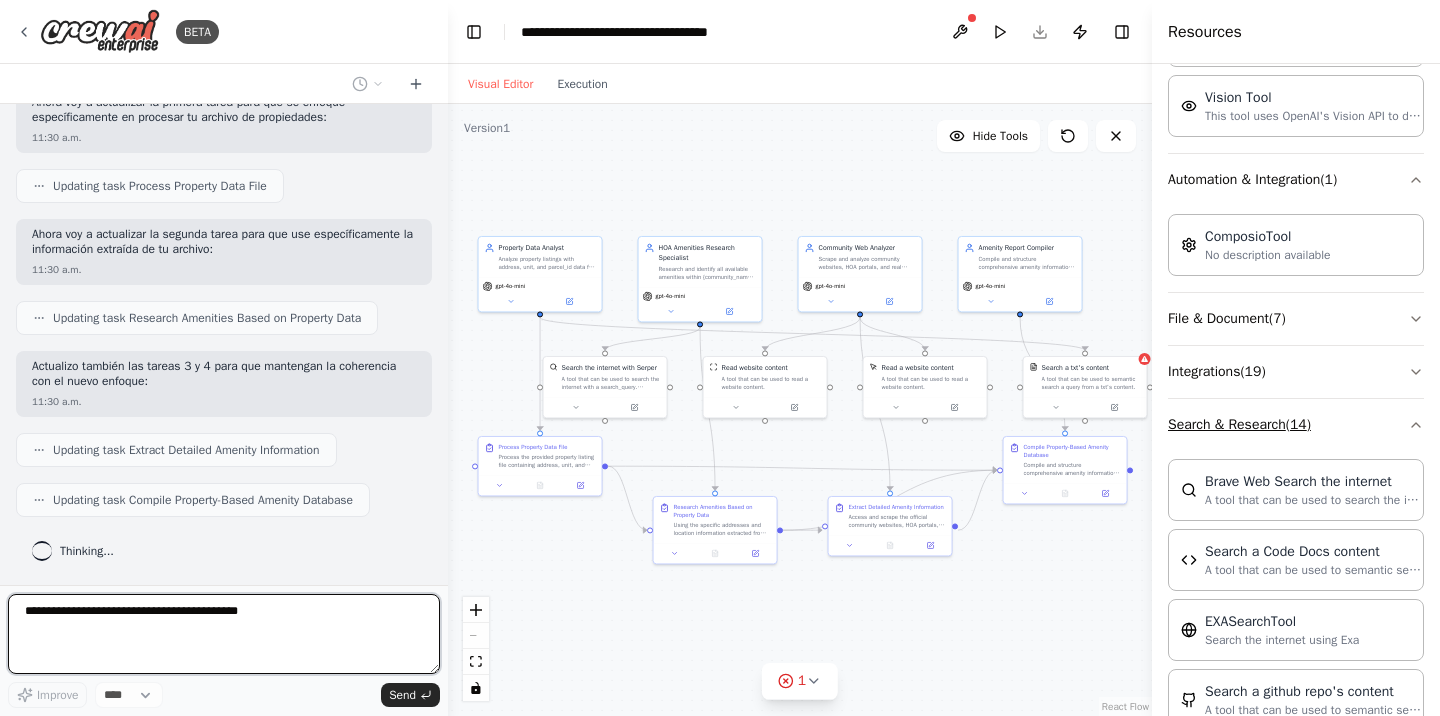 scroll, scrollTop: 637, scrollLeft: 0, axis: vertical 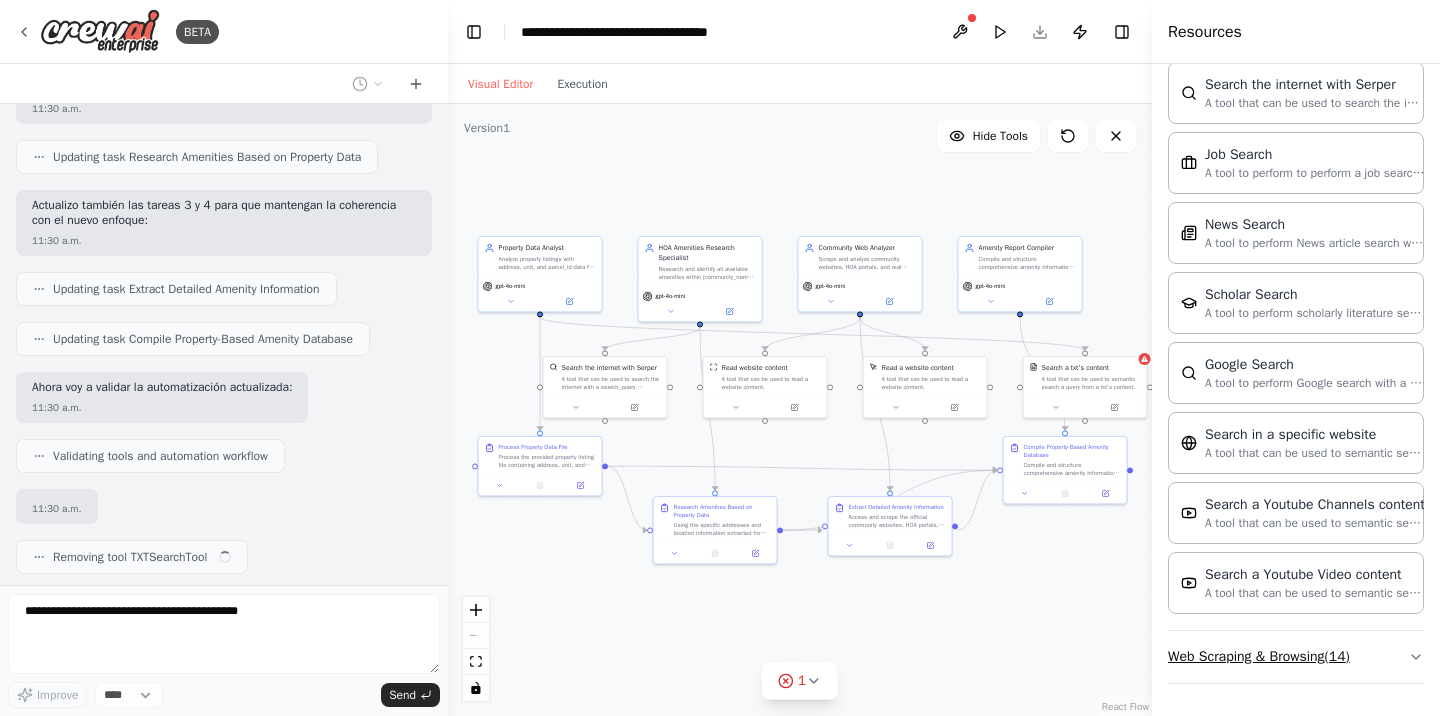 click on "Web Scraping & Browsing  ( 14 )" at bounding box center [1296, 657] 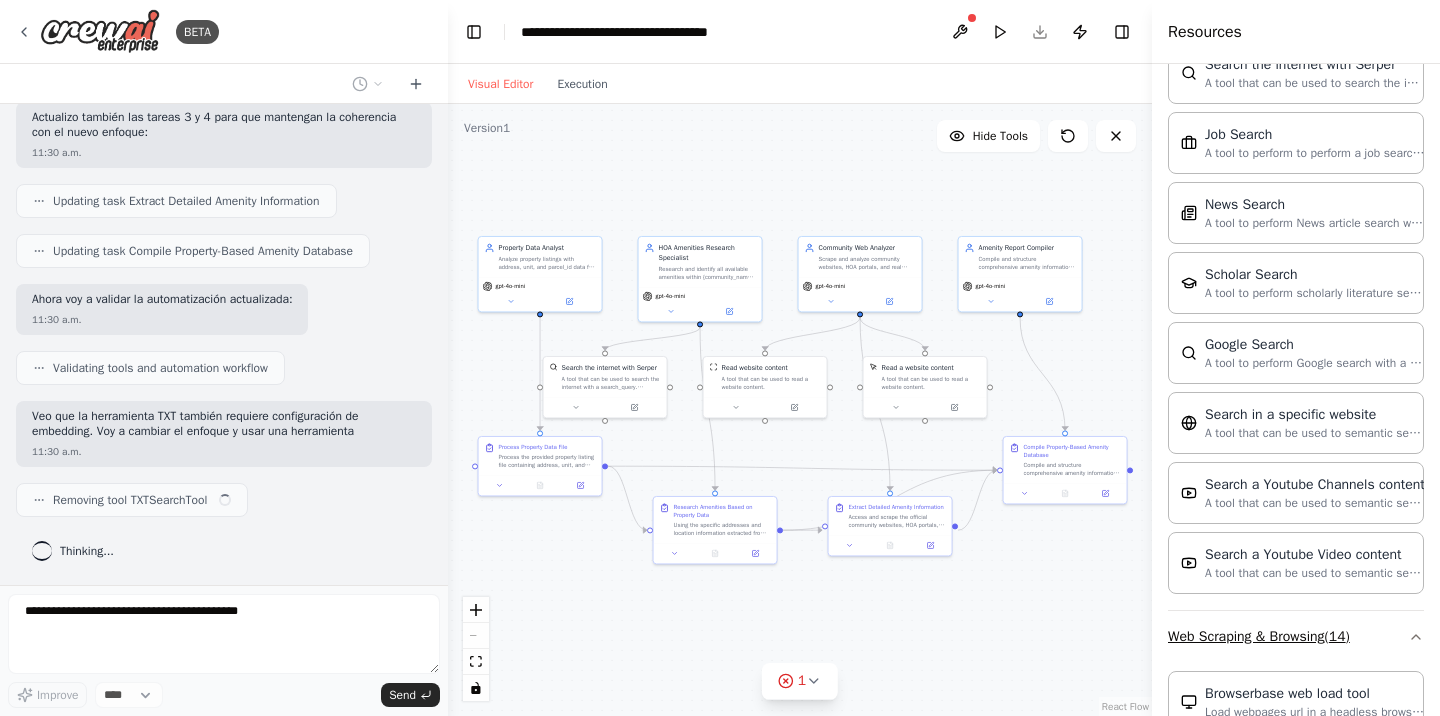 scroll, scrollTop: 3753, scrollLeft: 0, axis: vertical 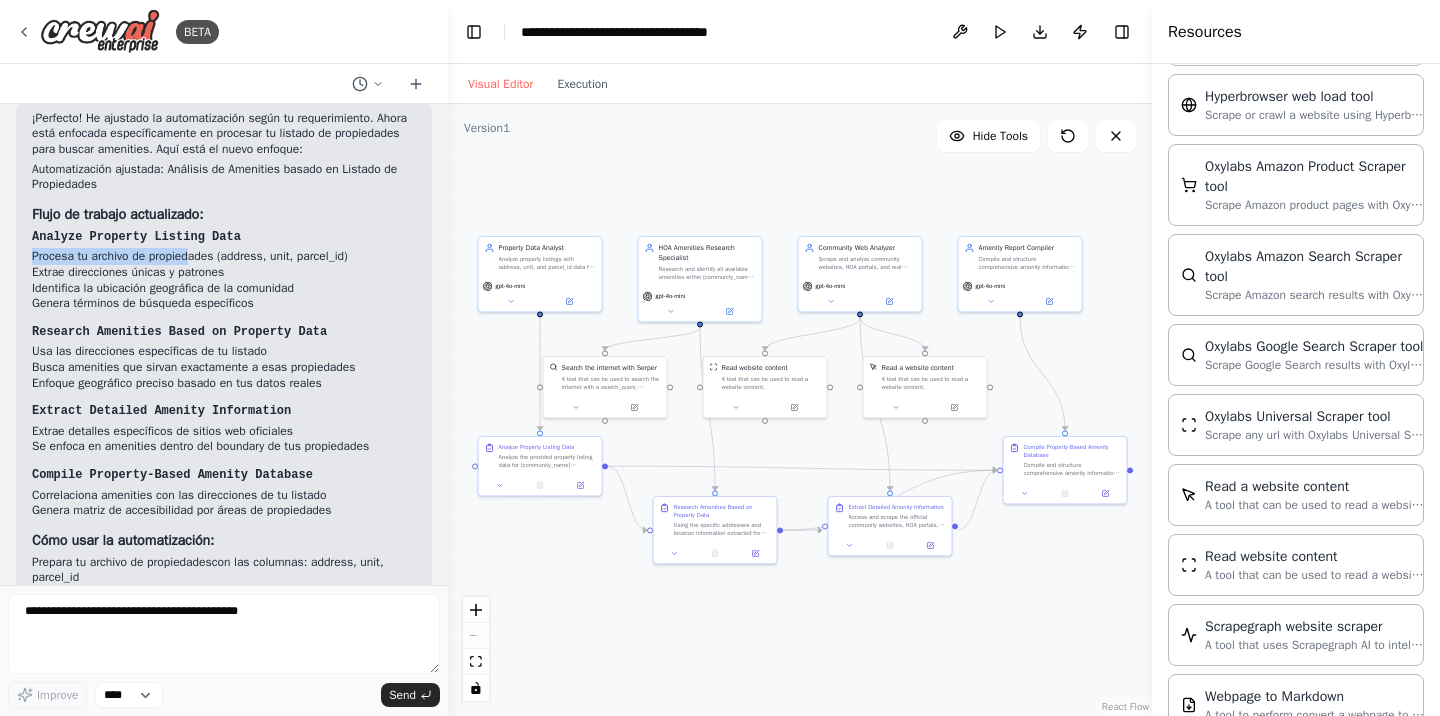 drag, startPoint x: 34, startPoint y: 302, endPoint x: 199, endPoint y: 297, distance: 165.07574 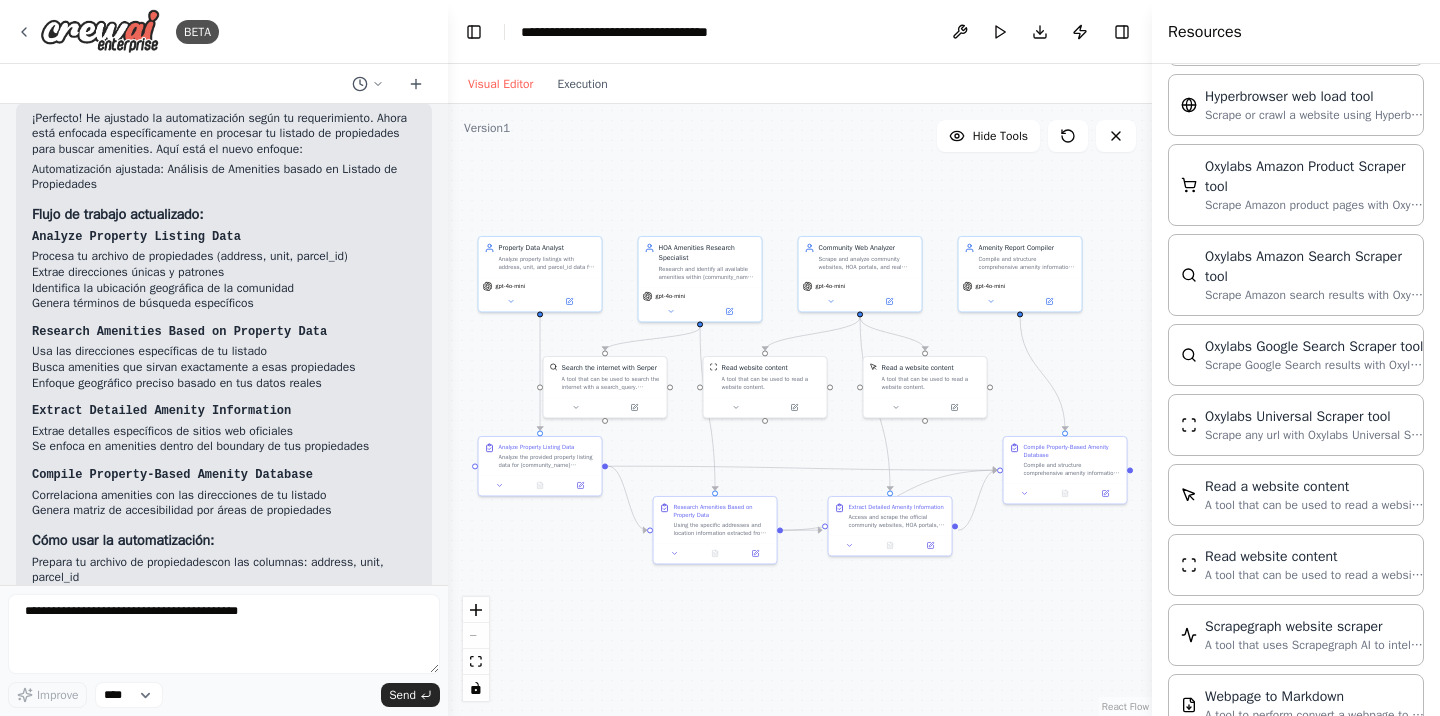 click on "Extrae direcciones únicas y patrones" at bounding box center [224, 273] 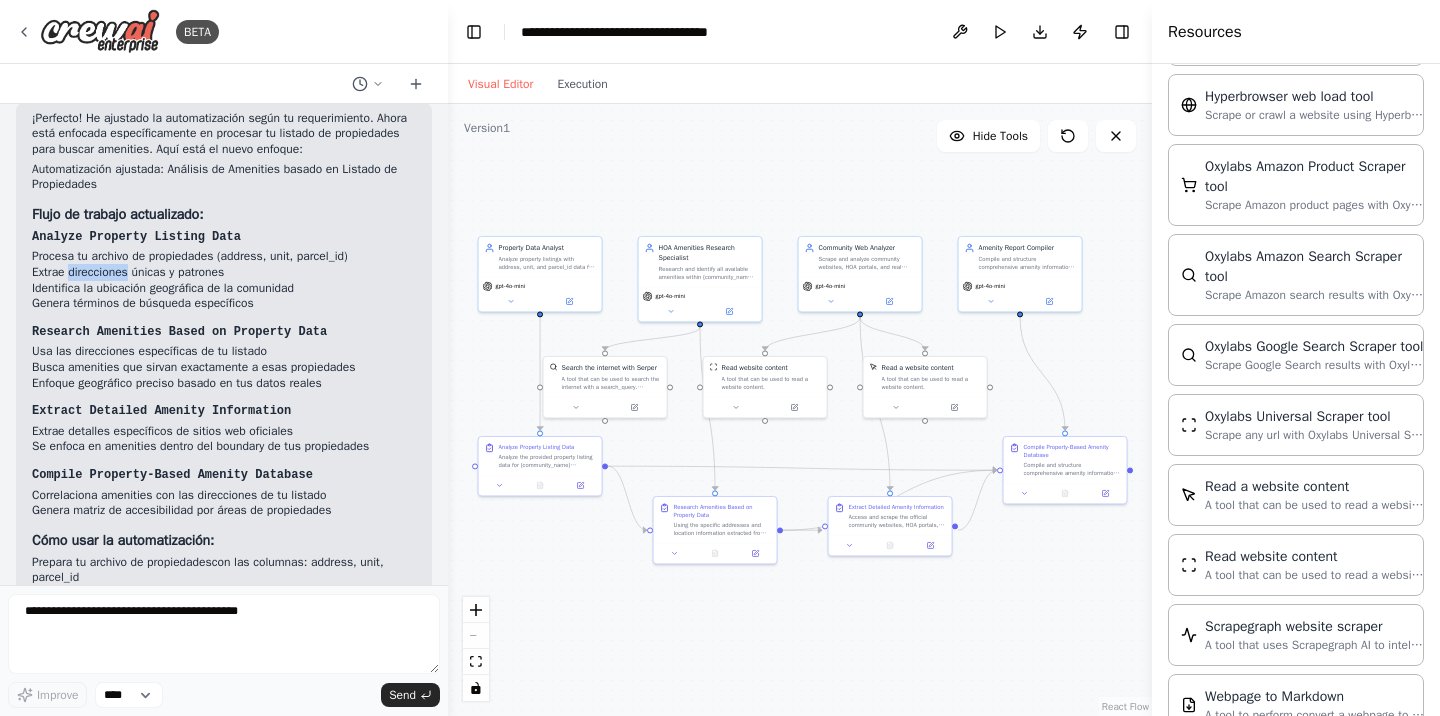 click on "Extrae direcciones únicas y patrones" at bounding box center (224, 273) 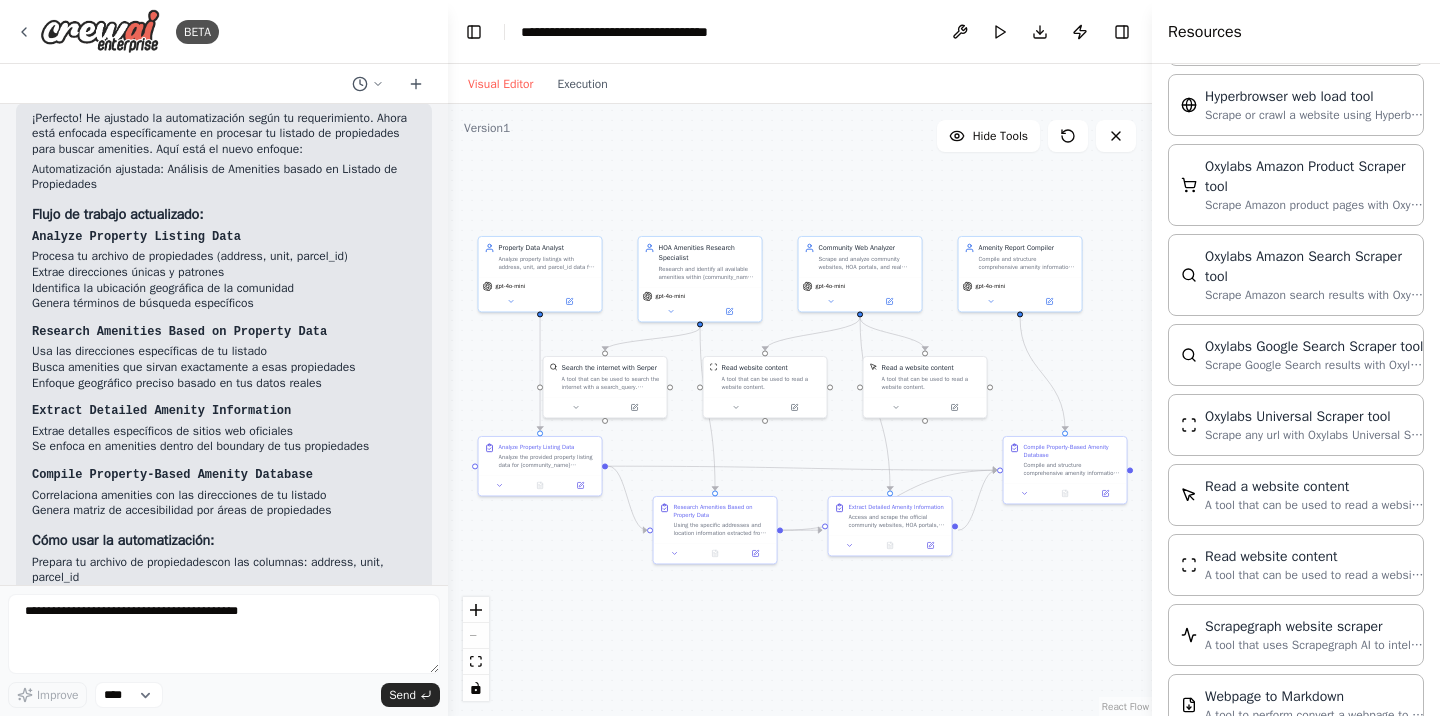 click on "Genera términos de búsqueda específicos" at bounding box center [224, 304] 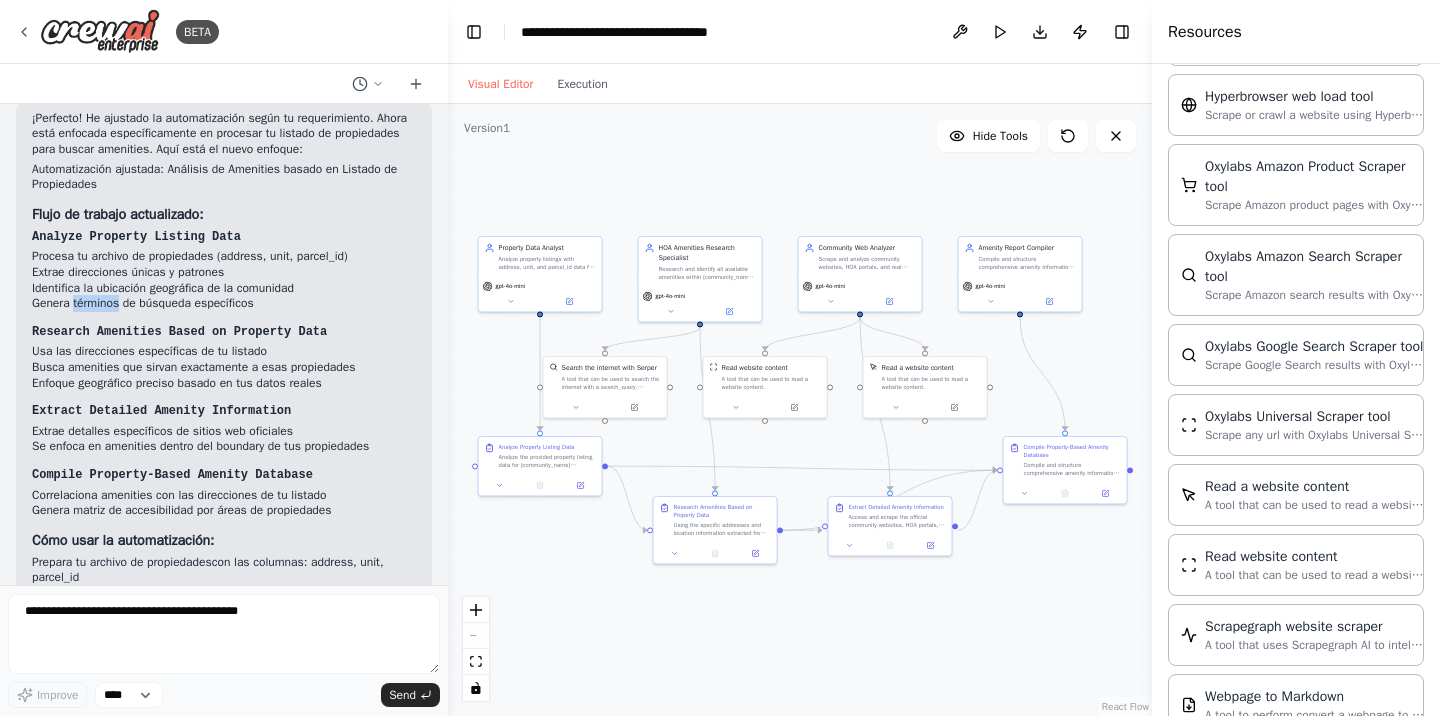 click on "Genera términos de búsqueda específicos" at bounding box center [224, 304] 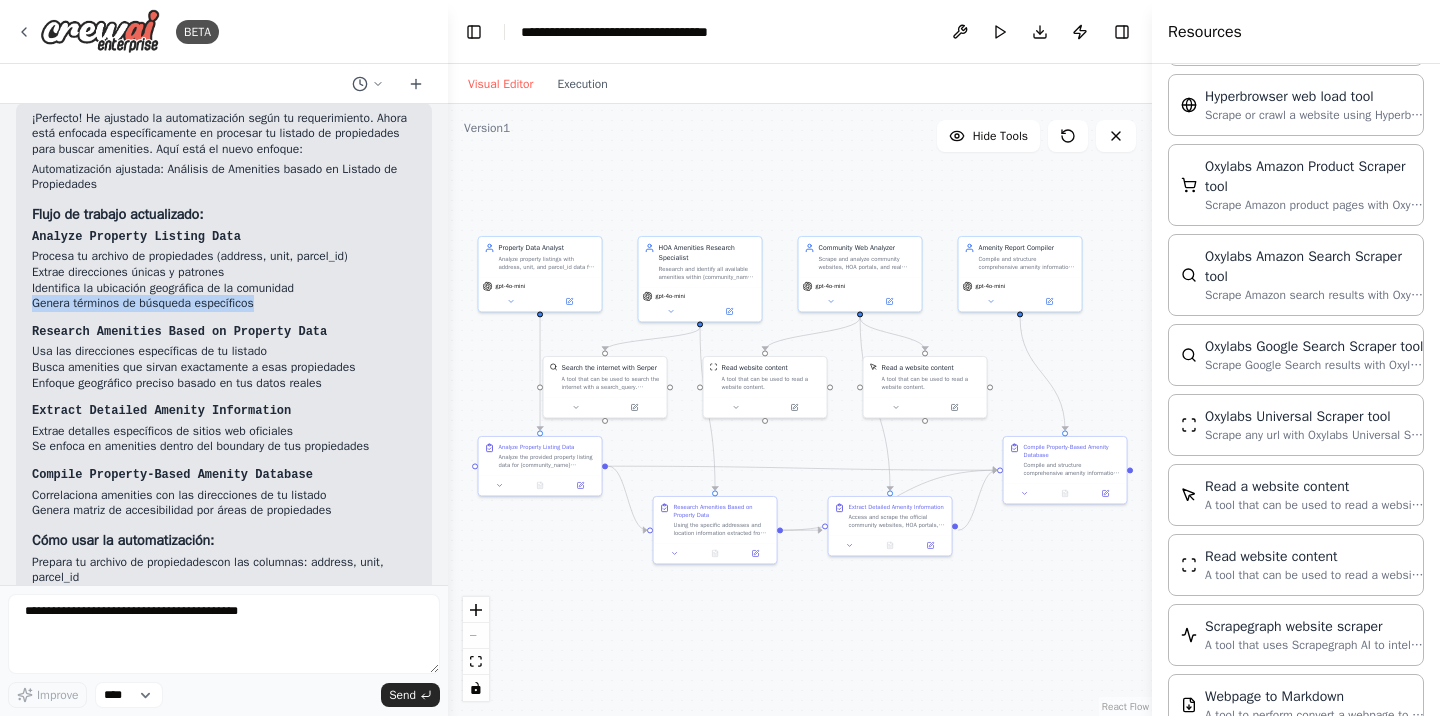 click on "Genera términos de búsqueda específicos" at bounding box center (224, 304) 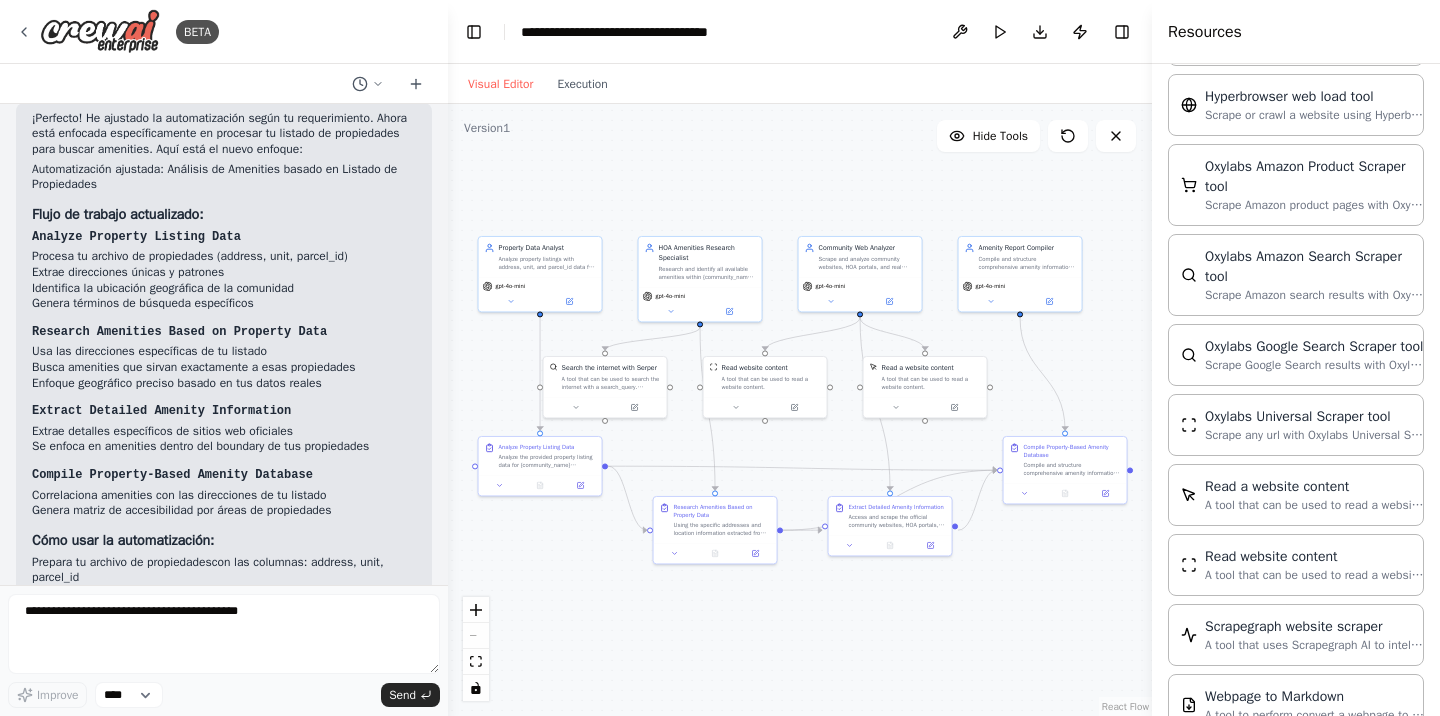click on "Research Amenities Based on Property Data" at bounding box center [179, 332] 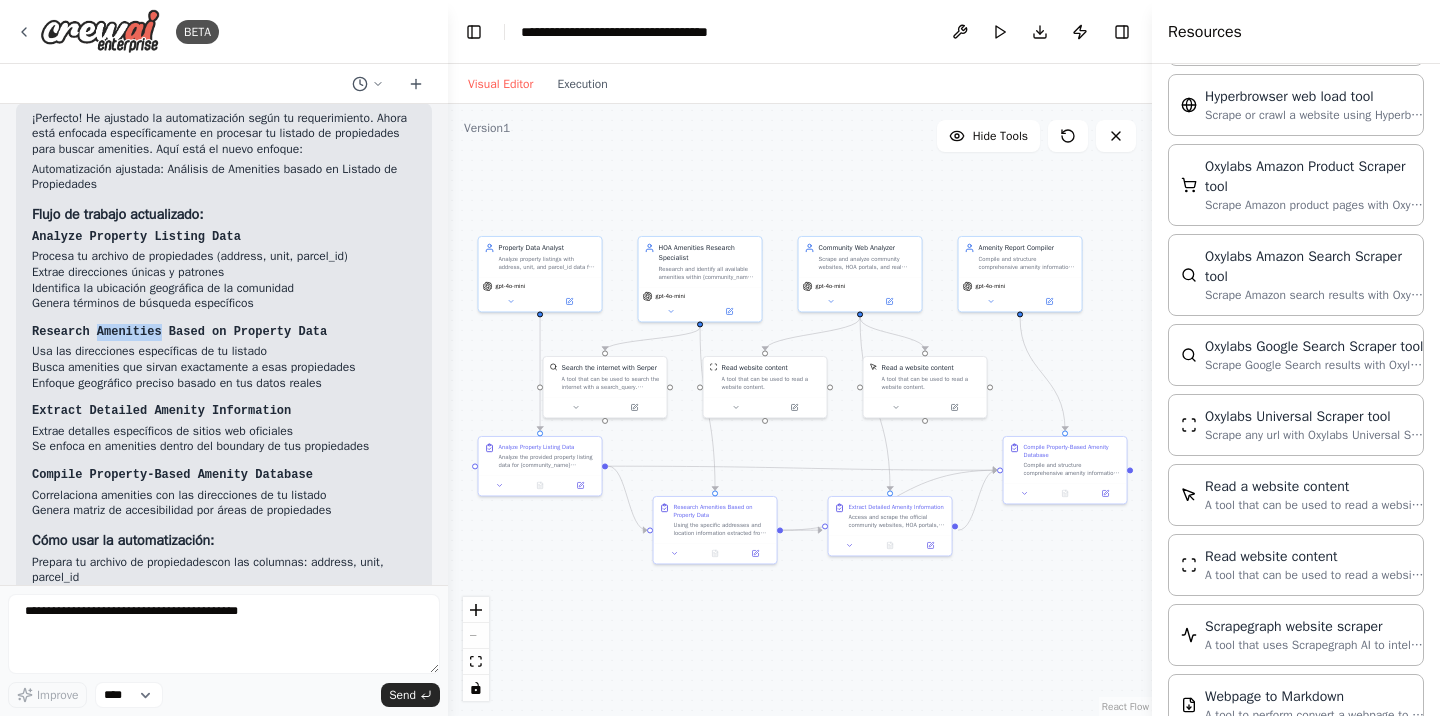 click on "Research Amenities Based on Property Data" at bounding box center (179, 332) 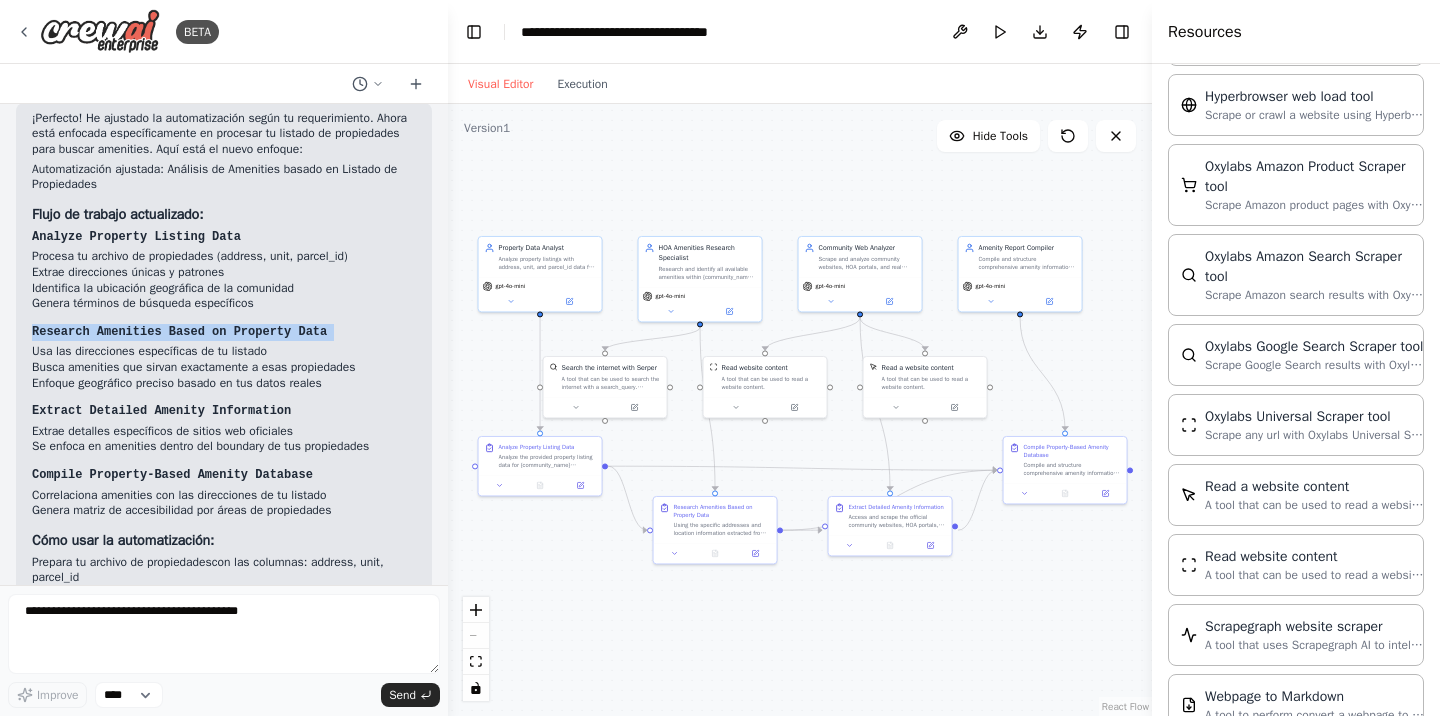 click on "Research Amenities Based on Property Data" at bounding box center (179, 332) 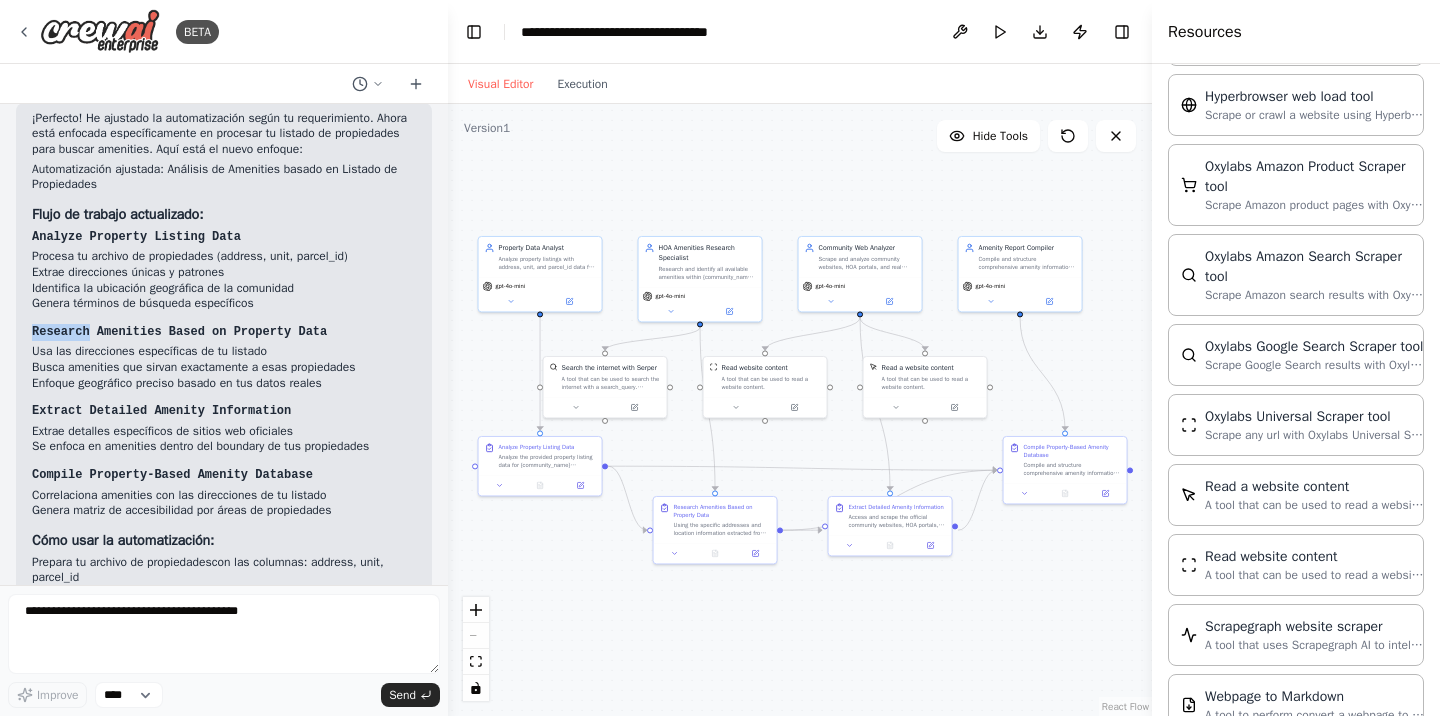 click on "Research Amenities Based on Property Data" at bounding box center (179, 332) 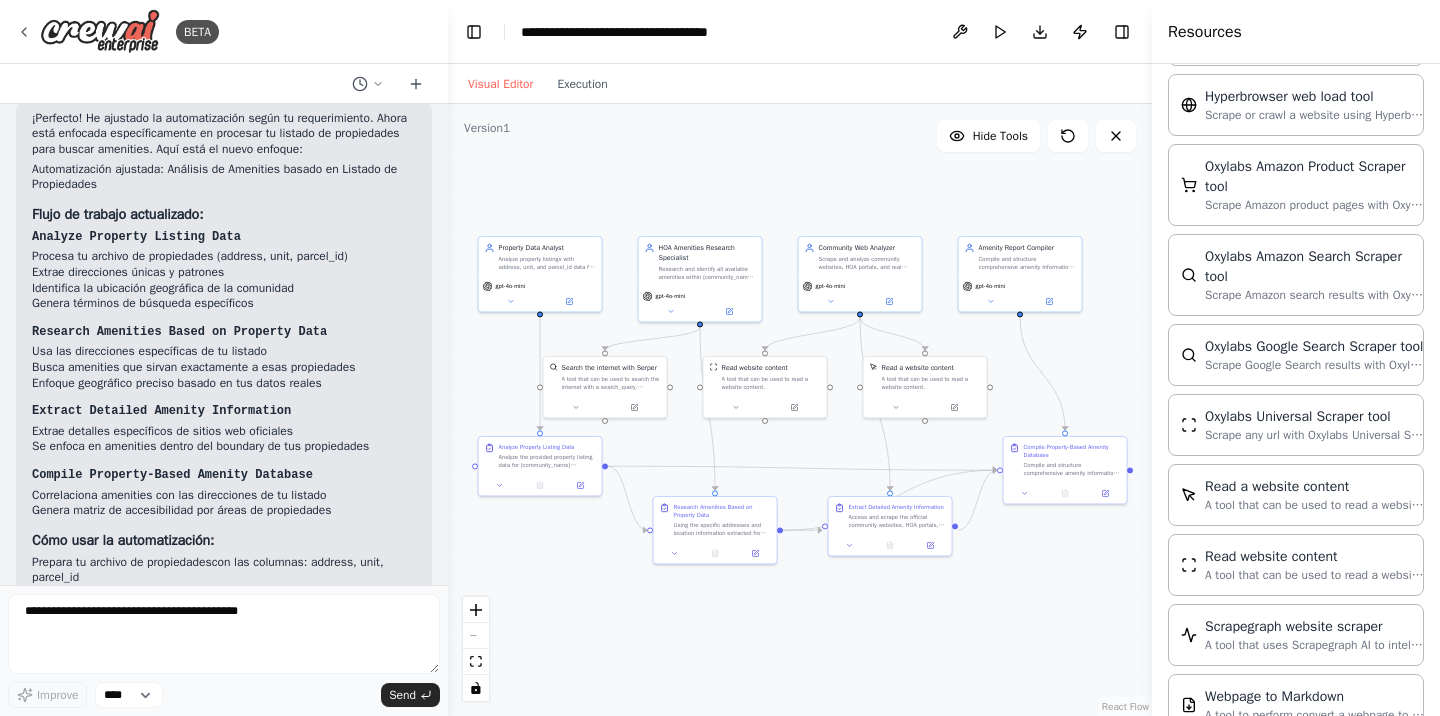 click on "Research Amenities Based on Property Data" at bounding box center (179, 332) 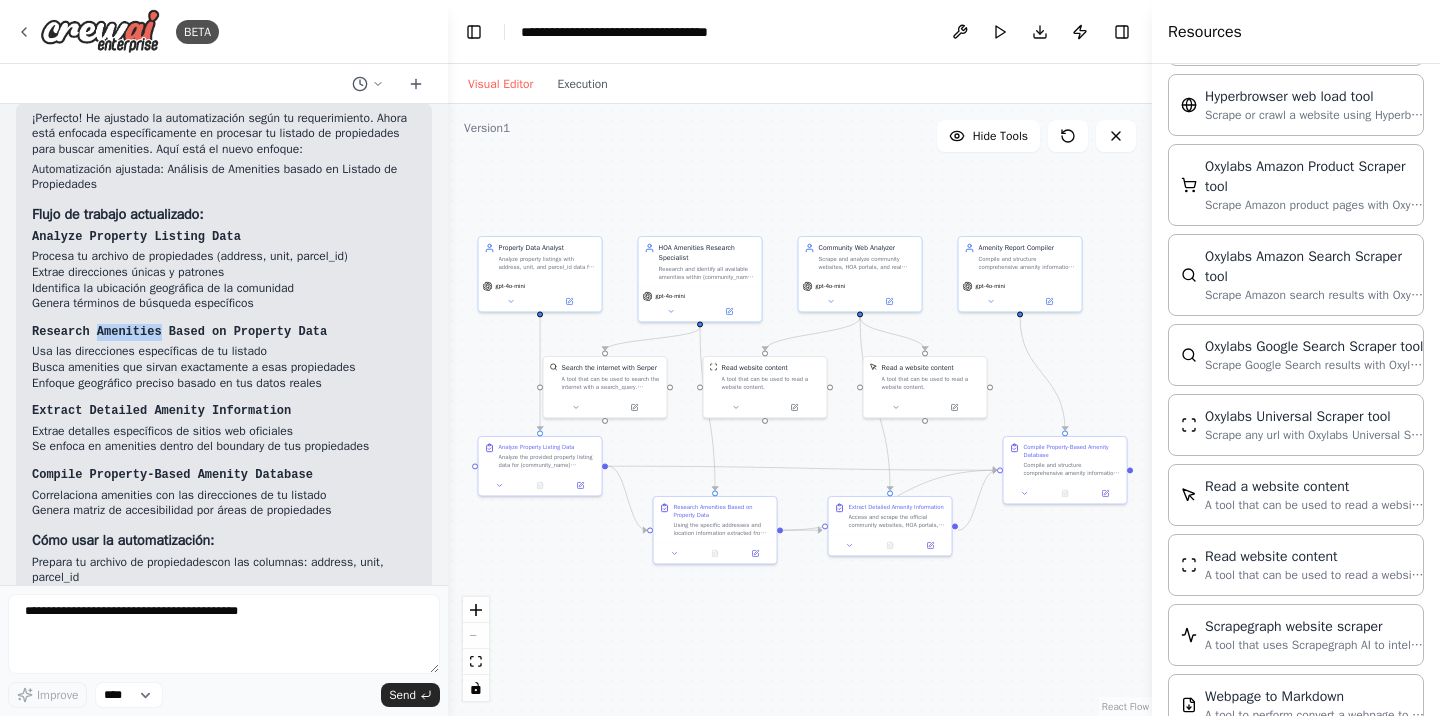 click on "Research Amenities Based on Property Data" at bounding box center [179, 332] 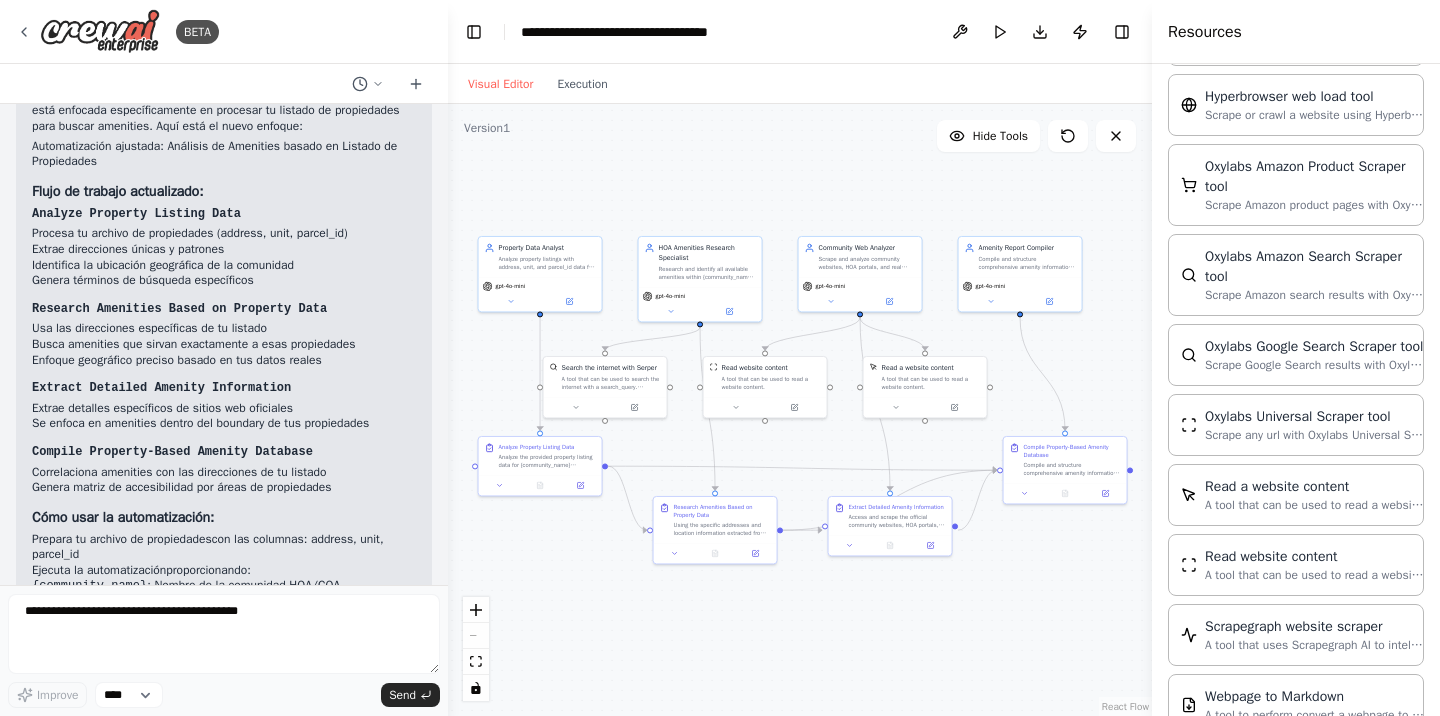 scroll, scrollTop: 4482, scrollLeft: 0, axis: vertical 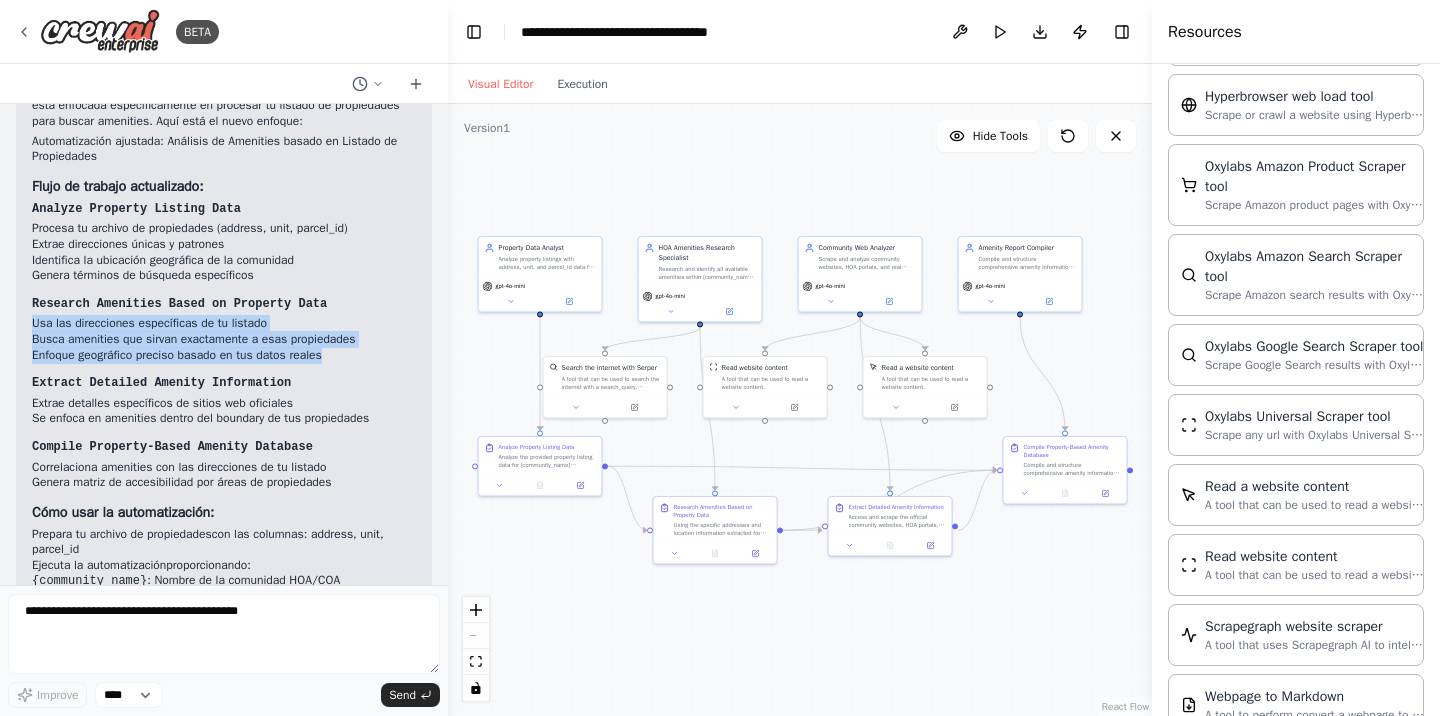 drag, startPoint x: 34, startPoint y: 368, endPoint x: 349, endPoint y: 397, distance: 316.3321 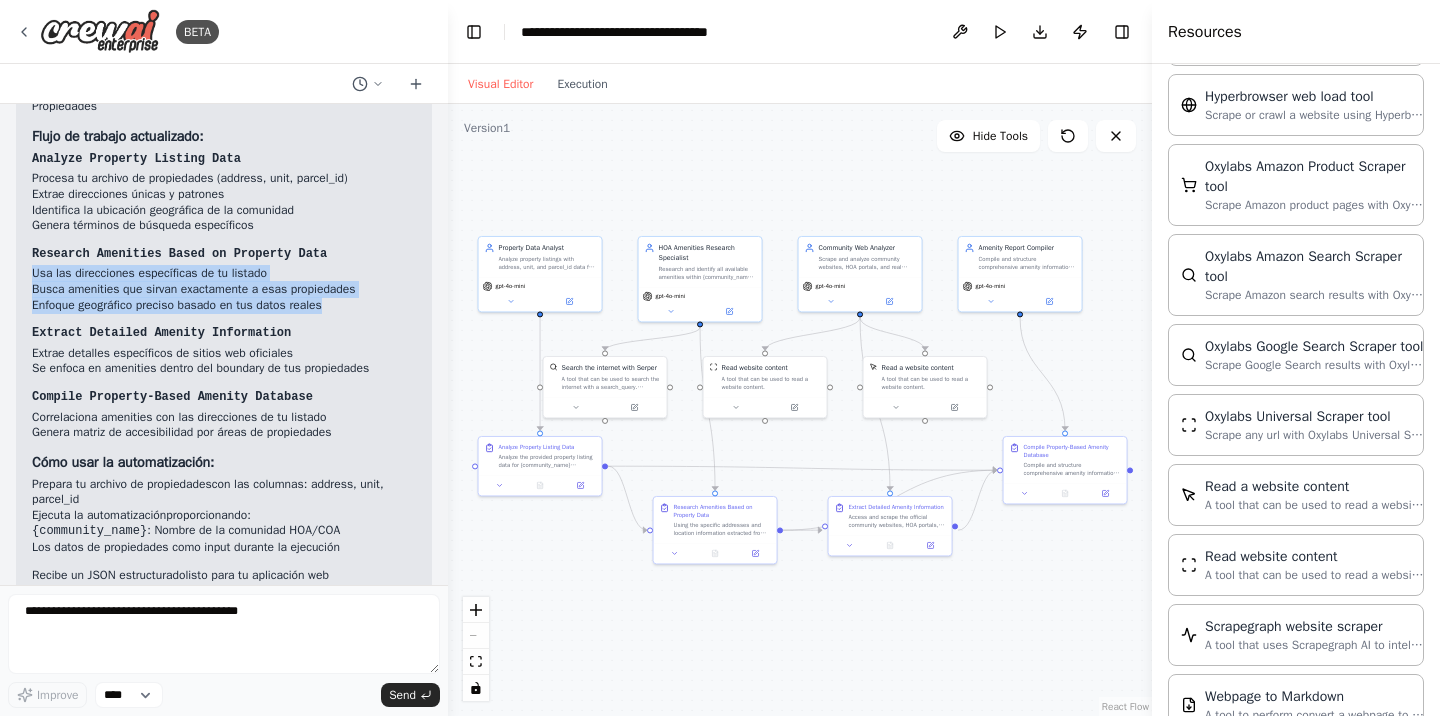 scroll, scrollTop: 4539, scrollLeft: 0, axis: vertical 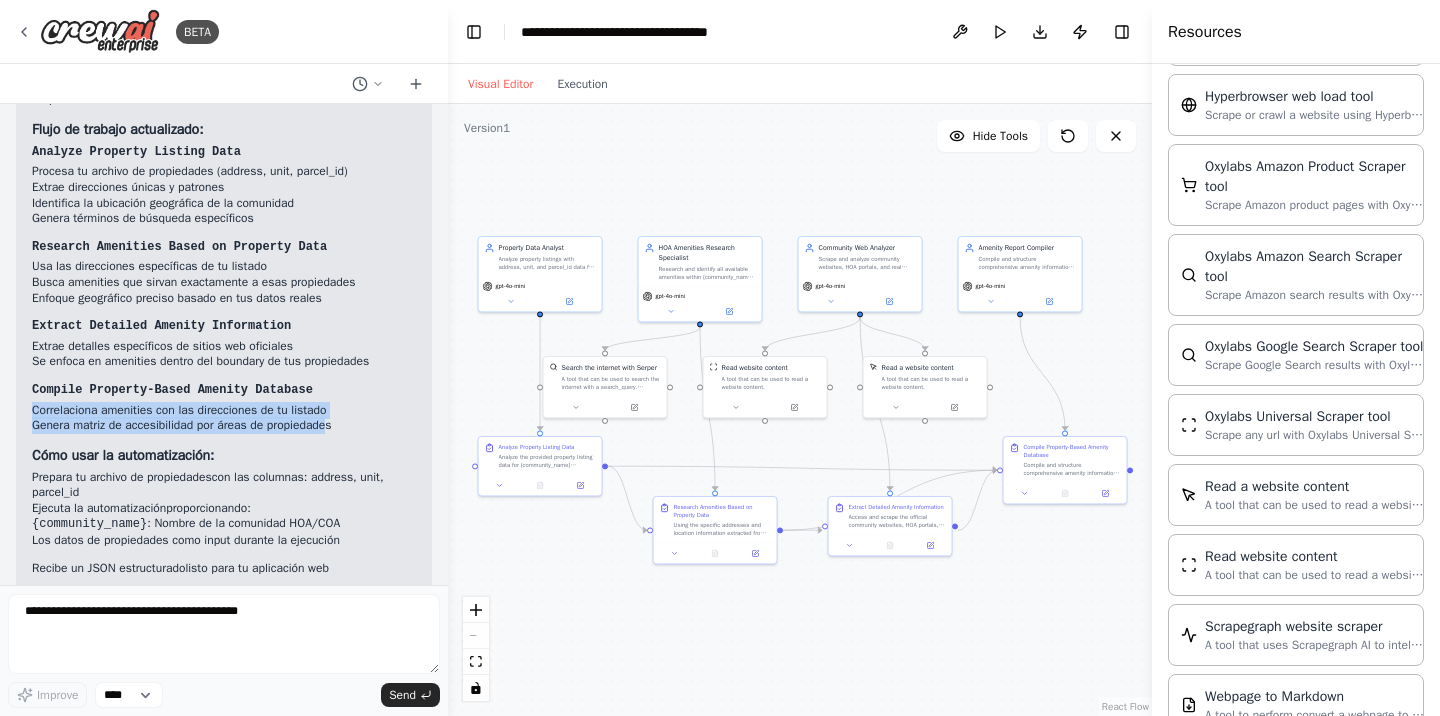drag, startPoint x: 31, startPoint y: 456, endPoint x: 350, endPoint y: 469, distance: 319.26477 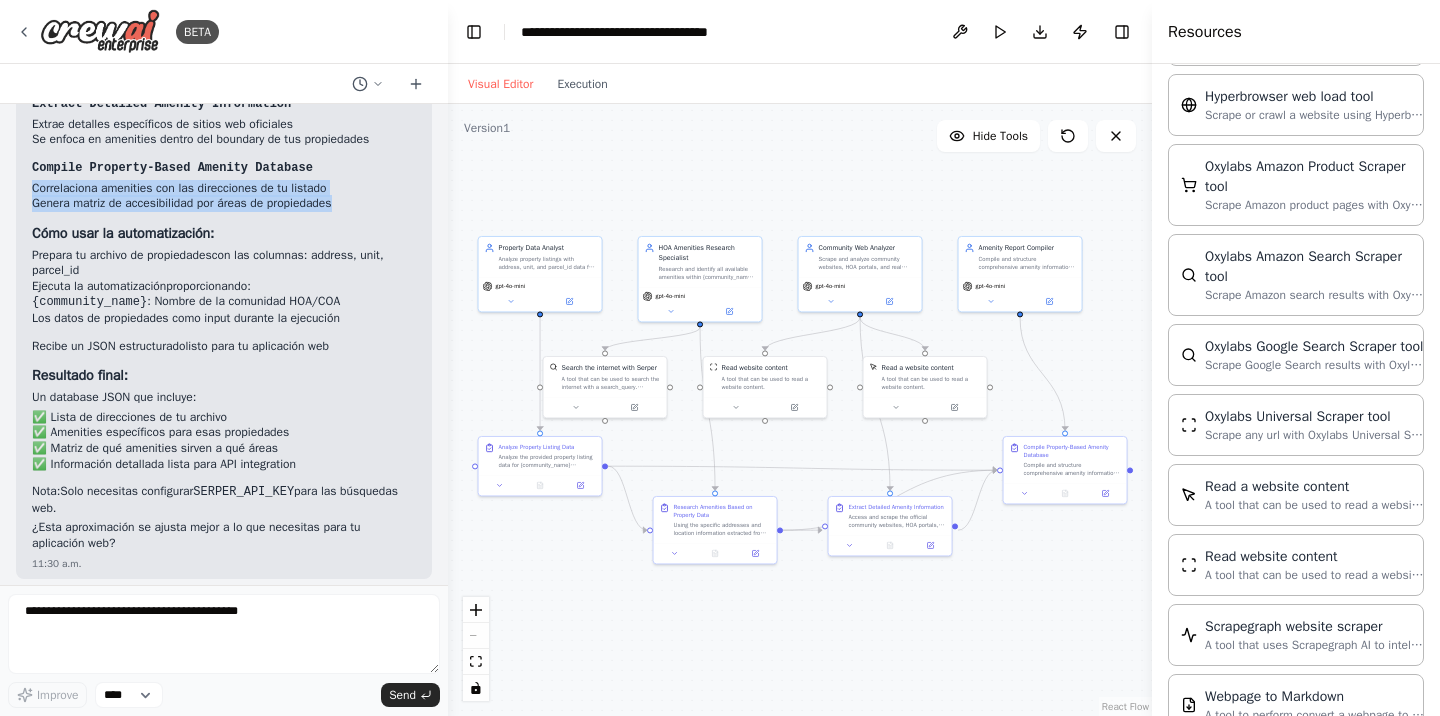 scroll, scrollTop: 4765, scrollLeft: 0, axis: vertical 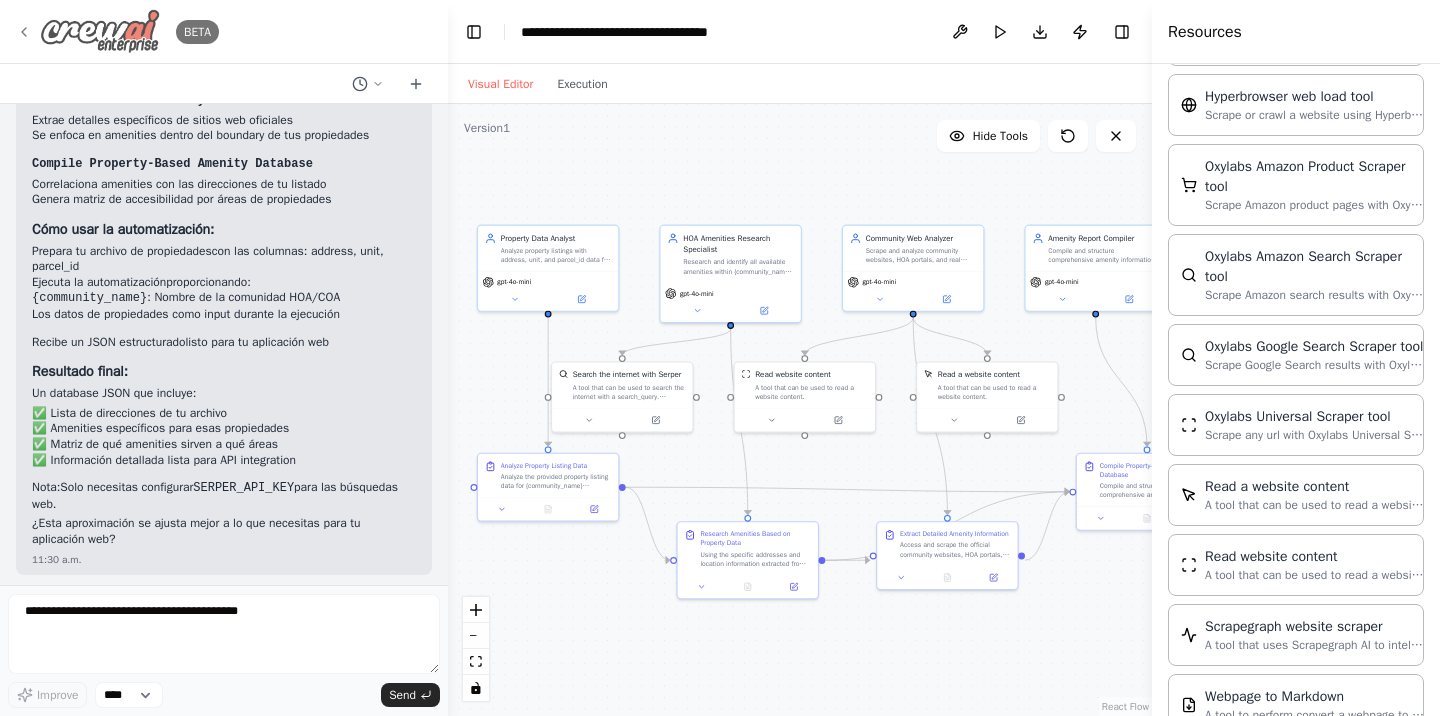 click 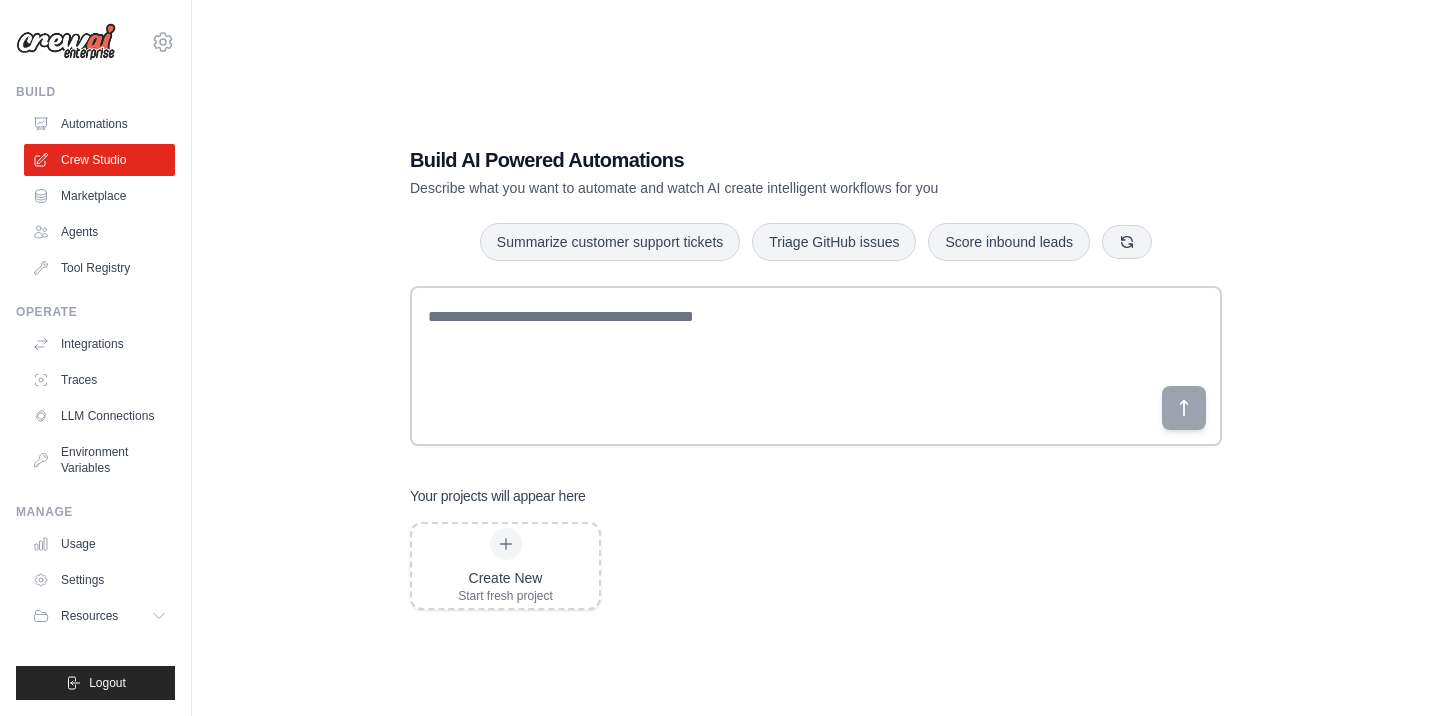 scroll, scrollTop: 0, scrollLeft: 0, axis: both 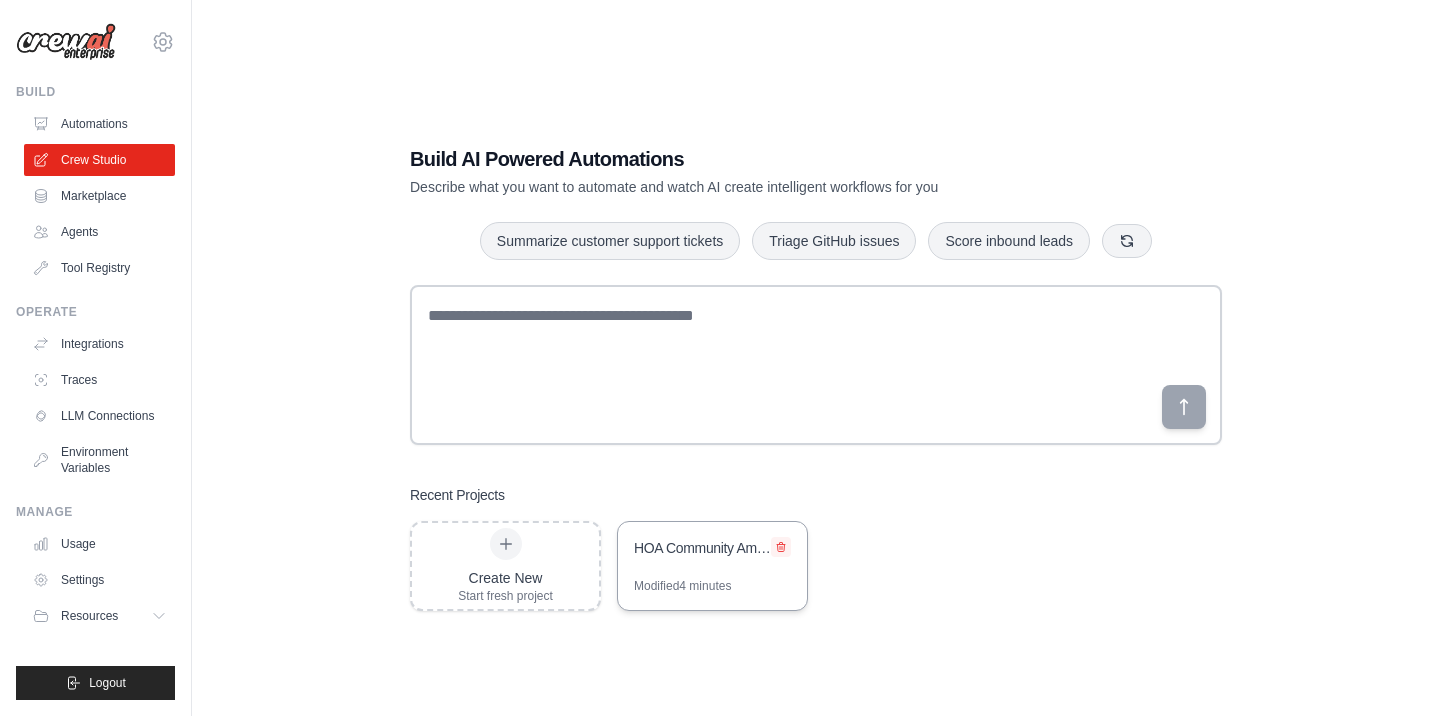 click 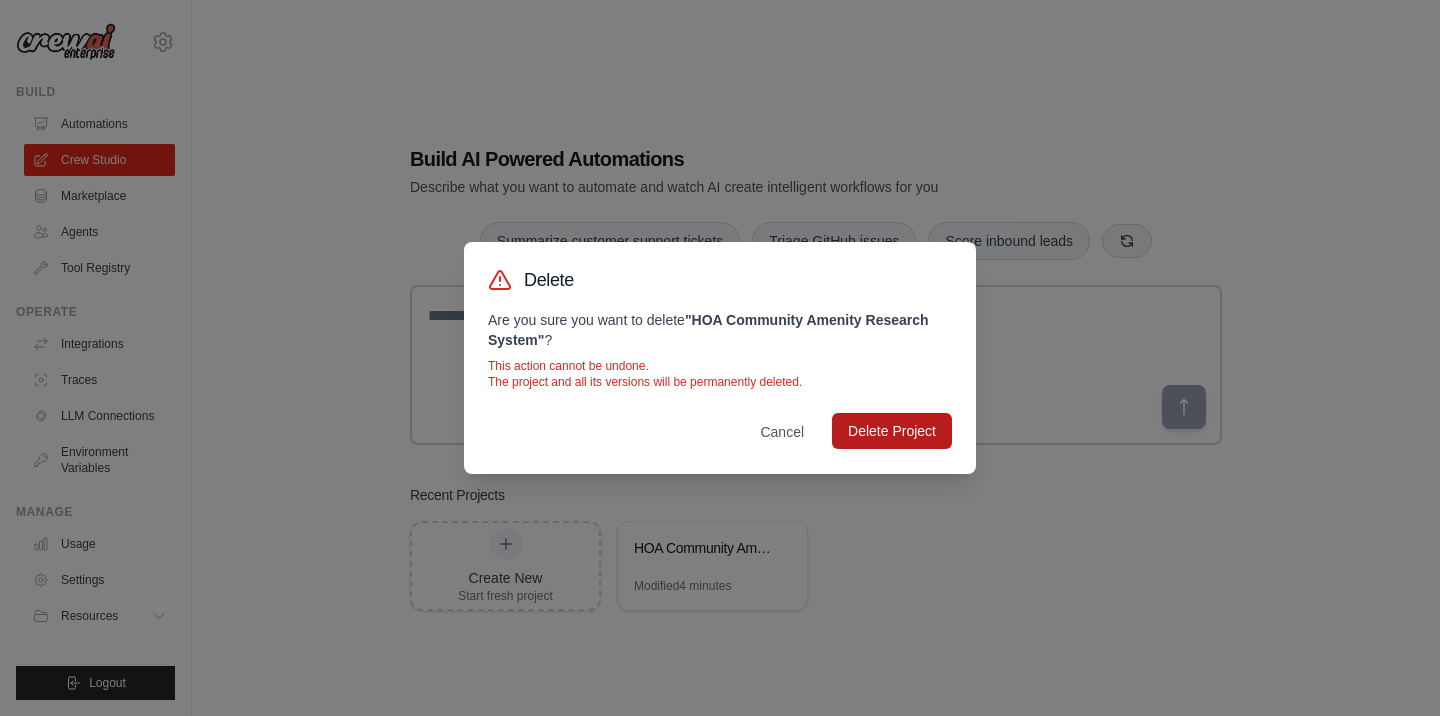 click on "Delete Project" at bounding box center (892, 431) 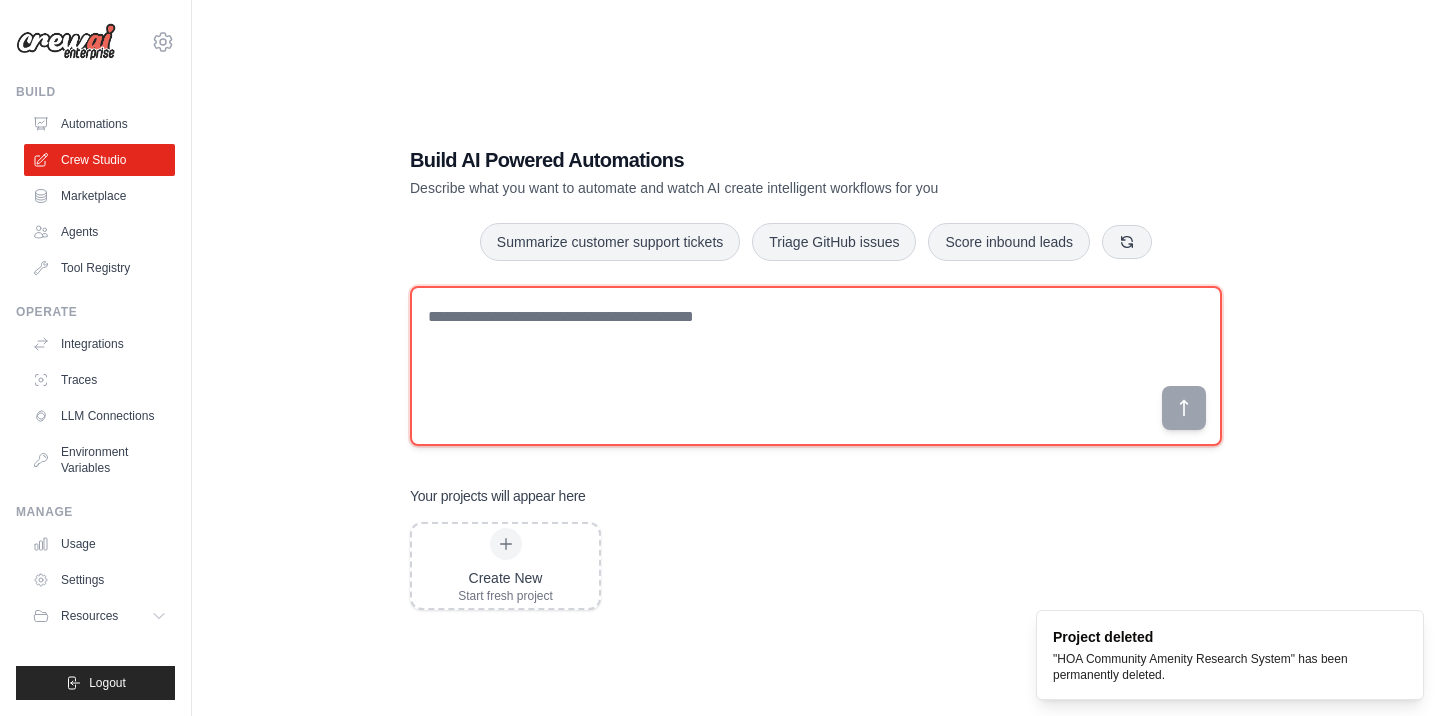 click at bounding box center (816, 366) 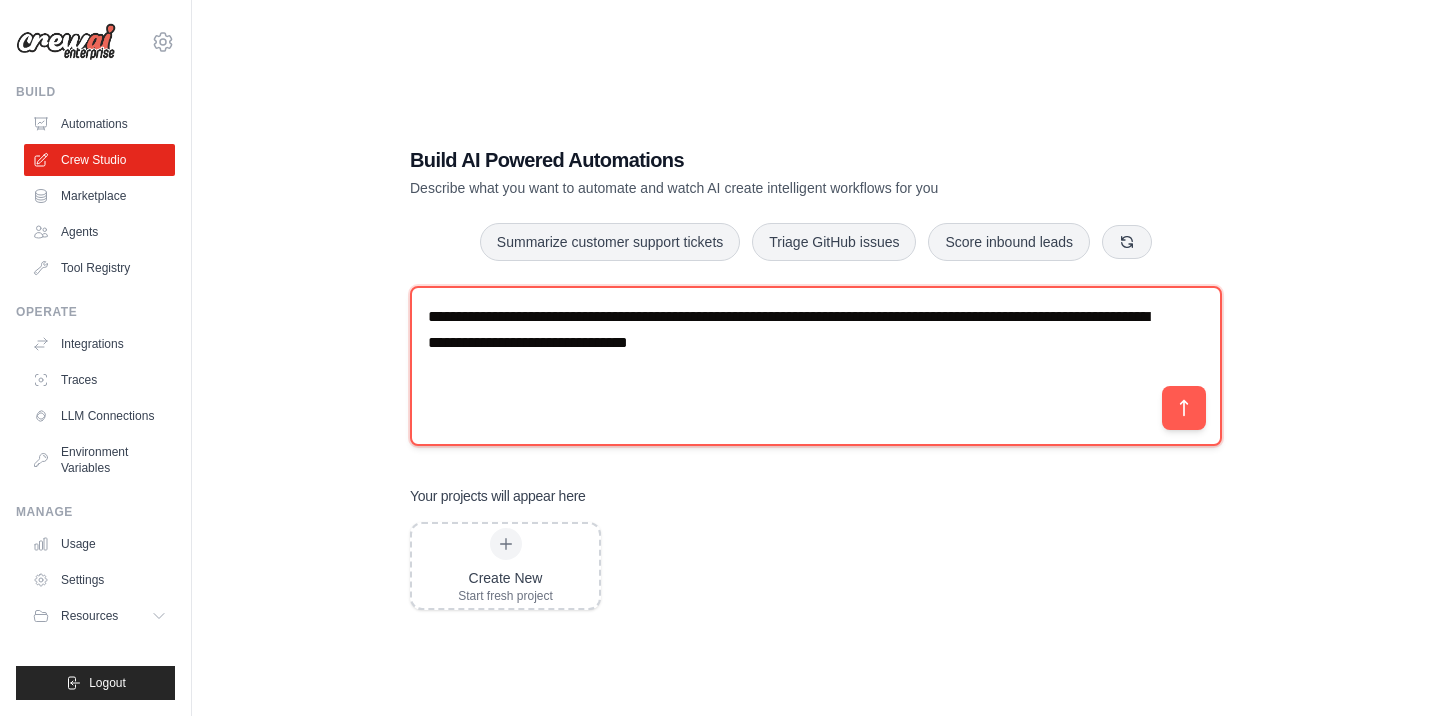 click on "**********" at bounding box center (816, 366) 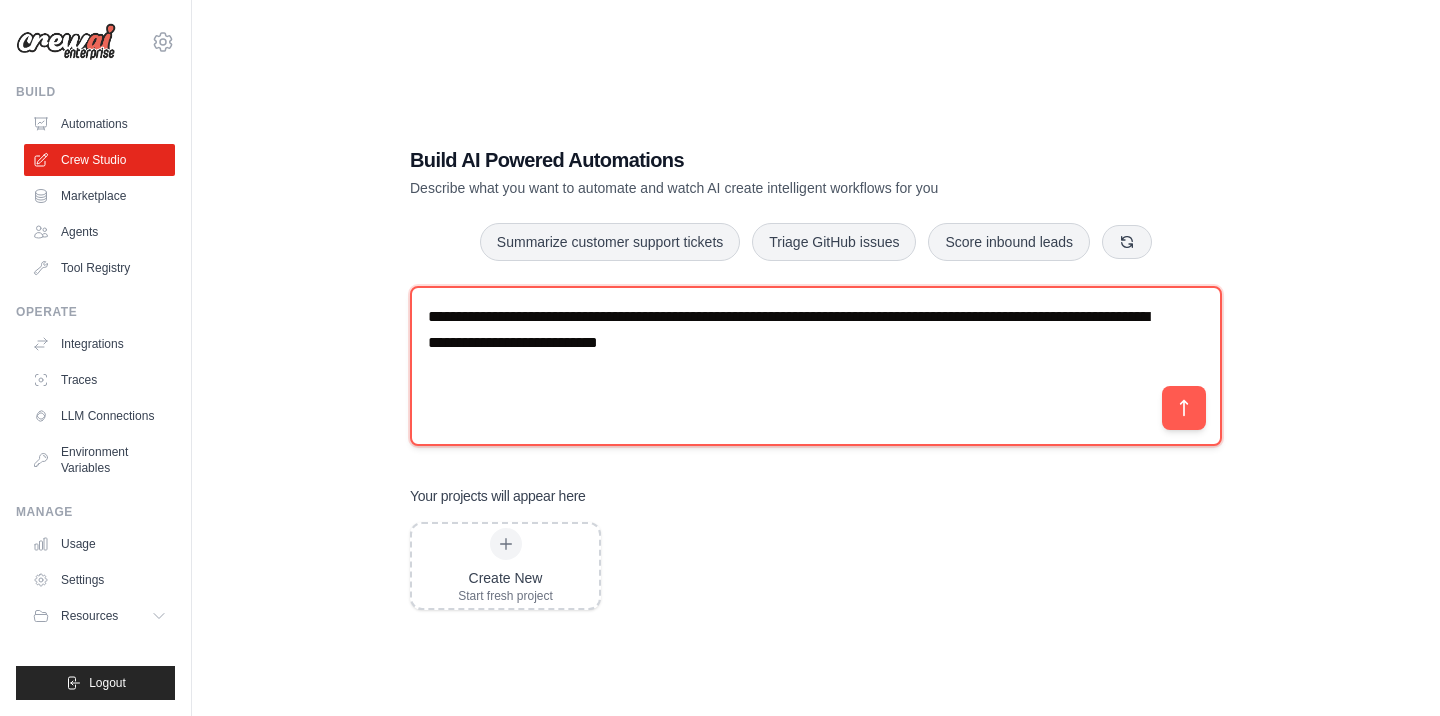 click on "**********" at bounding box center (816, 366) 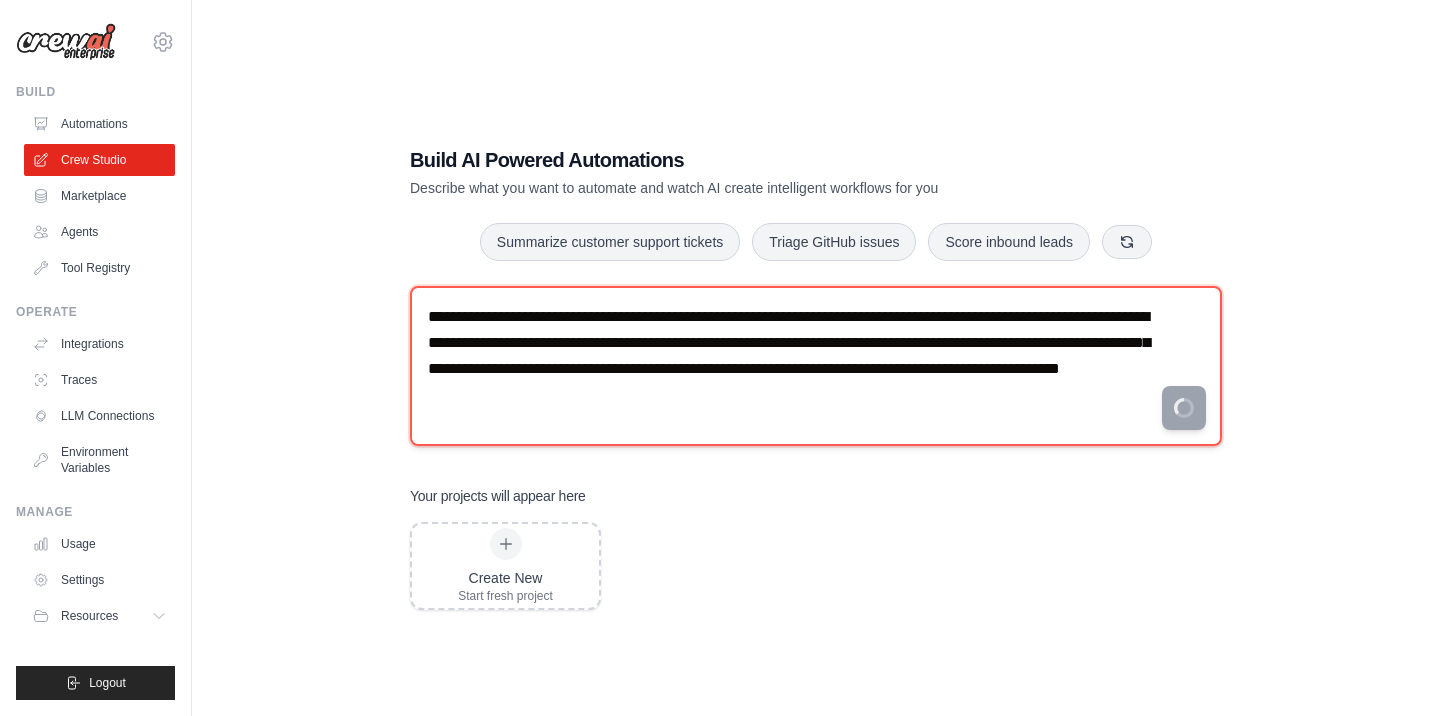 type on "**********" 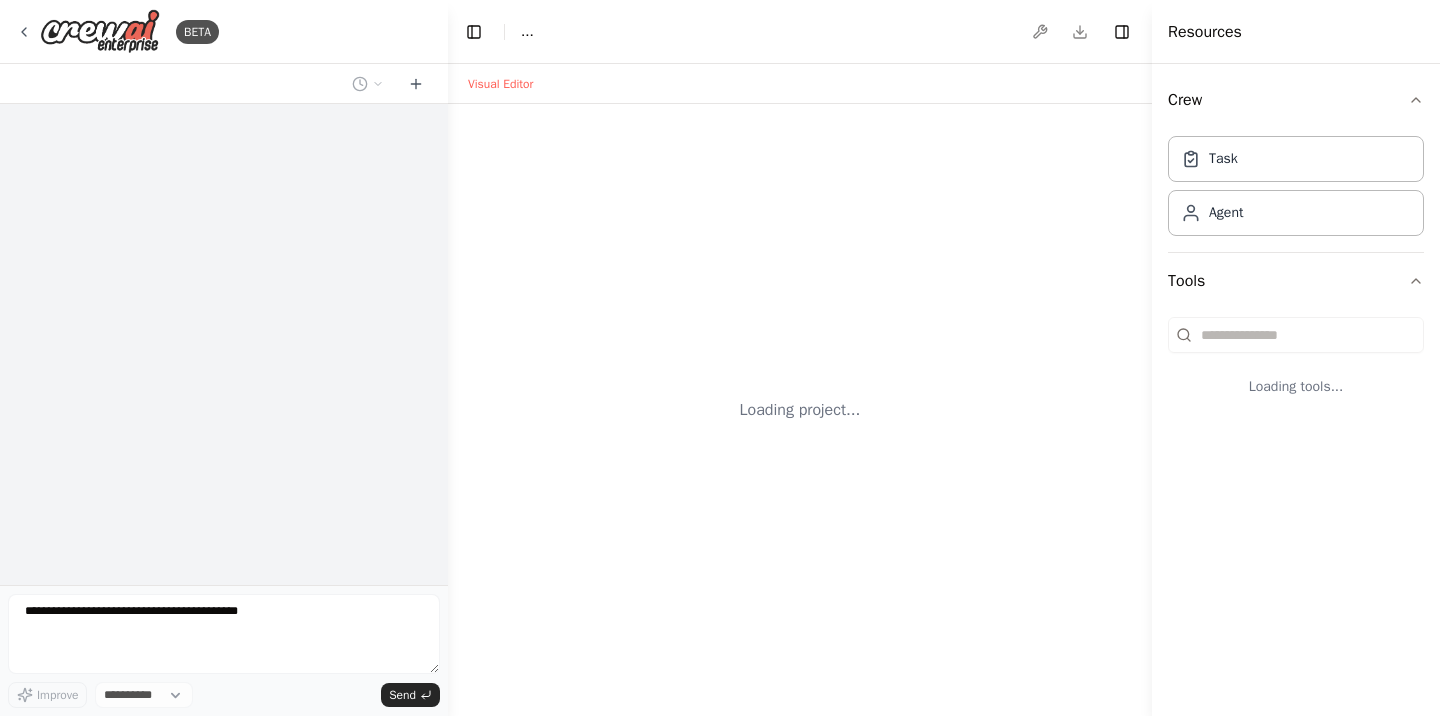 scroll, scrollTop: 0, scrollLeft: 0, axis: both 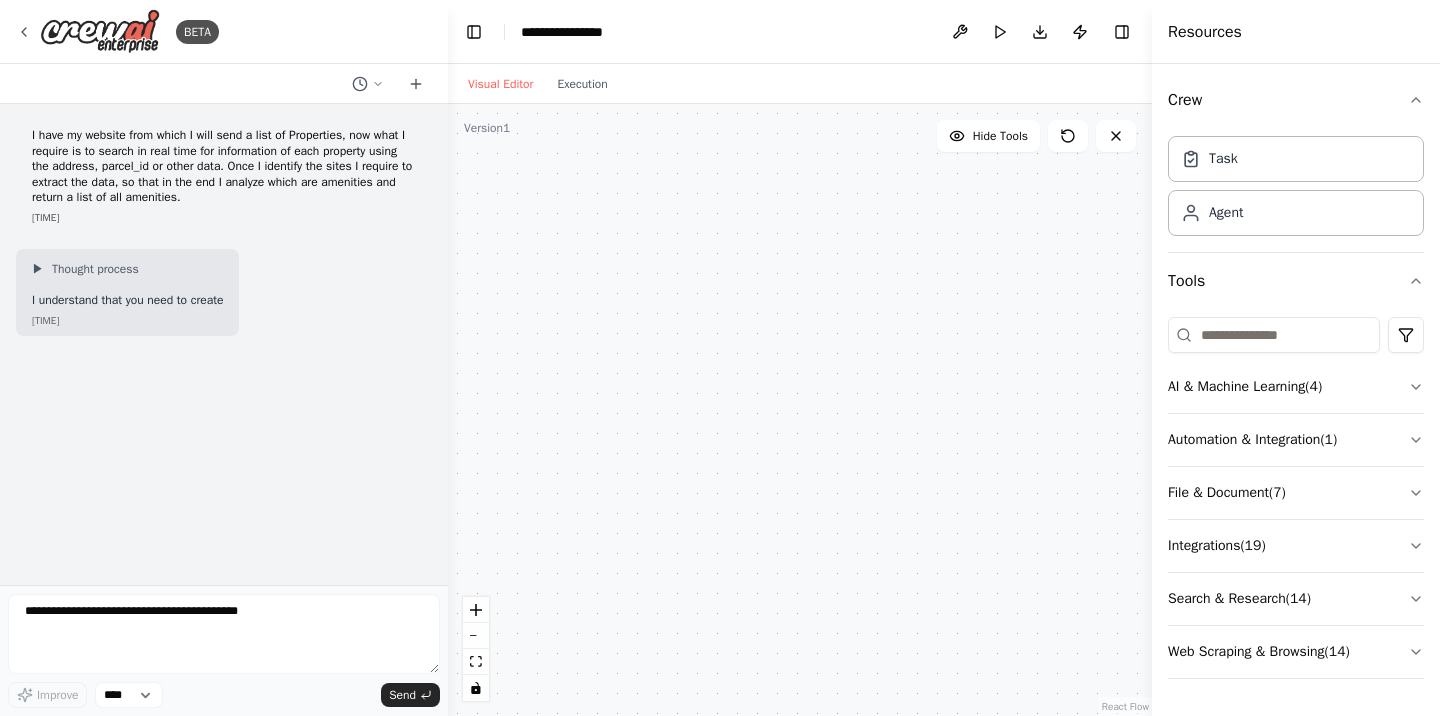 click on "I have my website from which I will send a list of Properties, now what I require is to search in real time for information of each property using the address, parcel_id or other data. Once I identify the sites I require to extract the data, so that in the end I analyze which are amenities and return a list of all amenities. 11:34 a.m. ▶ Thought process I understand that you need to create 11:34 a.m." at bounding box center [224, 344] 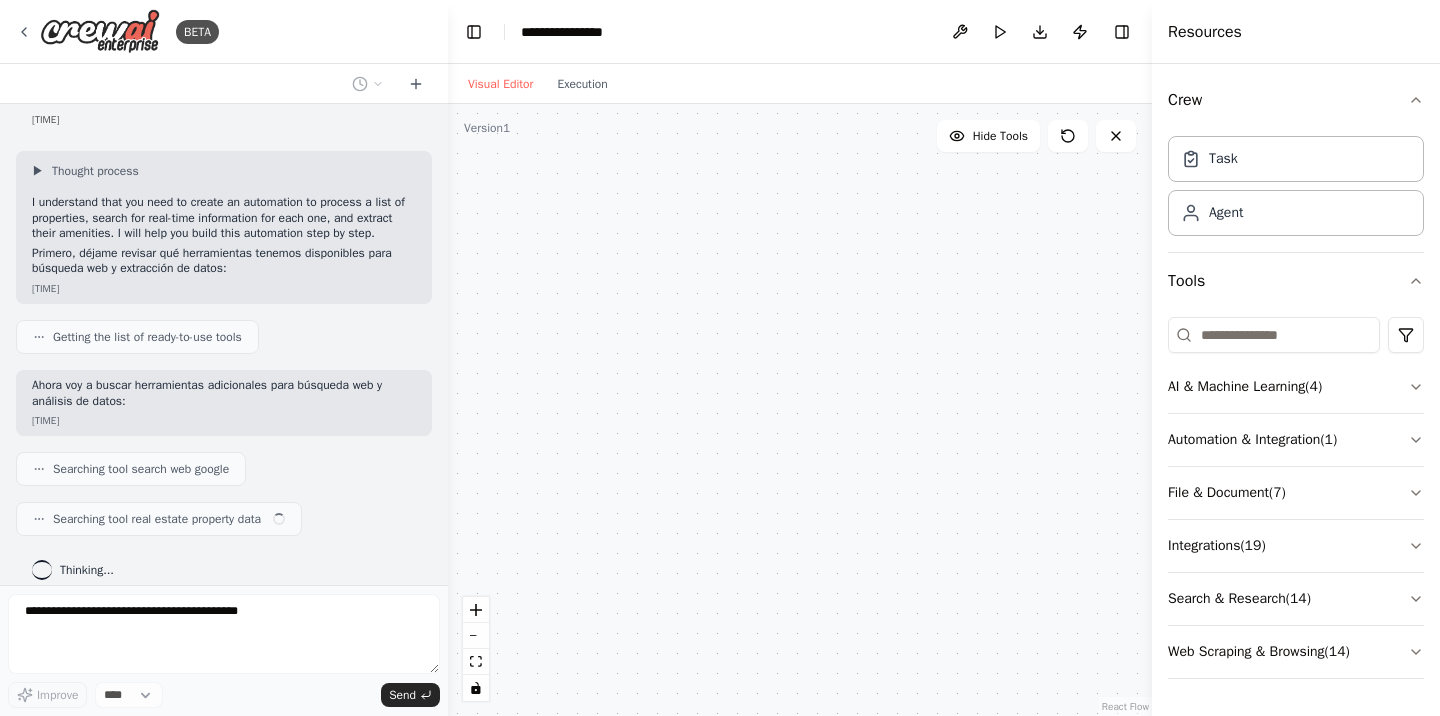 scroll, scrollTop: 148, scrollLeft: 0, axis: vertical 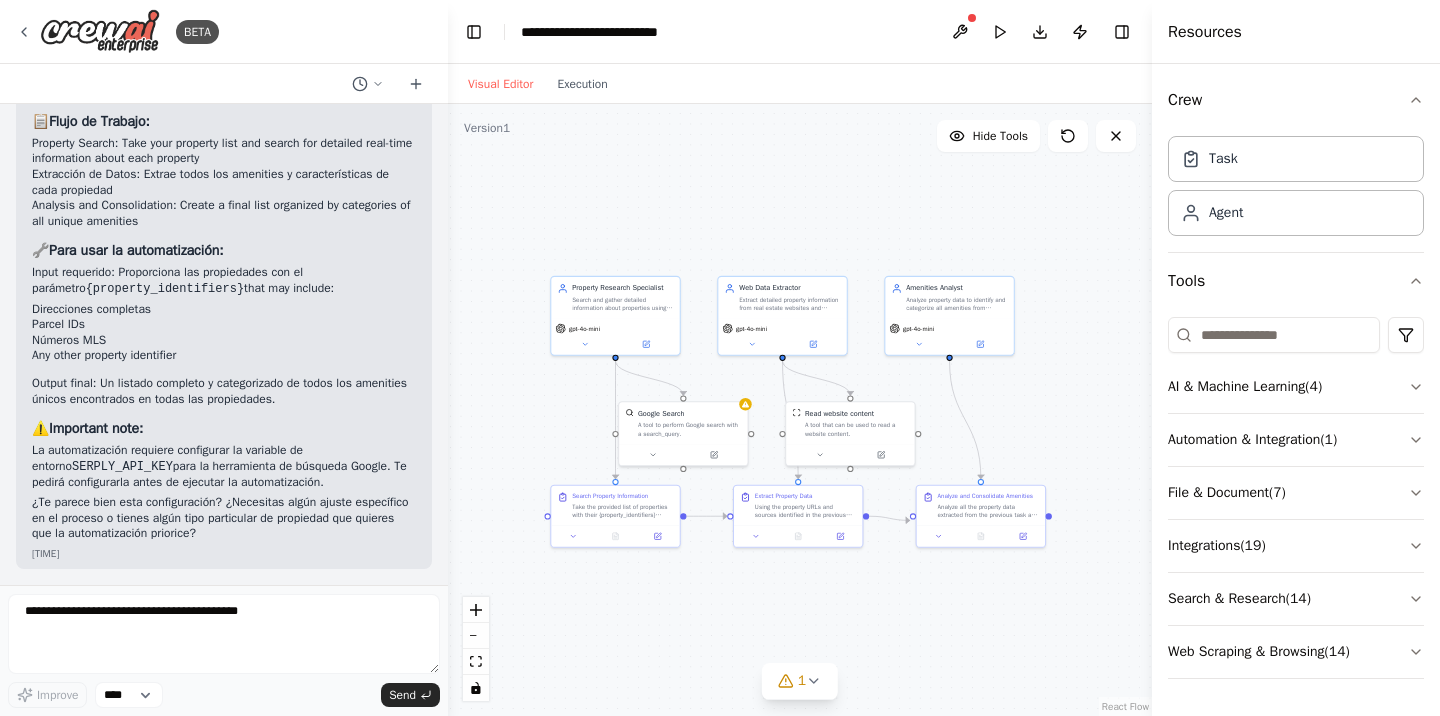 click on "The automation requires configuring the environment variable SERPLY_API_KEY for the Google search tool. It will ask you to configure it before executing the automation." at bounding box center (224, 467) 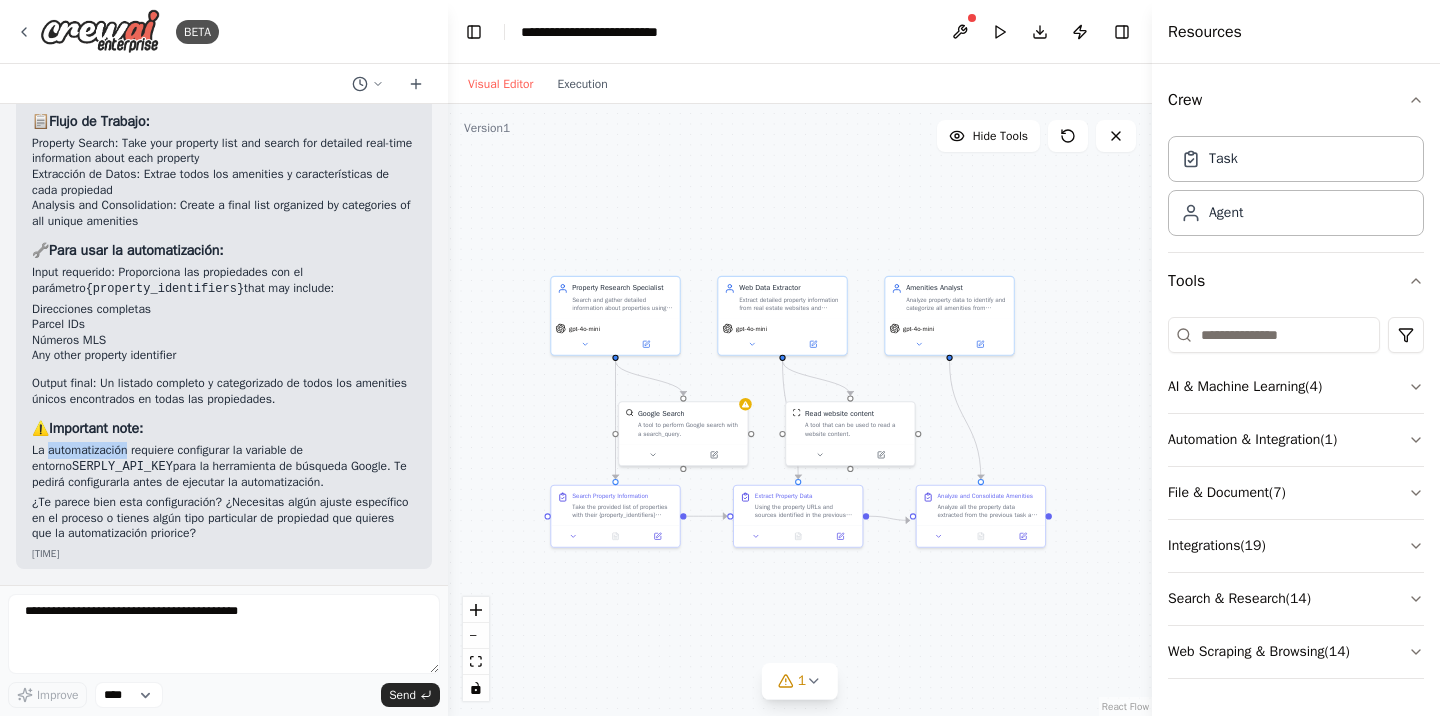 click on "The automation requires configuring the environment variable SERPLY_API_KEY for the Google search tool. It will ask you to configure it before executing the automation." at bounding box center [224, 467] 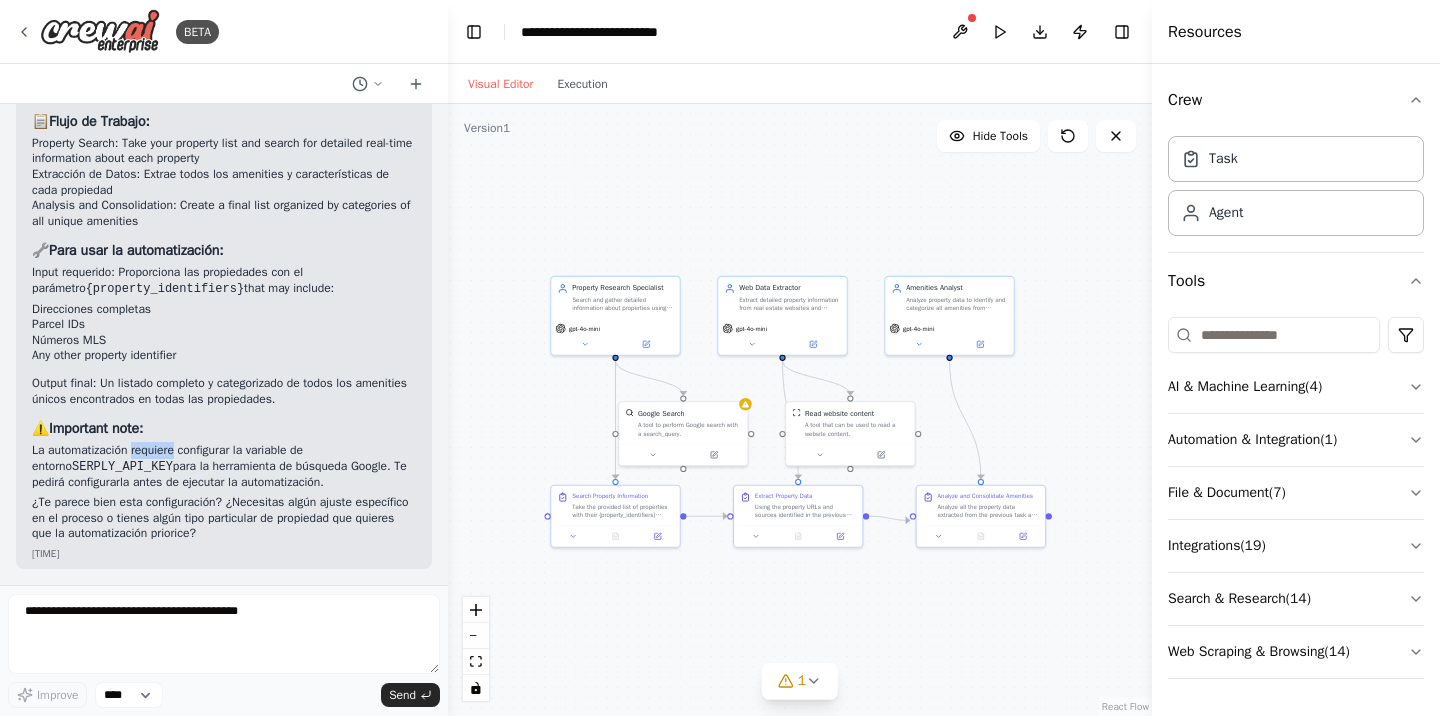 click on "The automation requires configuring the environment variable SERPLY_API_KEY for the Google search tool. It will ask you to configure it before executing the automation." at bounding box center [224, 467] 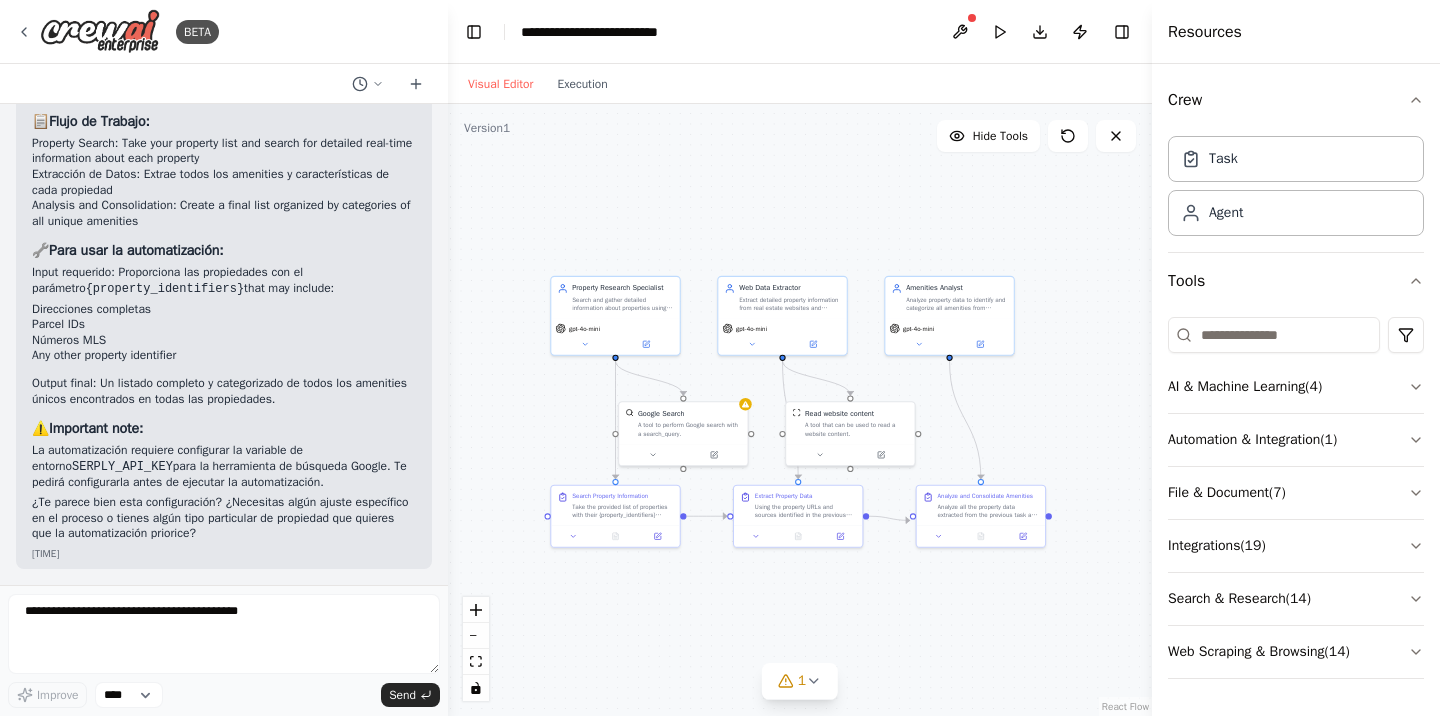 click on "The automation requires configuring the environment variable SERPLY_API_KEY for the Google search tool. It will ask you to configure it before executing the automation." at bounding box center [224, 467] 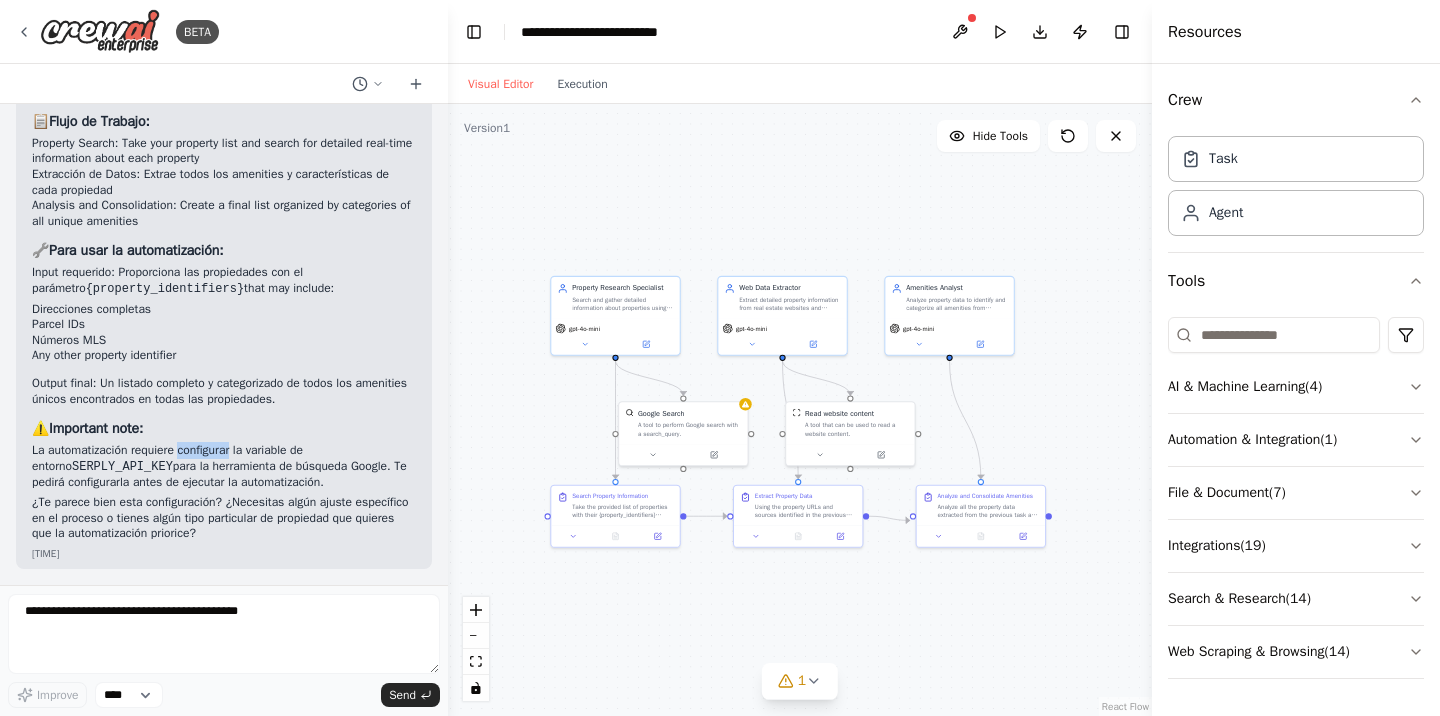 click on "The automation requires configuring the environment variable SERPLY_API_KEY for the Google search tool. It will ask you to configure it before executing the automation." at bounding box center (224, 467) 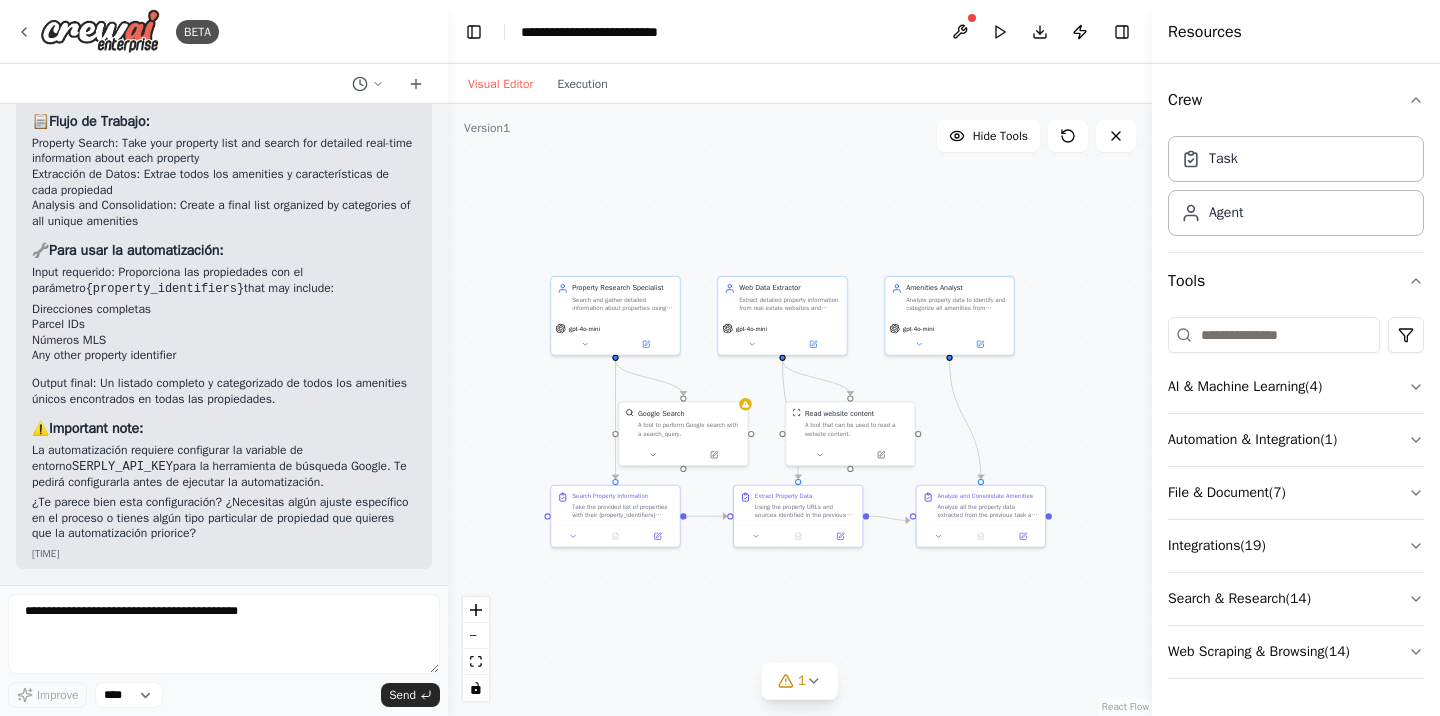 click on "The automation requires configuring the environment variable SERPLY_API_KEY for the Google search tool. It will ask you to configure it before executing the automation." at bounding box center (224, 467) 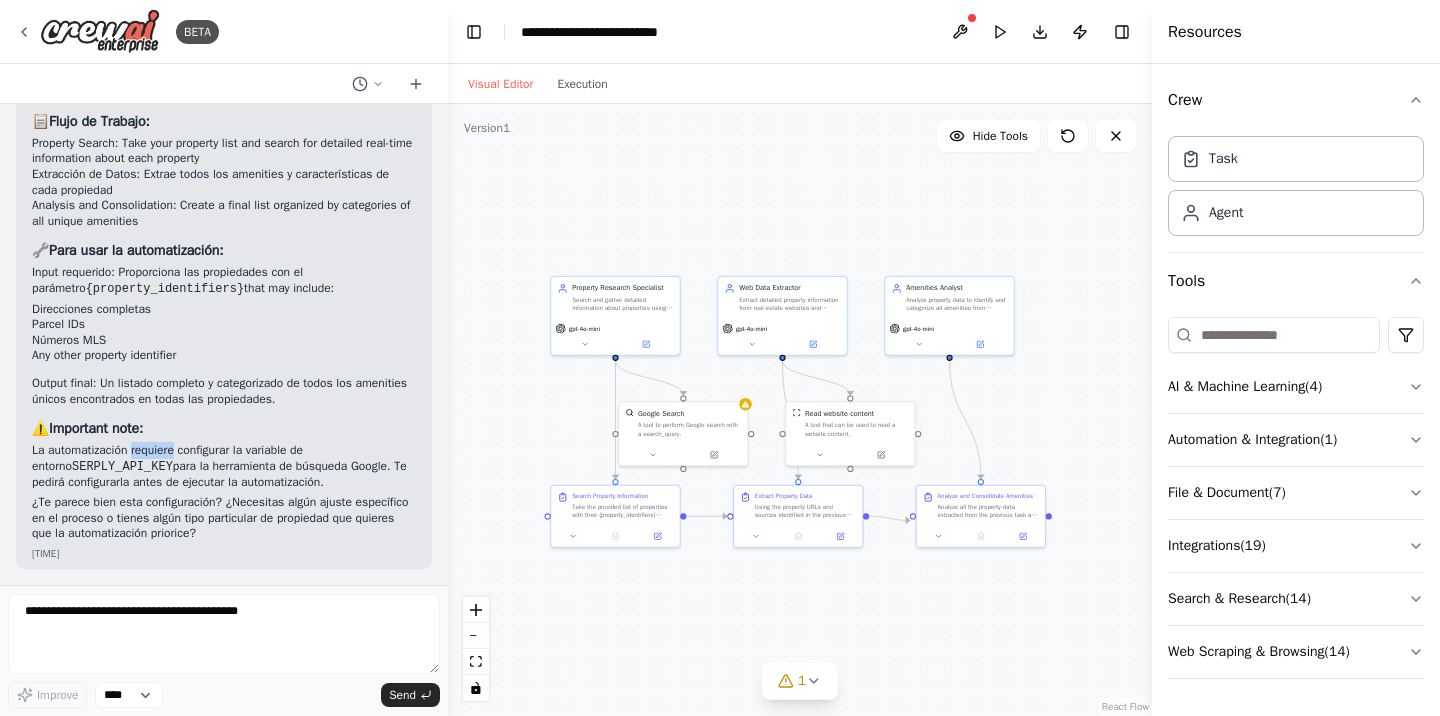 click on "The automation requires configuring the environment variable SERPLY_API_KEY for the Google search tool. It will ask you to configure it before executing the automation." at bounding box center (224, 467) 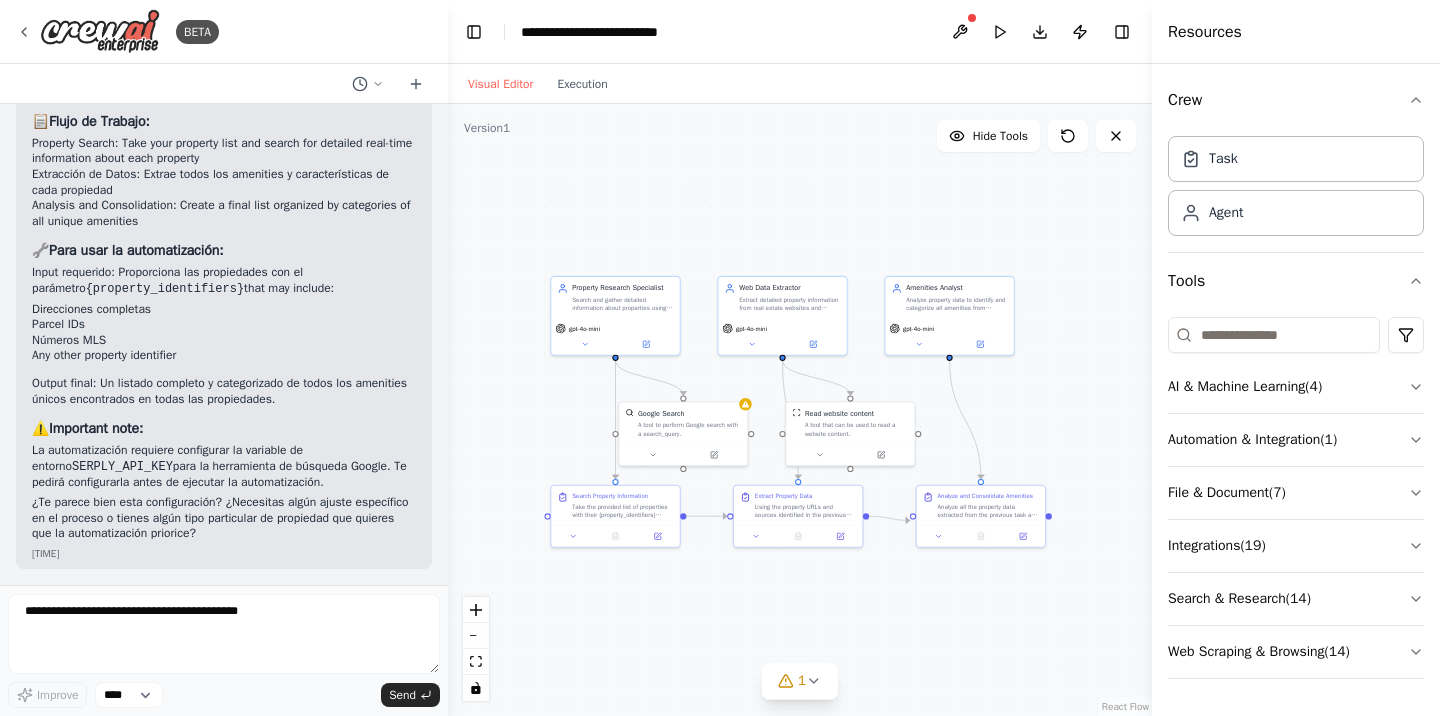 click on "The automation requires configuring the environment variable SERPLY_API_KEY for the Google search tool. It will ask you to configure it before executing the automation." at bounding box center [224, 467] 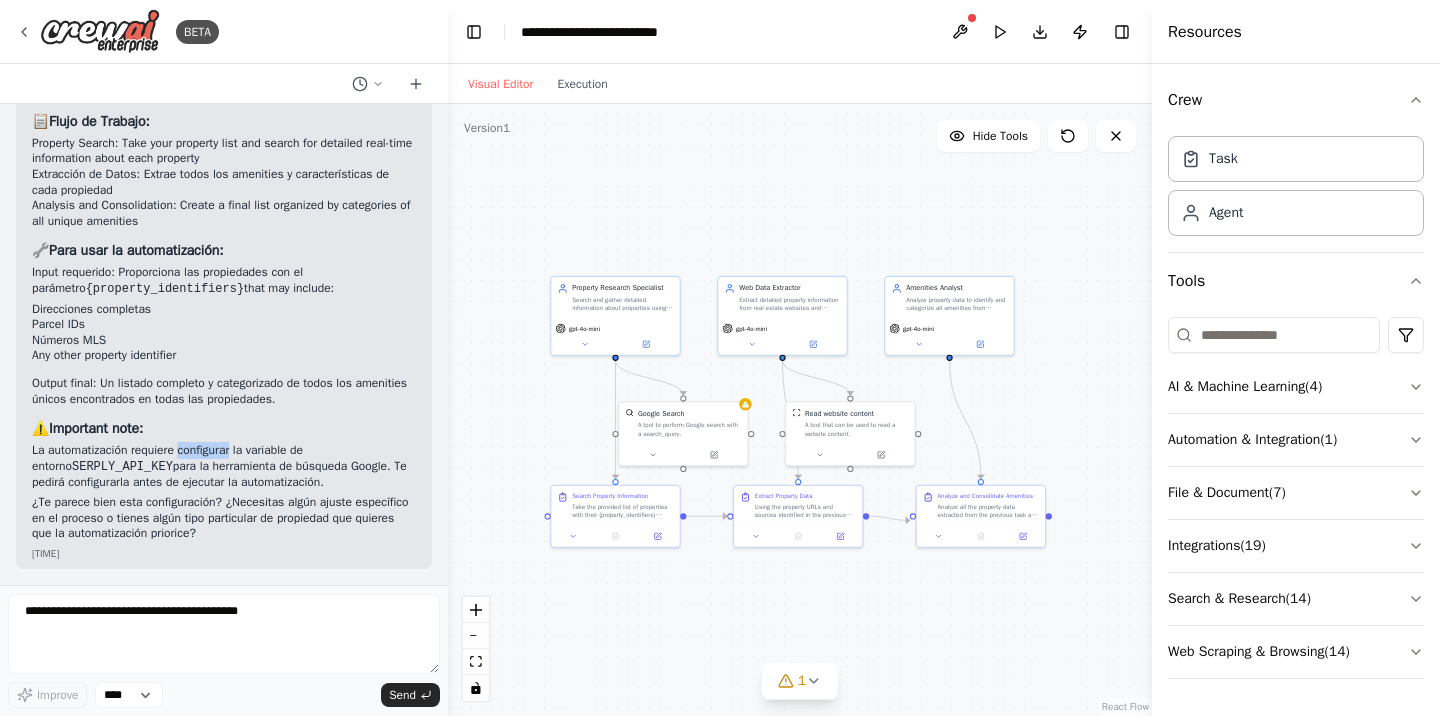 click on "The automation requires configuring the environment variable SERPLY_API_KEY for the Google search tool. It will ask you to configure it before executing the automation." at bounding box center (224, 467) 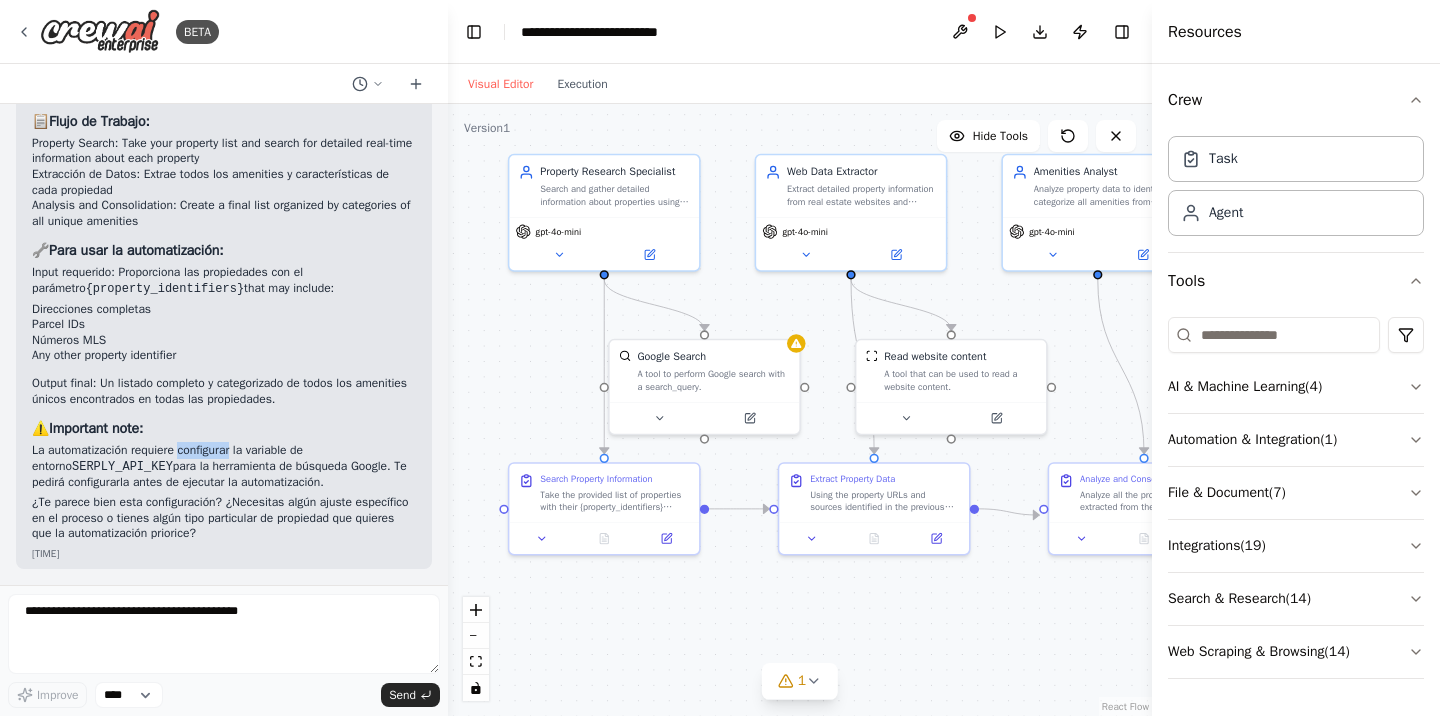 drag, startPoint x: 561, startPoint y: 403, endPoint x: 507, endPoint y: 360, distance: 69.02898 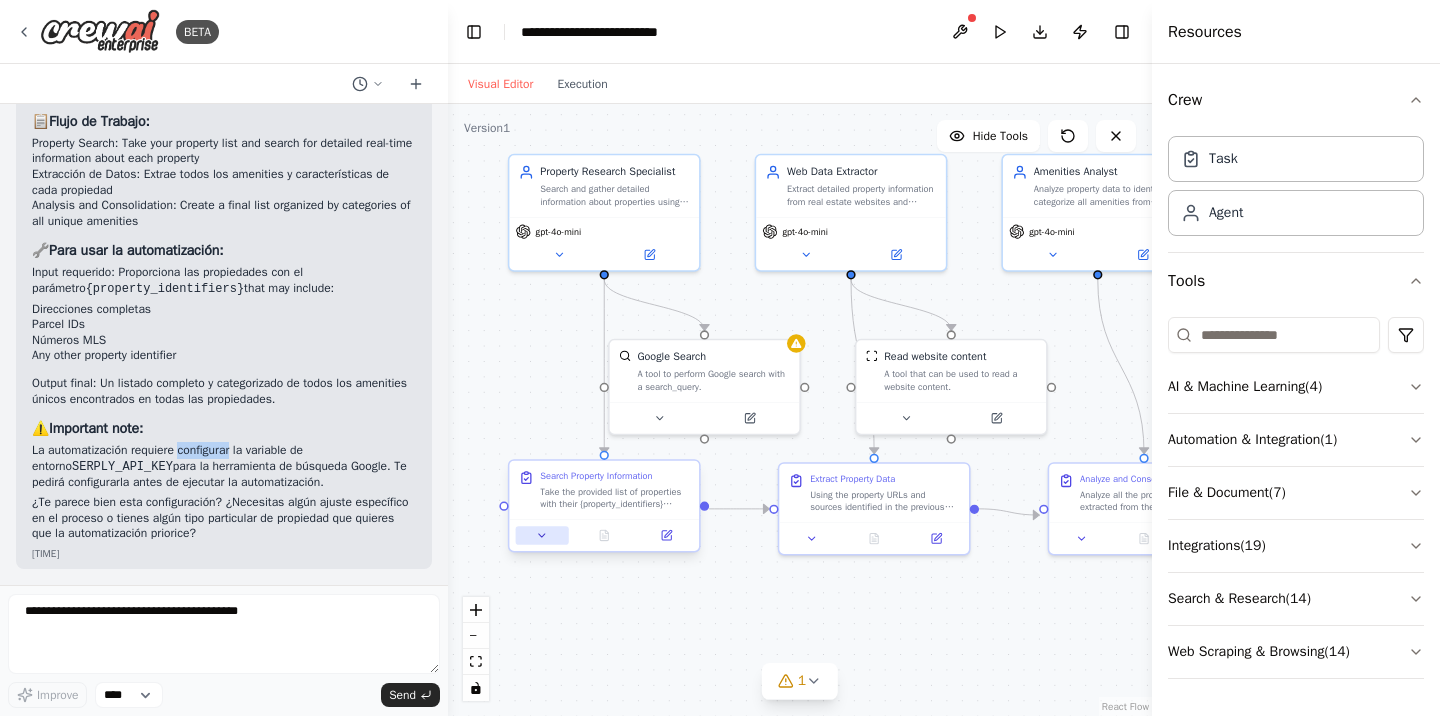 click 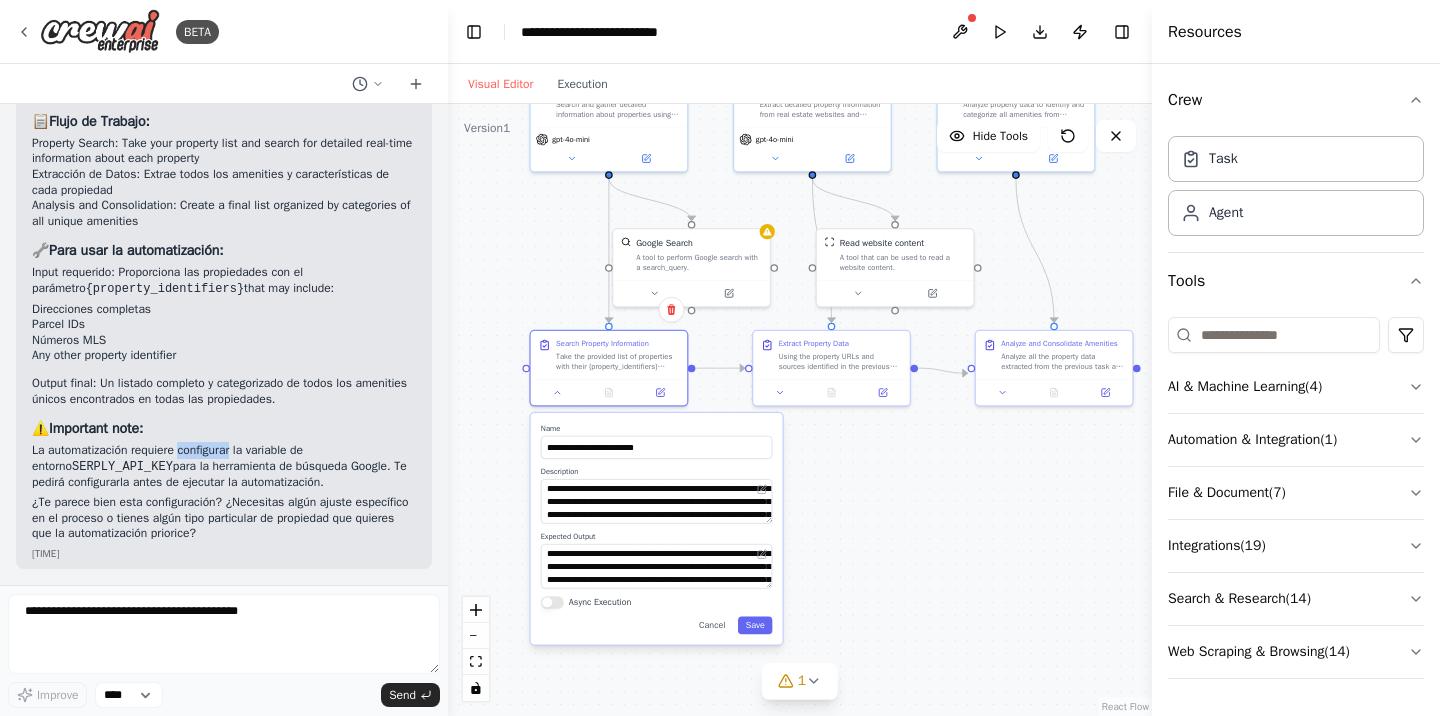 drag, startPoint x: 878, startPoint y: 641, endPoint x: 833, endPoint y: 475, distance: 171.99127 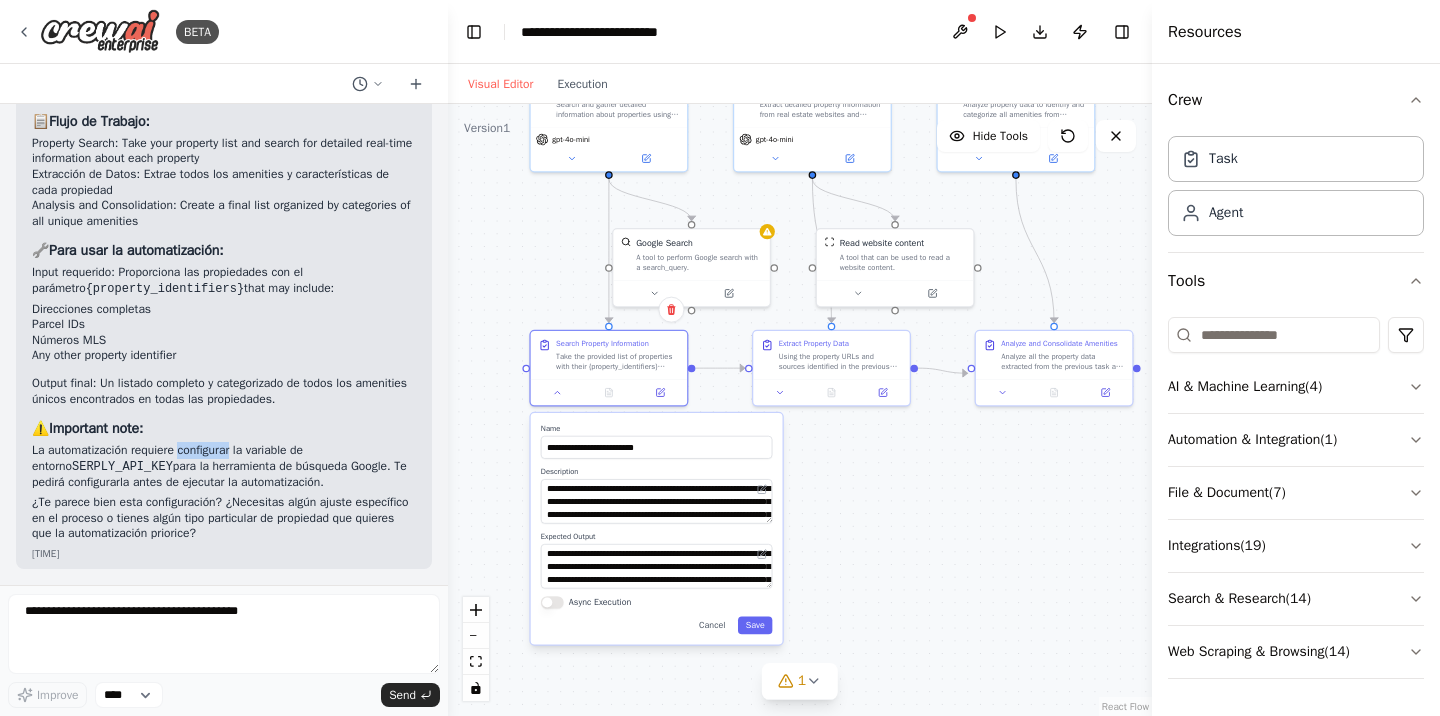 click on ".deletable-edge-delete-btn {
width: 20px;
height: 20px;
border: 0px solid #ffffff;
color: #6b7280;
background-color: #f8fafc;
cursor: pointer;
border-radius: 50%;
font-size: 12px;
padding: 3px;
display: flex;
align-items: center;
justify-content: center;
transition: all 0.2s cubic-bezier(0.4, 0, 0.2, 1);
box-shadow: 0 2px 4px rgba(0, 0, 0, 0.1);
}
.deletable-edge-delete-btn:hover {
background-color: #ef4444;
color: #ffffff;
border-color: #dc2626;
transform: scale(1.1);
box-shadow: 0 4px 12px rgba(239, 68, 68, 0.4);
}
.deletable-edge-delete-btn:active {
transform: scale(0.95);
box-shadow: 0 2px 4px rgba(239, 68, 68, 0.3);
}
Property Research Specialist gpt-4o-mini Google Search gpt-4o-mini" at bounding box center (800, 410) 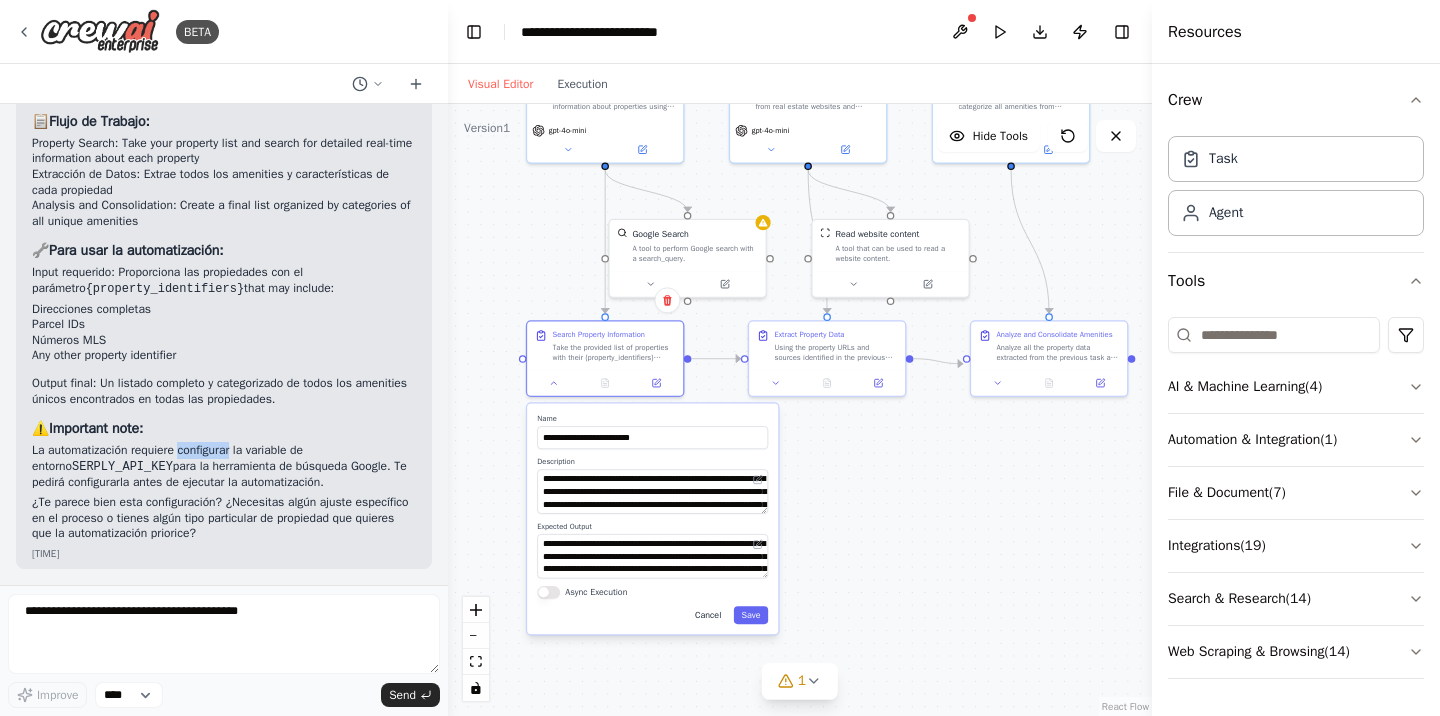 click on "Cancel" at bounding box center (707, 615) 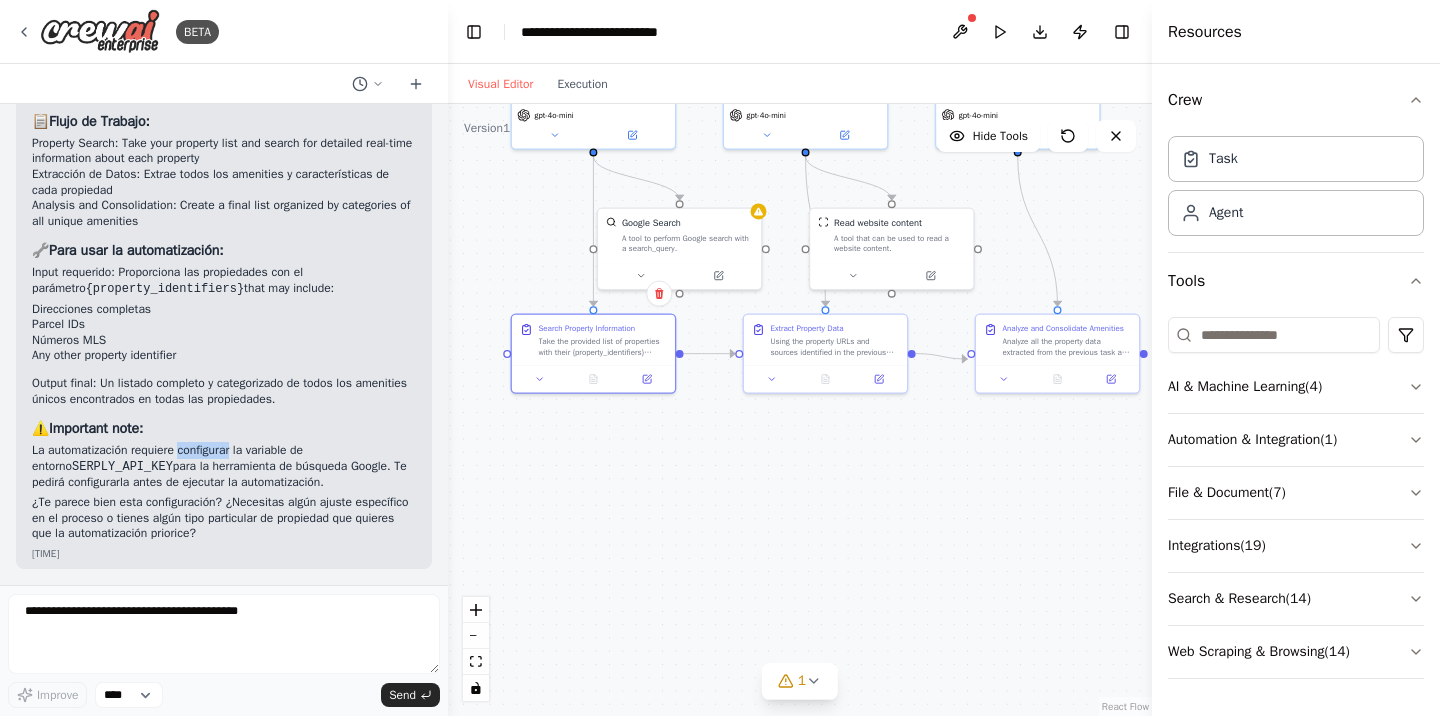 click on ".deletable-edge-delete-btn {
width: 20px;
height: 20px;
border: 0px solid #ffffff;
color: #6b7280;
background-color: #f8fafc;
cursor: pointer;
border-radius: 50%;
font-size: 12px;
padding: 3px;
display: flex;
align-items: center;
justify-content: center;
transition: all 0.2s cubic-bezier(0.4, 0, 0.2, 1);
box-shadow: 0 2px 4px rgba(0, 0, 0, 0.1);
}
.deletable-edge-delete-btn:hover {
background-color: #ef4444;
color: #ffffff;
border-color: #dc2626;
transform: scale(1.1);
box-shadow: 0 4px 12px rgba(239, 68, 68, 0.4);
}
.deletable-edge-delete-btn:active {
transform: scale(0.95);
box-shadow: 0 2px 4px rgba(239, 68, 68, 0.3);
}
Property Research Specialist gpt-4o-mini Google Search gpt-4o-mini" at bounding box center [800, 410] 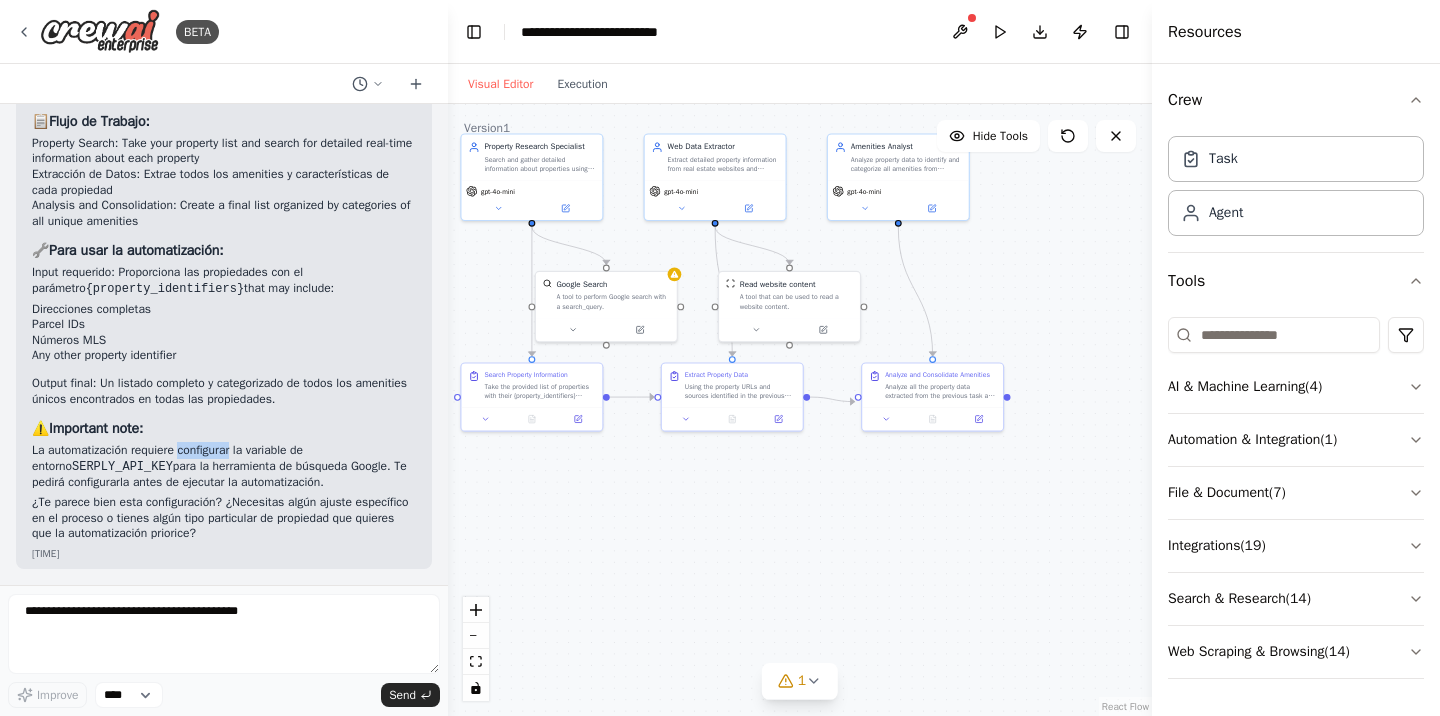 drag, startPoint x: 1095, startPoint y: 272, endPoint x: 979, endPoint y: 309, distance: 121.75796 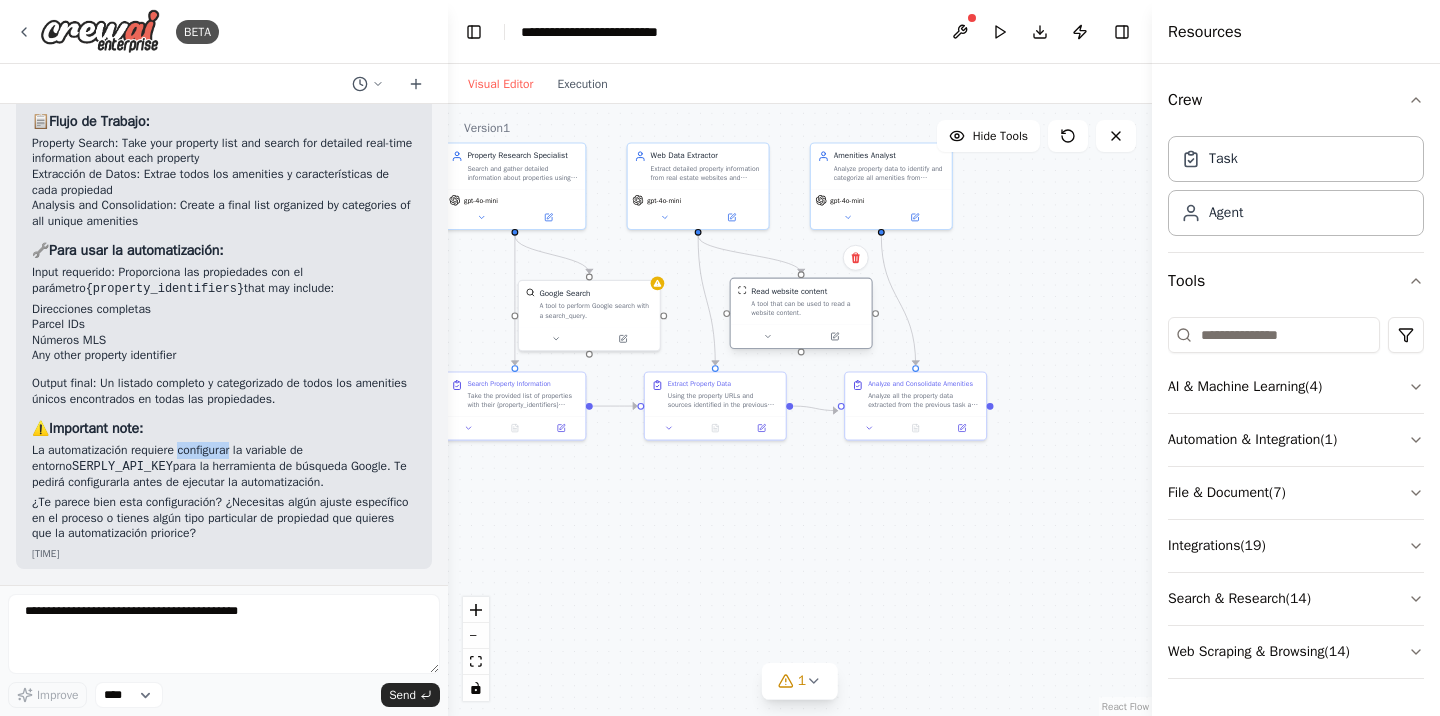 drag, startPoint x: 807, startPoint y: 312, endPoint x: 827, endPoint y: 311, distance: 20.024984 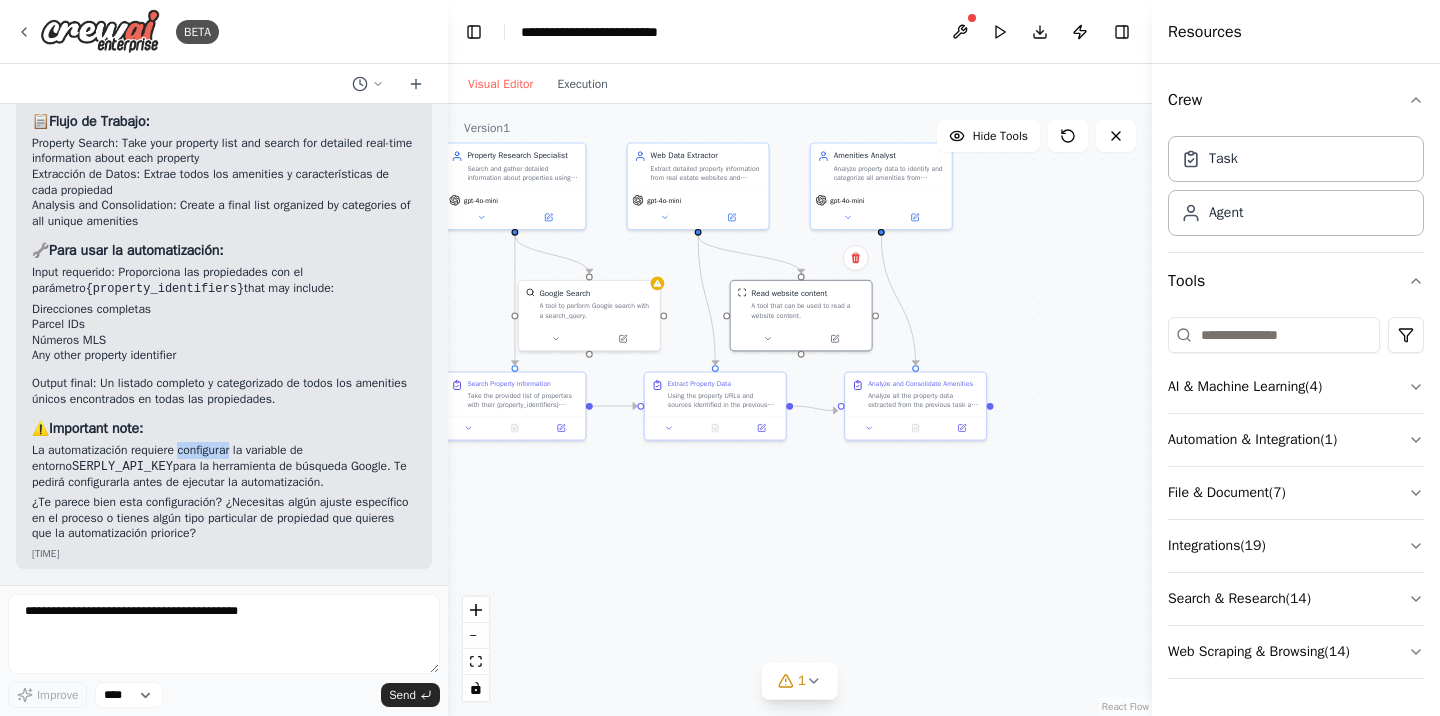 click on ".deletable-edge-delete-btn {
width: 20px;
height: 20px;
border: 0px solid #ffffff;
color: #6b7280;
background-color: #f8fafc;
cursor: pointer;
border-radius: 50%;
font-size: 12px;
padding: 3px;
display: flex;
align-items: center;
justify-content: center;
transition: all 0.2s cubic-bezier(0.4, 0, 0.2, 1);
box-shadow: 0 2px 4px rgba(0, 0, 0, 0.1);
}
.deletable-edge-delete-btn:hover {
background-color: #ef4444;
color: #ffffff;
border-color: #dc2626;
transform: scale(1.1);
box-shadow: 0 4px 12px rgba(239, 68, 68, 0.4);
}
.deletable-edge-delete-btn:active {
transform: scale(0.95);
box-shadow: 0 2px 4px rgba(239, 68, 68, 0.3);
}
Property Research Specialist gpt-4o-mini Google Search gpt-4o-mini" at bounding box center (800, 410) 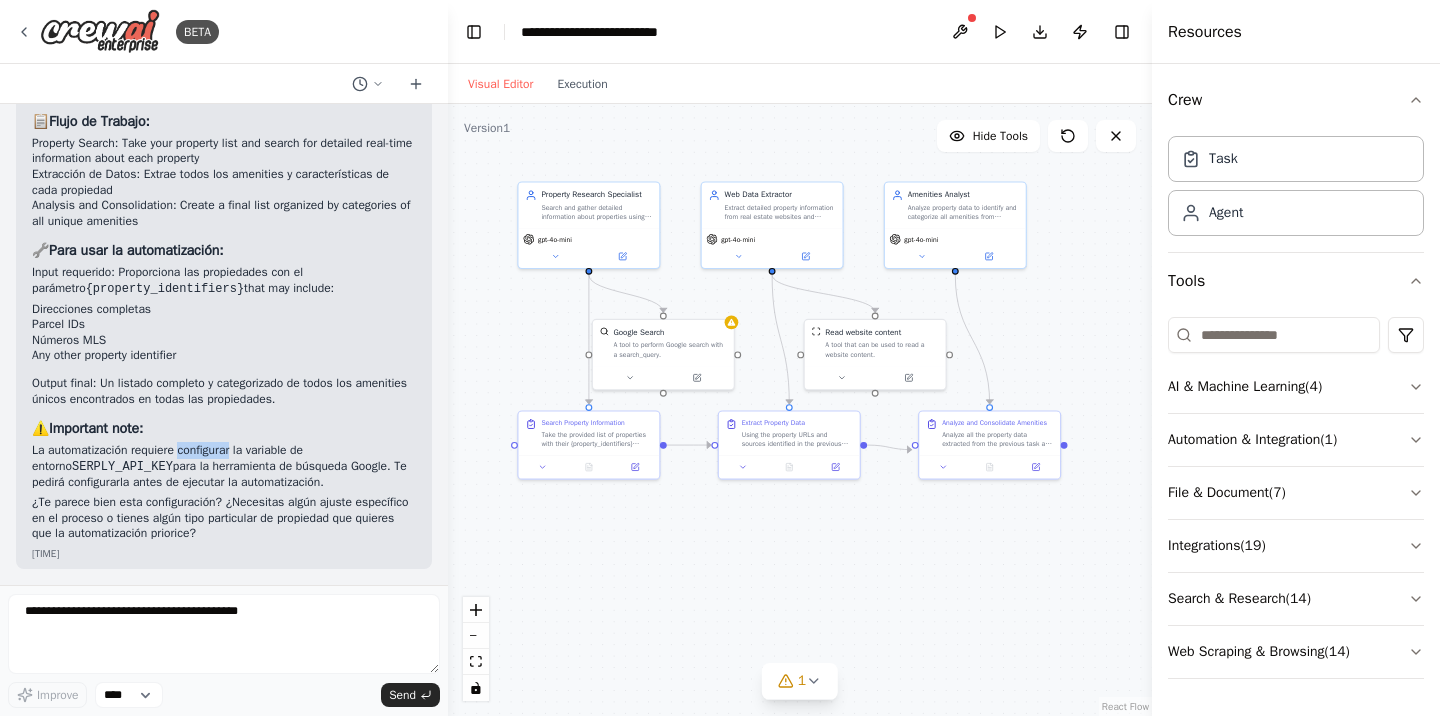 drag, startPoint x: 691, startPoint y: 546, endPoint x: 766, endPoint y: 587, distance: 85.47514 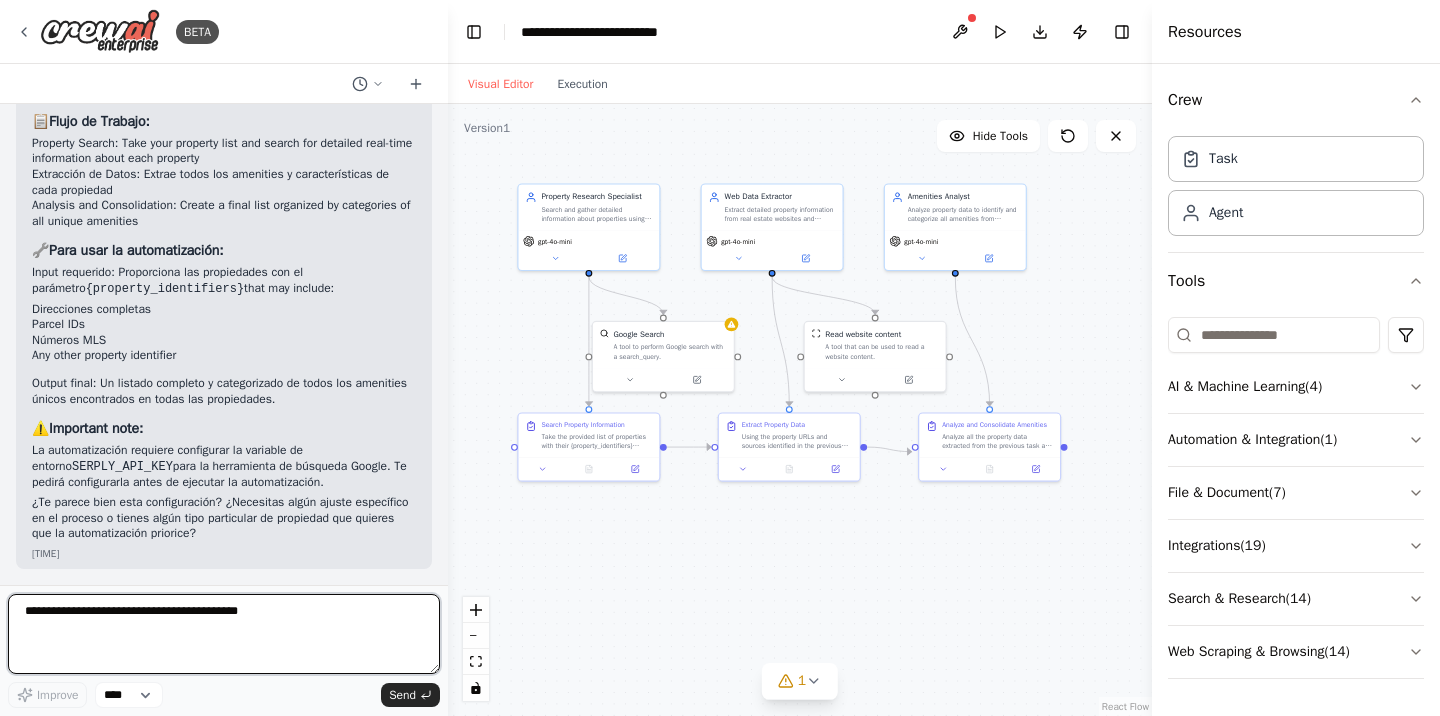 click at bounding box center (224, 634) 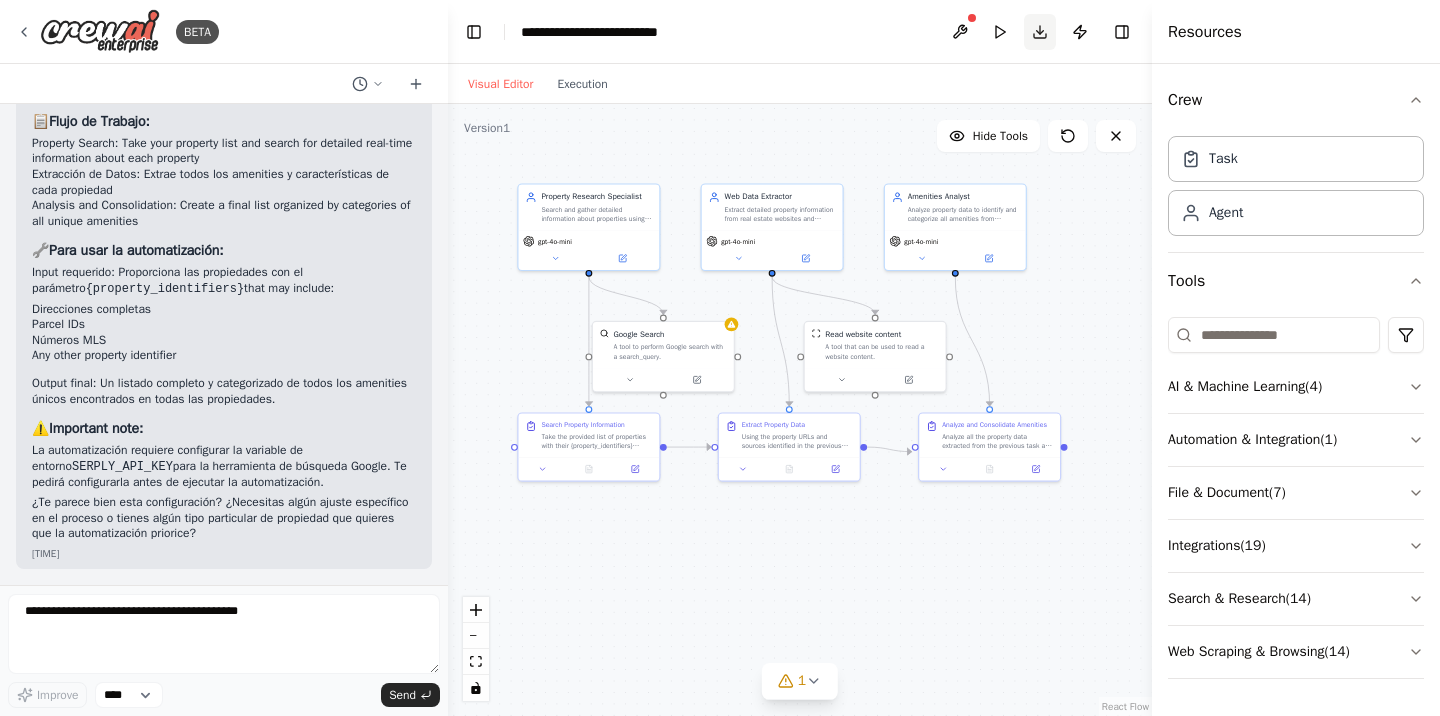 click on "Download" at bounding box center (1040, 32) 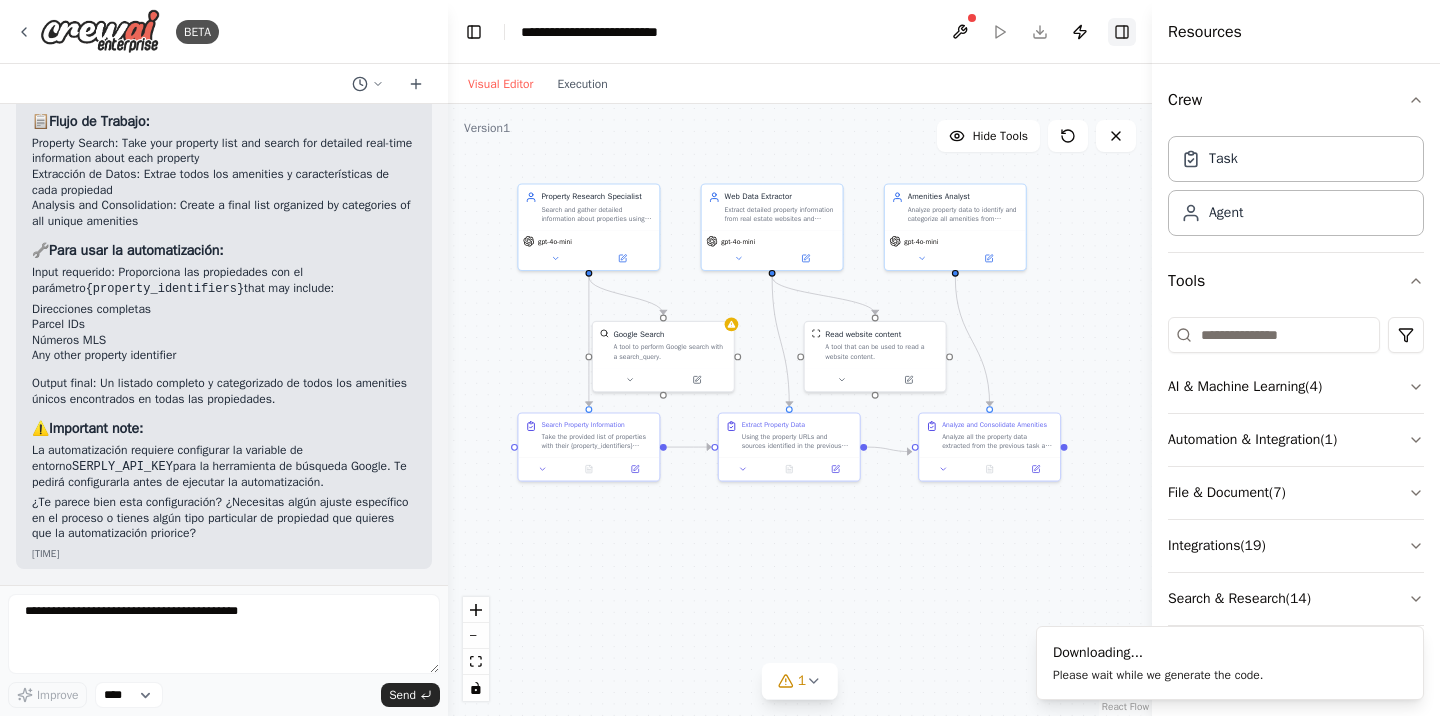 click on "Toggle Right Sidebar" at bounding box center (1122, 32) 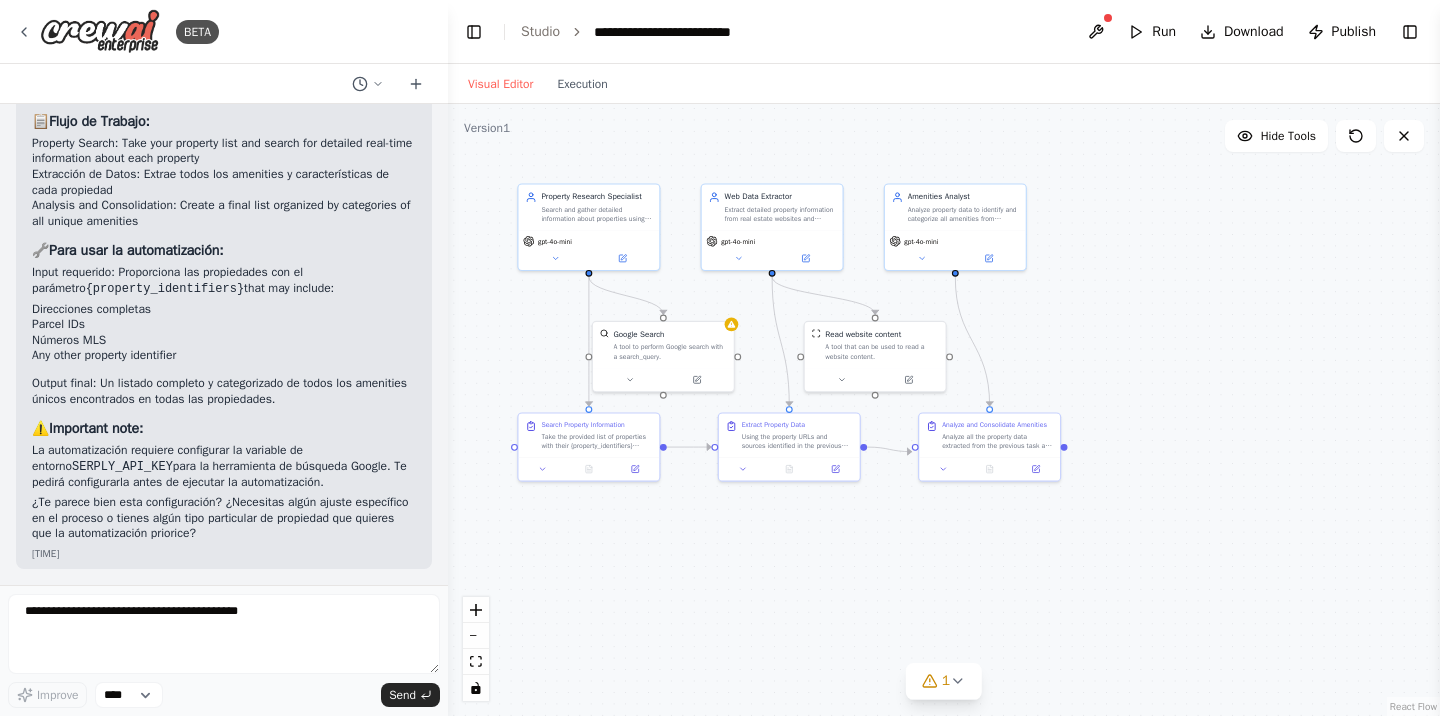 click on ".deletable-edge-delete-btn {
width: 20px;
height: 20px;
border: 0px solid #ffffff;
color: #6b7280;
background-color: #f8fafc;
cursor: pointer;
border-radius: 50%;
font-size: 12px;
padding: 3px;
display: flex;
align-items: center;
justify-content: center;
transition: all 0.2s cubic-bezier(0.4, 0, 0.2, 1);
box-shadow: 0 2px 4px rgba(0, 0, 0, 0.1);
}
.deletable-edge-delete-btn:hover {
background-color: #ef4444;
color: #ffffff;
border-color: #dc2626;
transform: scale(1.1);
box-shadow: 0 4px 12px rgba(239, 68, 68, 0.4);
}
.deletable-edge-delete-btn:active {
transform: scale(0.95);
box-shadow: 0 2px 4px rgba(239, 68, 68, 0.3);
}
Property Research Specialist gpt-4o-mini Google Search gpt-4o-mini" at bounding box center (944, 410) 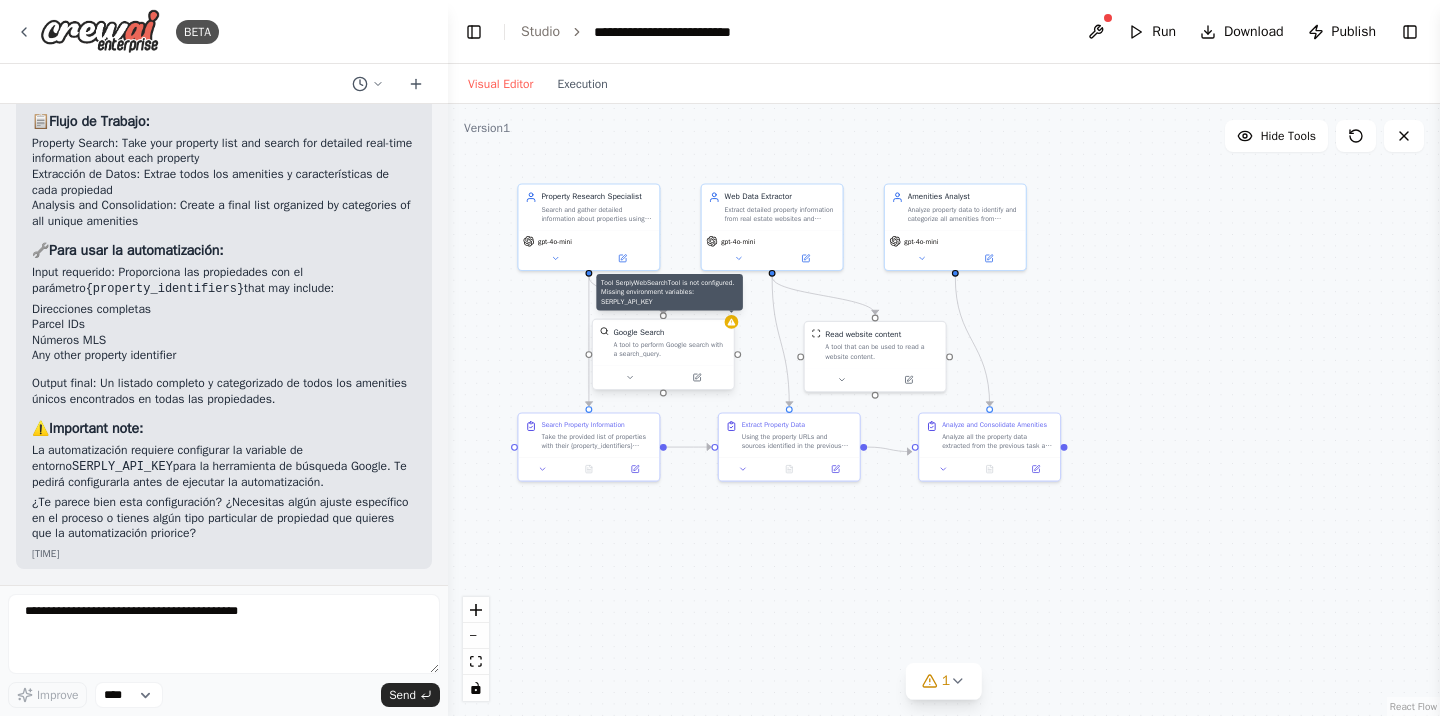 click at bounding box center (732, 322) 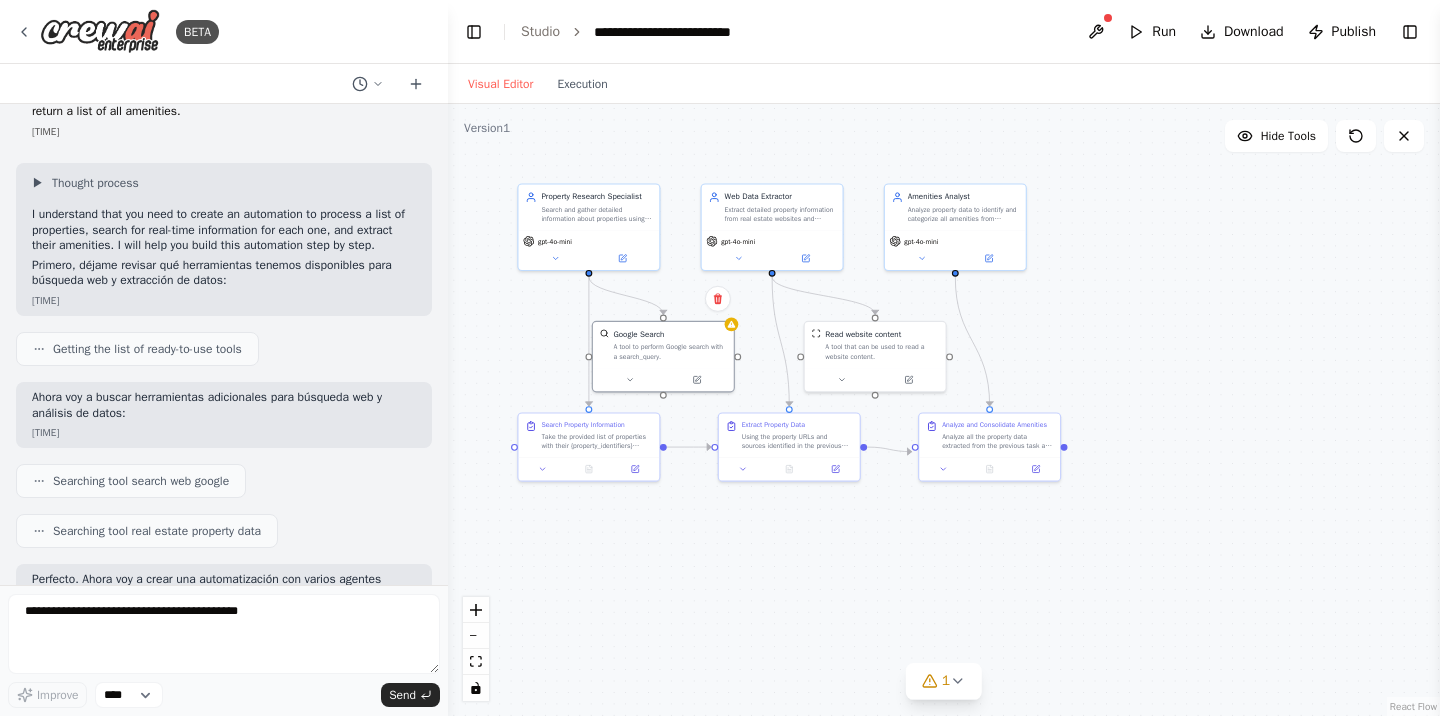 scroll, scrollTop: 0, scrollLeft: 0, axis: both 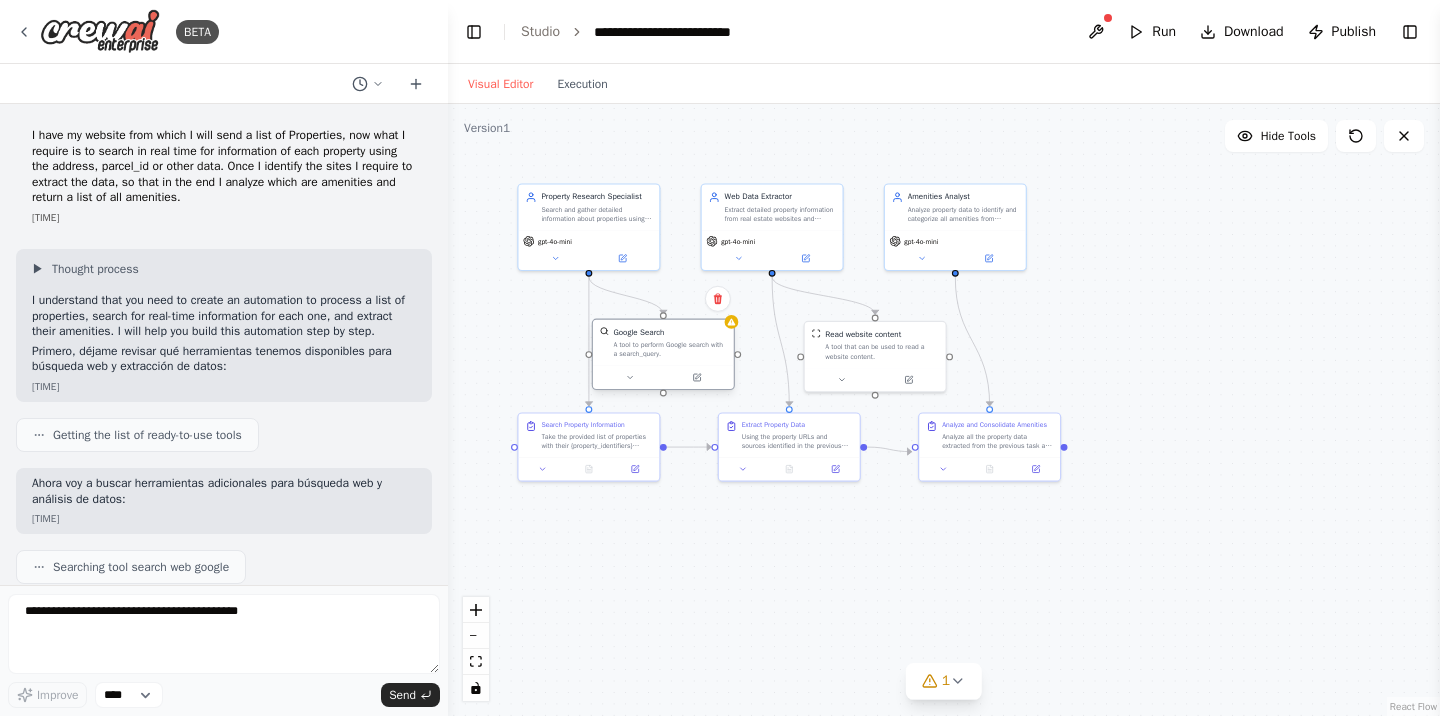 click at bounding box center [663, 376] 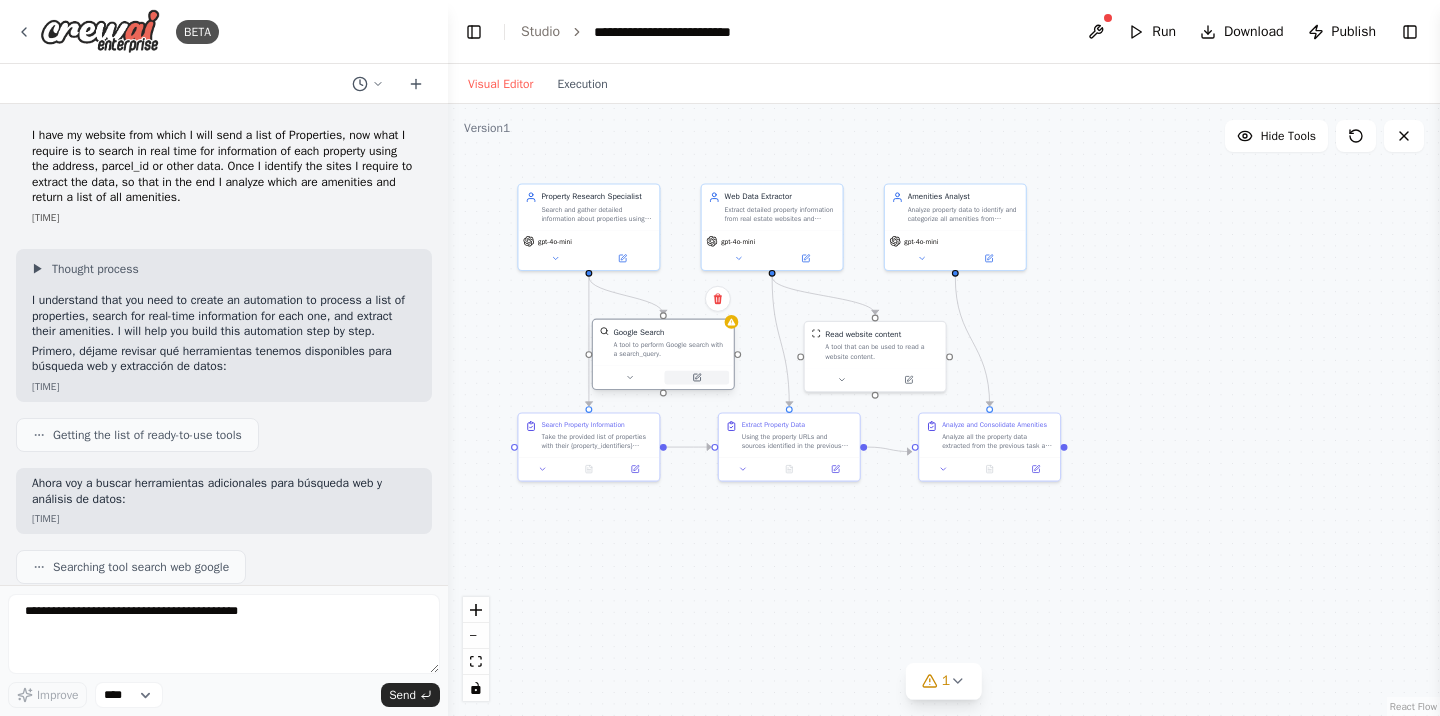 click 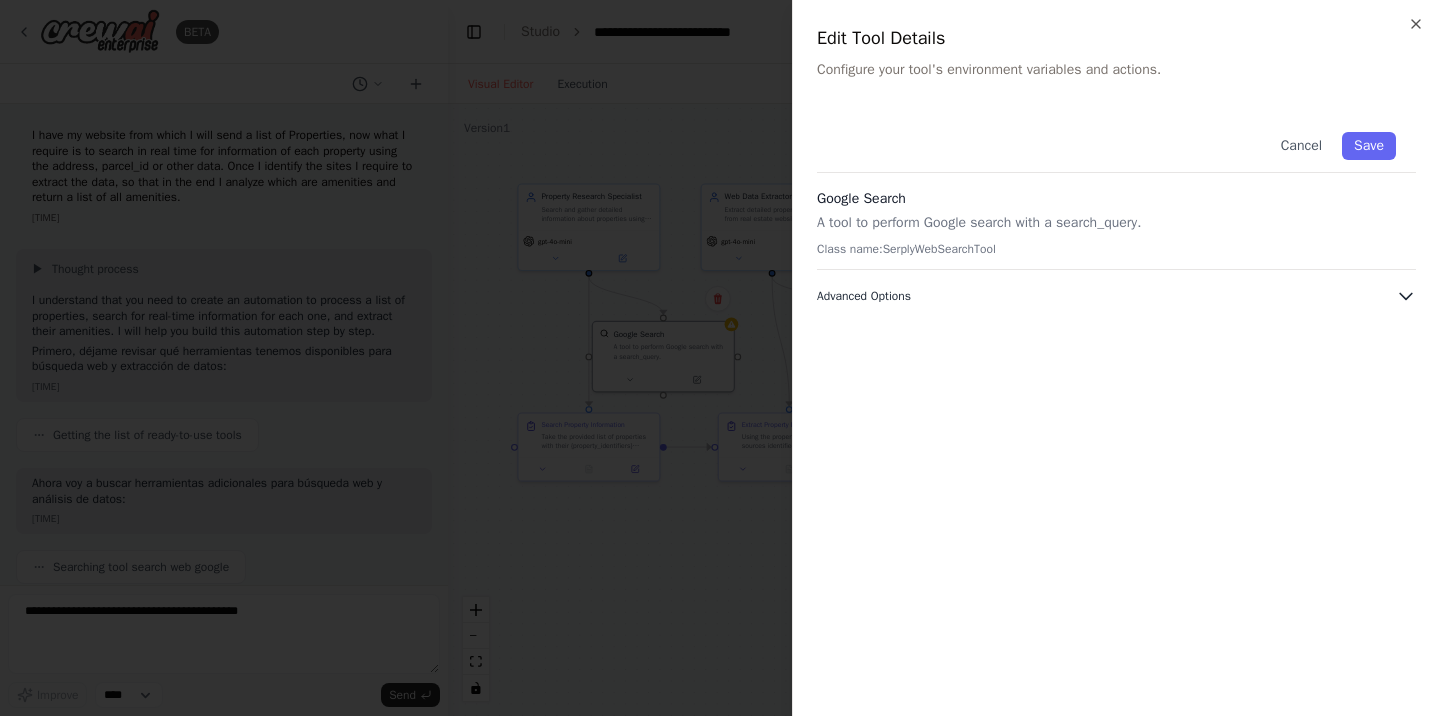 click on "Advanced Options" at bounding box center (1116, 296) 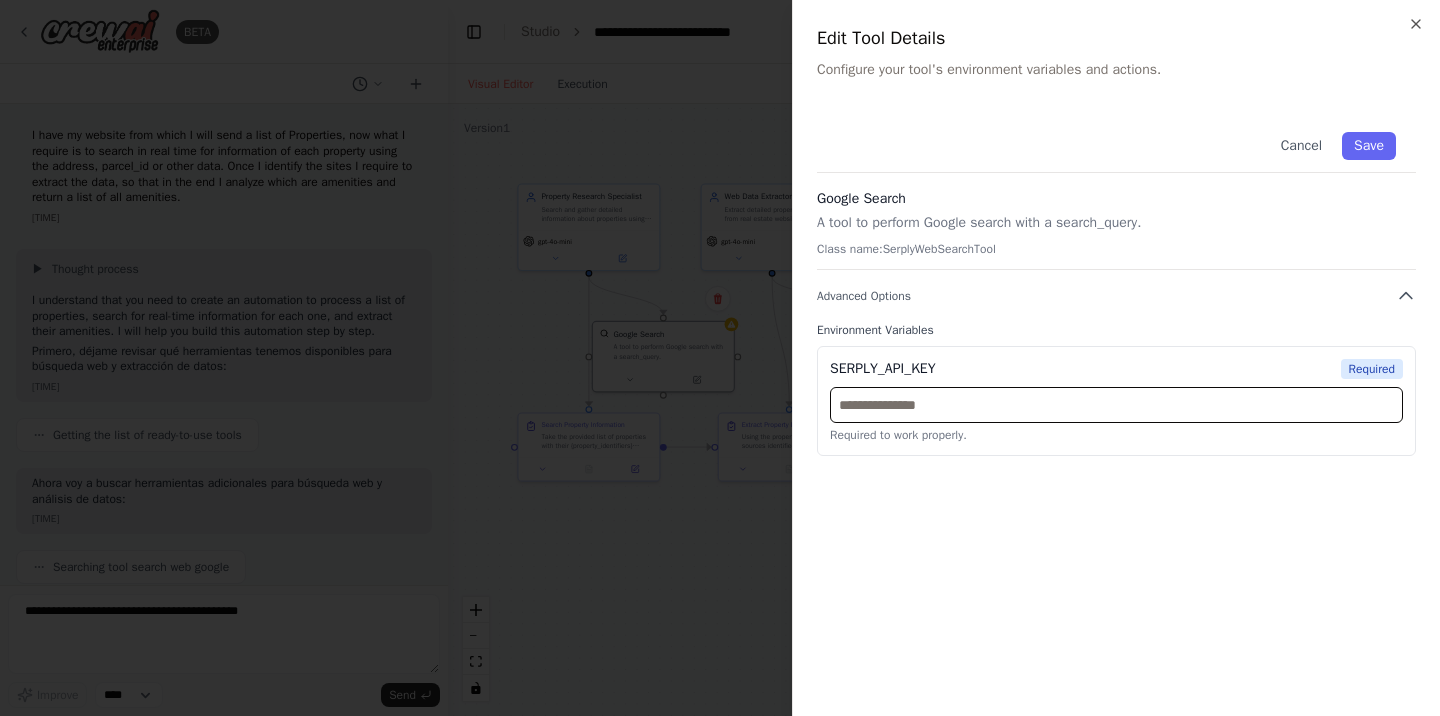 click at bounding box center (1116, 405) 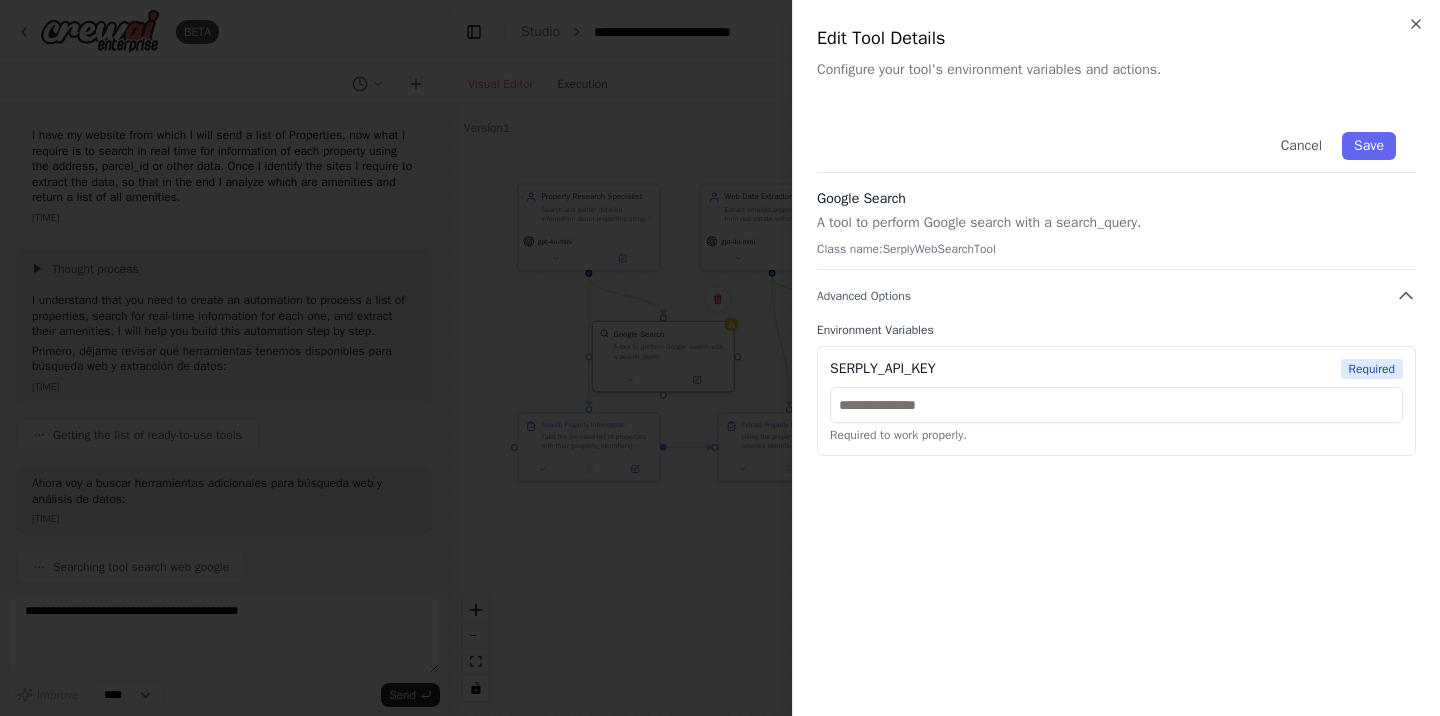 click on "Class name: SerplyWebSearchTool" at bounding box center [1116, 249] 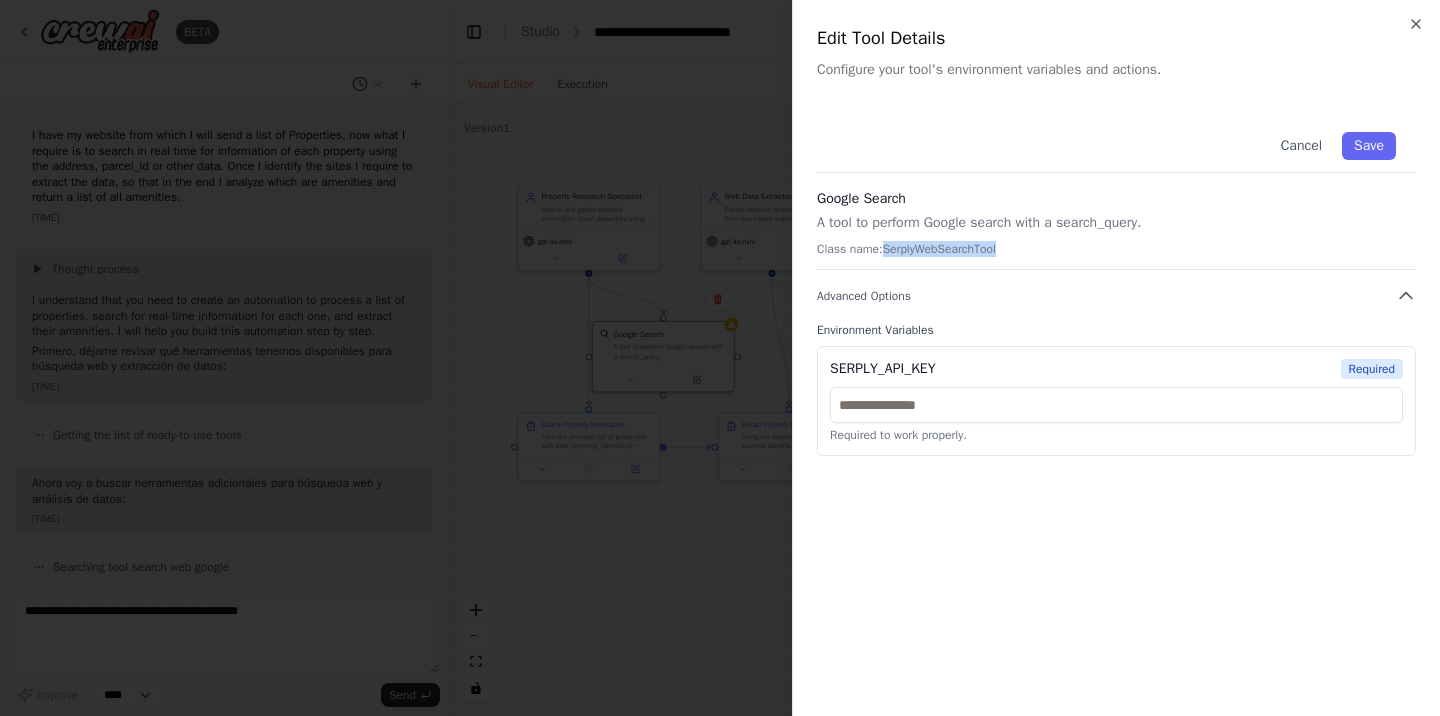 click on "Class name: SerplyWebSearchTool" at bounding box center [1116, 249] 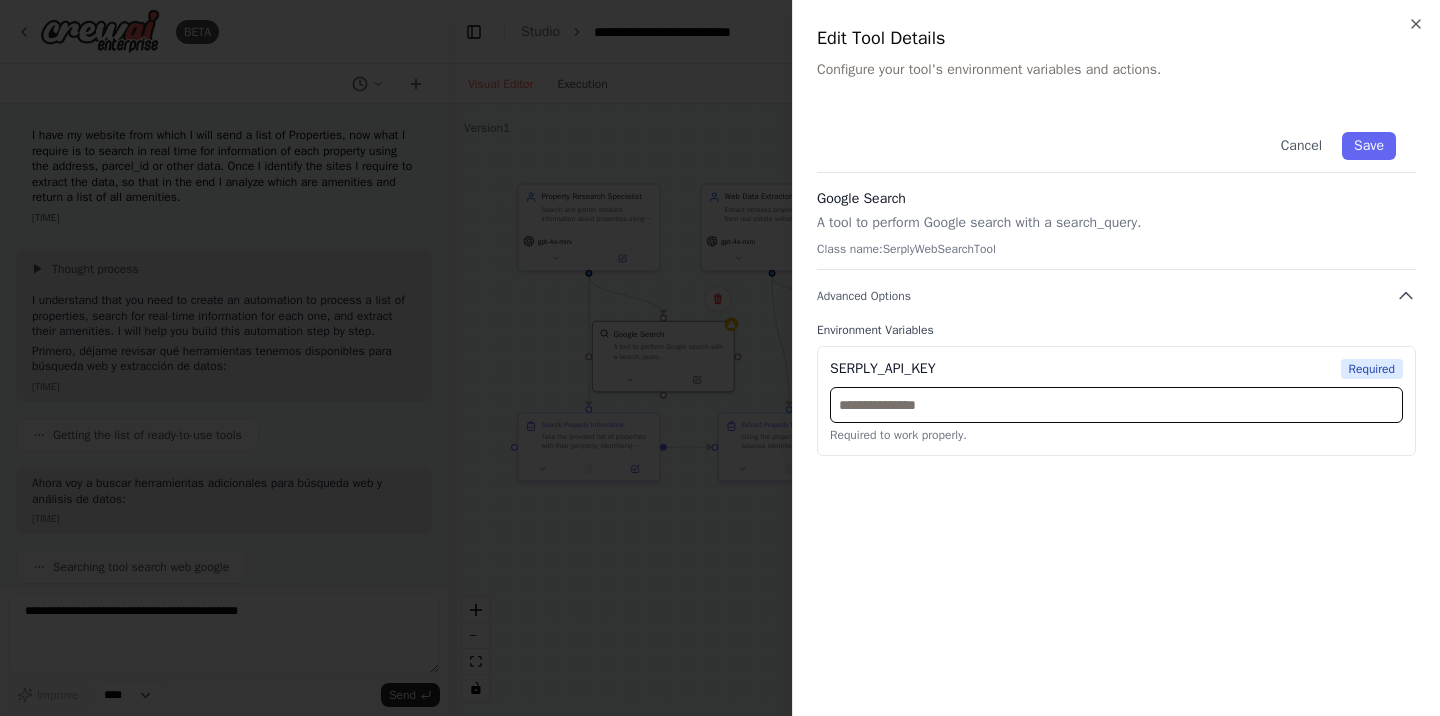 click at bounding box center [1116, 405] 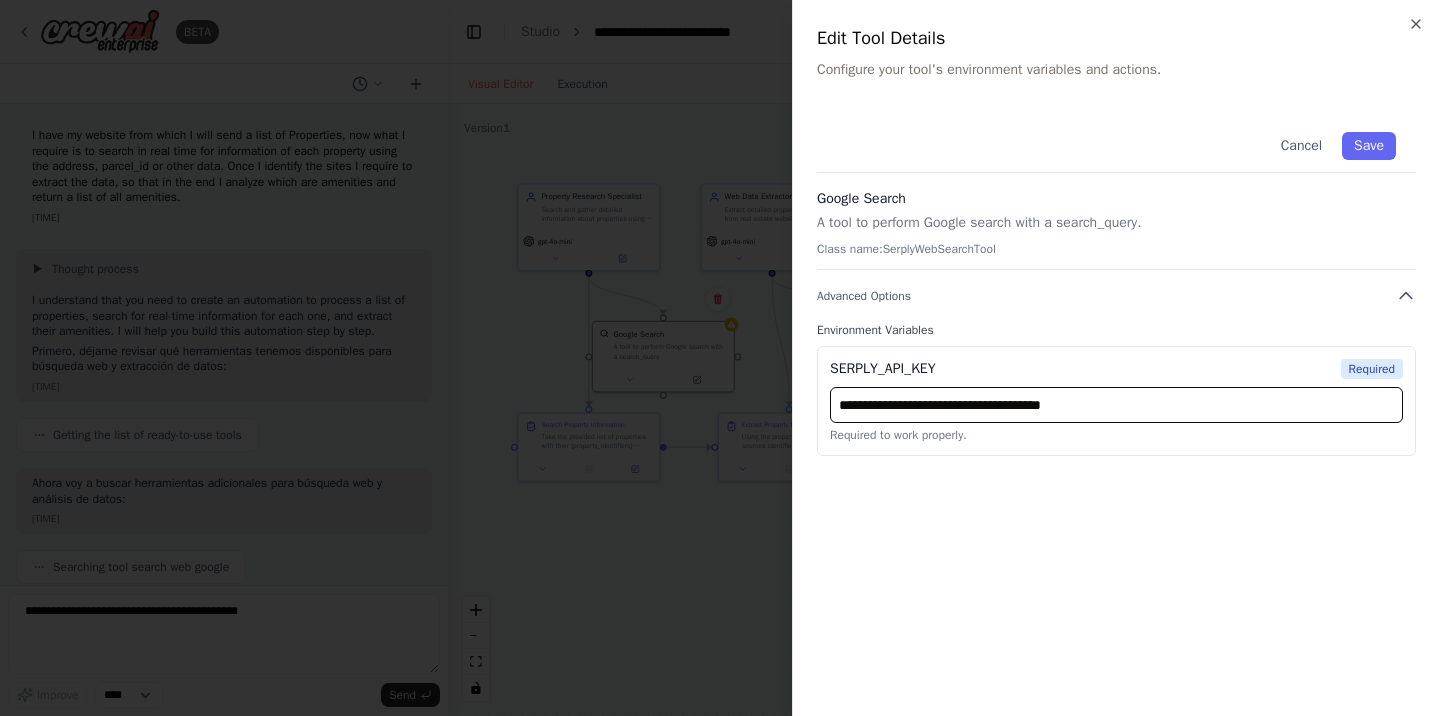 type on "**********" 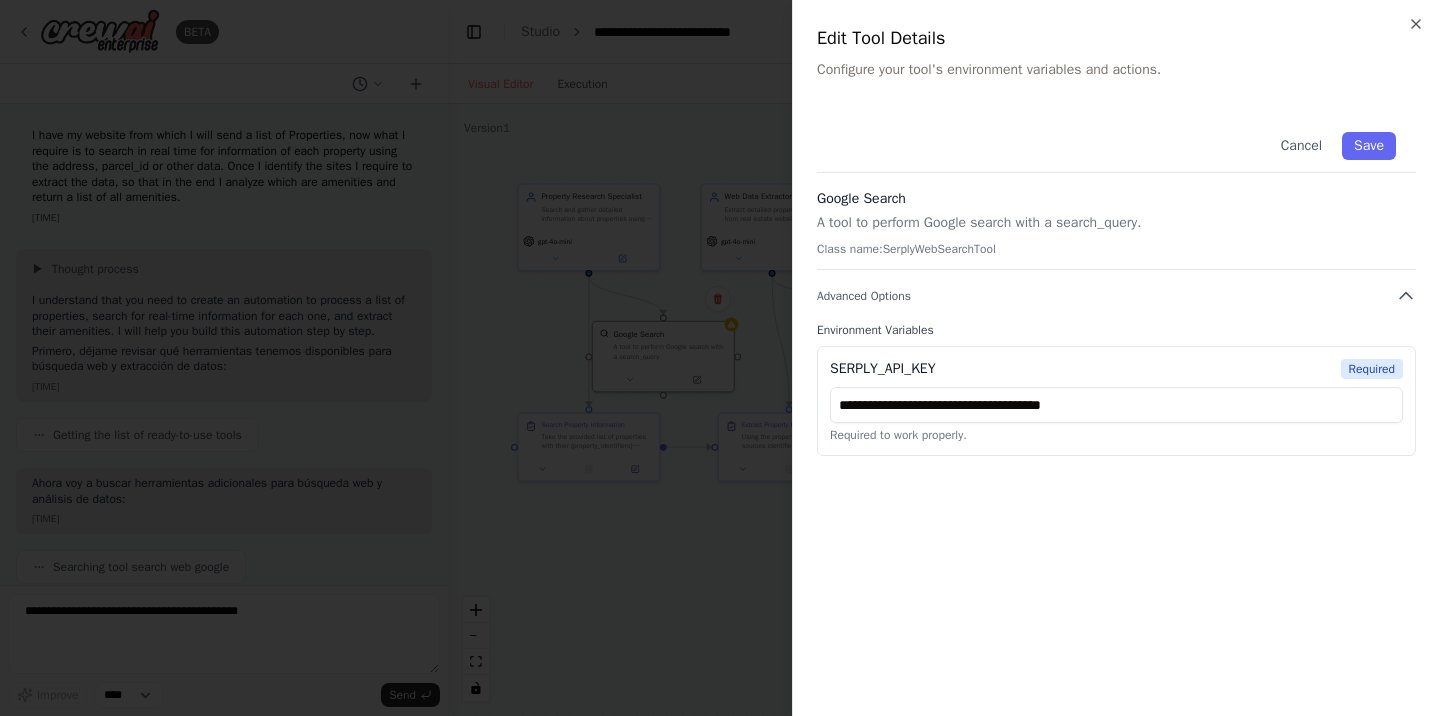 click on "**********" at bounding box center [1116, 402] 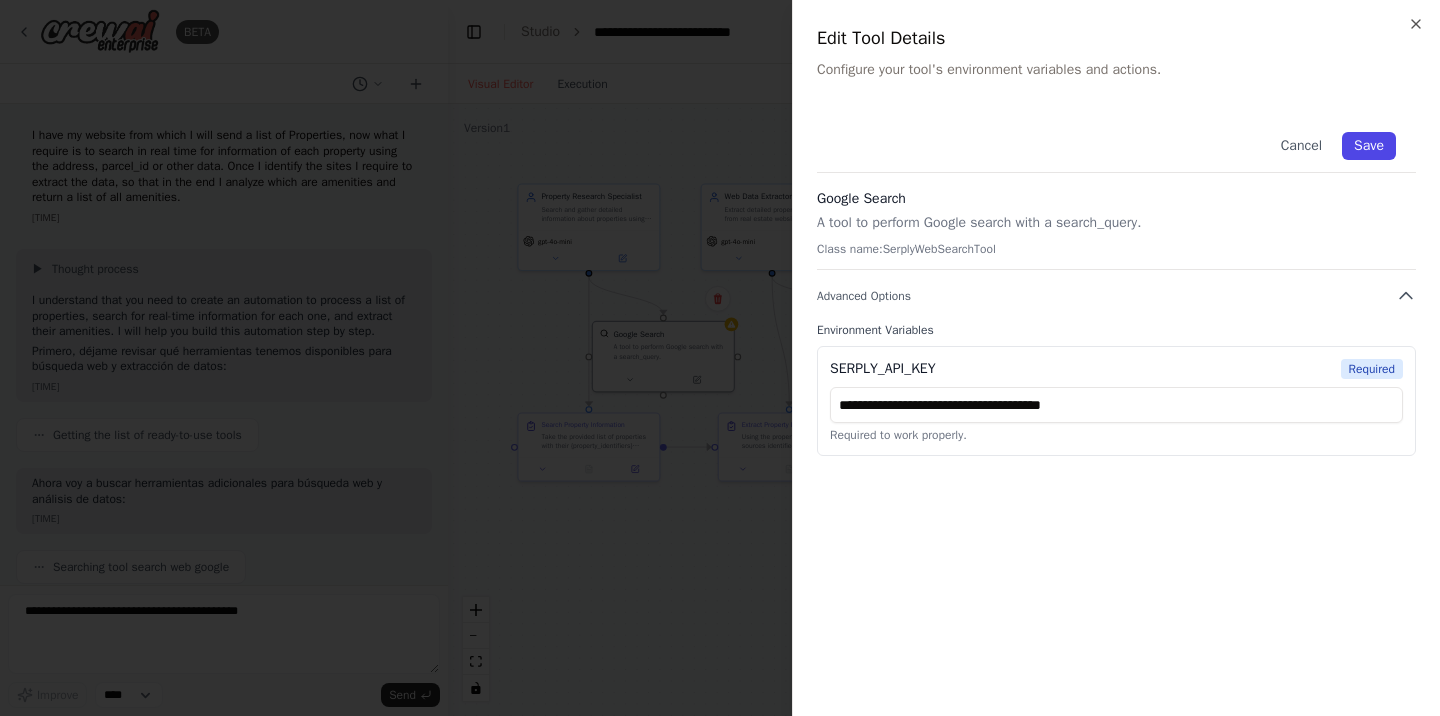 click on "Save" at bounding box center (1369, 146) 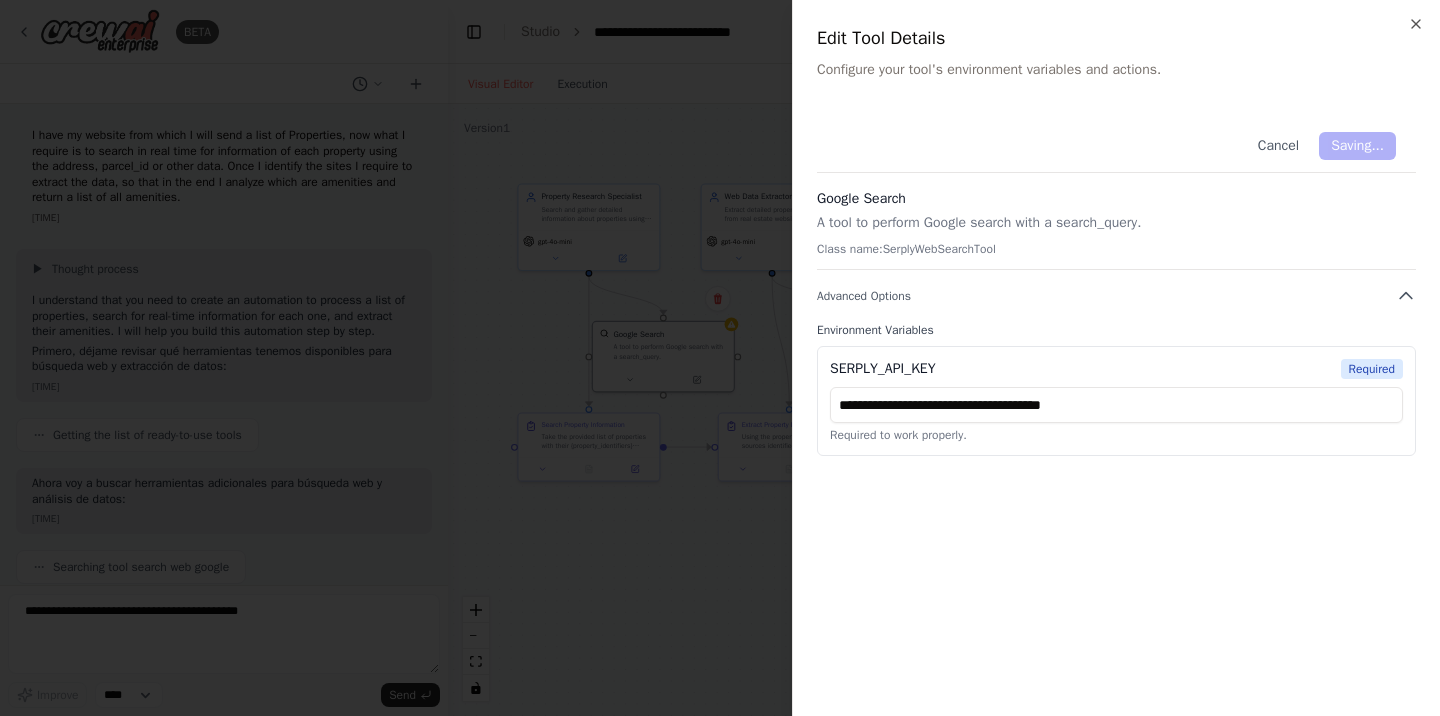 click on "A tool to perform Google search with a search_query." at bounding box center [1116, 223] 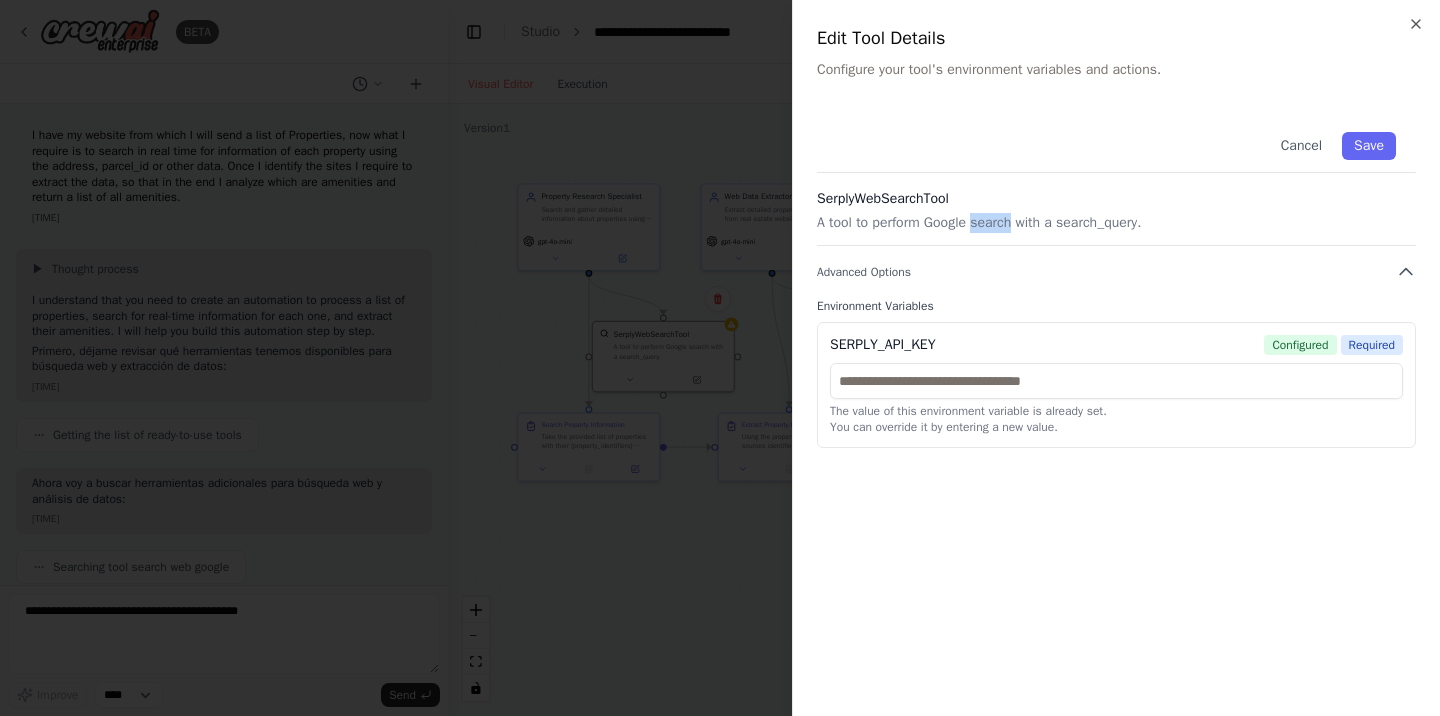 click on "BETA Tengo mi sitio web desde el cual voy a enviar un listado de Propiedades, ahora lo que requiero es buscar en tiempo real información de cada propiedad mediante la dirección, parcel_id u otro dato. Una vez identifique los sitios requiero extraer los datos, para que al final analise cuales son amenities y regrese un listado de todo los amenities. [TIME] ▶ Thought process Entiendo que necesitas crear una automatización para procesar un listado de propiedades, buscar información en tiempo real de cada una y extraer sus amenities. Voy a ayudarte a construir esta automatización paso a paso.
Primero, déjame revisar qué herramientas tenemos disponibles para búsqueda web y extracción de datos: [TIME] Getting the list of ready-to-use tools Ahora voy a buscar herramientas adicionales para búsqueda web y análisis de datos: [TIME] Searching tool search web google Searching tool real estate property data [TIME] Creating Amenities Analyst agent [TIME] [TIME] [TIME]" at bounding box center [720, 370] 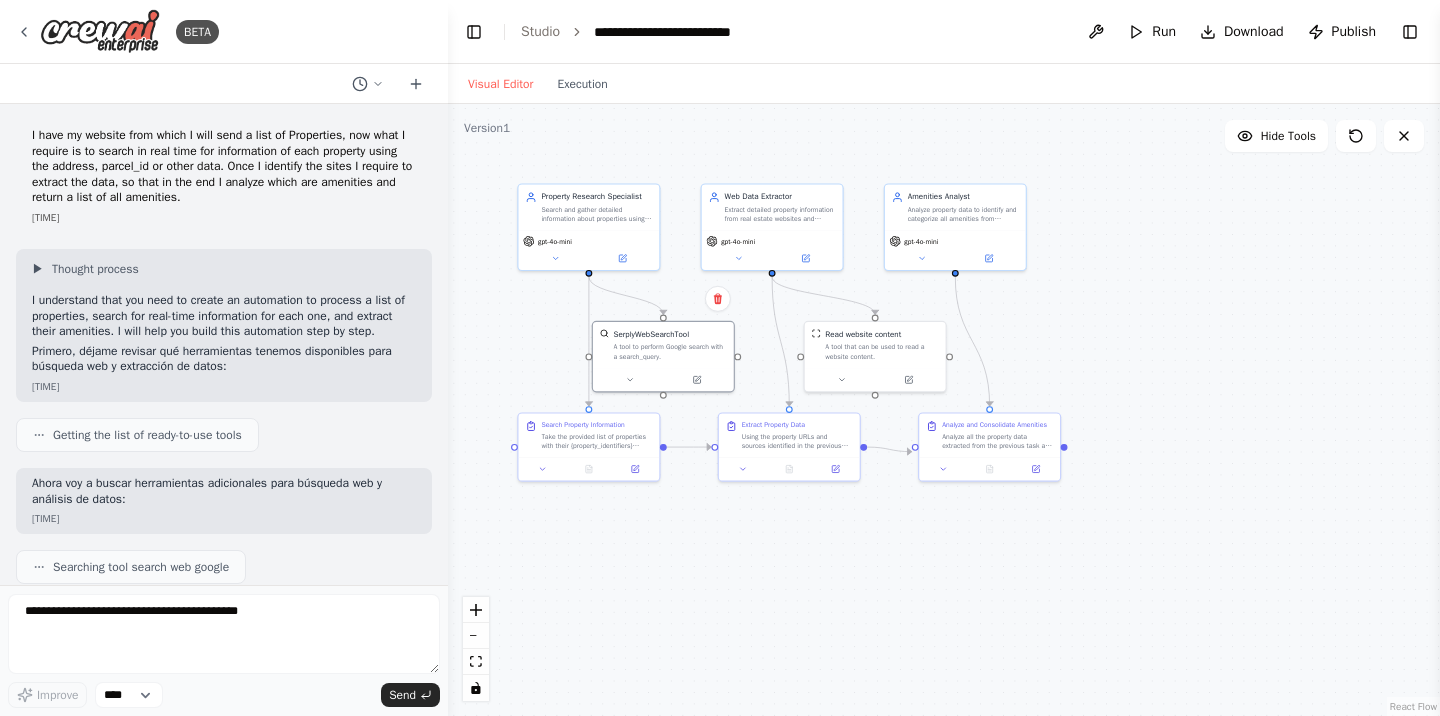 click on "gpt-4o-mini" at bounding box center (955, 250) 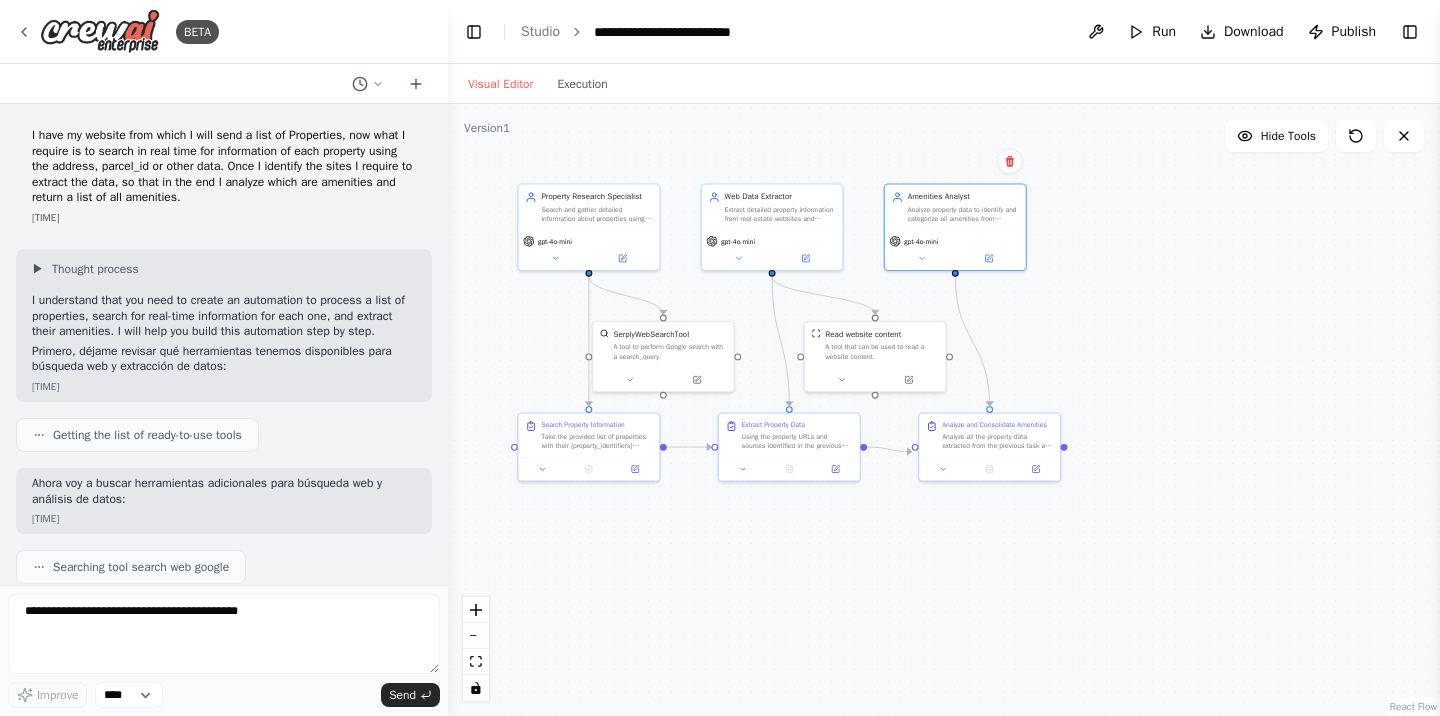 scroll, scrollTop: 1562, scrollLeft: 0, axis: vertical 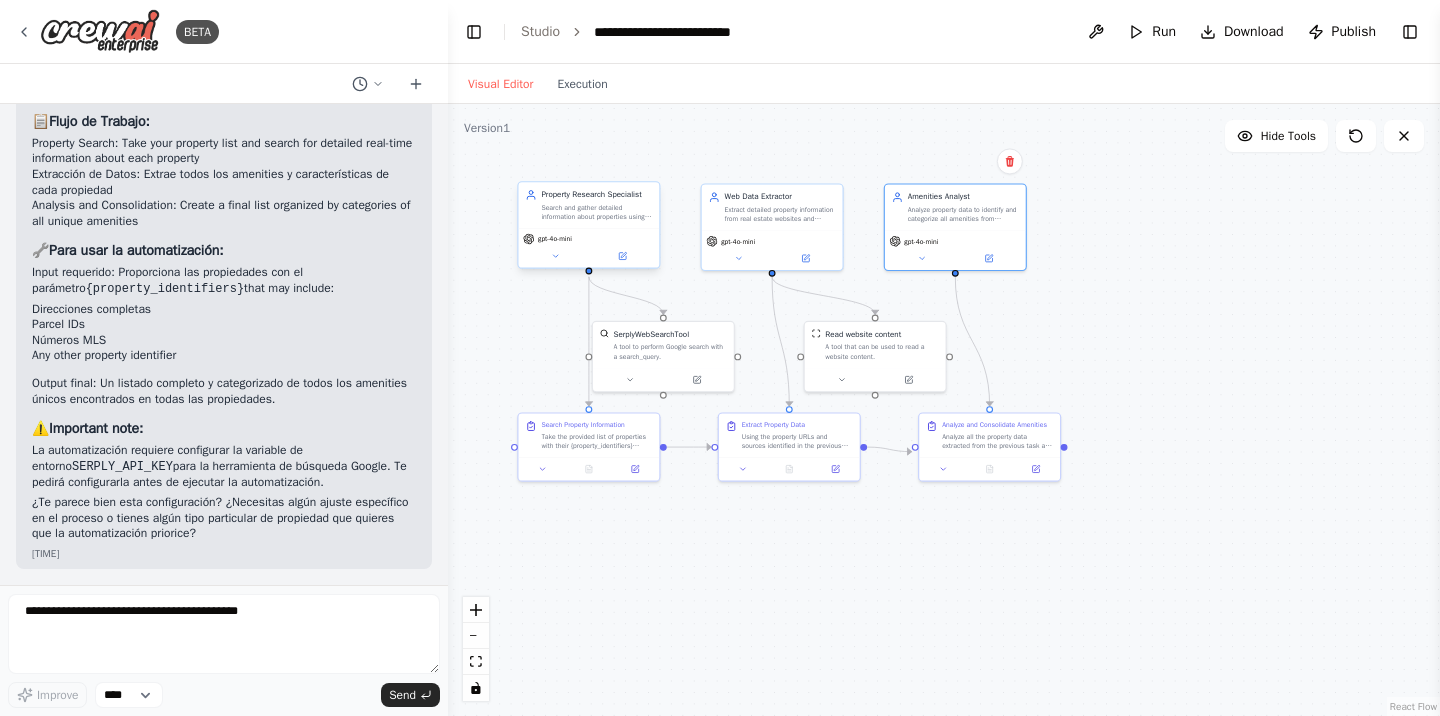 click on "Search and gather detailed information about properties using addresses, parcel IDs, or other identifying data. Find comprehensive property details from multiple online sources including real estate websites, county records, and property databases." at bounding box center (596, 212) 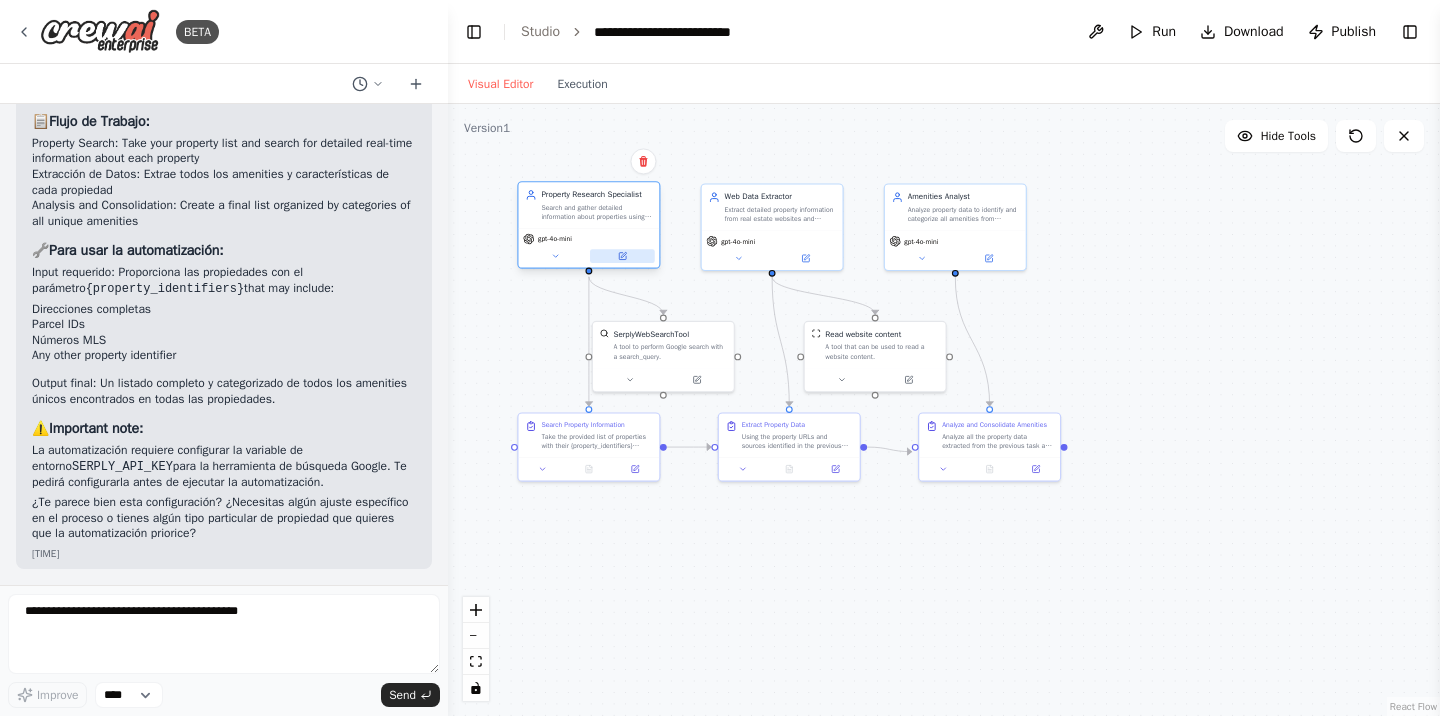 click 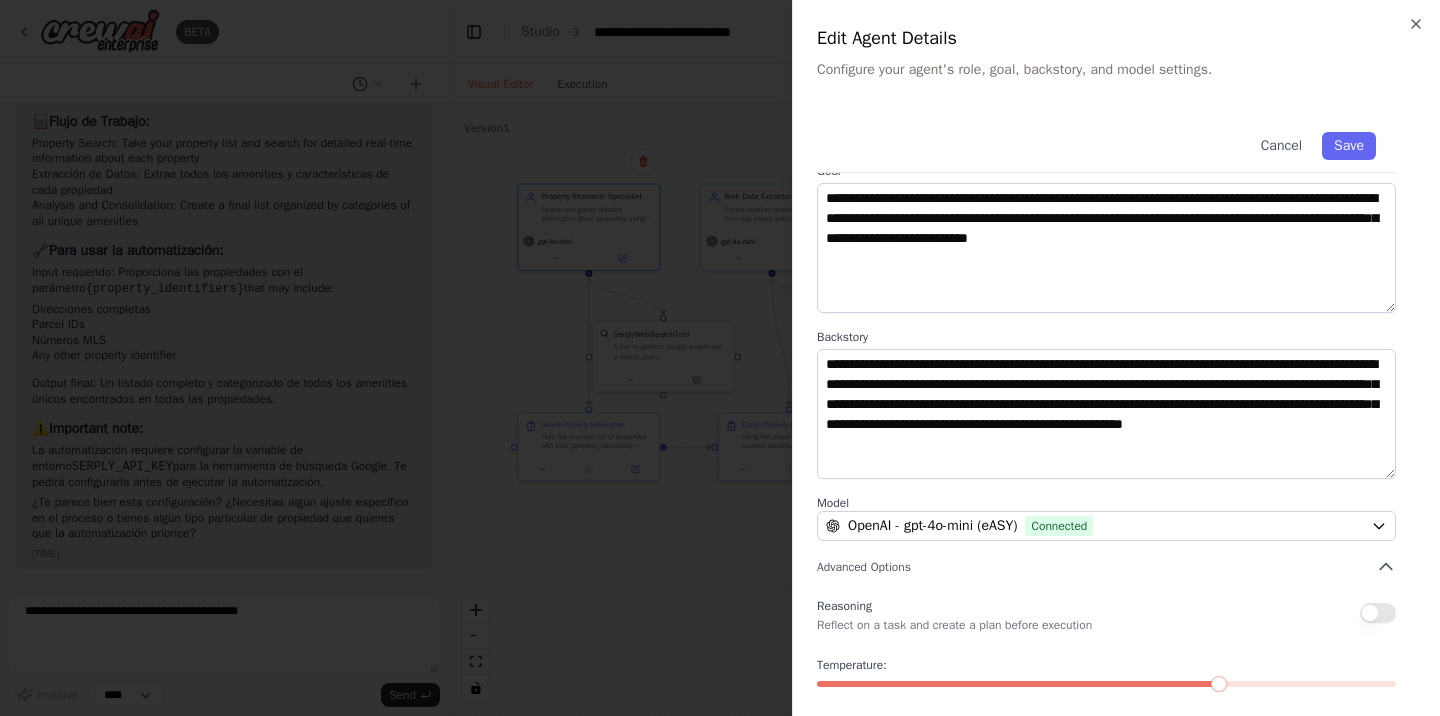 scroll, scrollTop: 190, scrollLeft: 0, axis: vertical 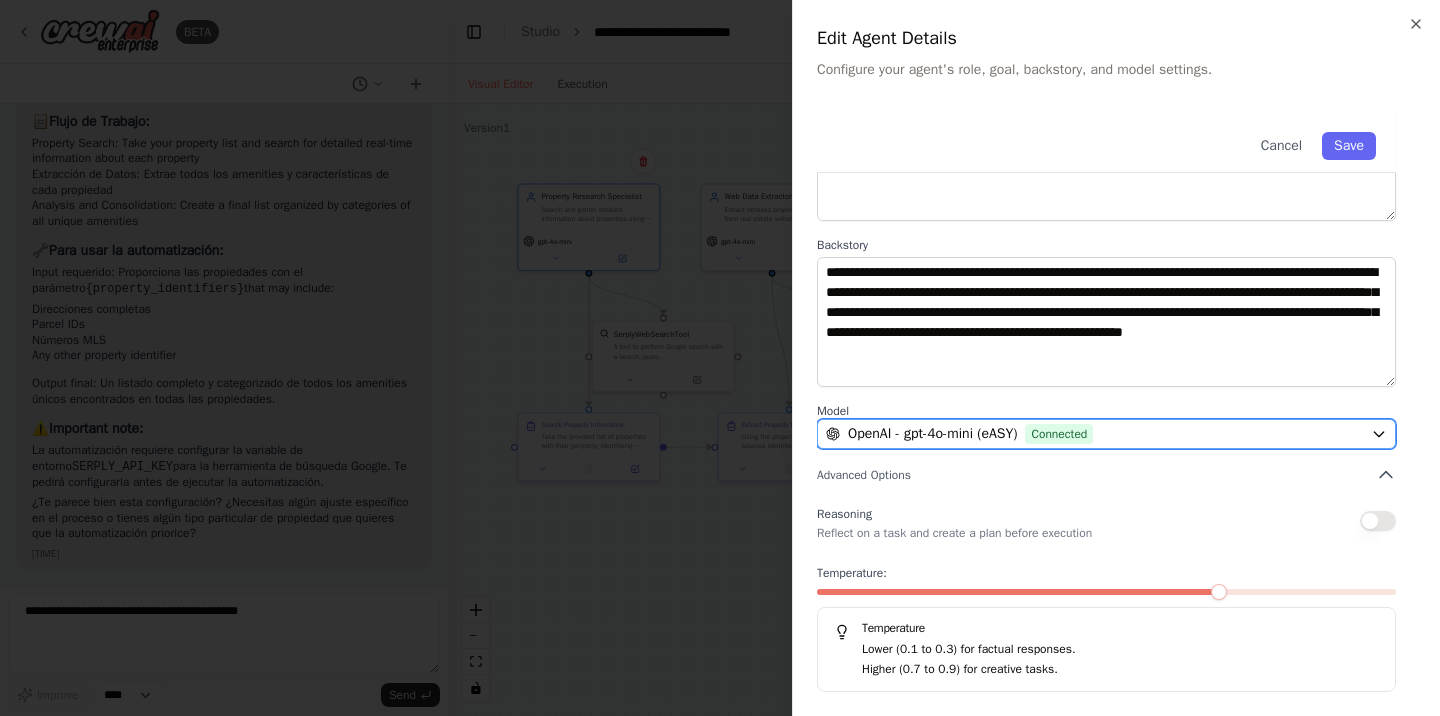 click on "OpenAI - gpt-4o-mini (eASY) Connected" at bounding box center (1094, 434) 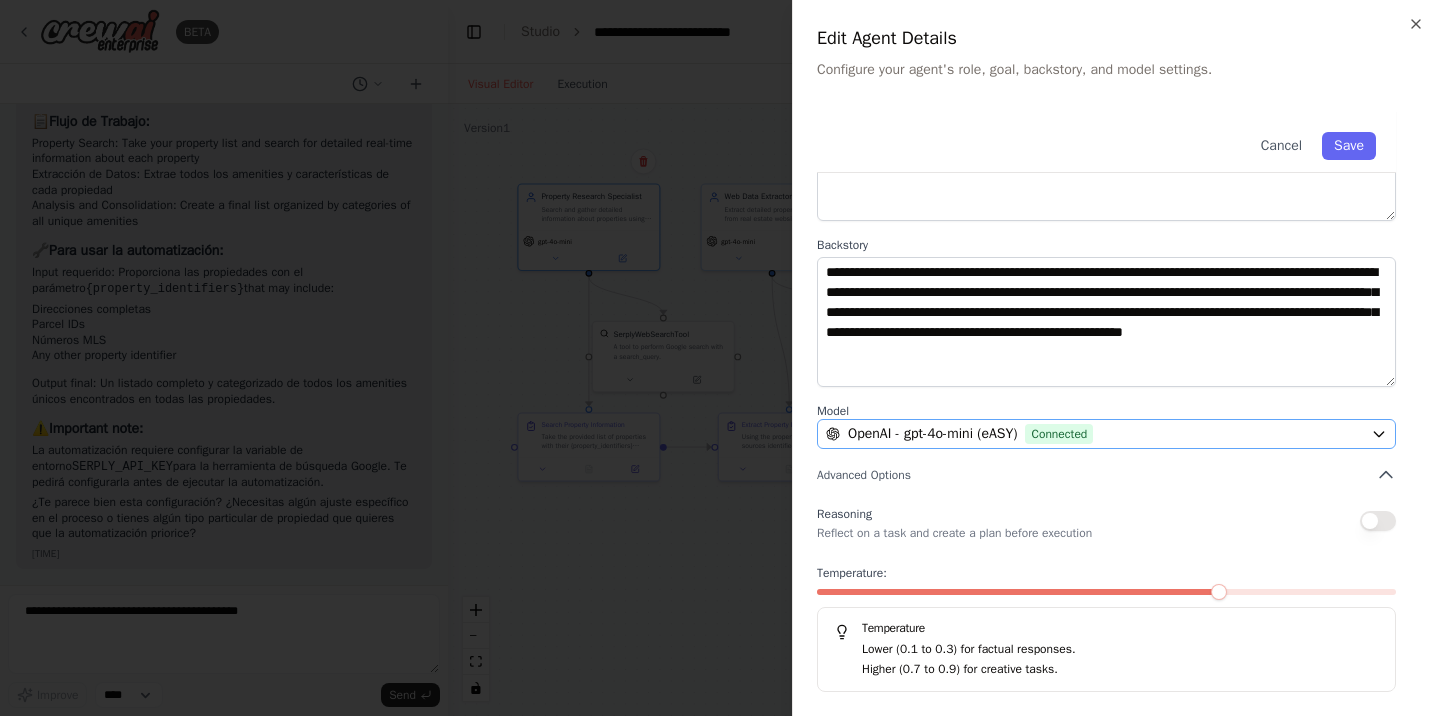 scroll, scrollTop: 0, scrollLeft: 0, axis: both 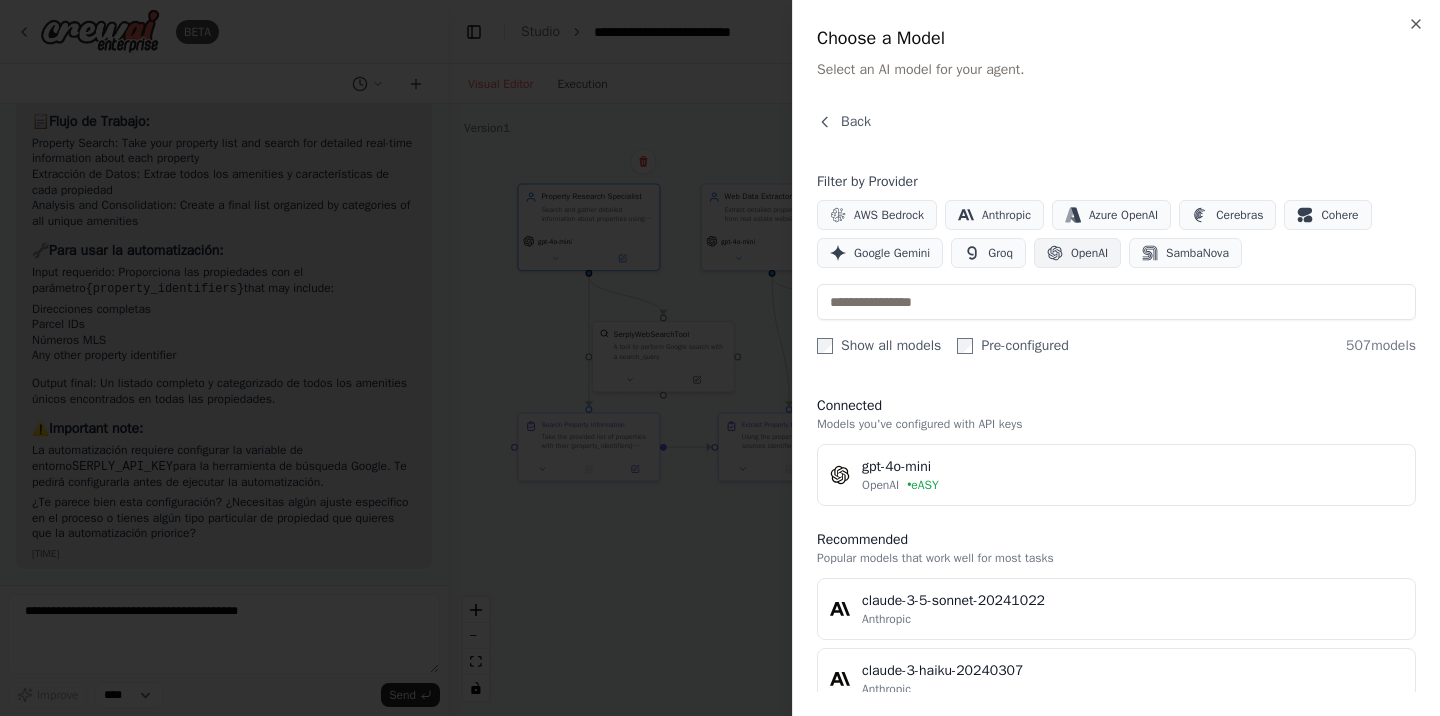 click on "OpenAI" at bounding box center [1089, 253] 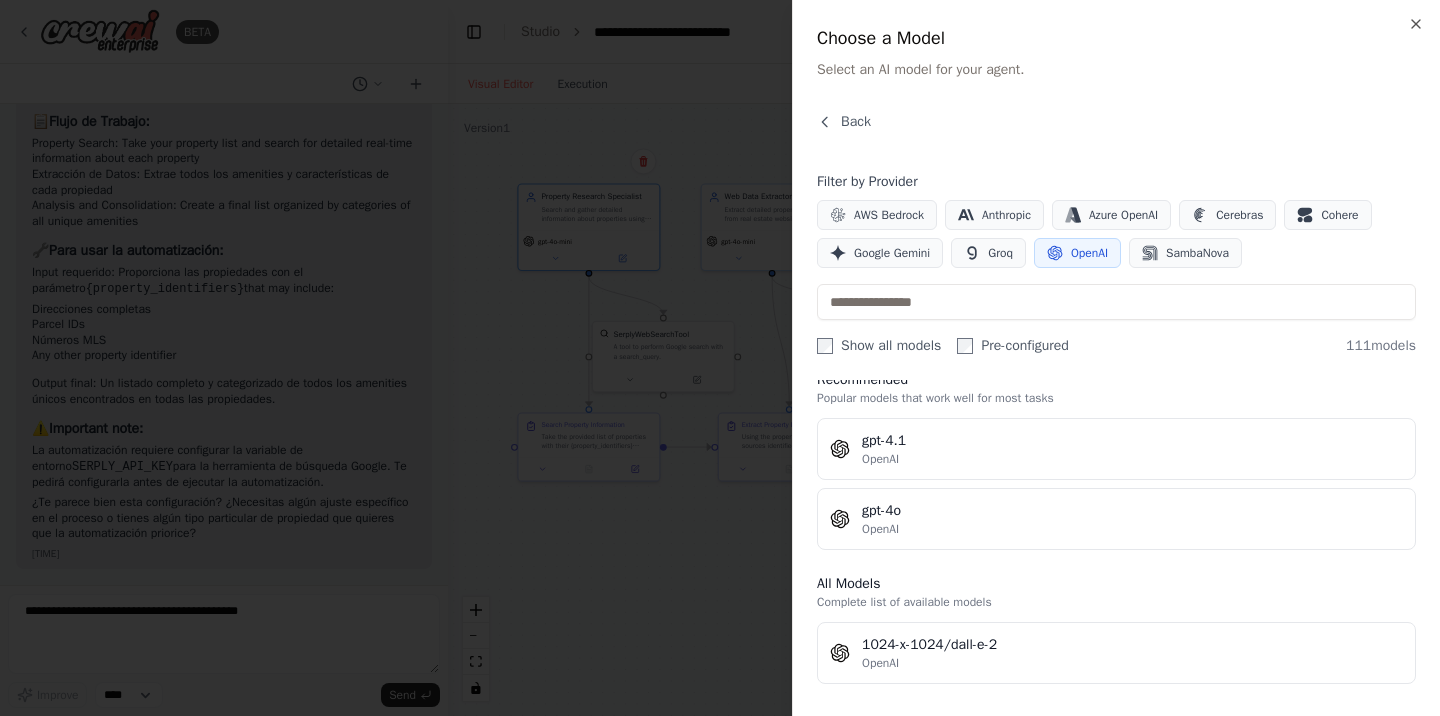 scroll, scrollTop: 178, scrollLeft: 0, axis: vertical 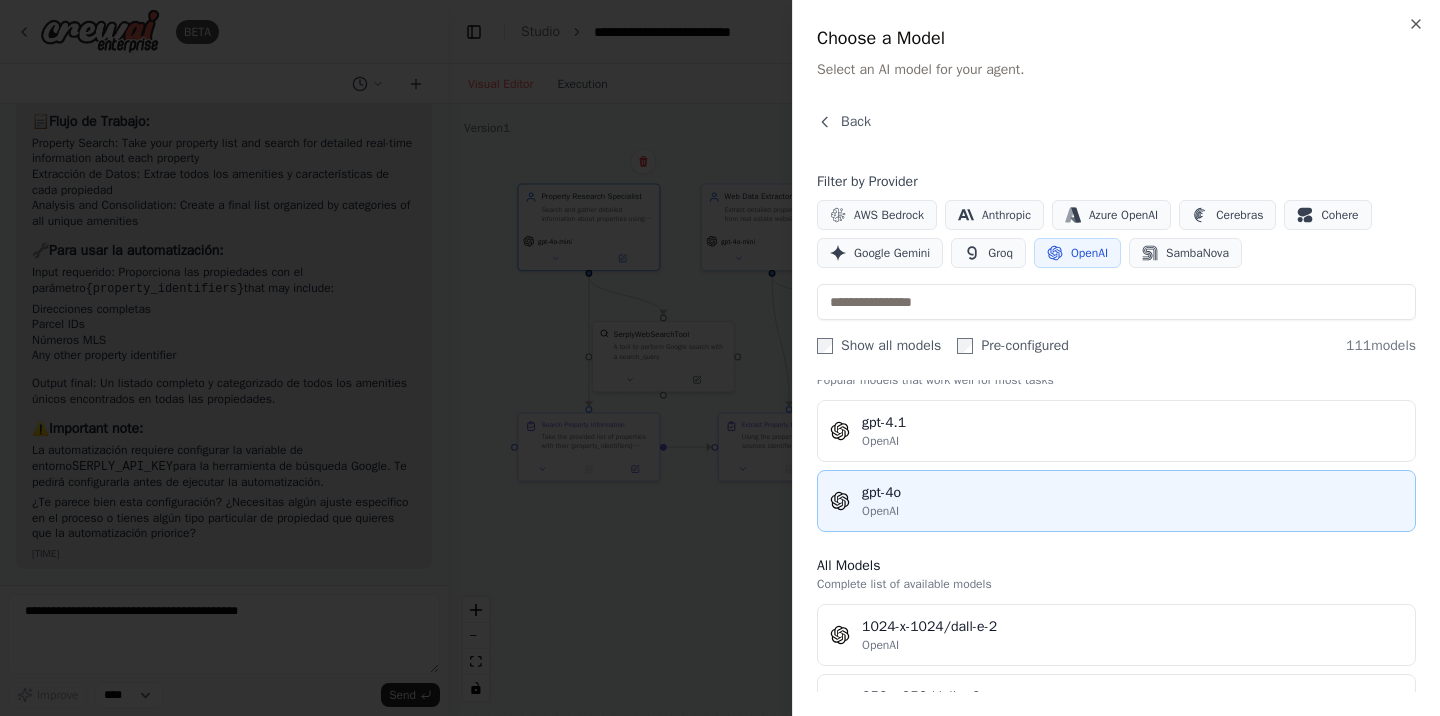 click on "gpt-4o" at bounding box center [1132, 493] 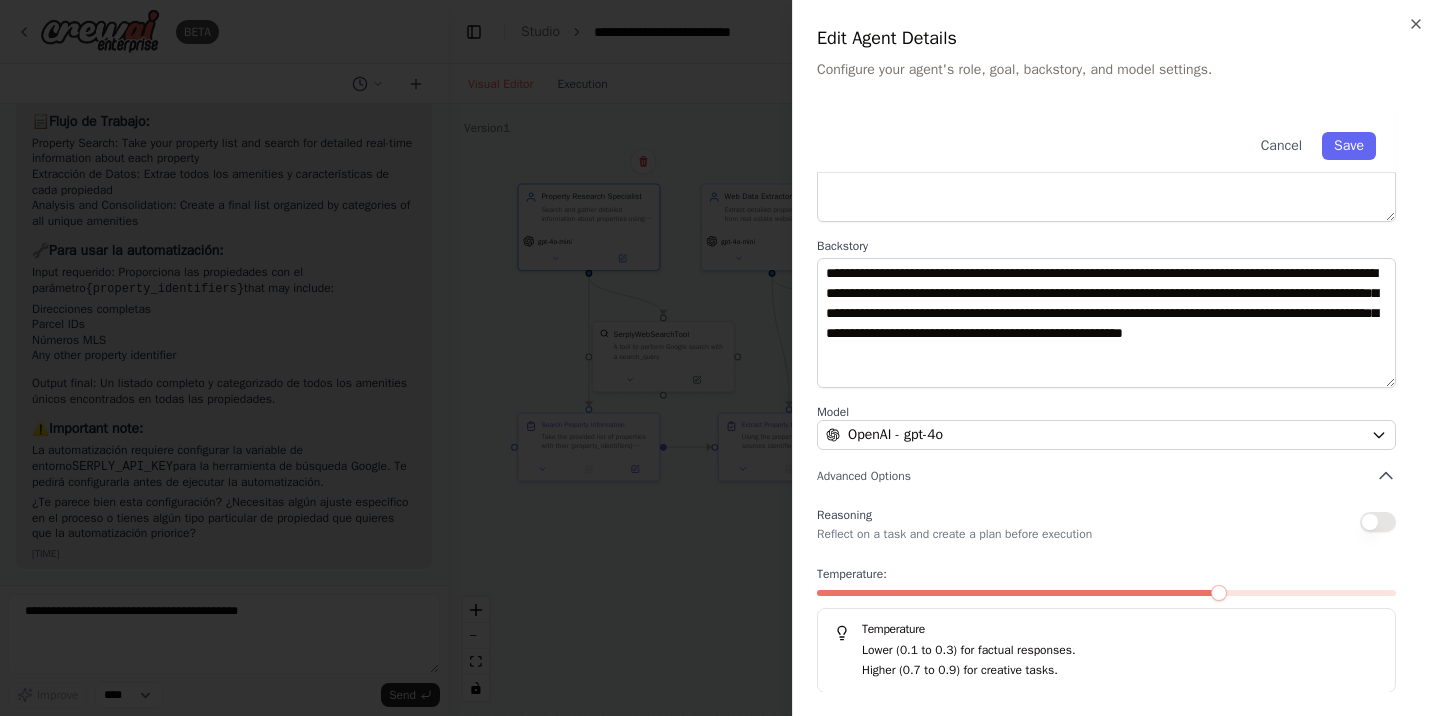 scroll, scrollTop: 190, scrollLeft: 0, axis: vertical 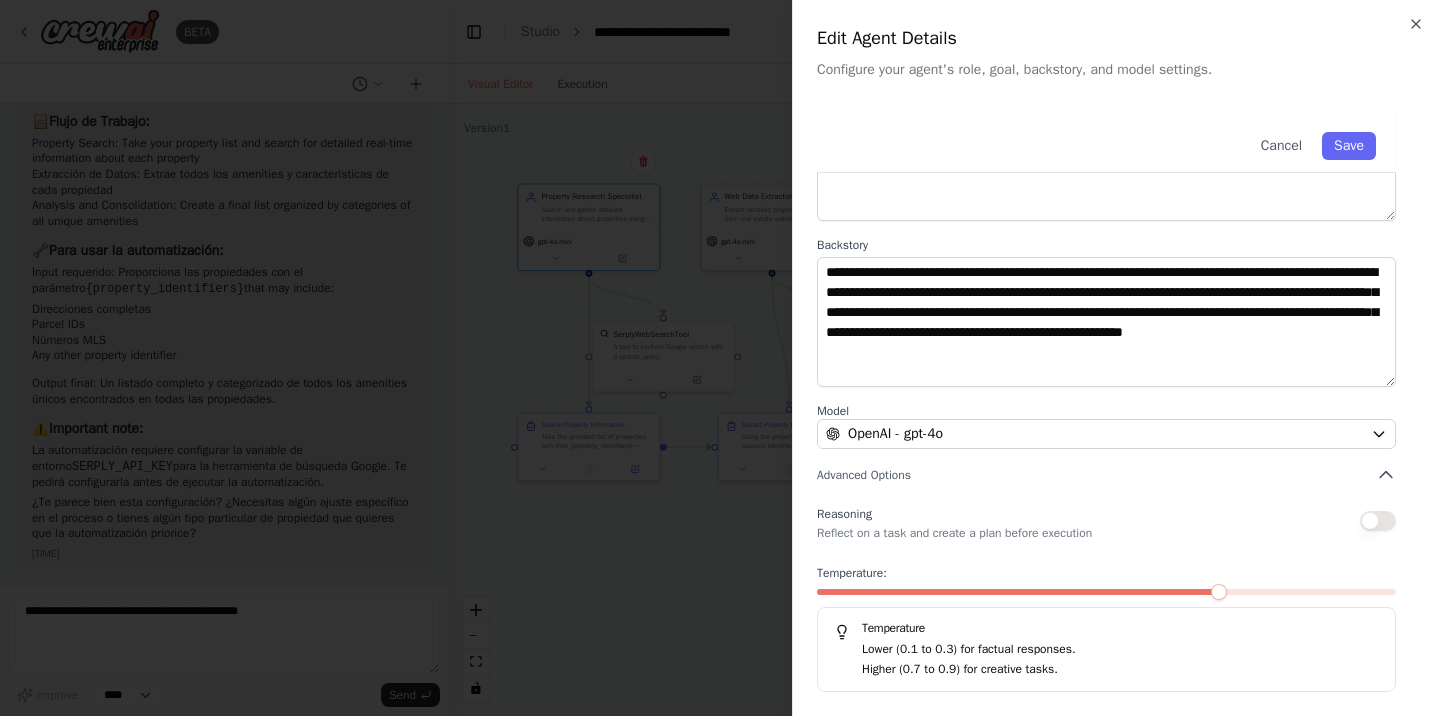 click on "Temperature: Temperature Lower (0.1 to 0.3) for factual responses. Higher (0.7 to 0.9) for creative tasks." at bounding box center (1106, 628) 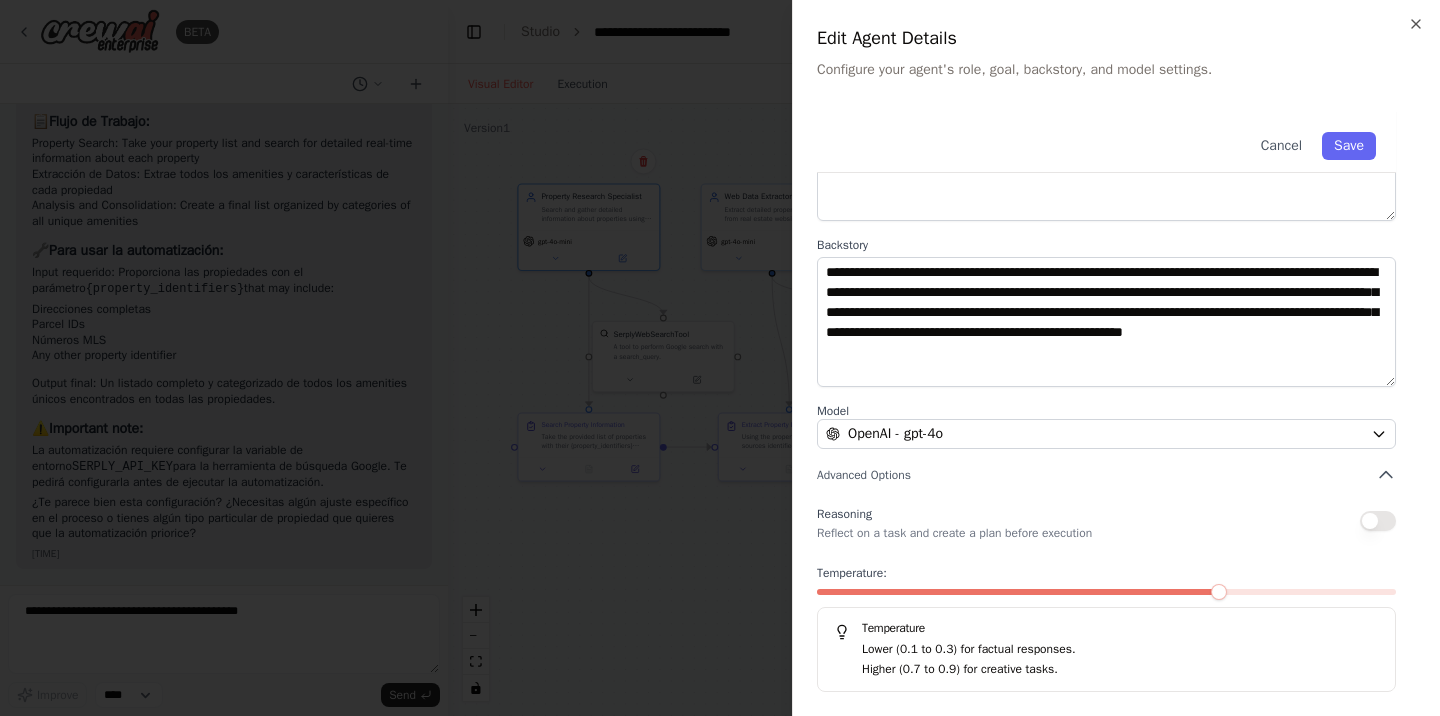 click on "Temperature: Temperature Lower (0.1 to 0.3) for factual responses. Higher (0.7 to 0.9) for creative tasks." at bounding box center (1106, 628) 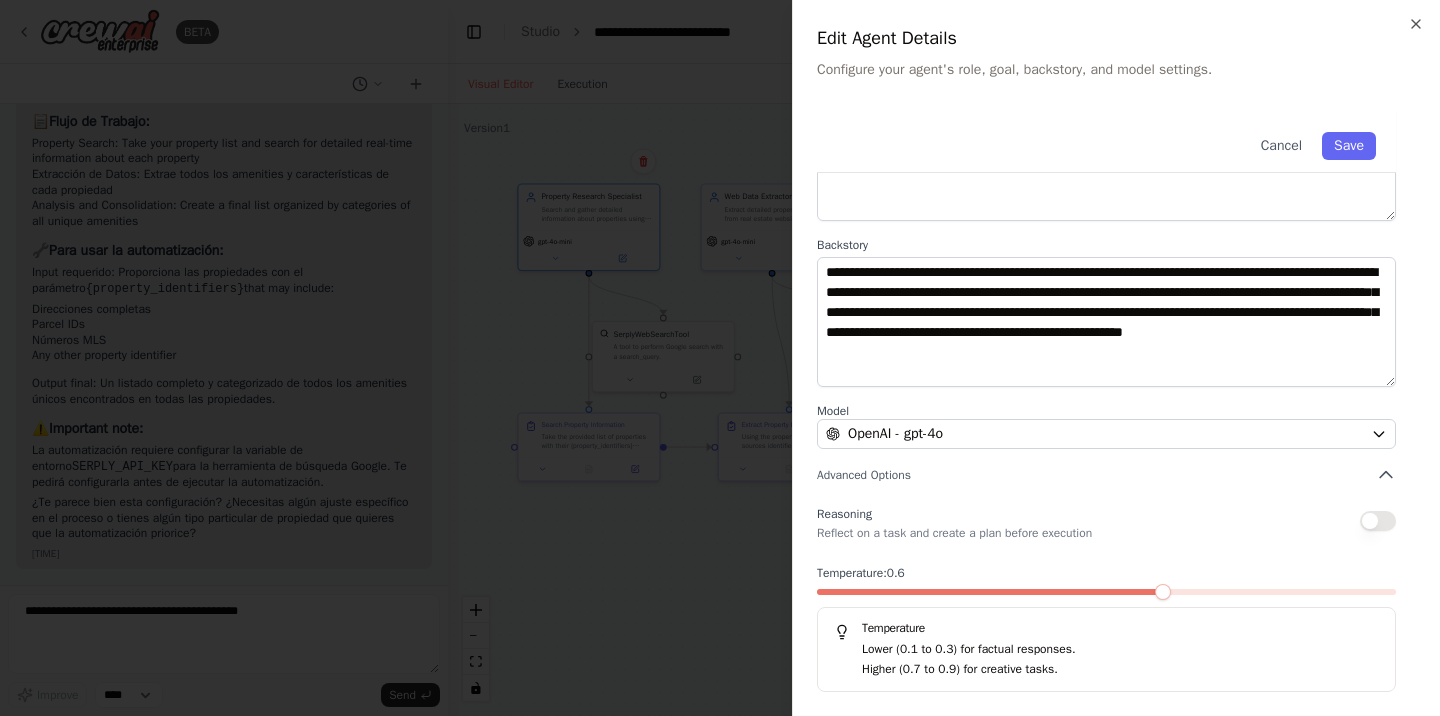 click at bounding box center (1163, 592) 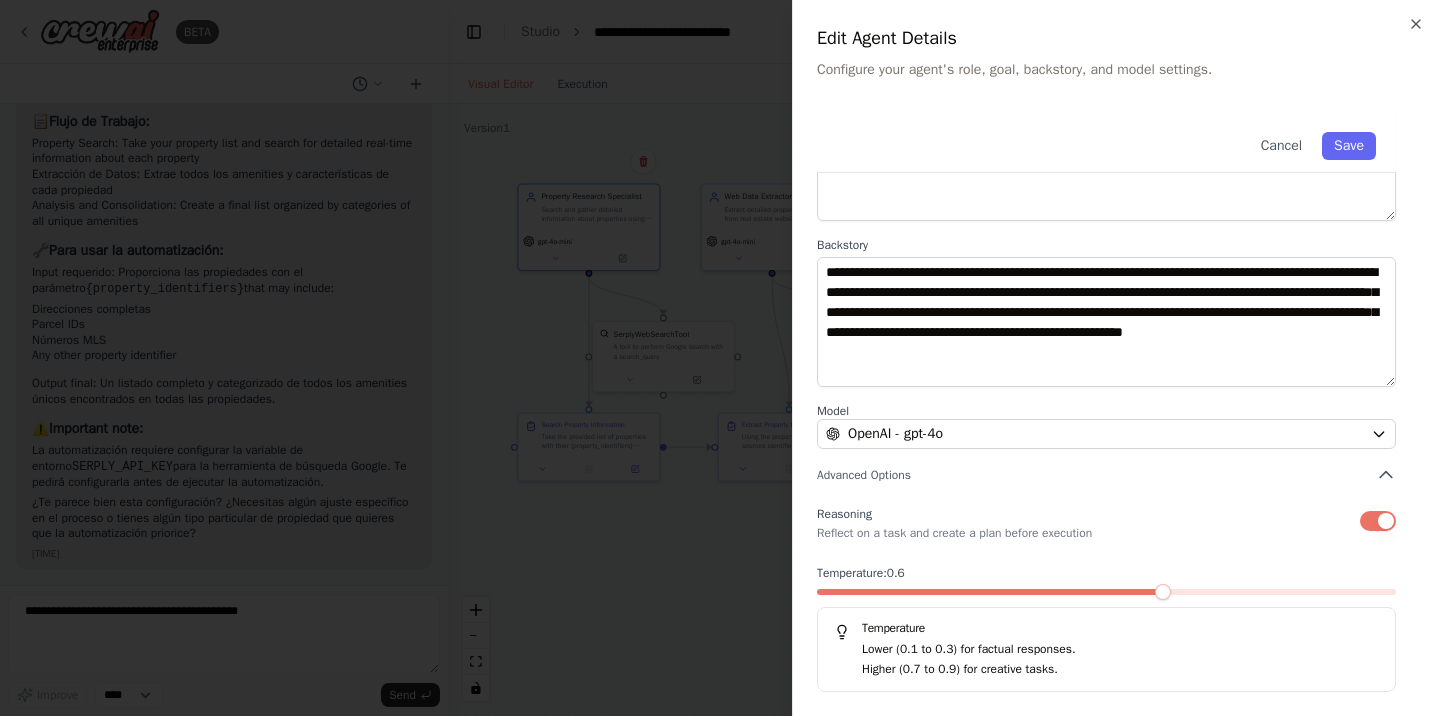 click on "Reflect on a task and create a plan before execution" at bounding box center [954, 533] 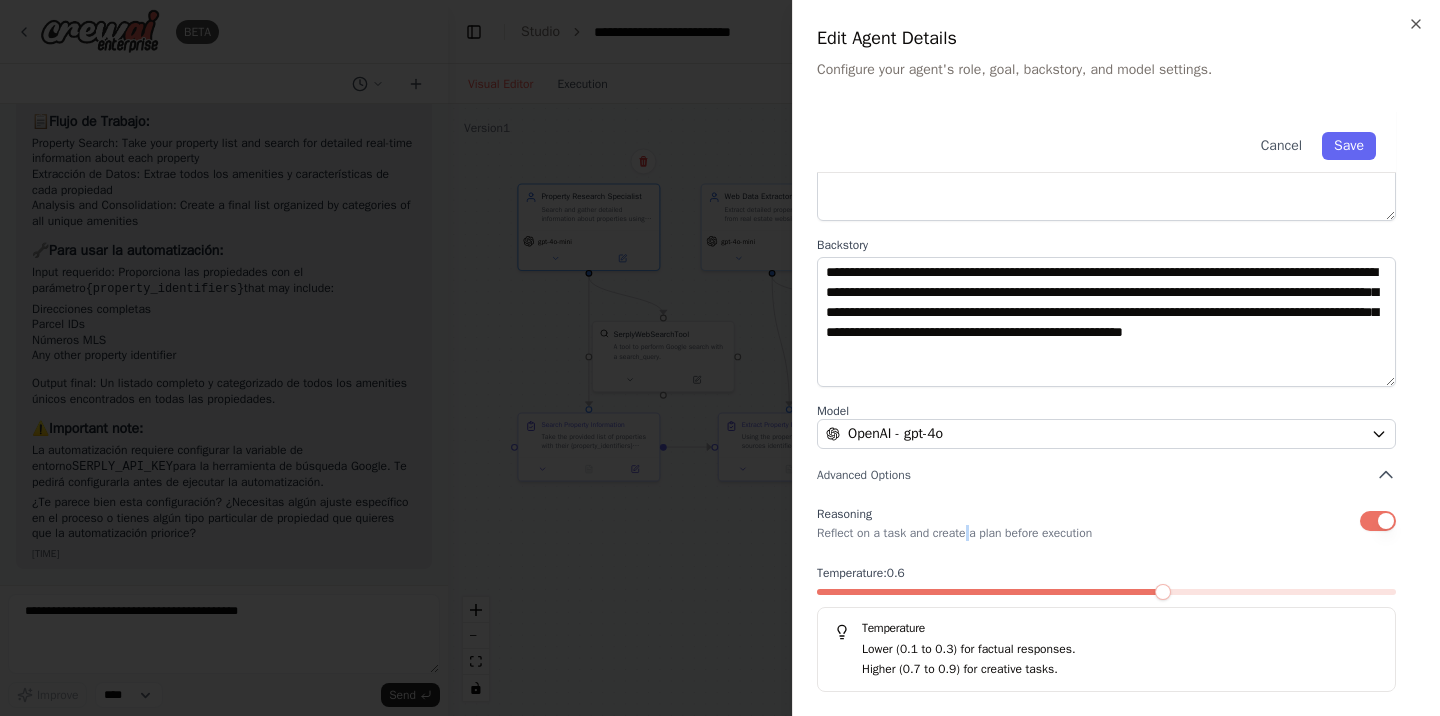 click on "Reflect on a task and create a plan before execution" at bounding box center (954, 533) 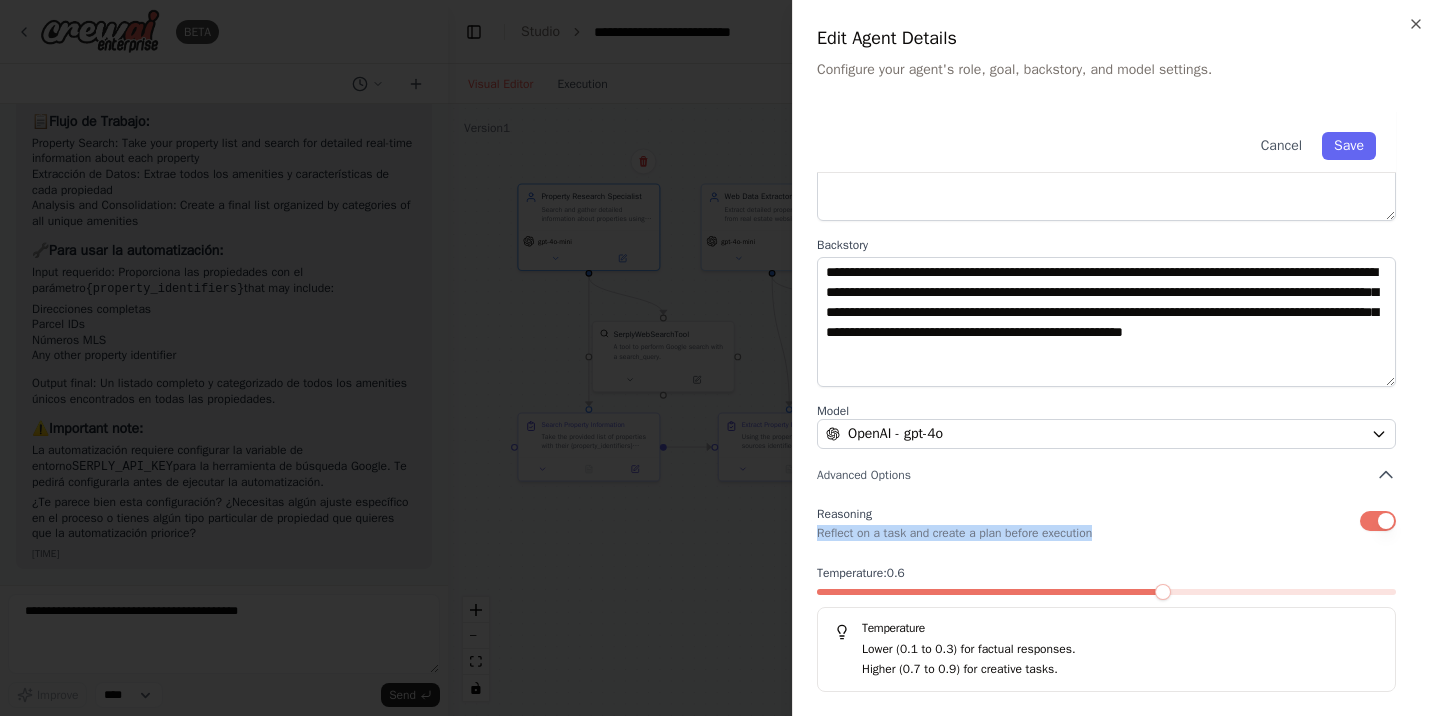 click on "Reflect on a task and create a plan before execution" at bounding box center [954, 533] 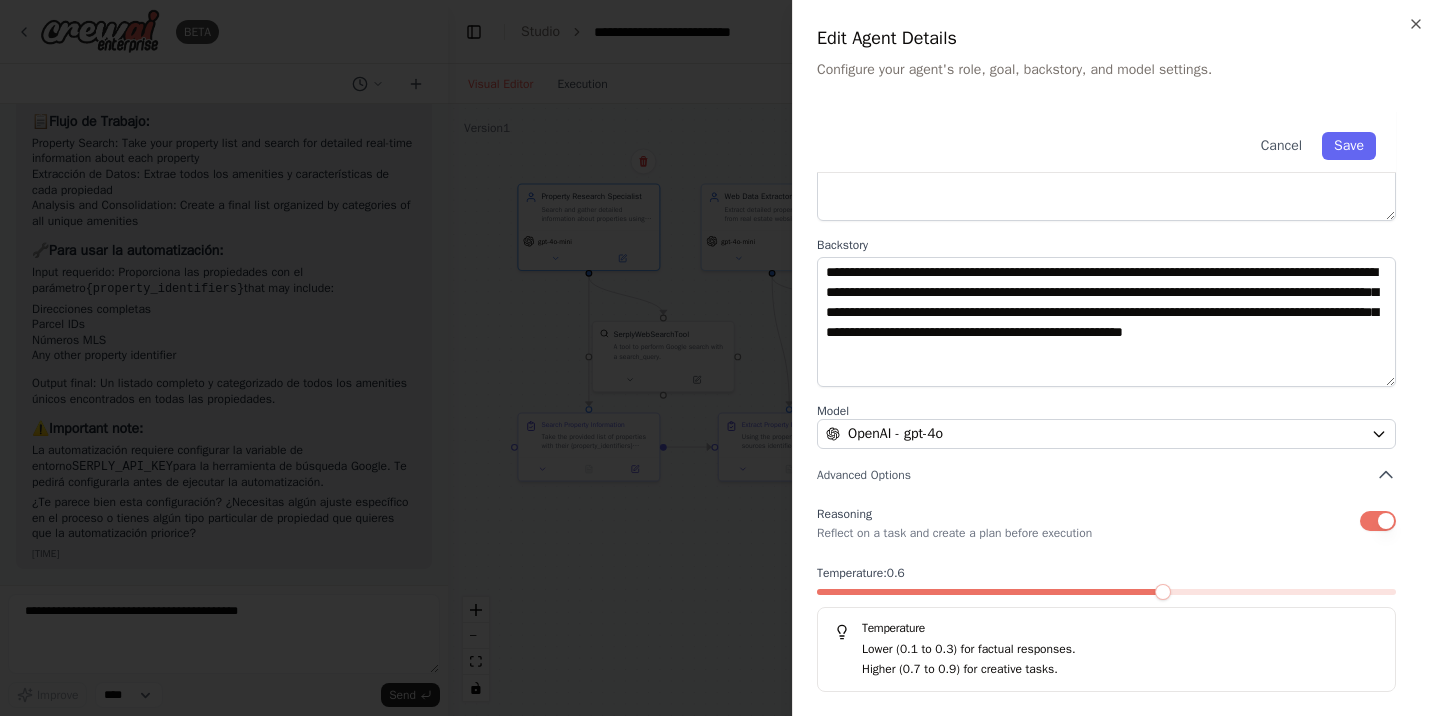 click on "Reasoning Reflect on a task and create a plan before execution" at bounding box center [954, 521] 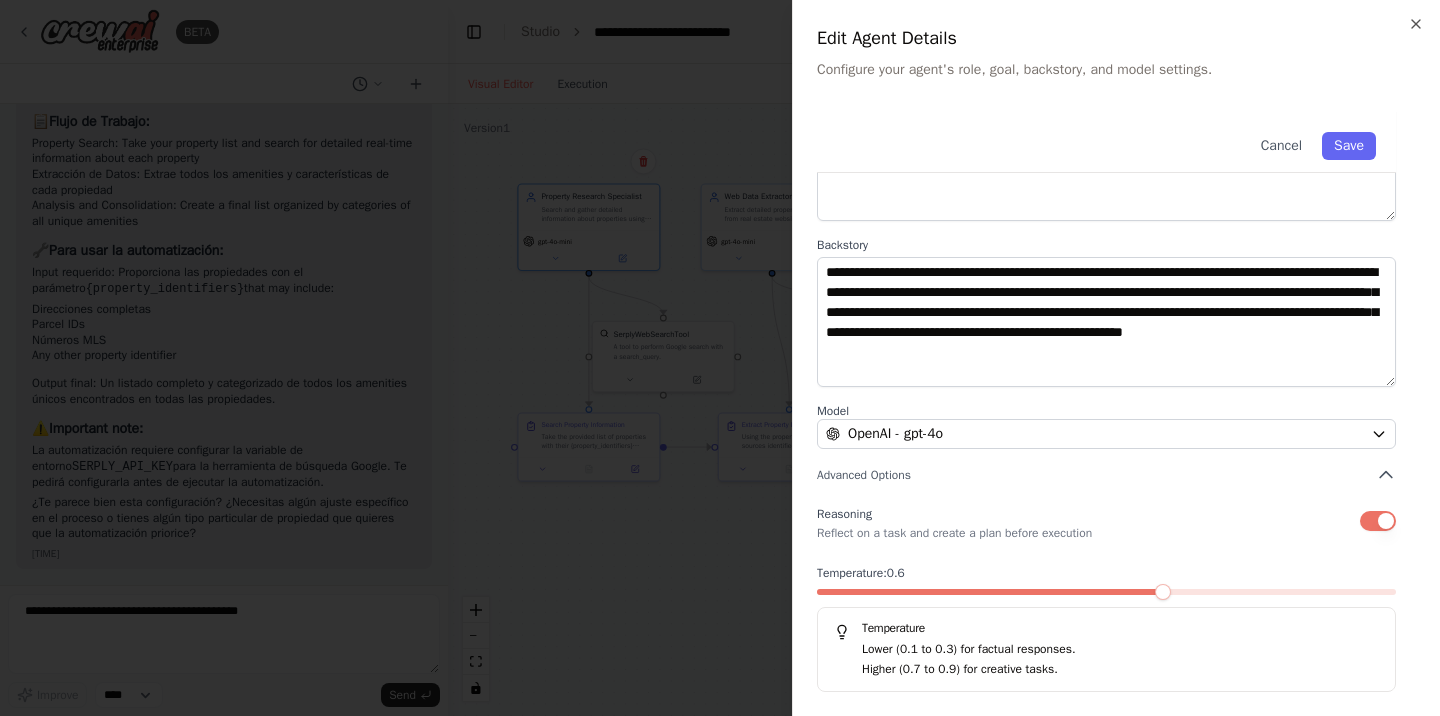 click at bounding box center (1378, 521) 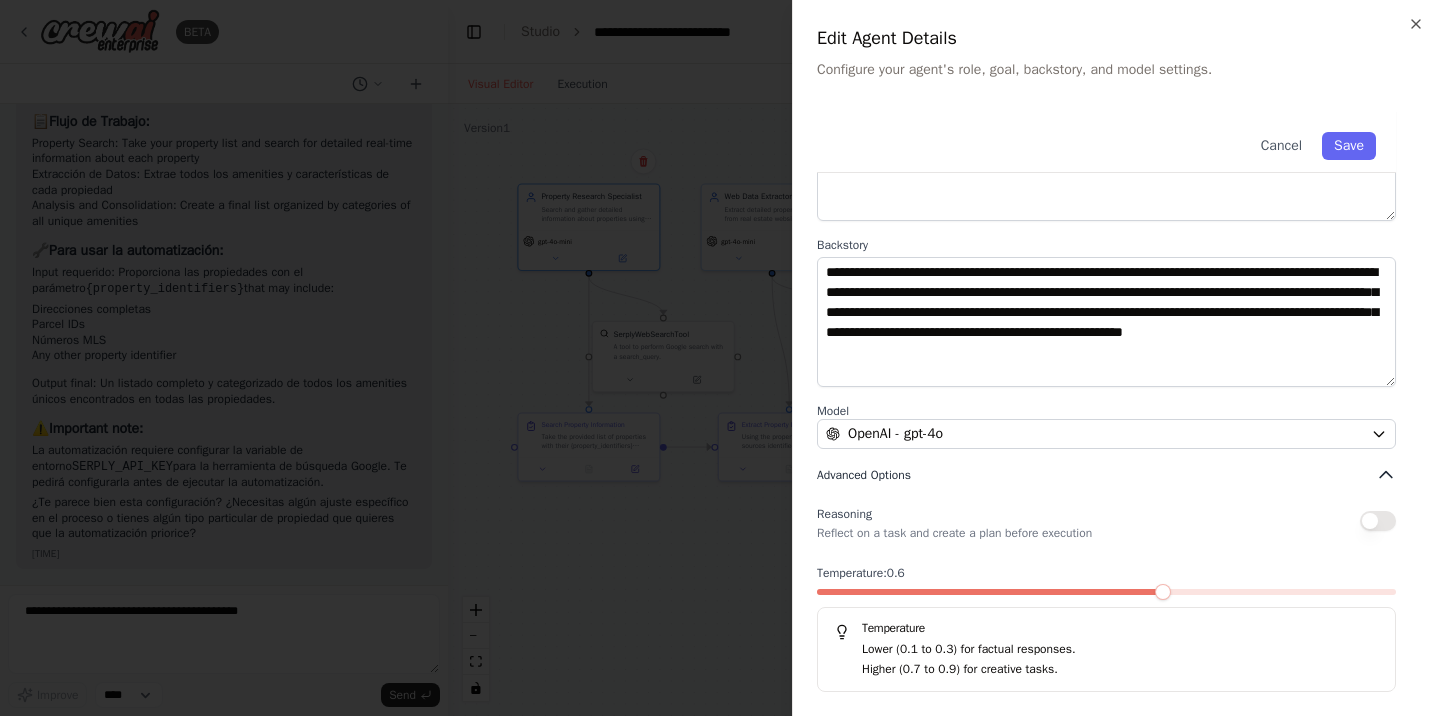 click 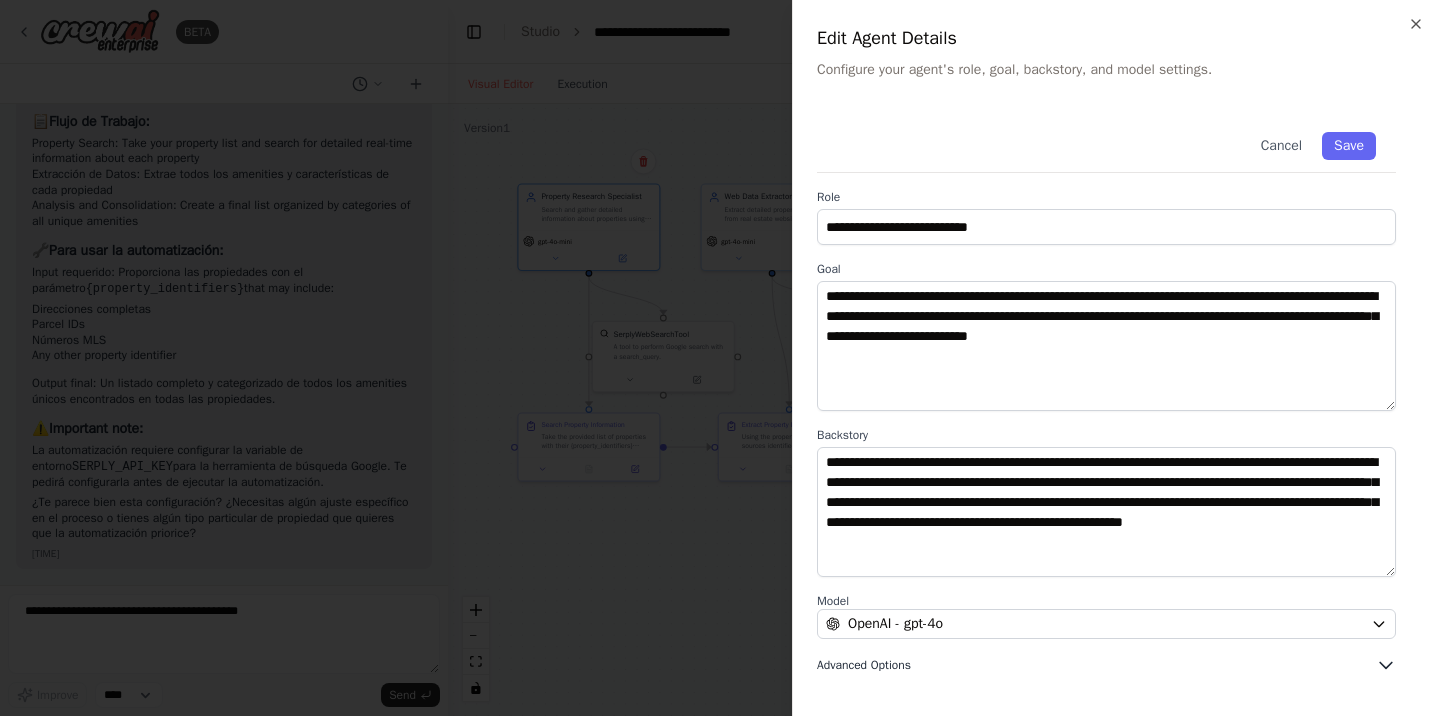 scroll, scrollTop: 0, scrollLeft: 0, axis: both 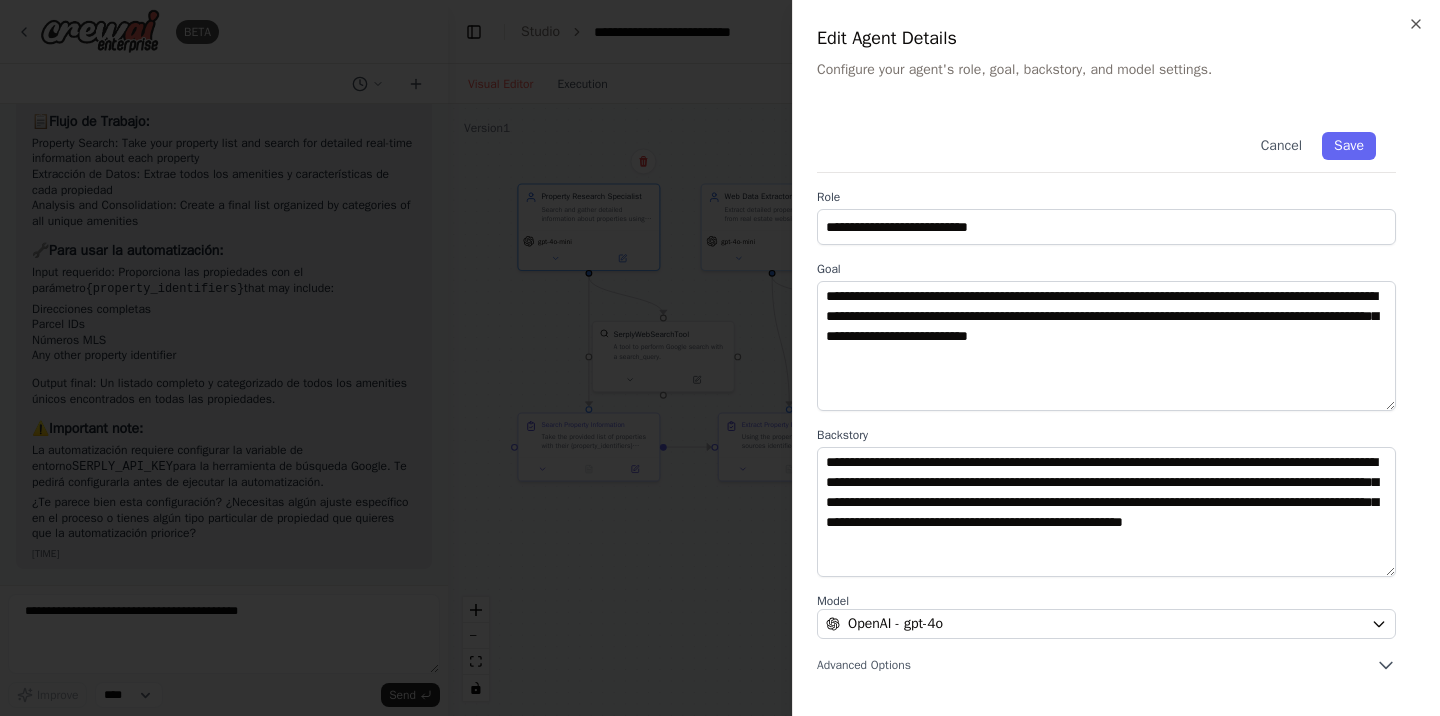 click at bounding box center (720, 358) 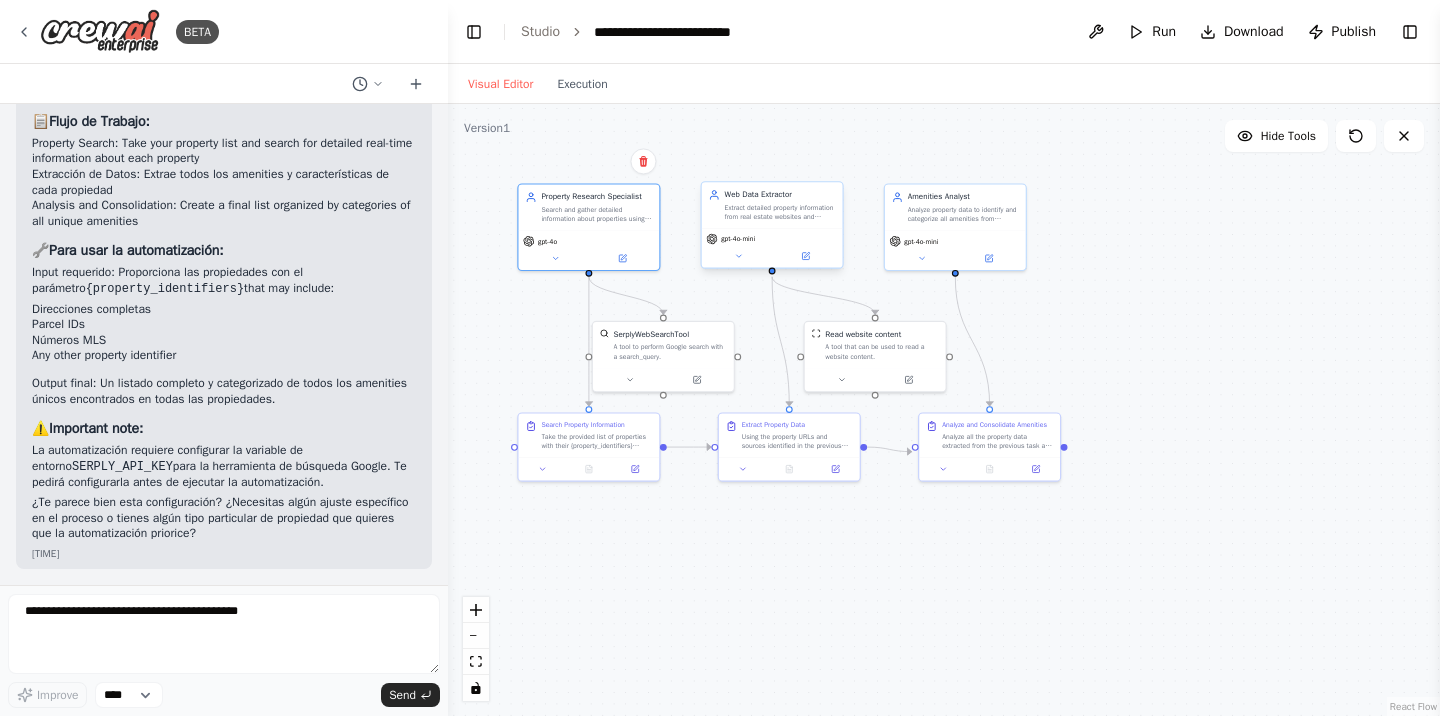 click on "Extract detailed property information from real estate websites and property listings. Focus on extracting amenities, features, specifications, and any relevant property details from web pages and online listings." at bounding box center (780, 212) 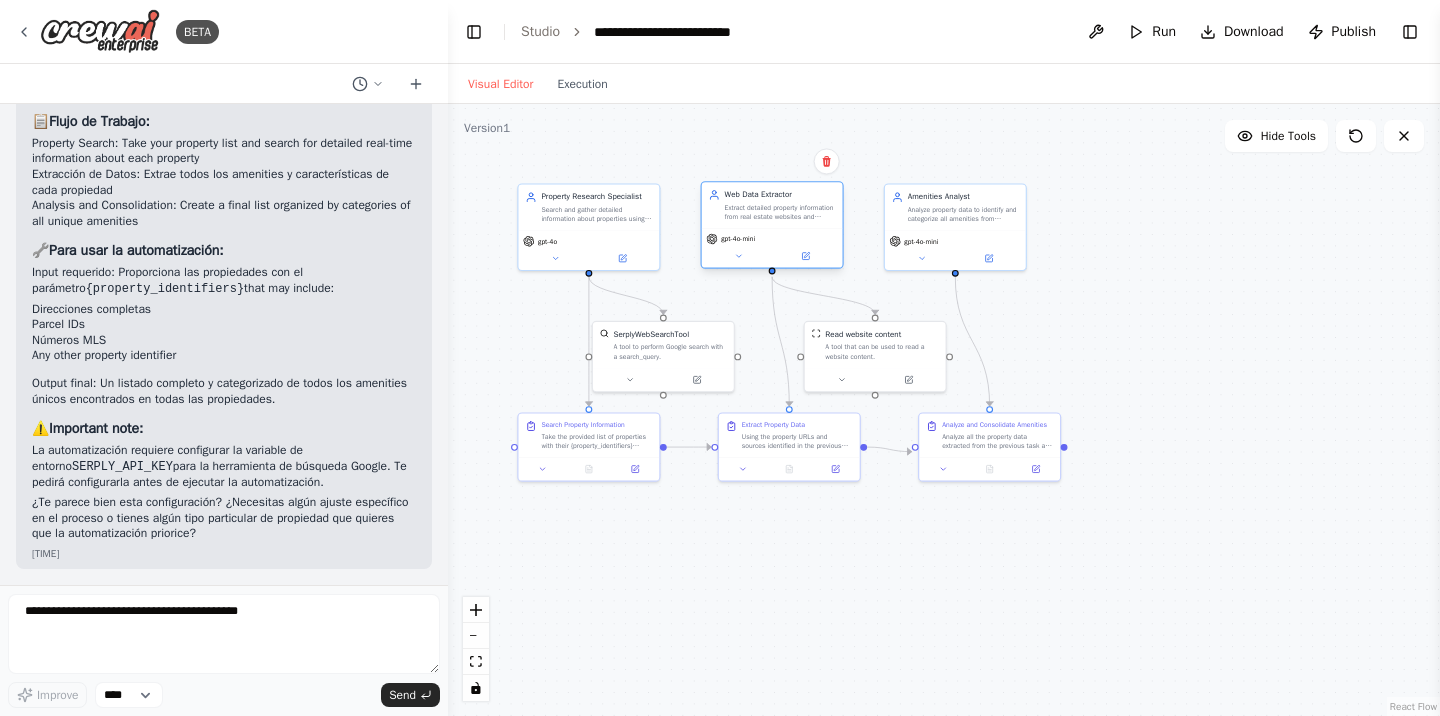 click on "gpt-4o-mini" at bounding box center [730, 238] 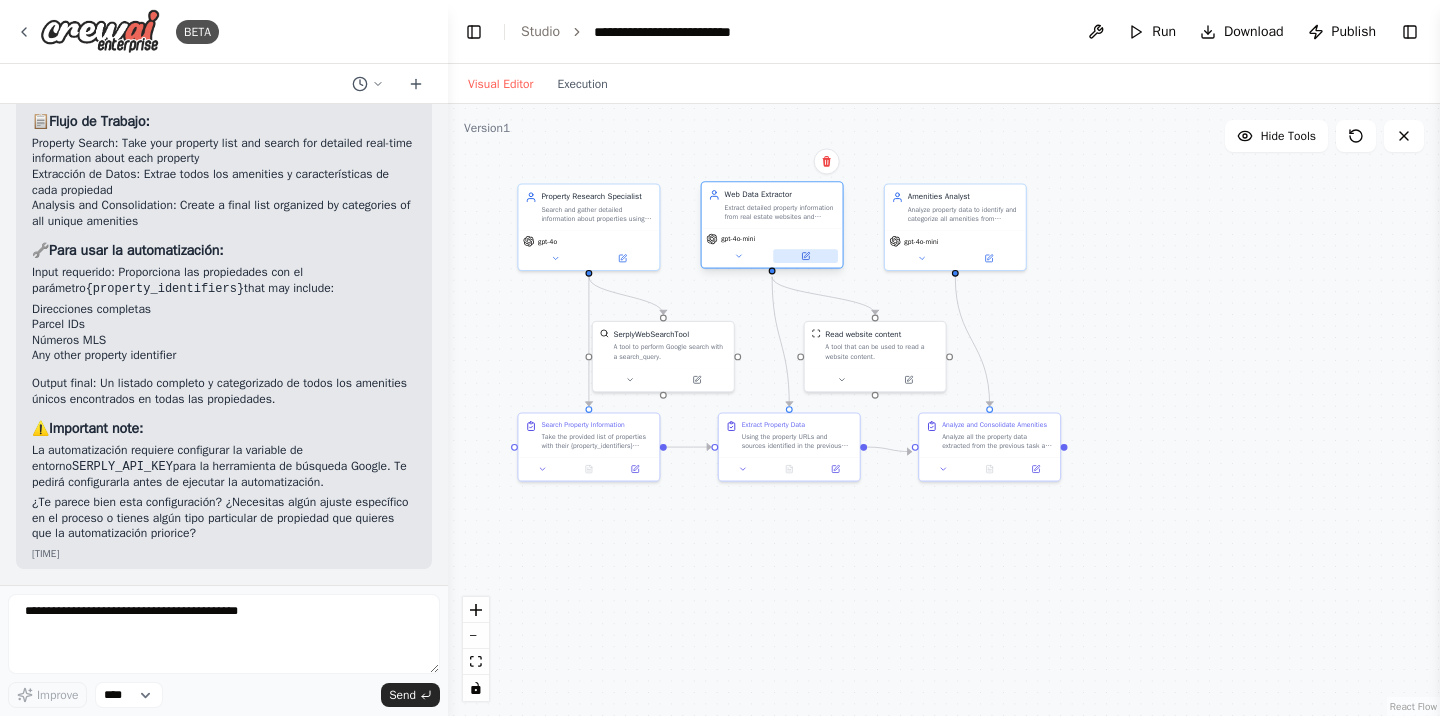 click 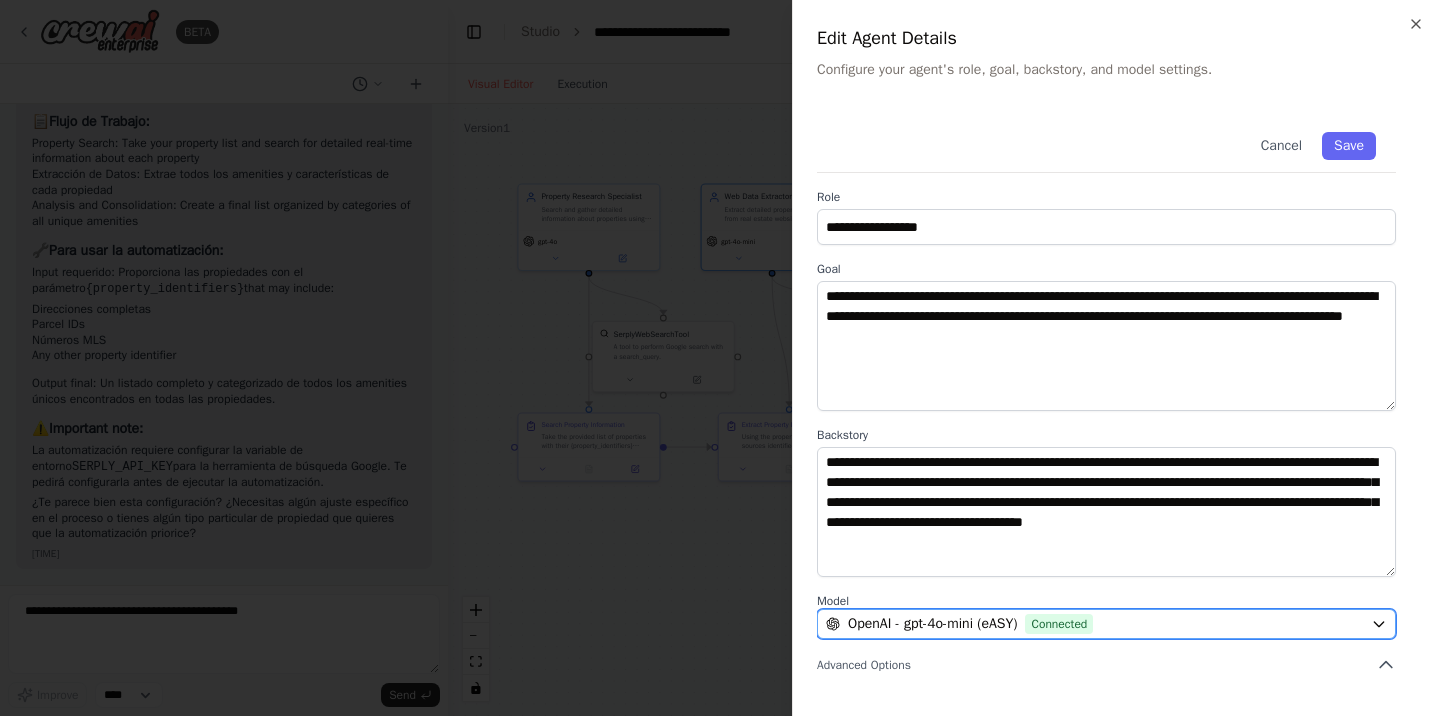 click on "OpenAI - gpt-4o-mini (eASY) Connected" at bounding box center [1094, 624] 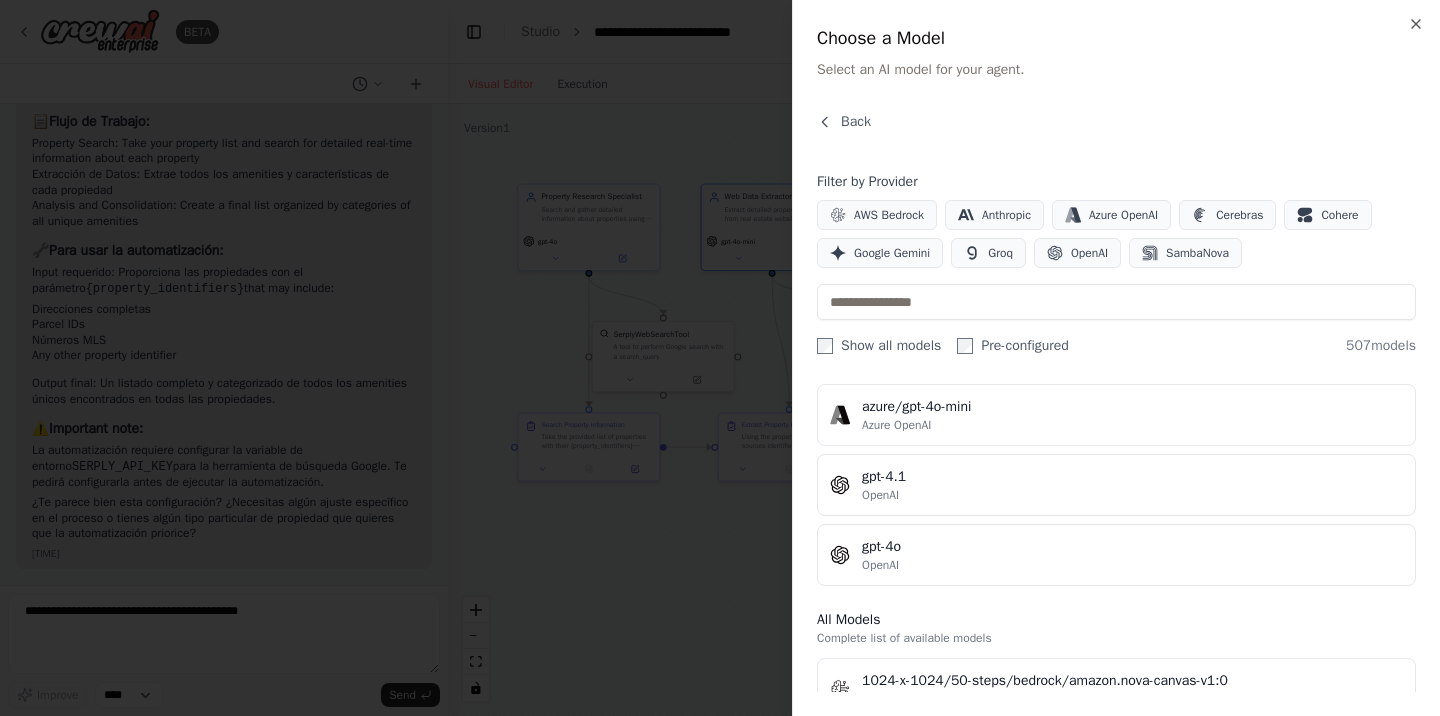 scroll, scrollTop: 413, scrollLeft: 0, axis: vertical 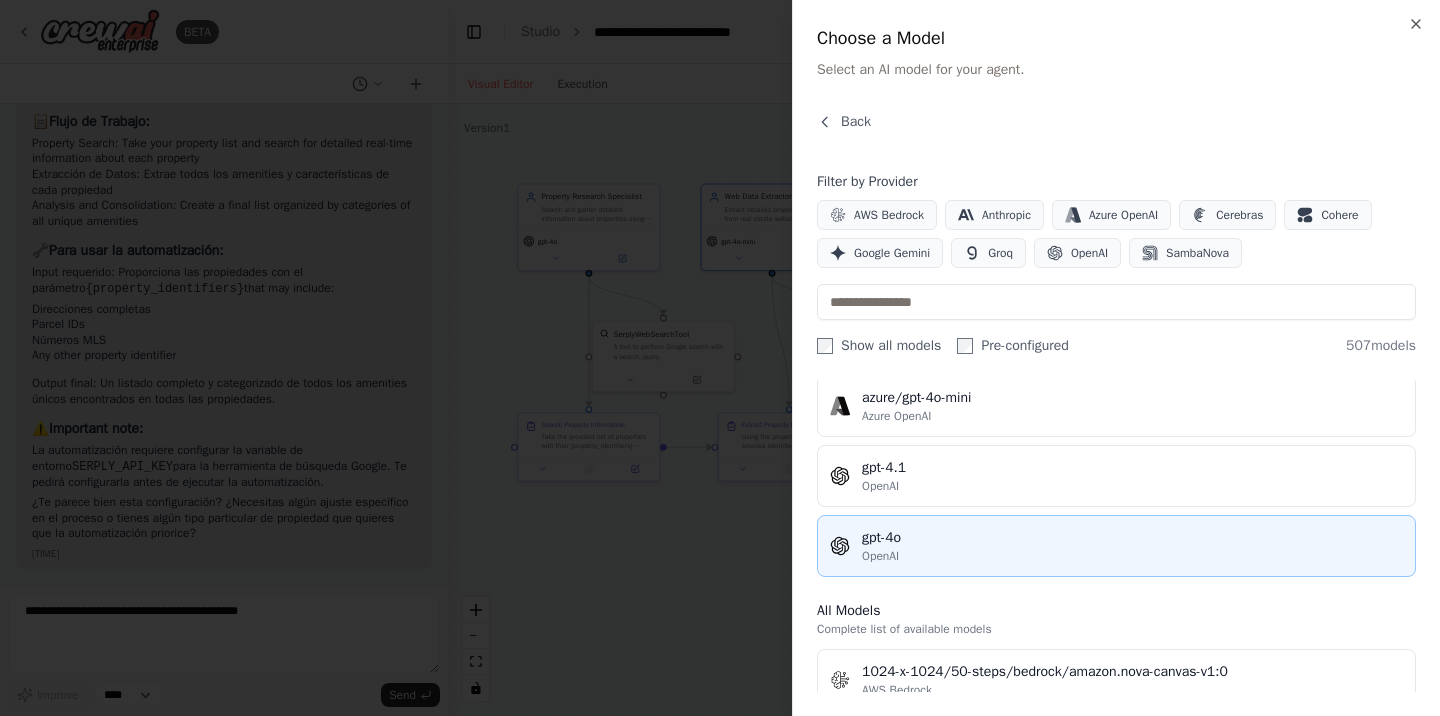 click on "gpt-4o" at bounding box center (1132, 538) 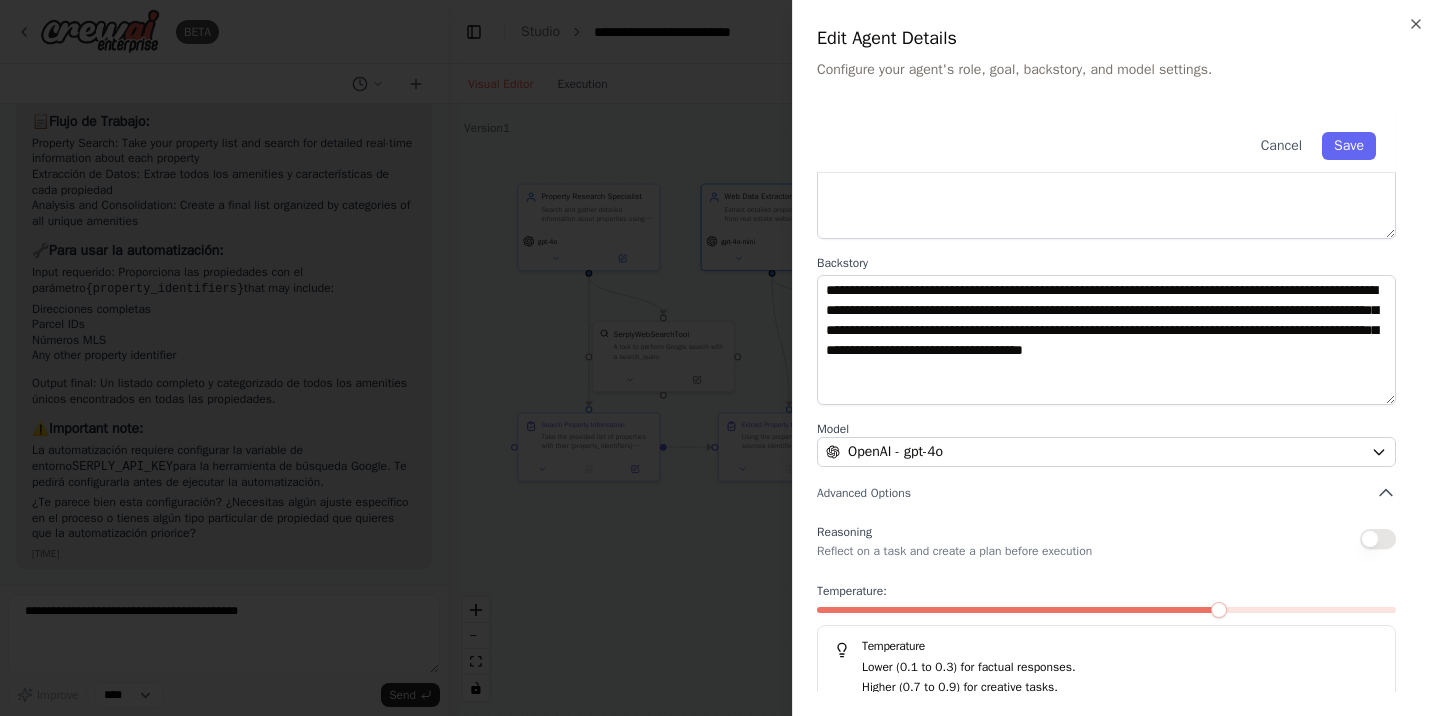 scroll, scrollTop: 190, scrollLeft: 0, axis: vertical 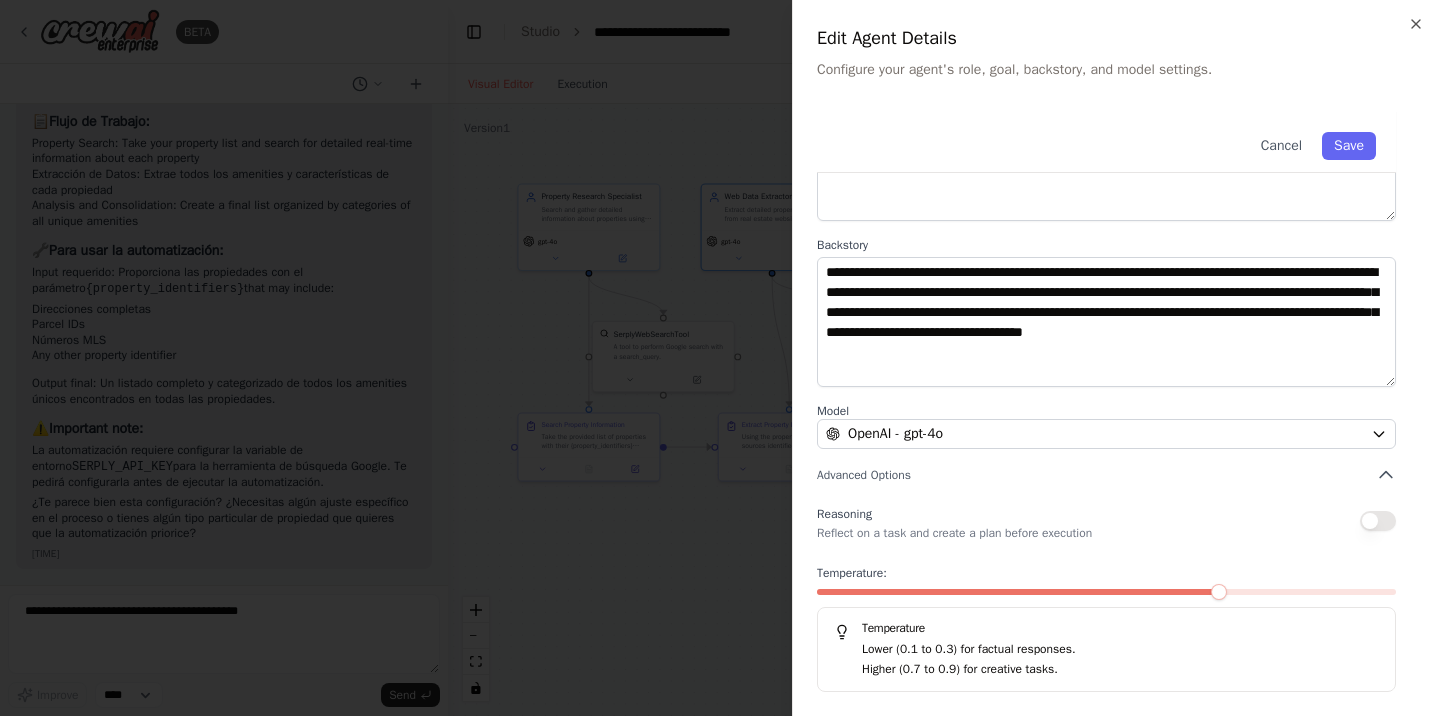 click at bounding box center (720, 358) 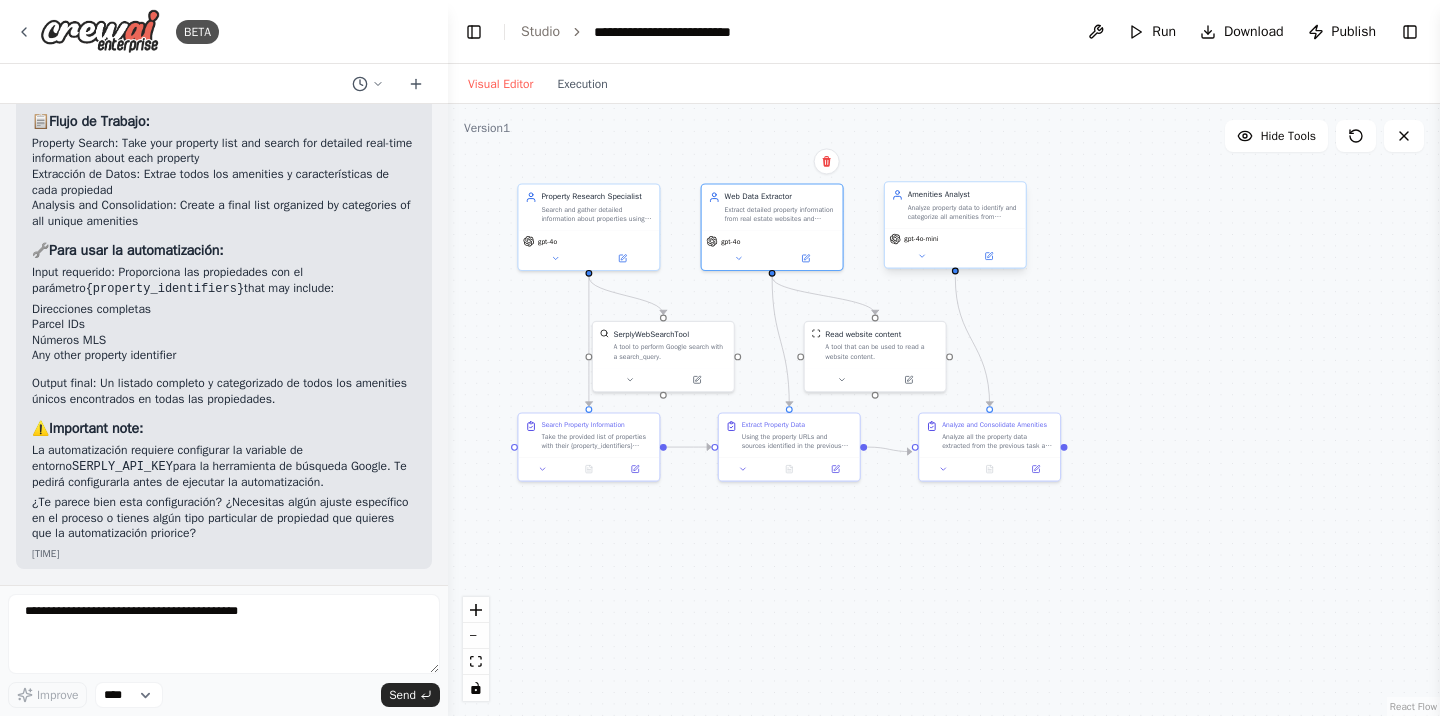 click on "gpt-4o-mini" at bounding box center (955, 238) 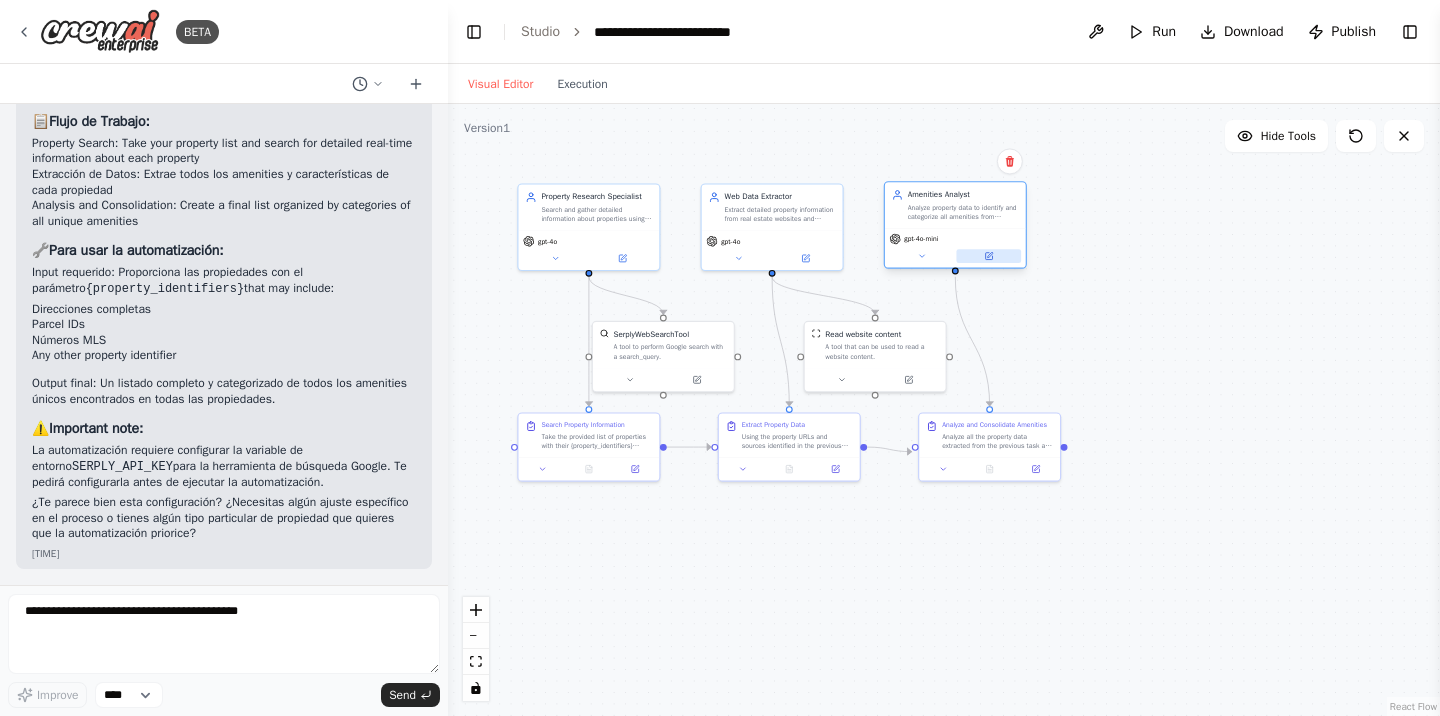 click 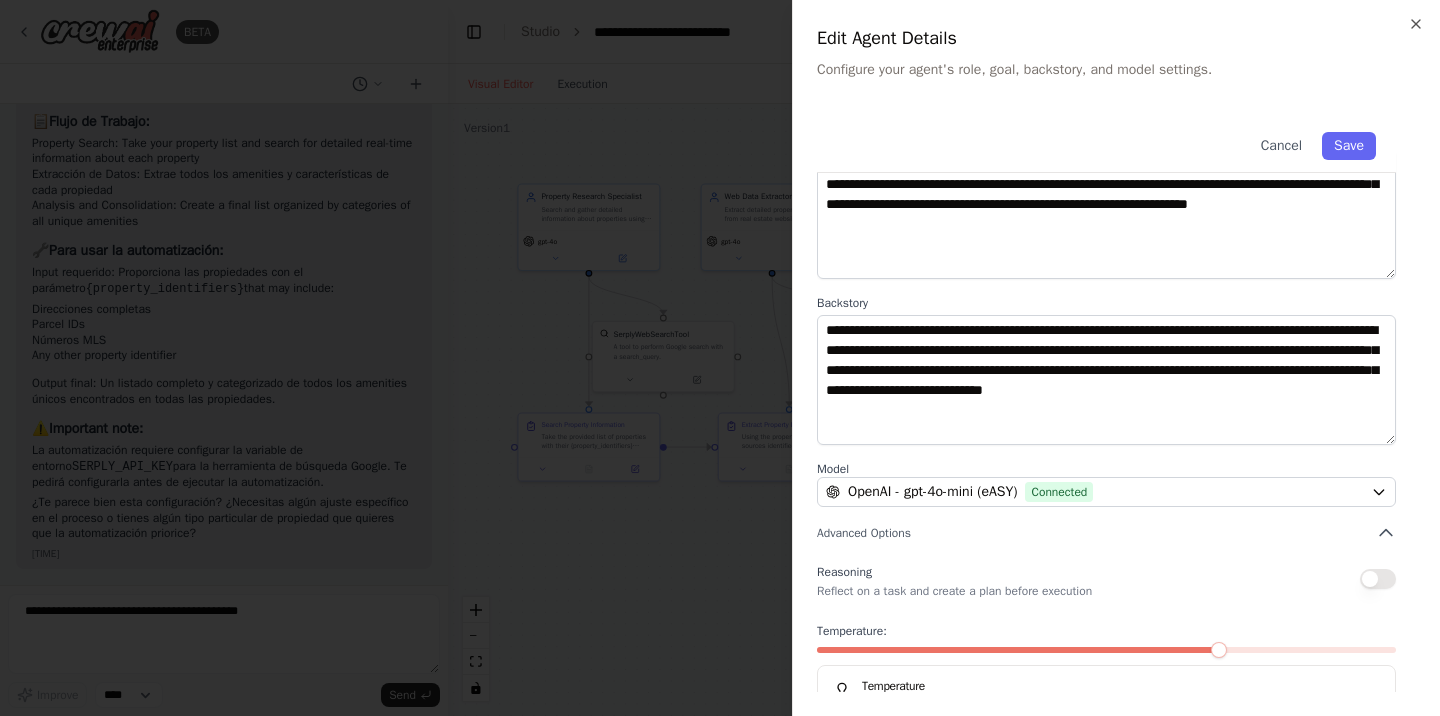 scroll, scrollTop: 190, scrollLeft: 0, axis: vertical 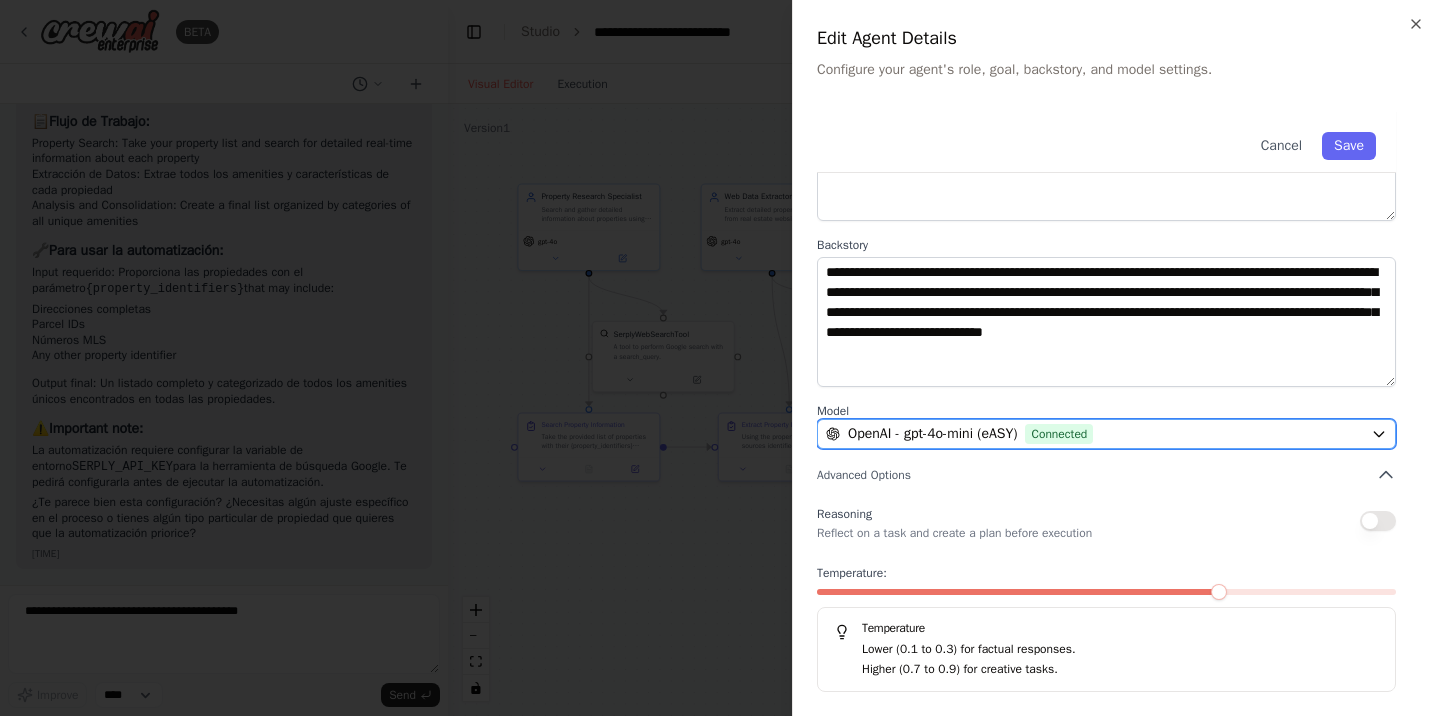click on "OpenAI - gpt-4o-mini (eASY) Connected" at bounding box center (1094, 434) 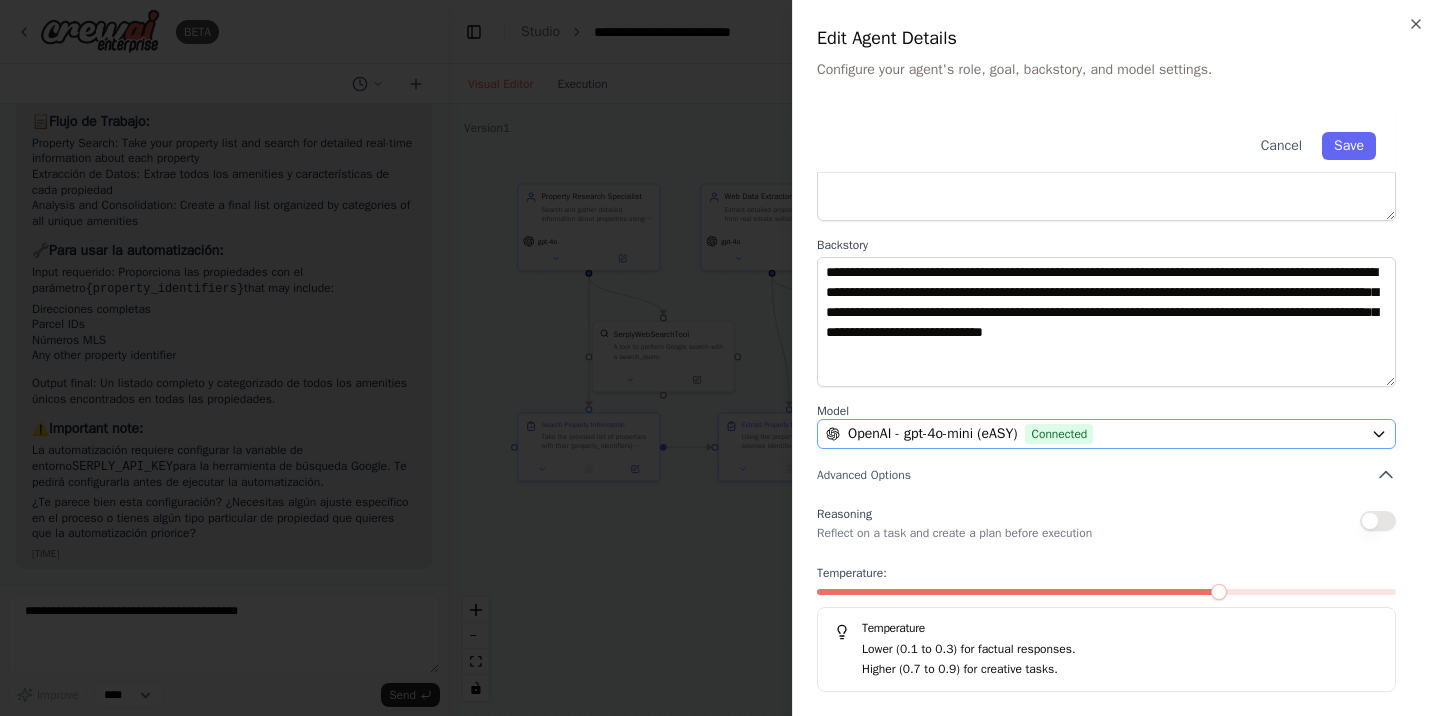 scroll, scrollTop: 0, scrollLeft: 0, axis: both 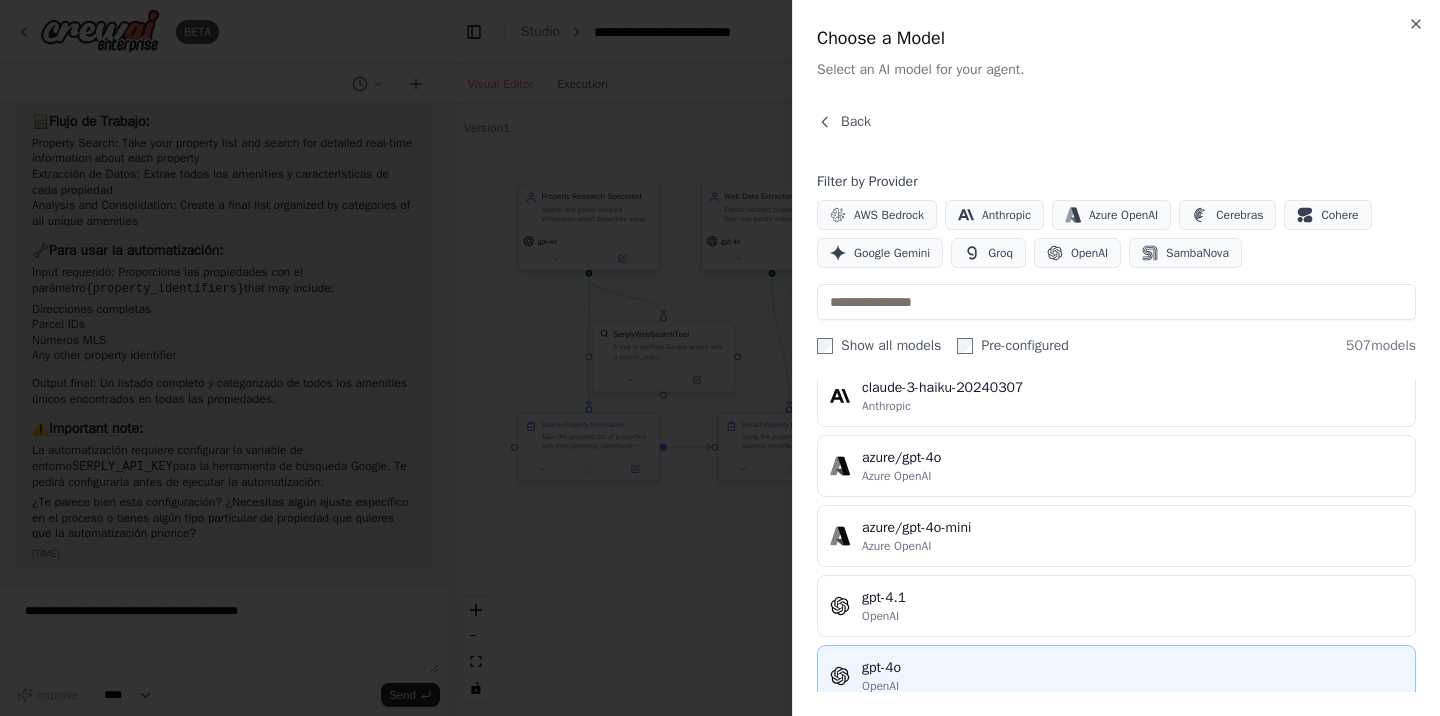 click on "gpt-4o" at bounding box center [1132, 668] 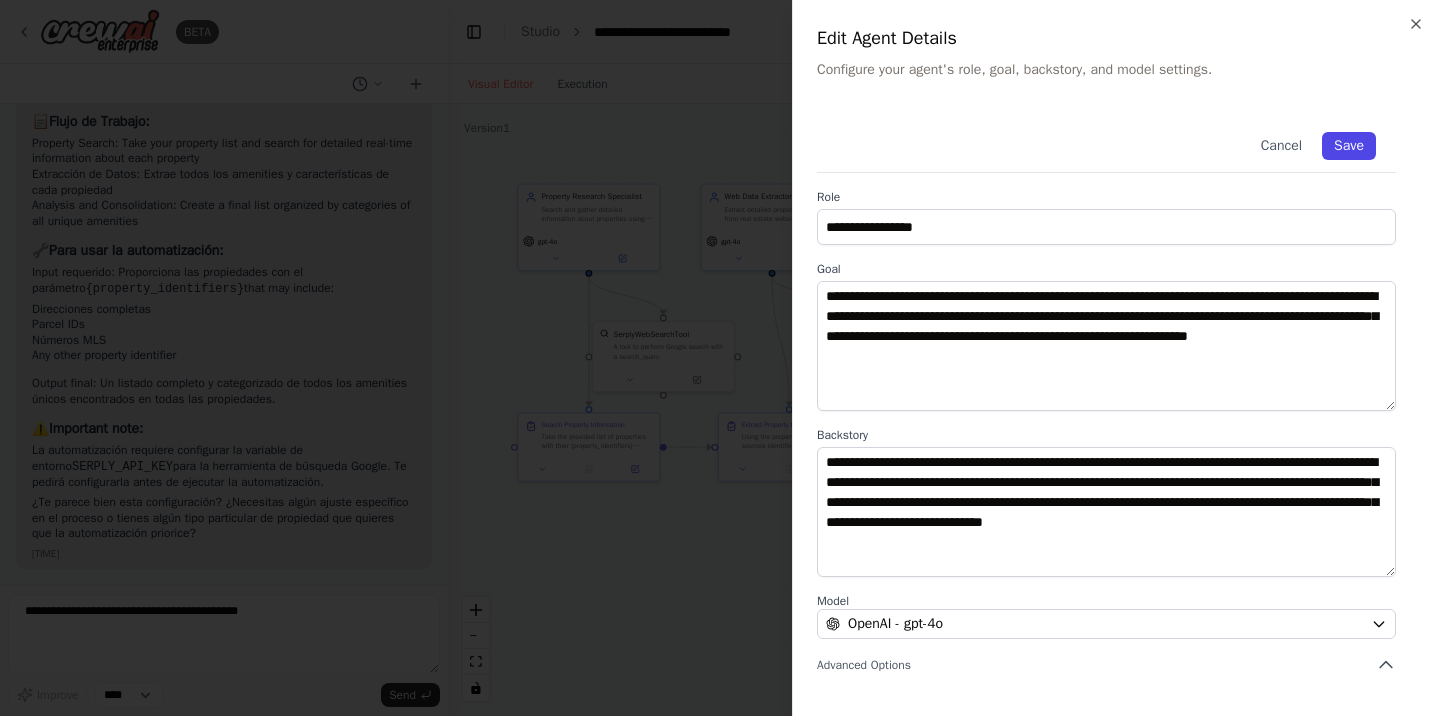click on "Save" at bounding box center [1349, 146] 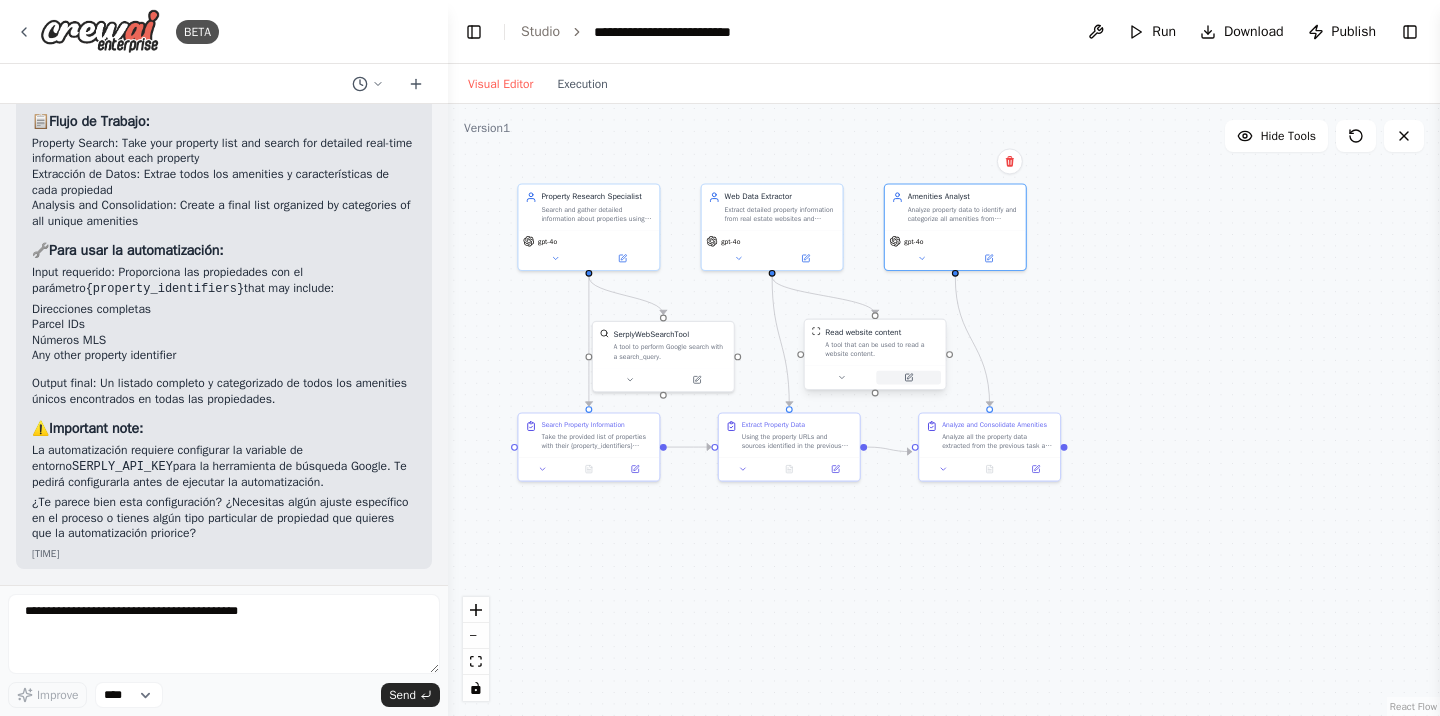 click 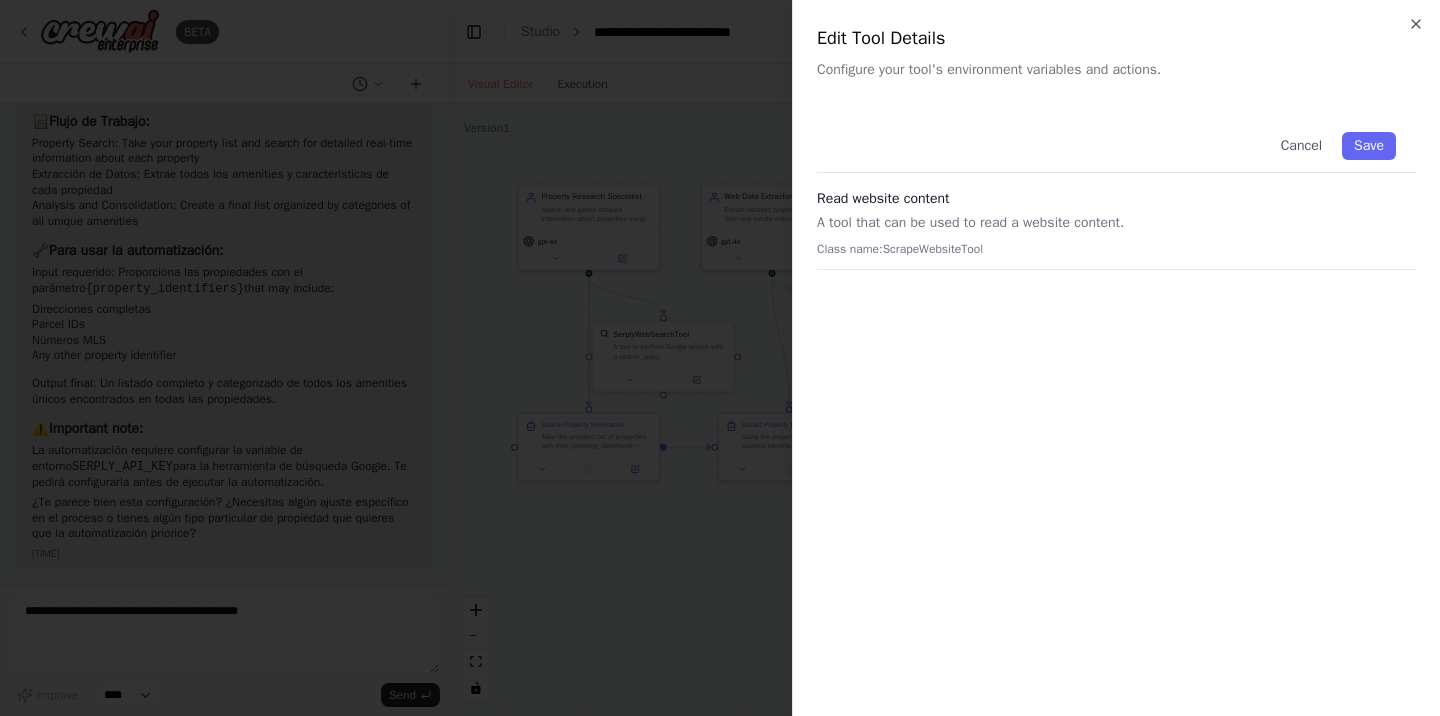 click at bounding box center (720, 358) 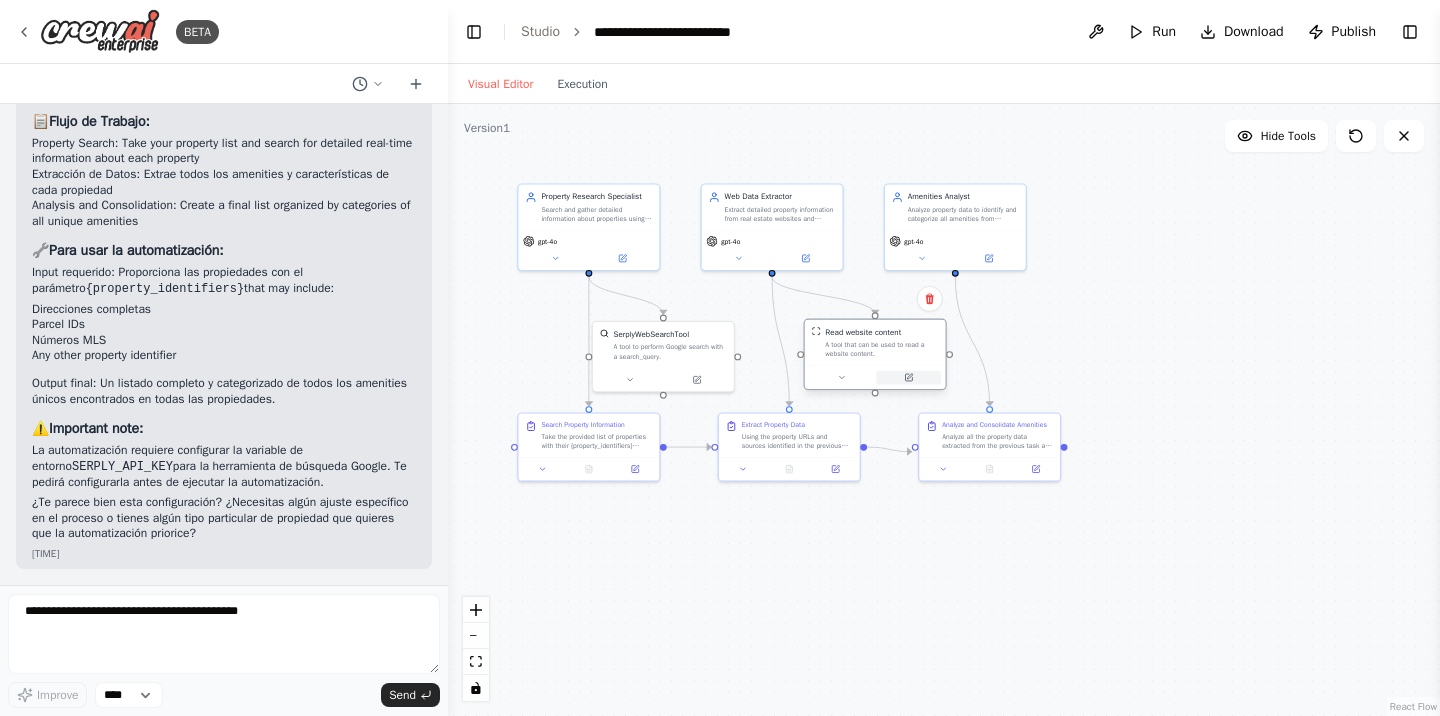 click 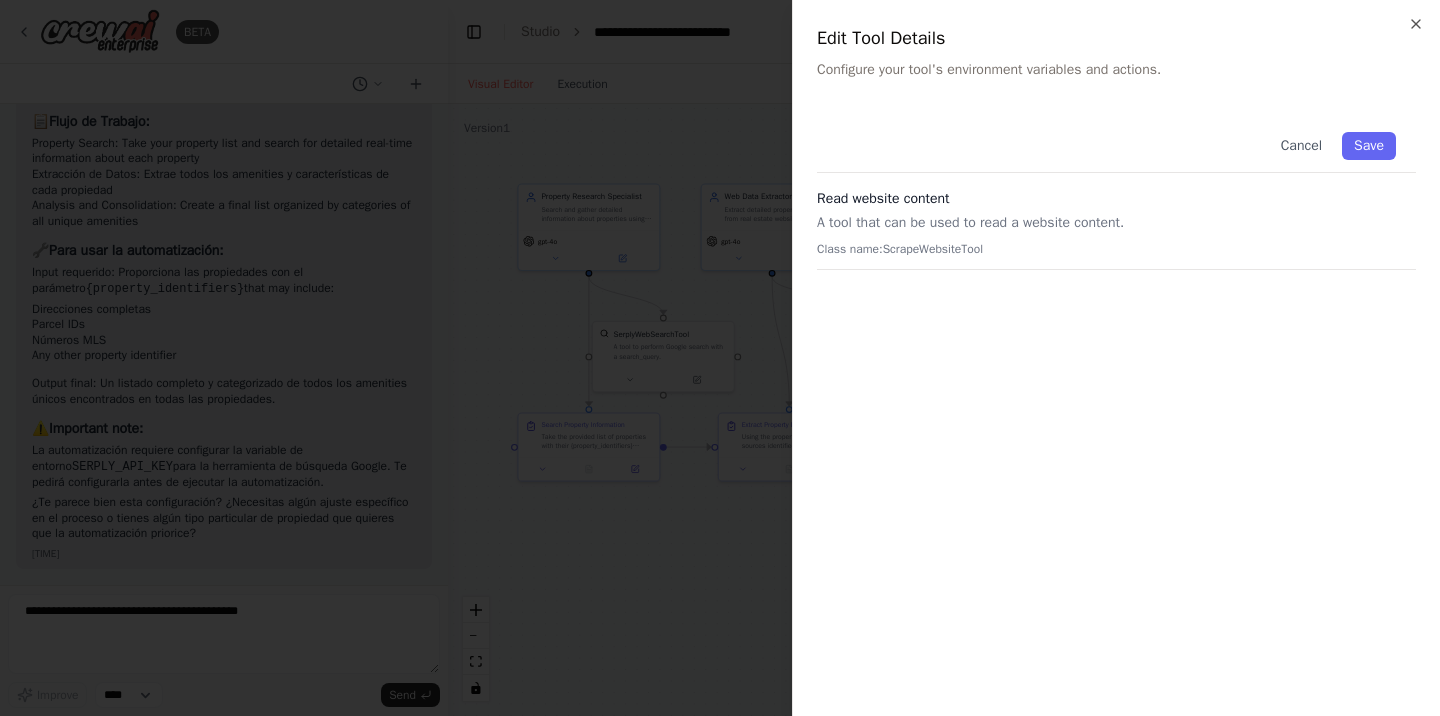 click at bounding box center [720, 358] 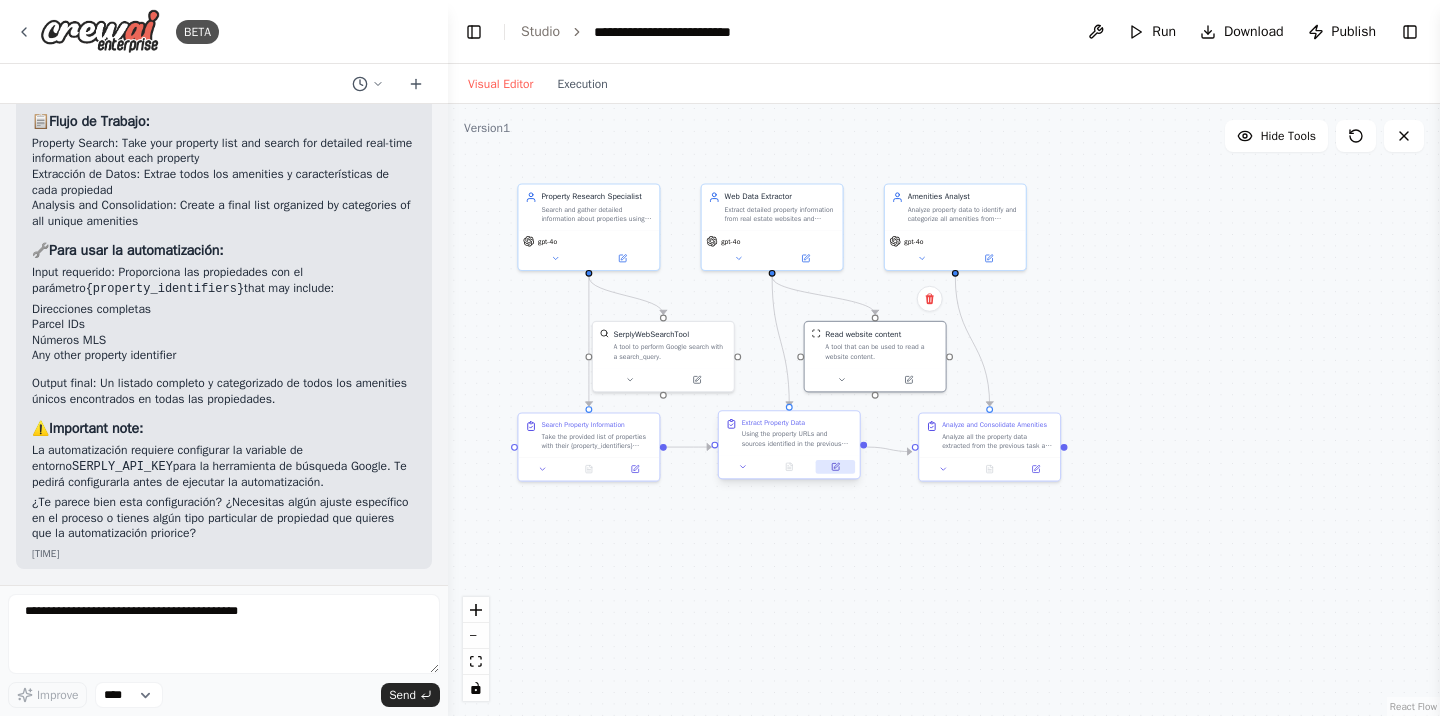 click 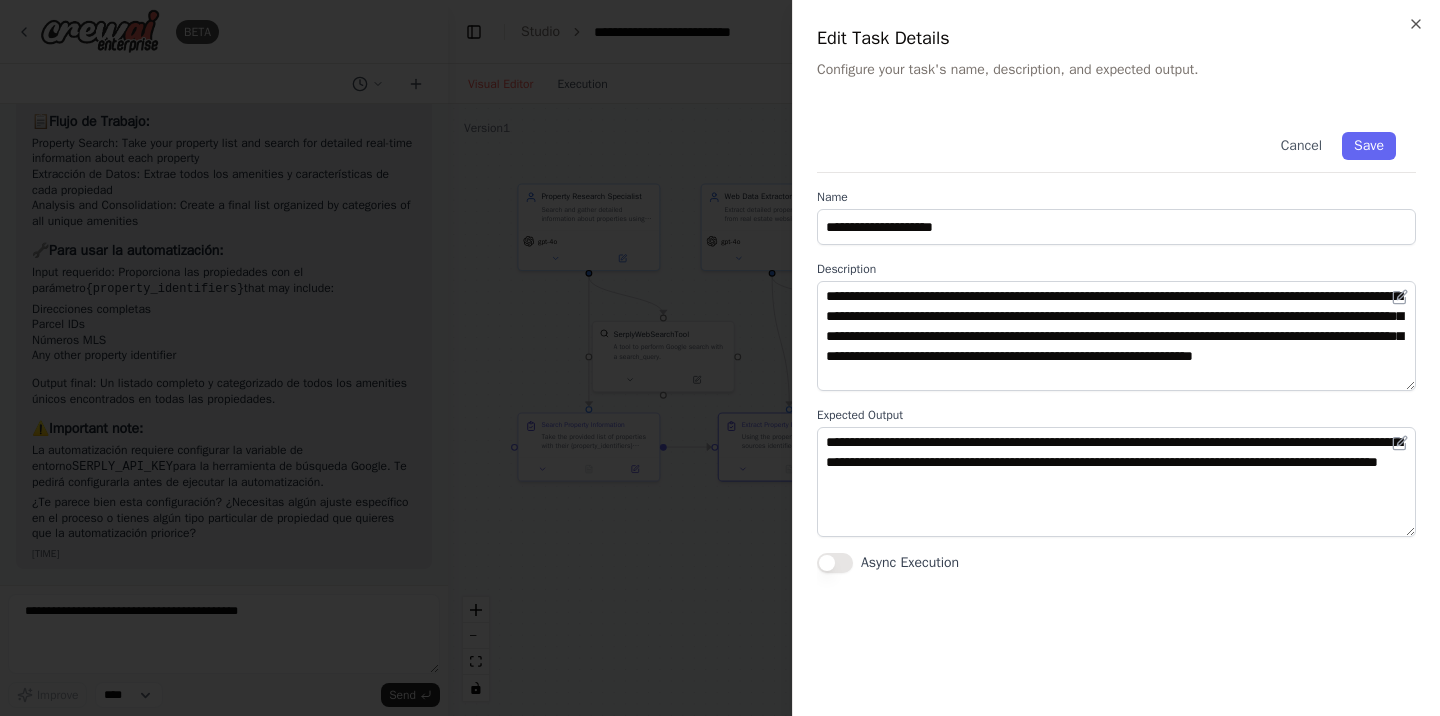 click at bounding box center [720, 358] 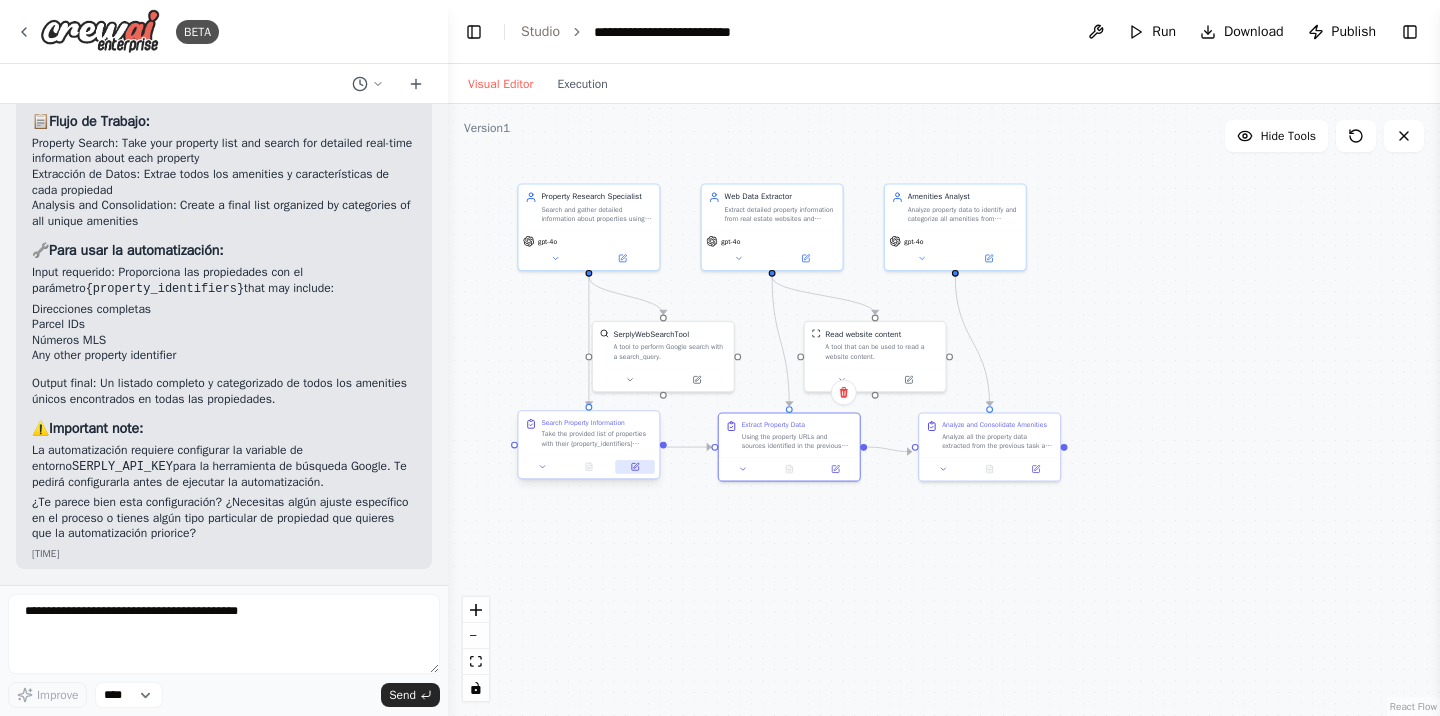 click 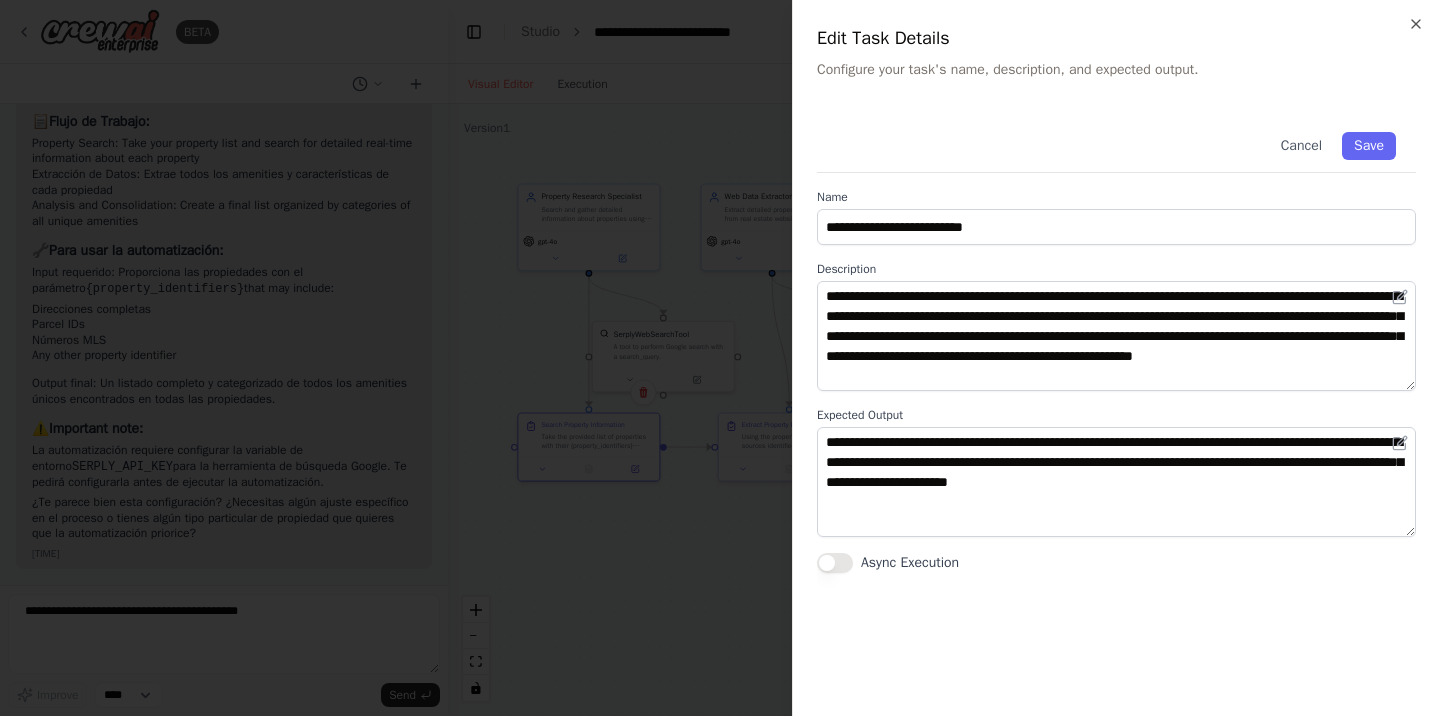 click at bounding box center (720, 358) 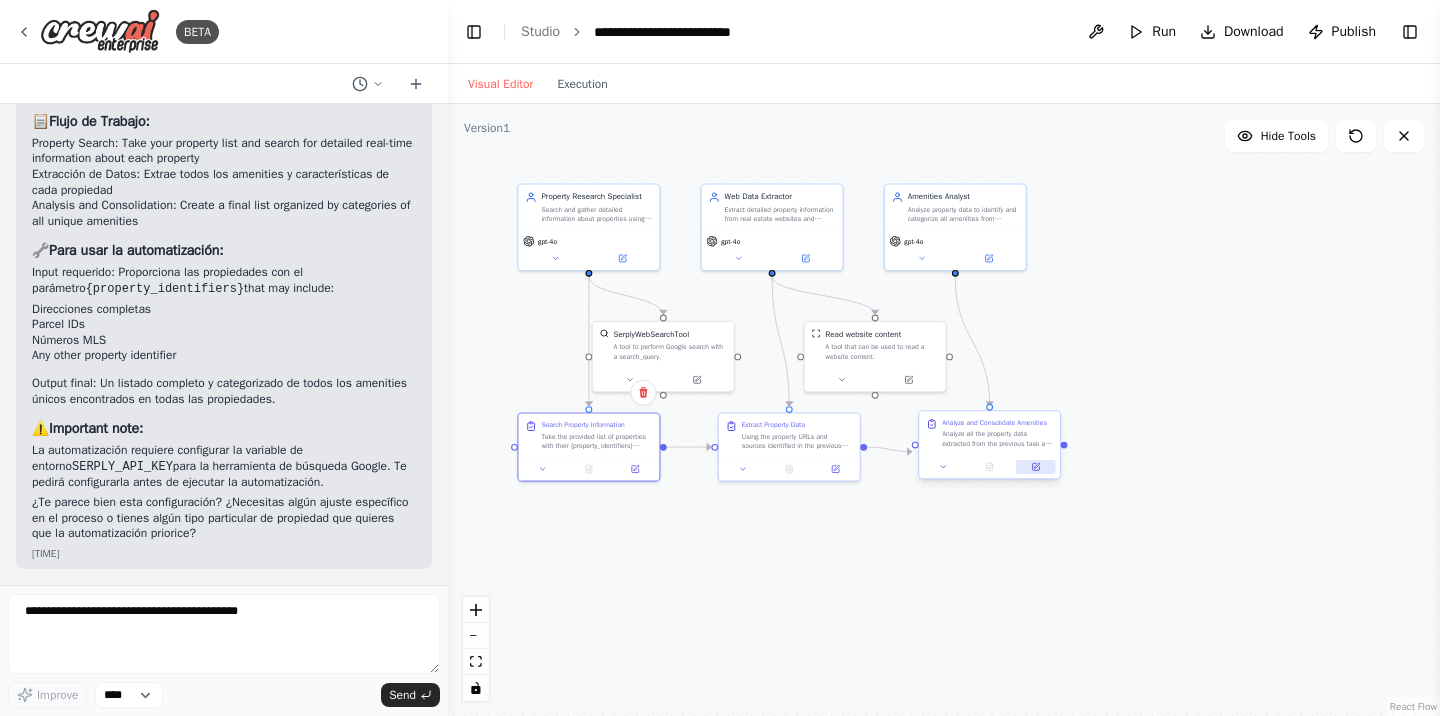 click 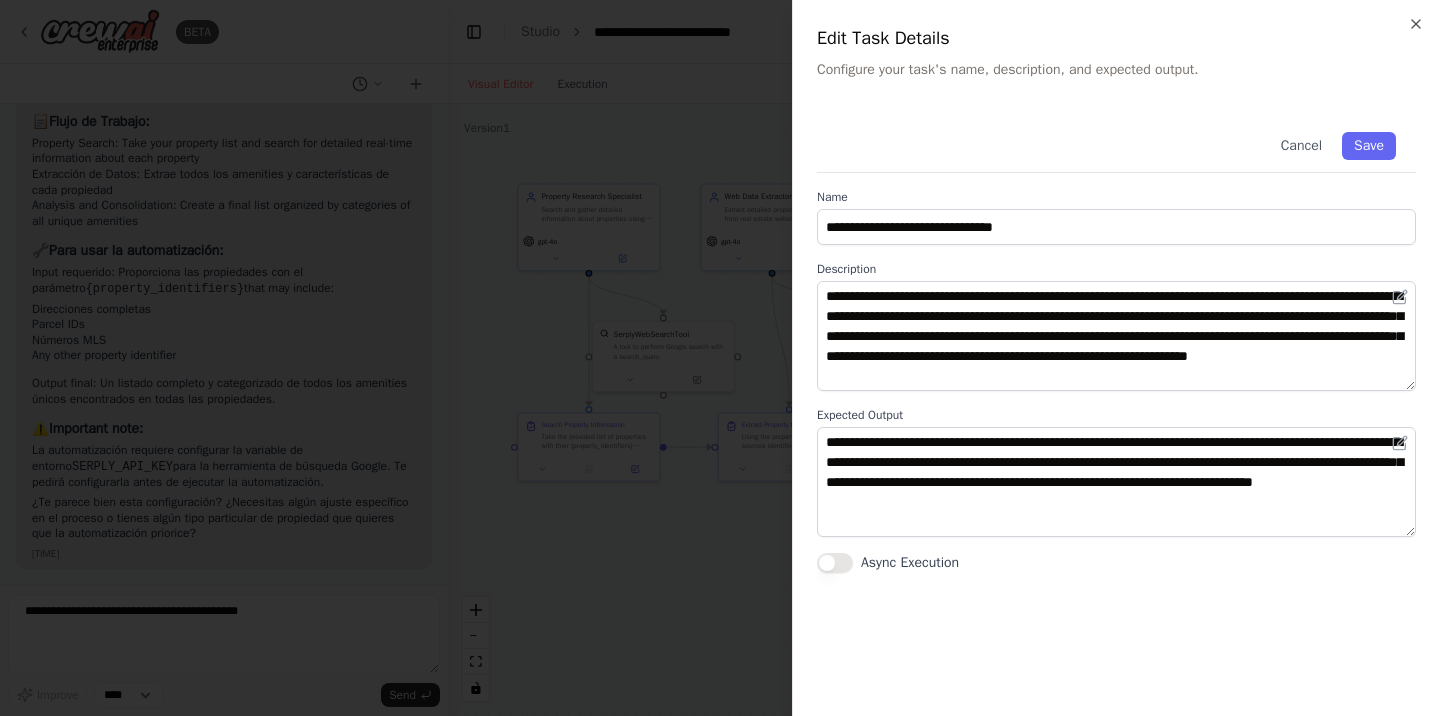 click at bounding box center [720, 358] 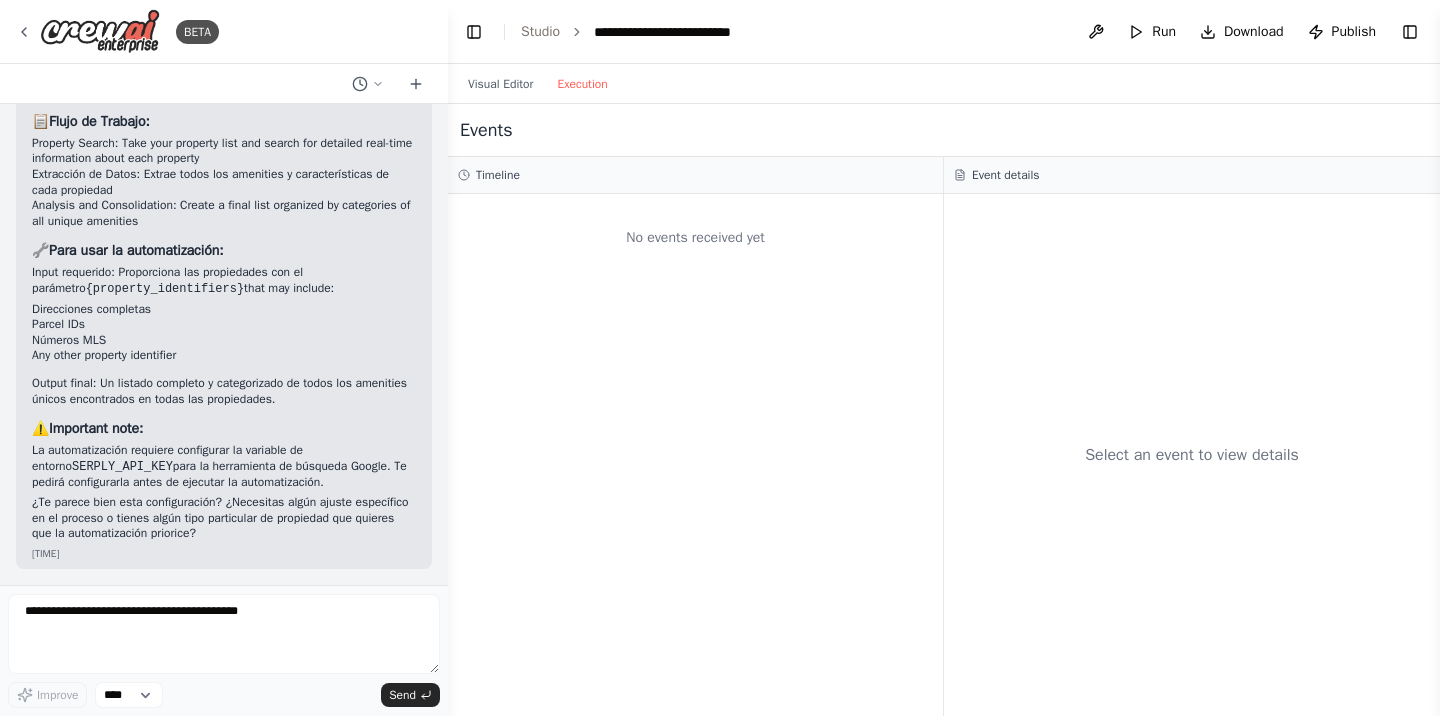 click on "Execution" at bounding box center [582, 84] 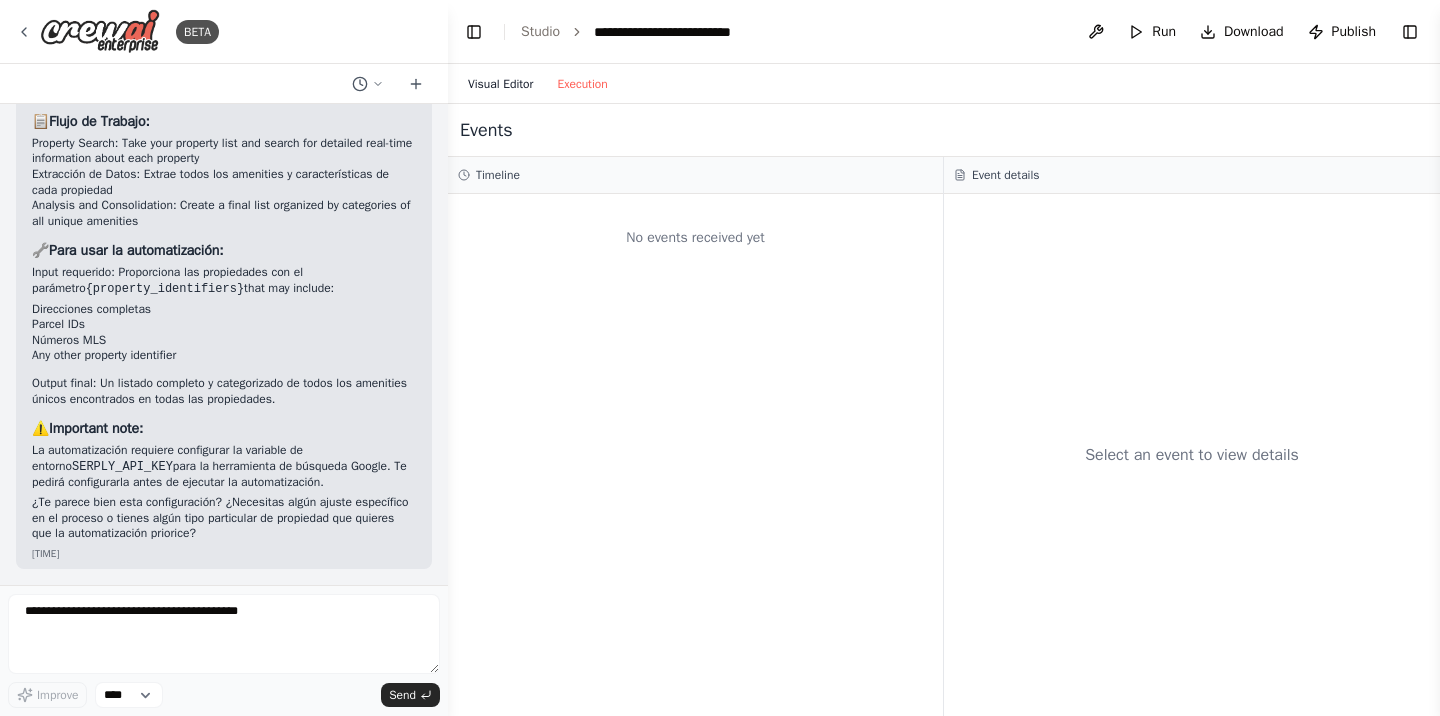 click on "Visual Editor" at bounding box center [500, 84] 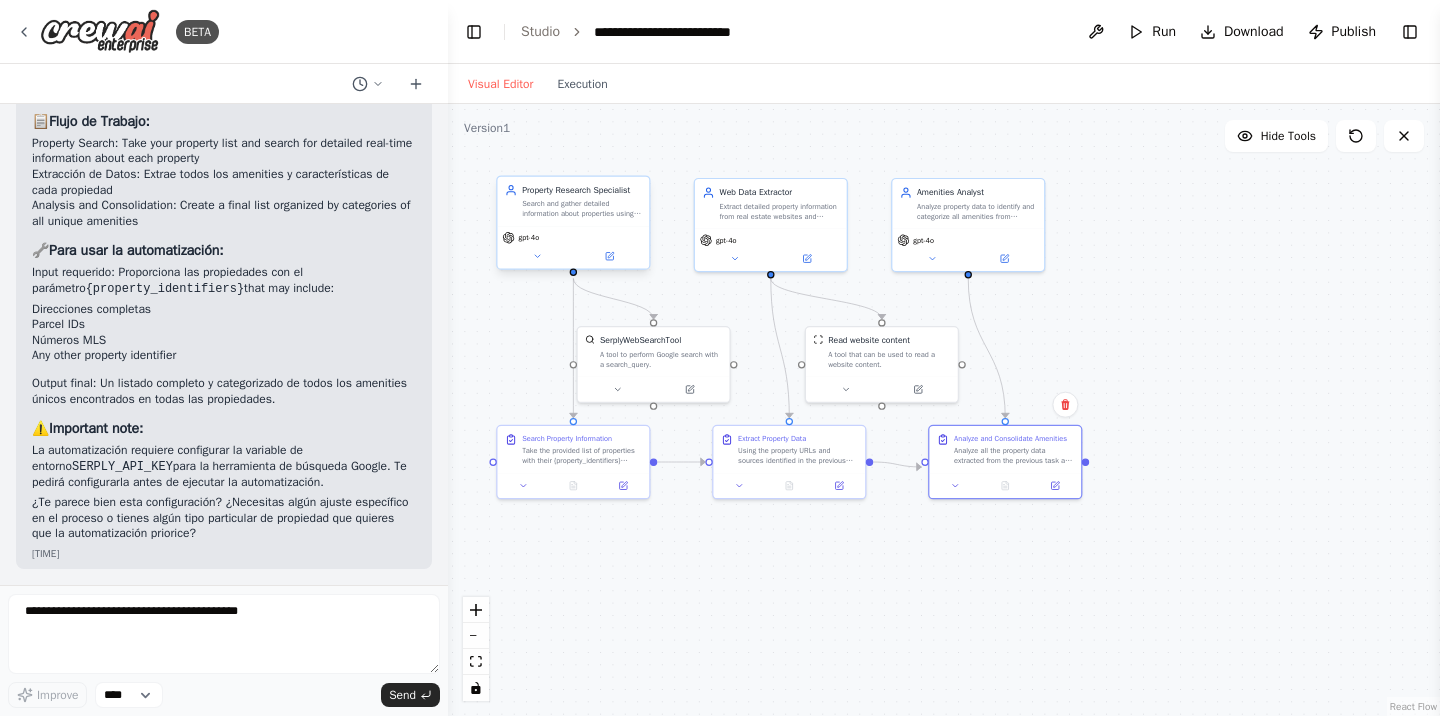 click on "Search and gather detailed information about properties using addresses, parcel IDs, or other identifying data. Find comprehensive property details from multiple online sources including real estate websites, county records, and property databases." at bounding box center [582, 209] 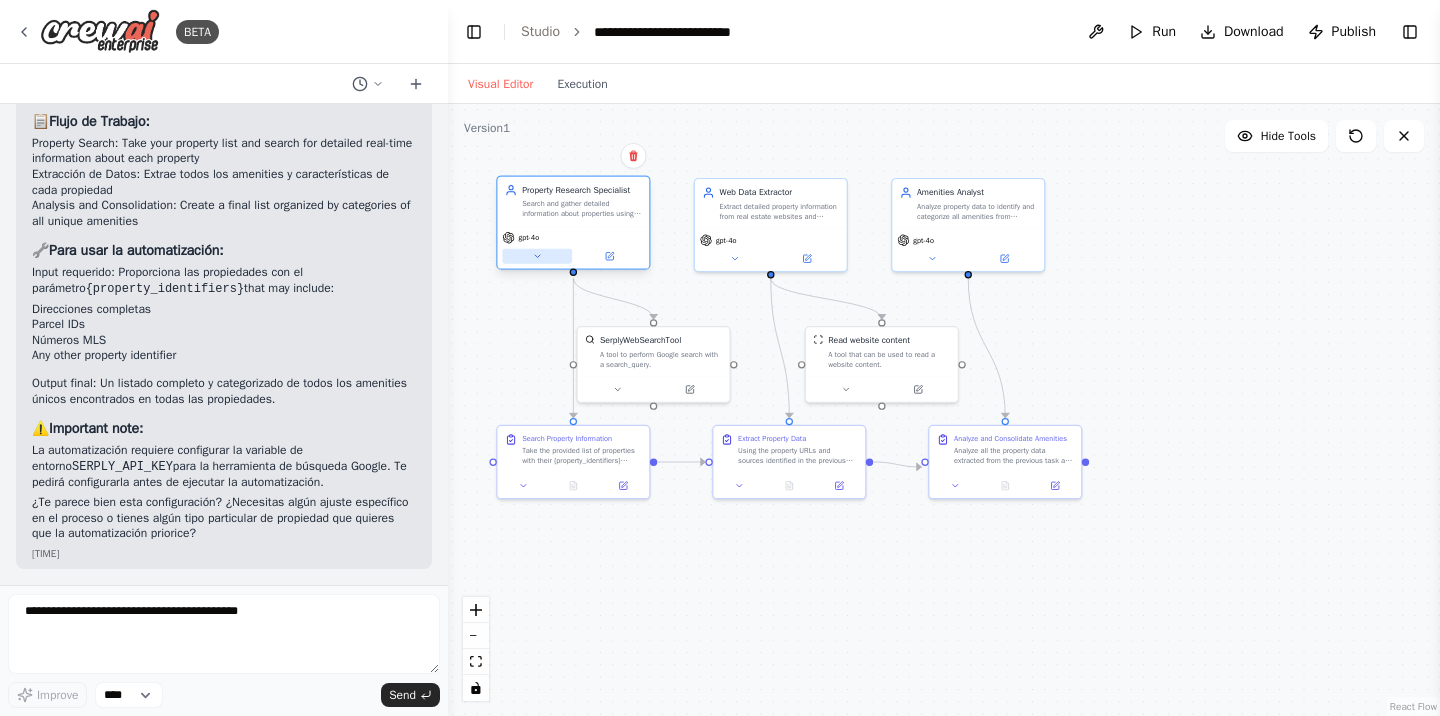click 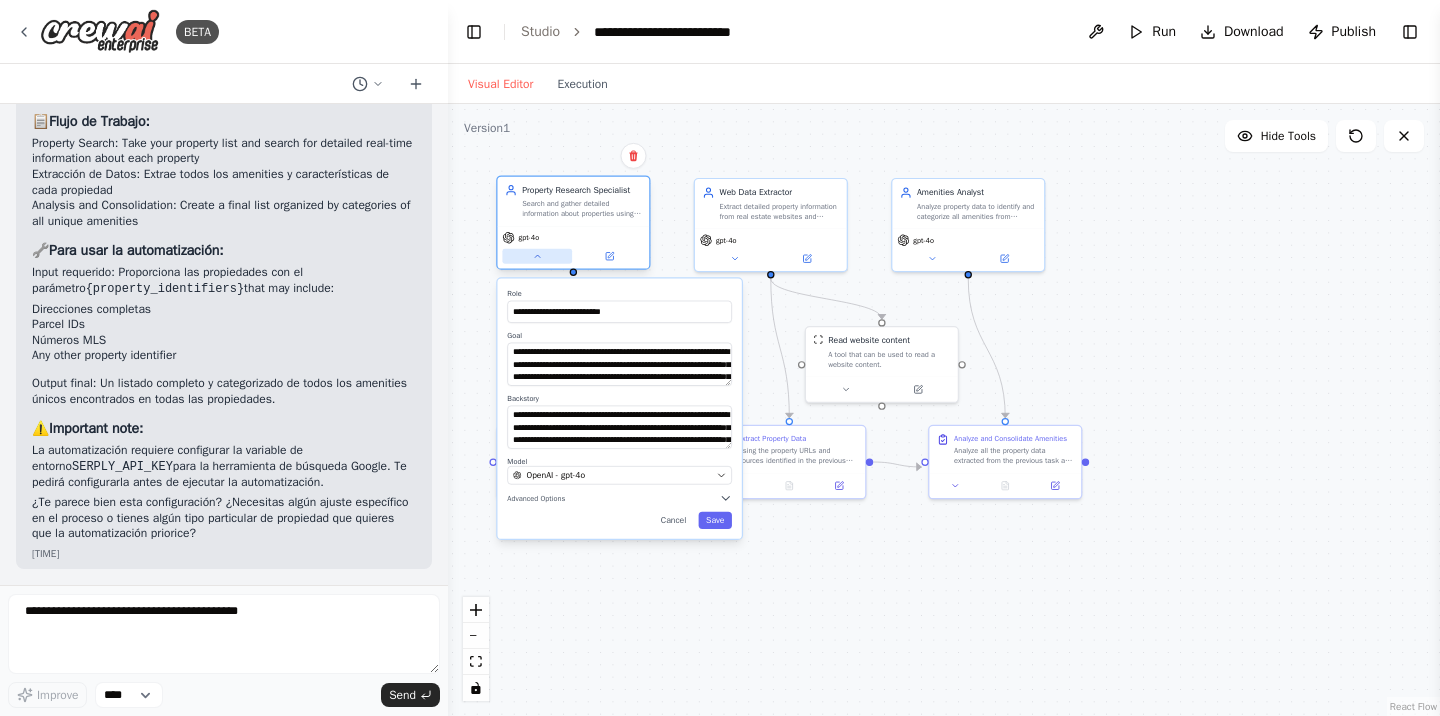 click 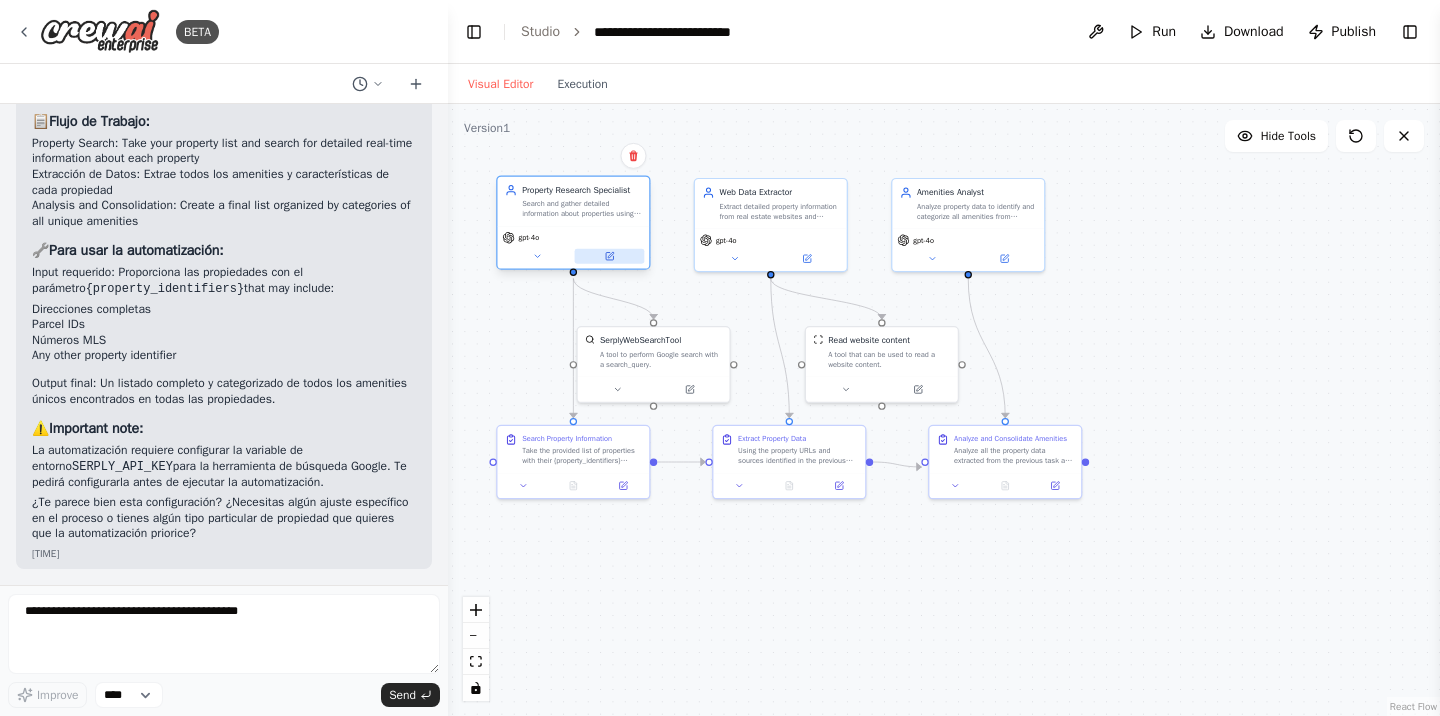 click at bounding box center [610, 256] 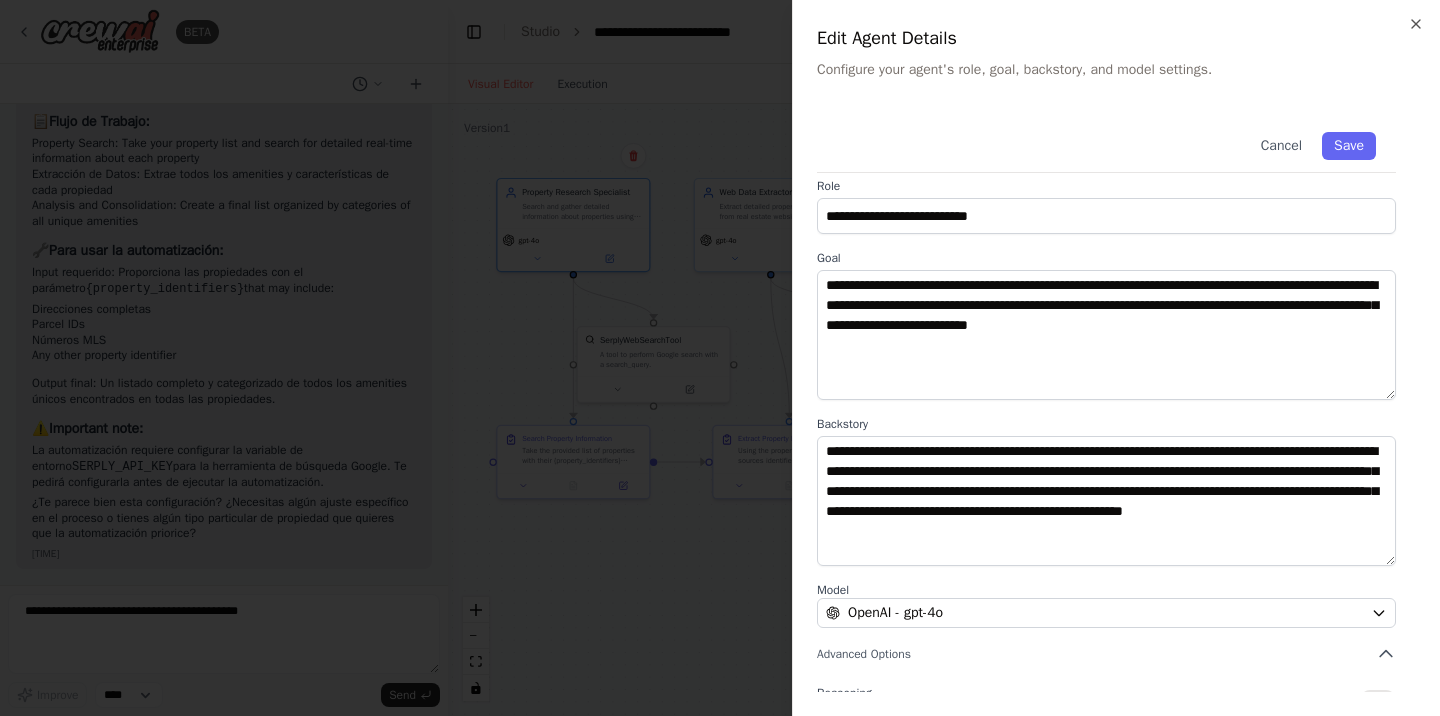 scroll, scrollTop: 0, scrollLeft: 0, axis: both 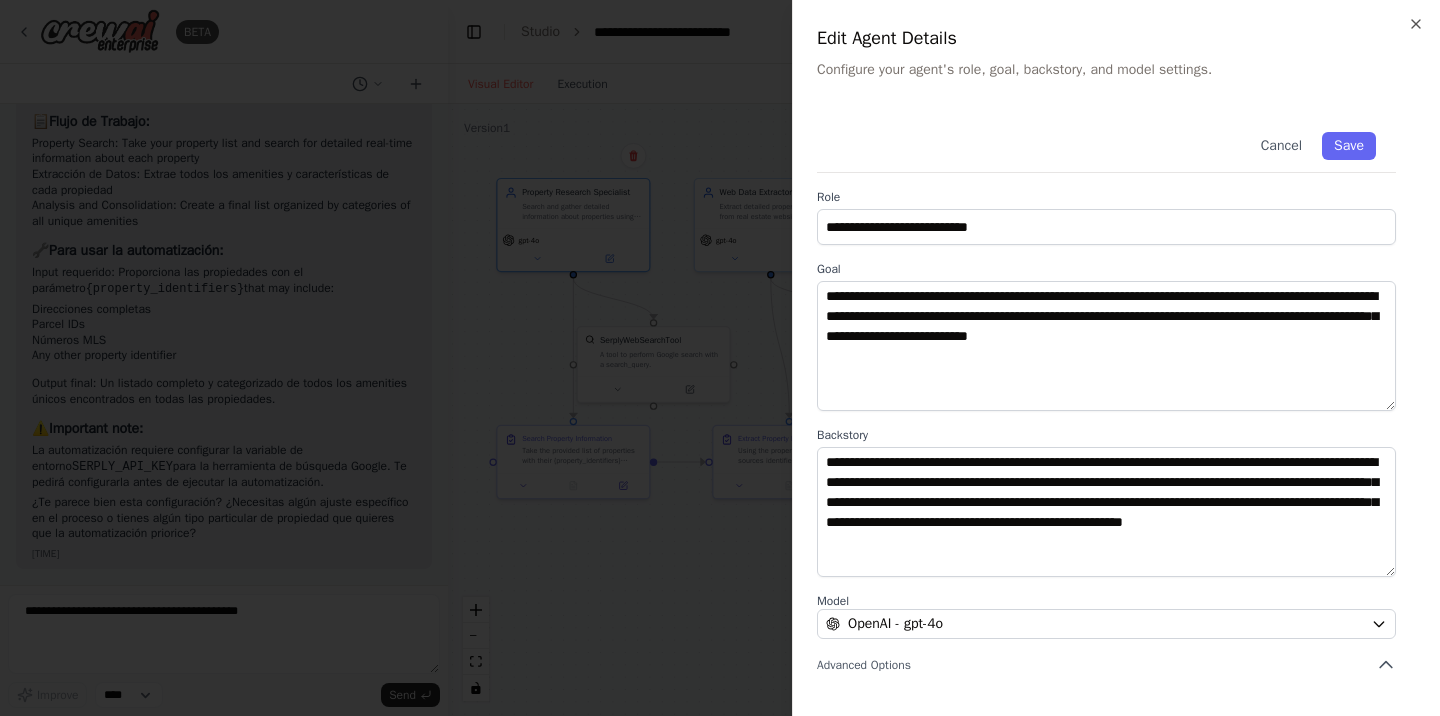 click at bounding box center (720, 358) 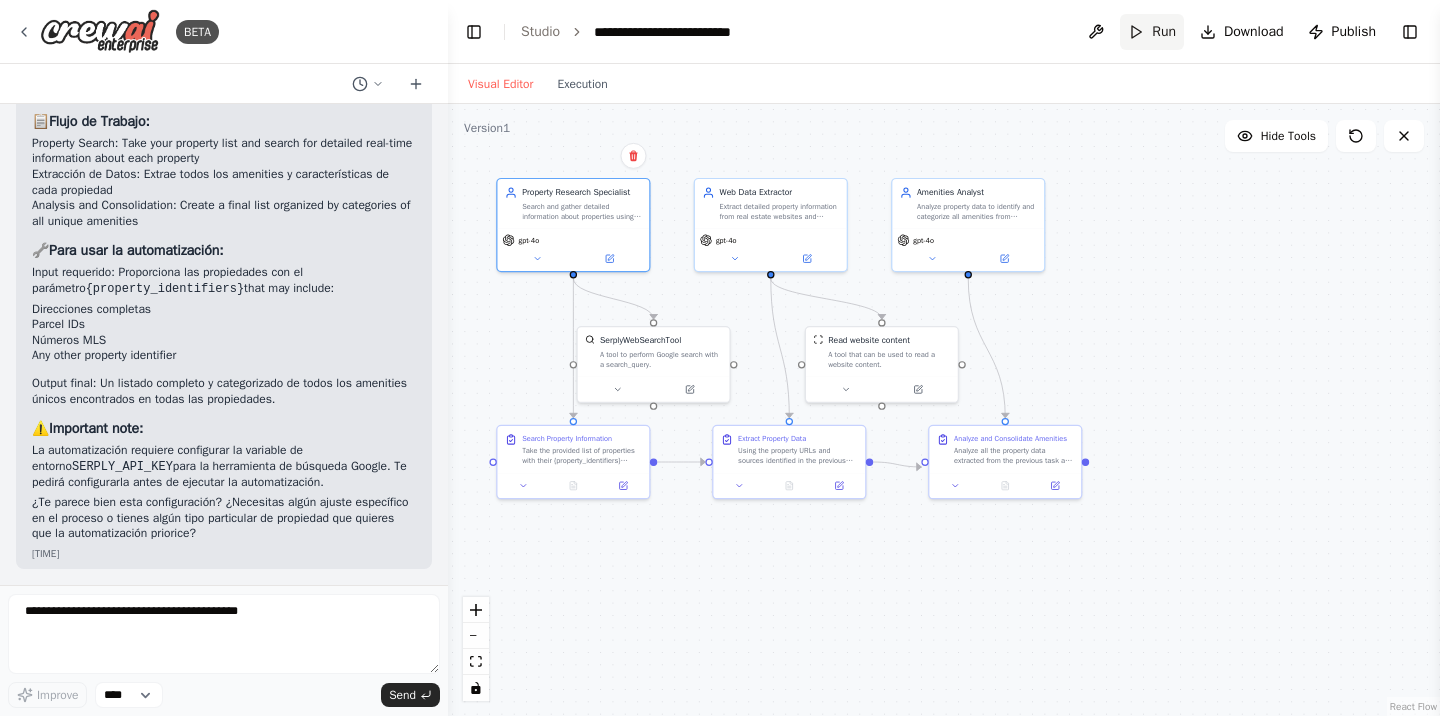 click on "Run" at bounding box center [1152, 32] 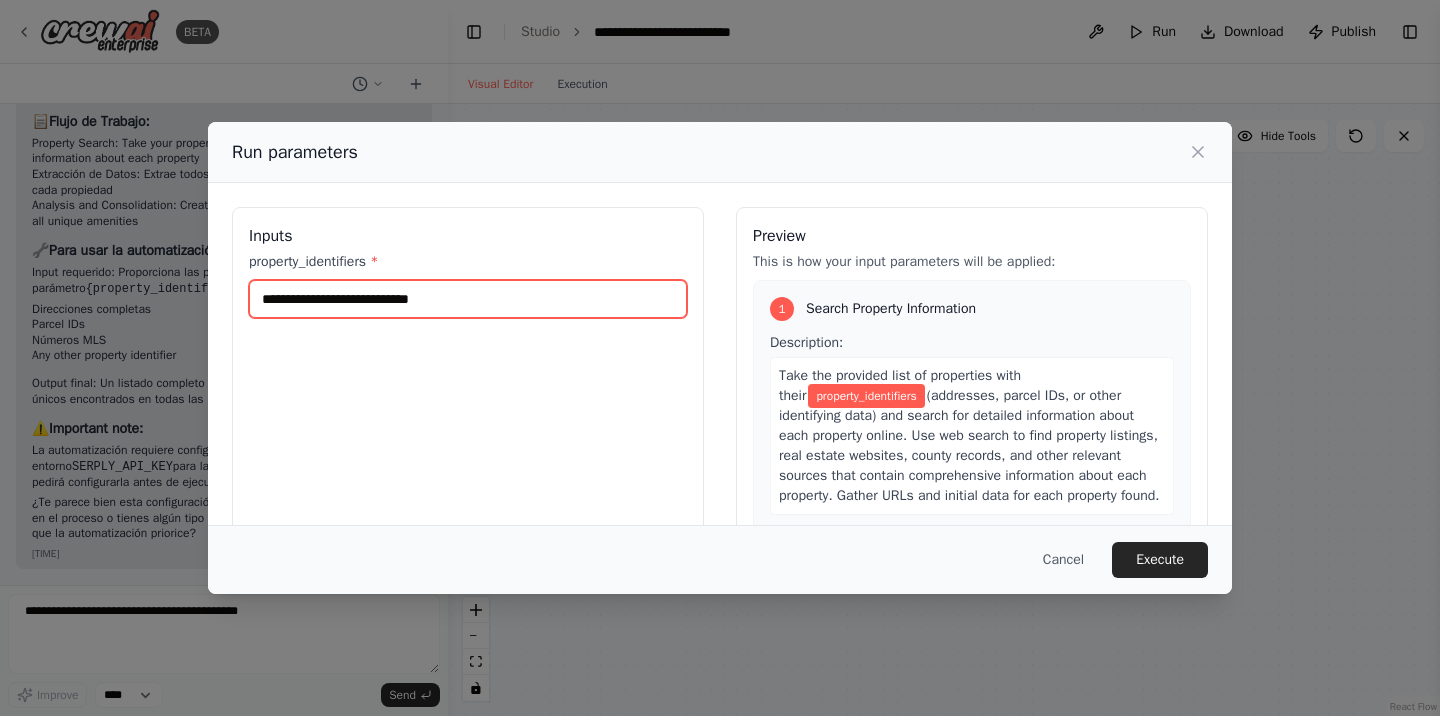click on "property_identifiers *" at bounding box center [468, 299] 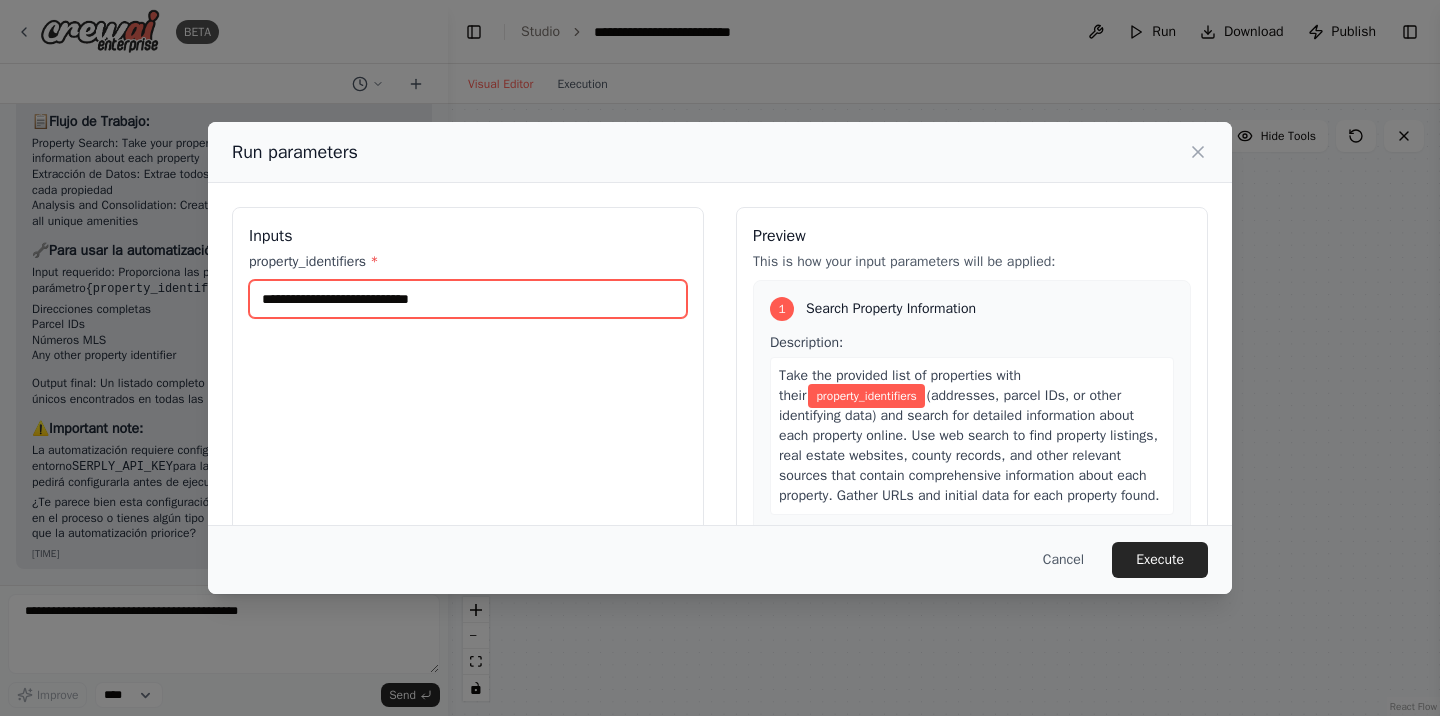 click on "property_identifiers *" at bounding box center (468, 299) 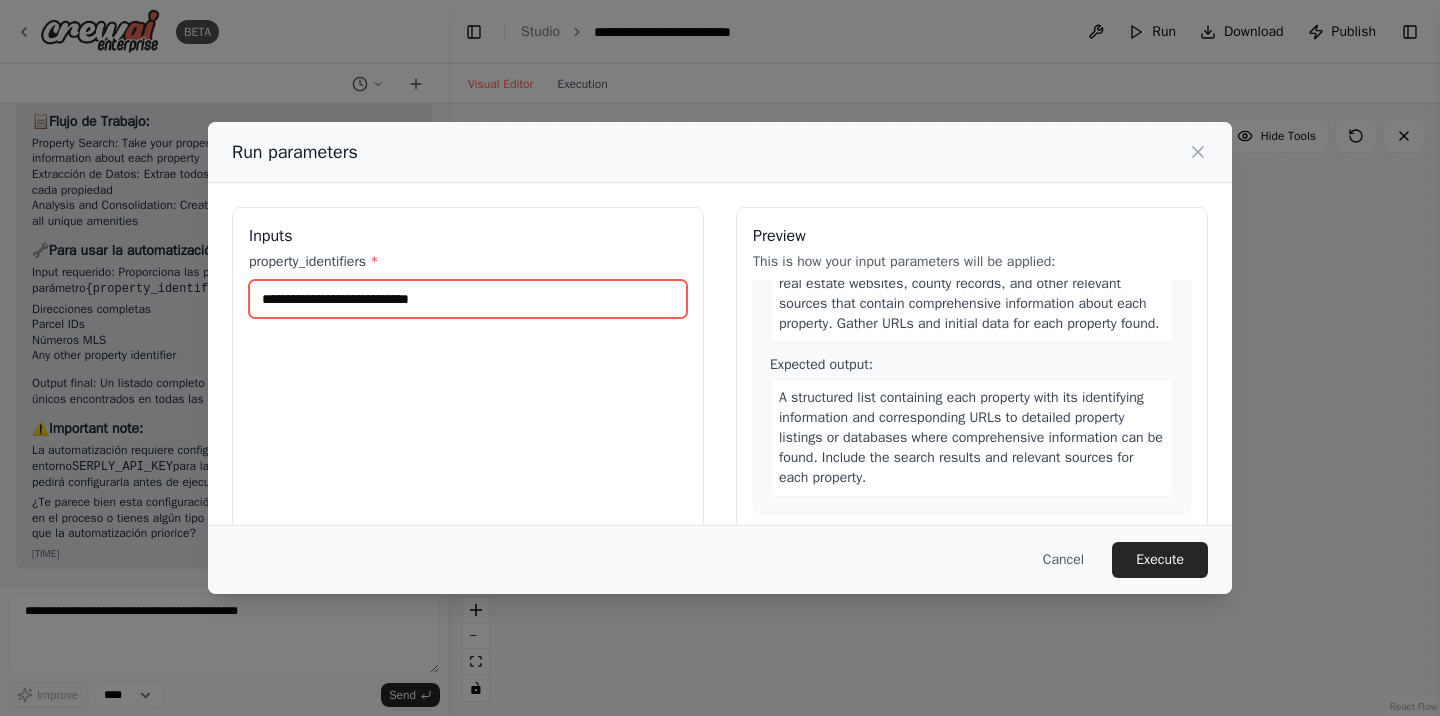 scroll, scrollTop: 0, scrollLeft: 0, axis: both 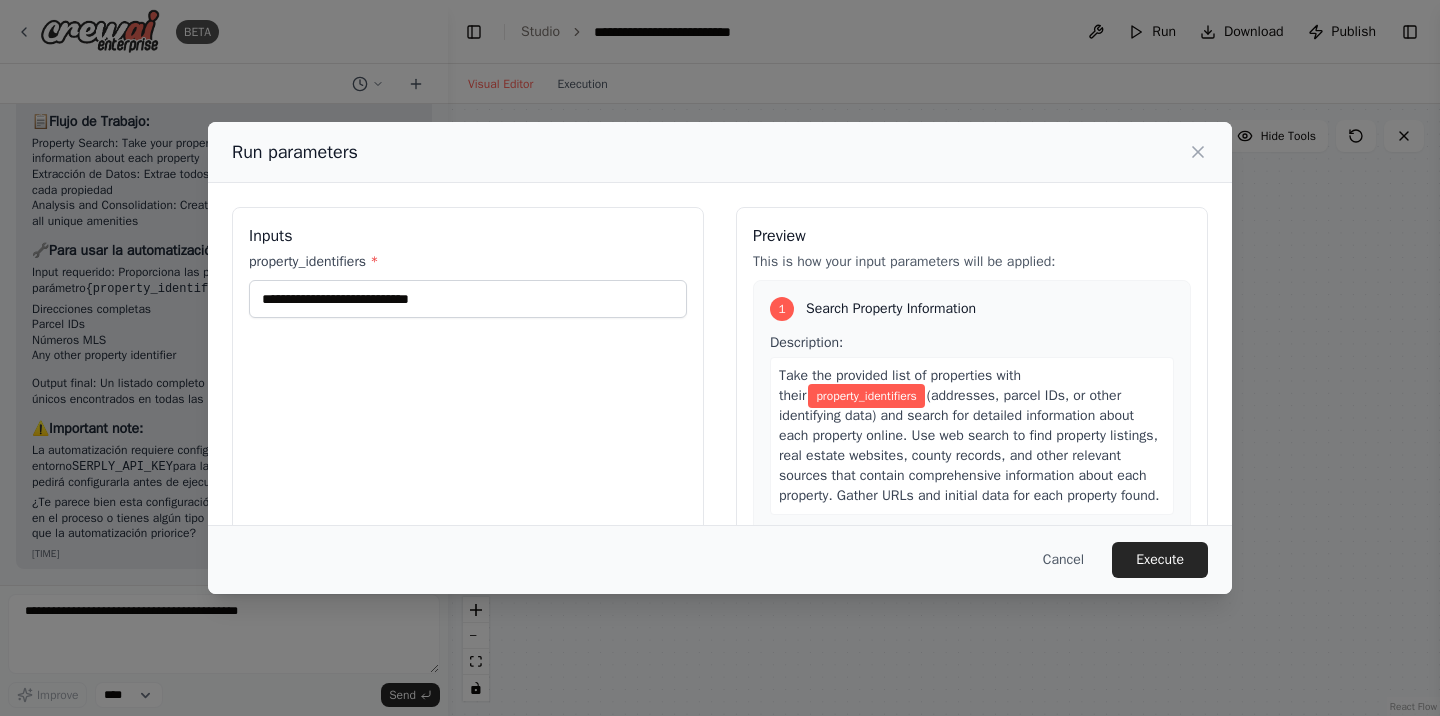 click on "property_identifiers" at bounding box center [866, 396] 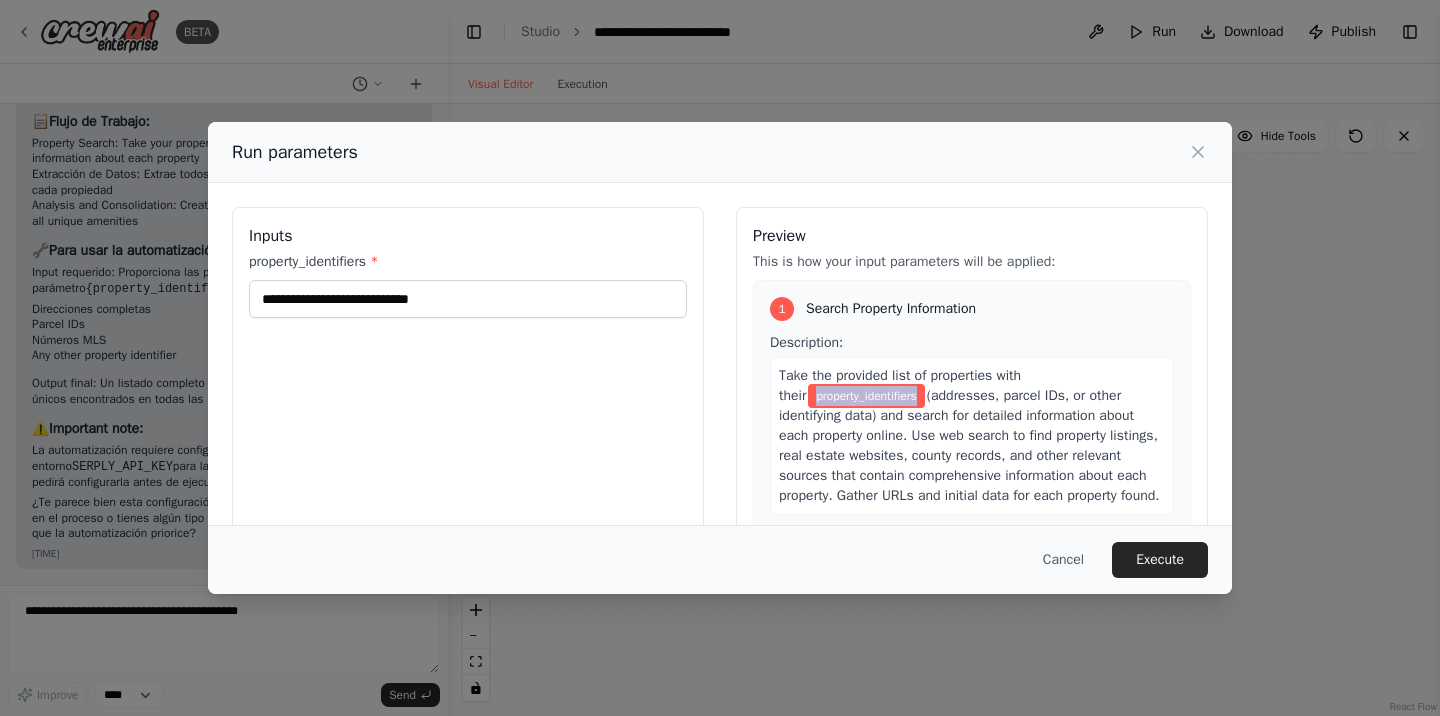 click on "property_identifiers" at bounding box center (866, 396) 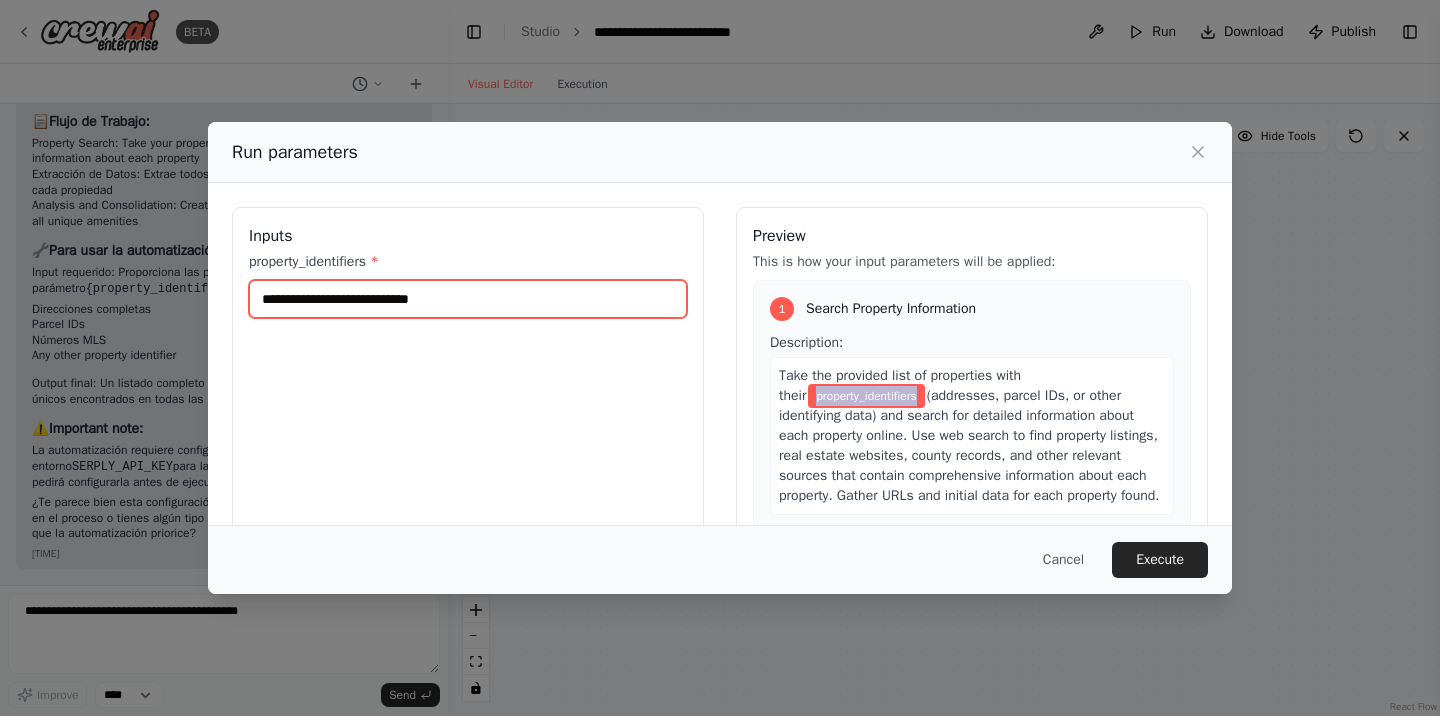 click on "property_identifiers *" at bounding box center (468, 299) 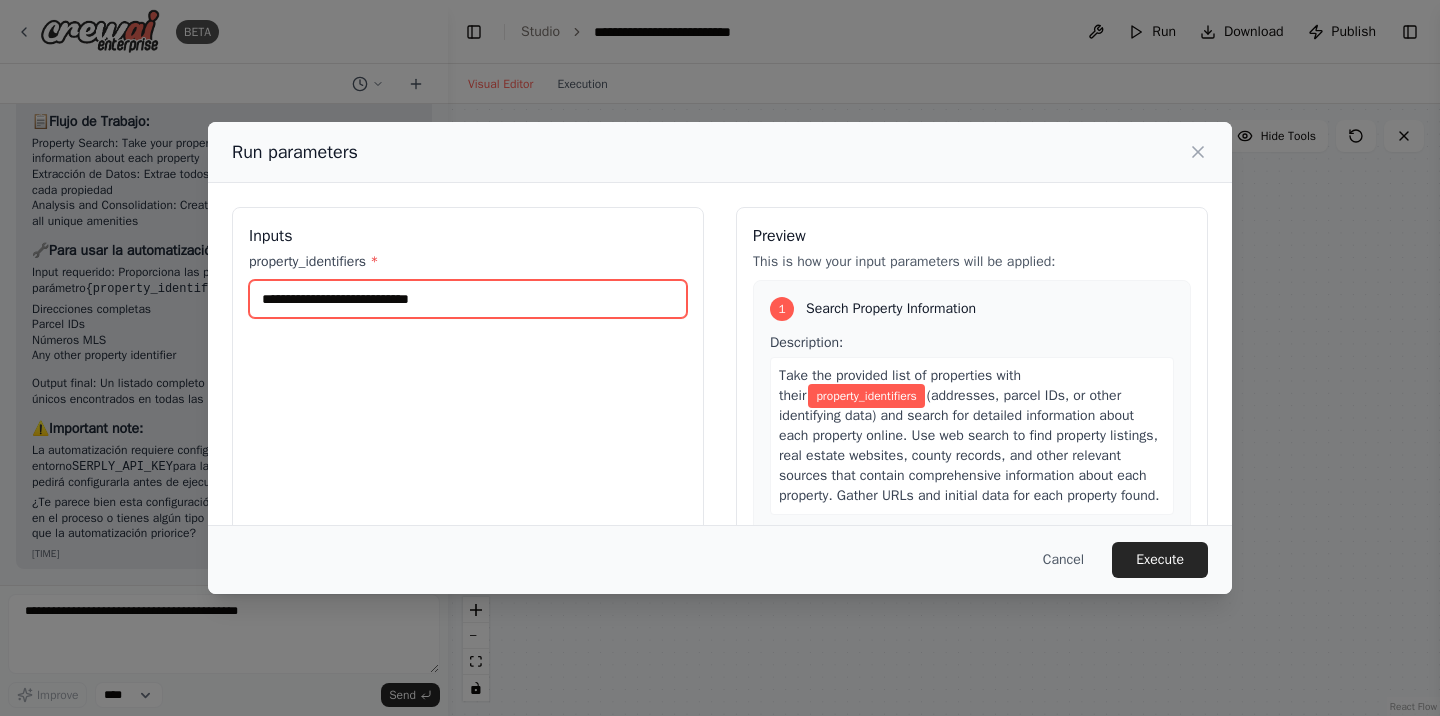 click on "property_identifiers *" at bounding box center (468, 299) 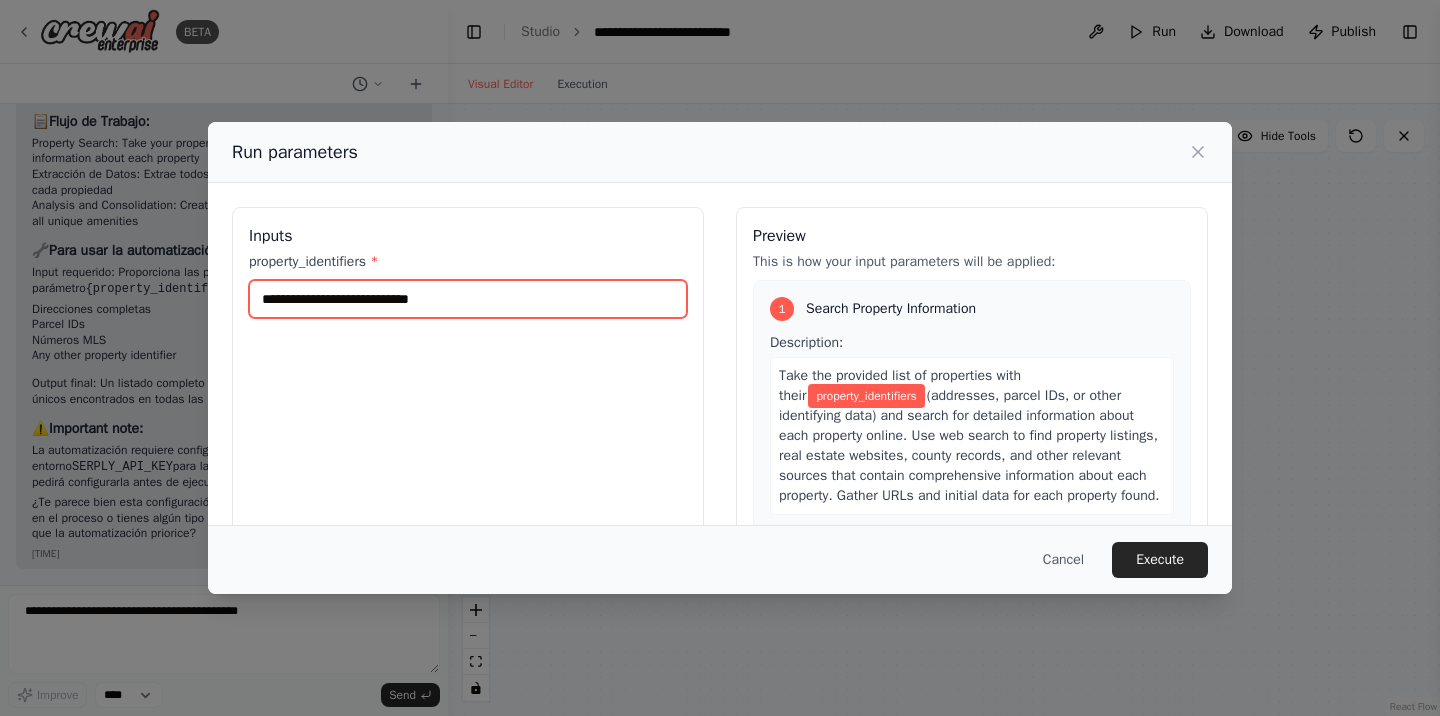 paste on "**********" 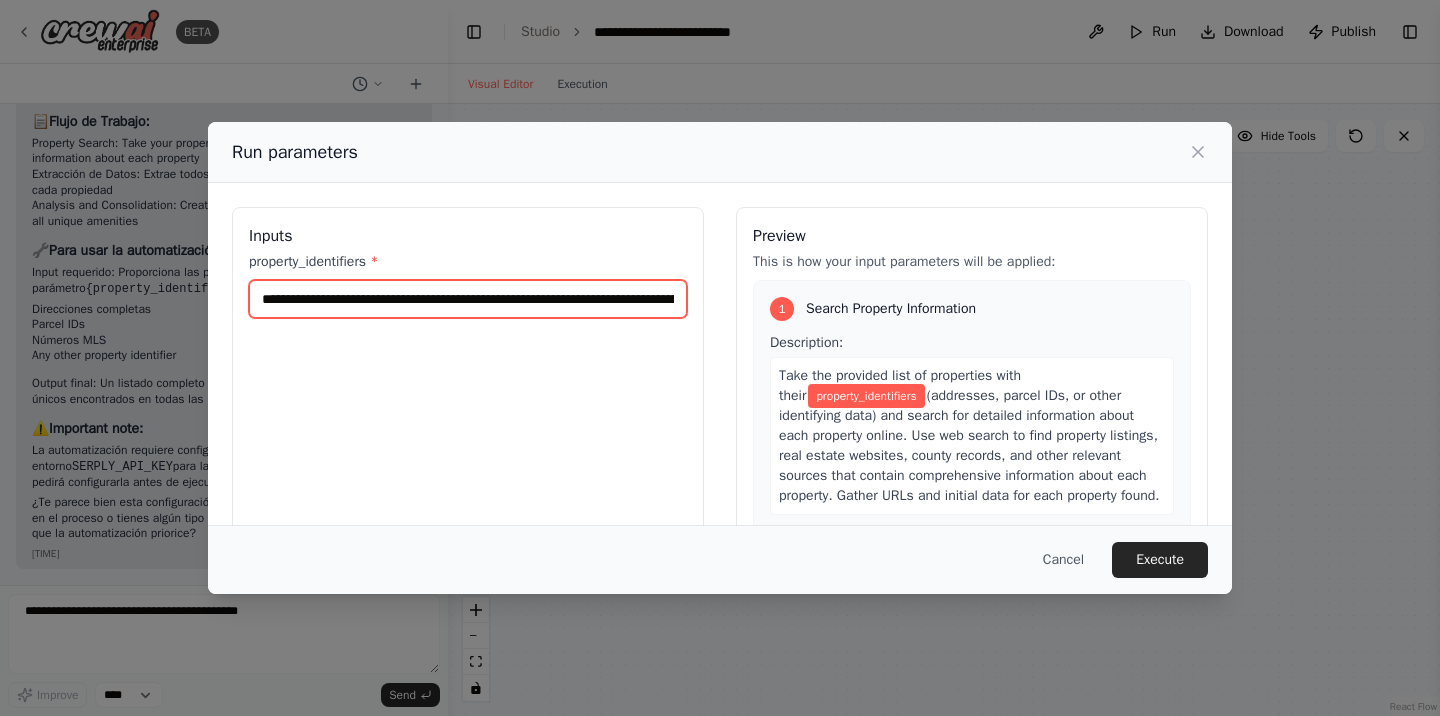 scroll, scrollTop: 0, scrollLeft: 2540, axis: horizontal 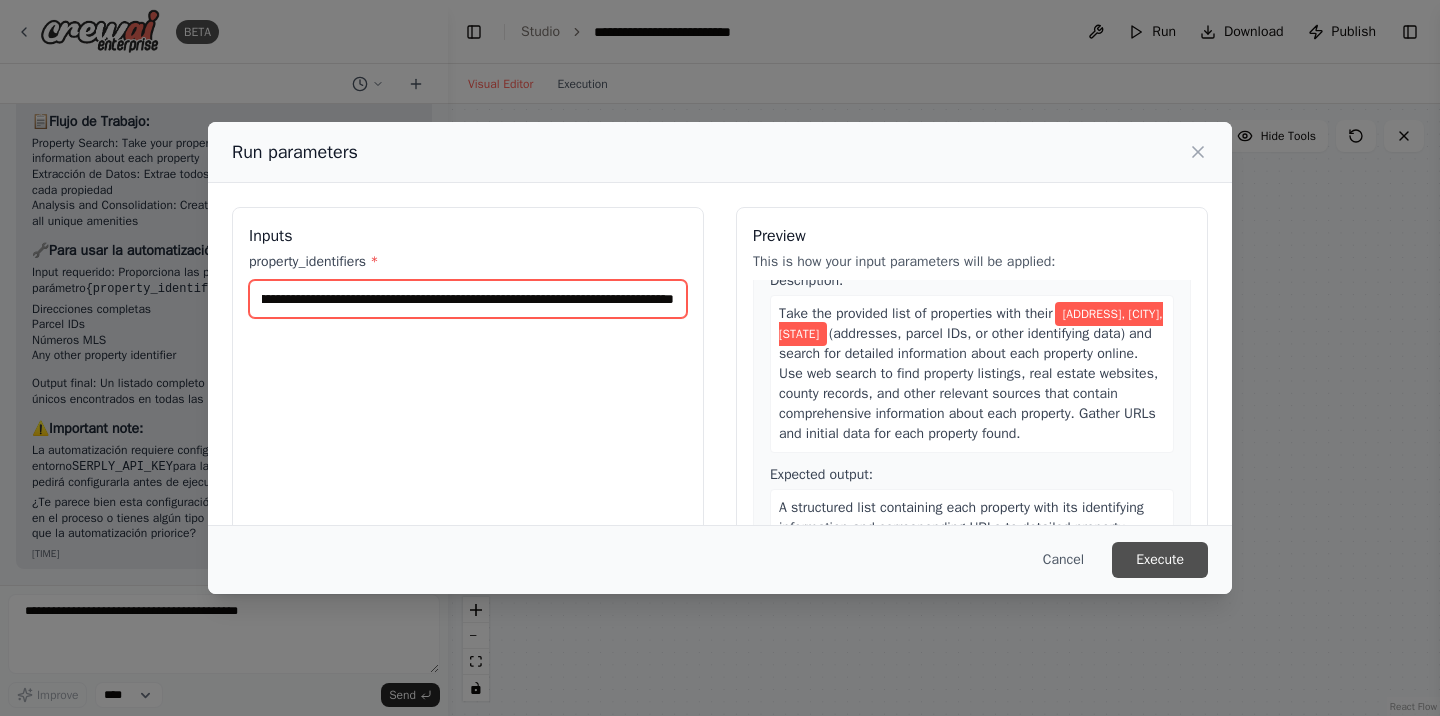 type on "**********" 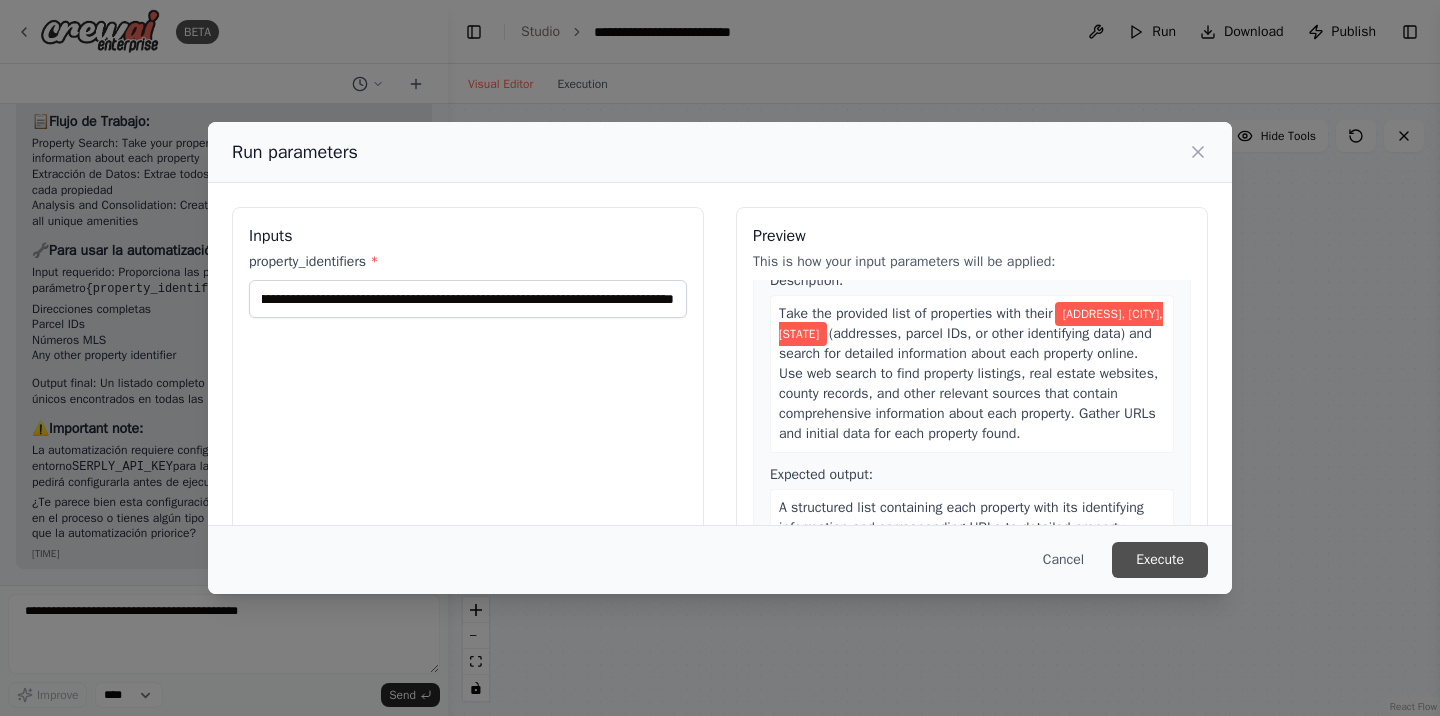scroll, scrollTop: 0, scrollLeft: 0, axis: both 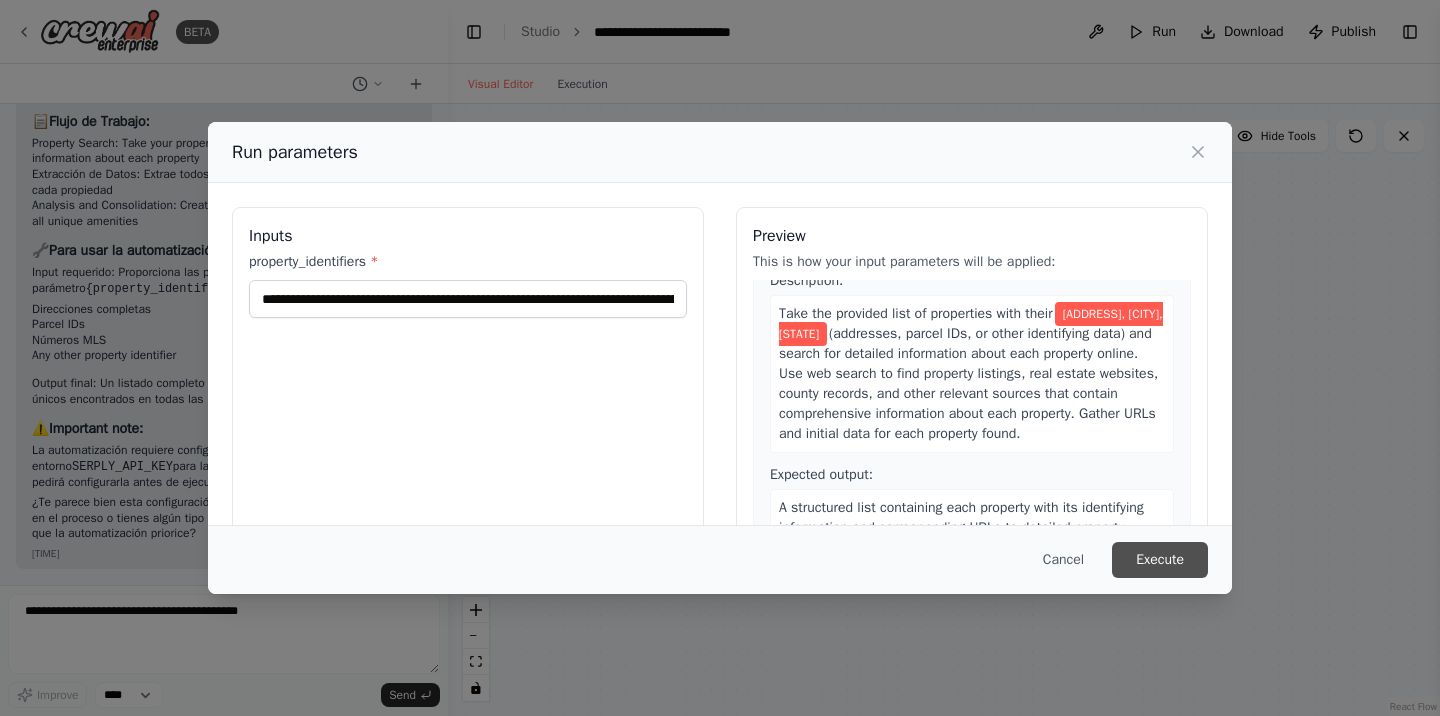 click on "Execute" at bounding box center (1160, 560) 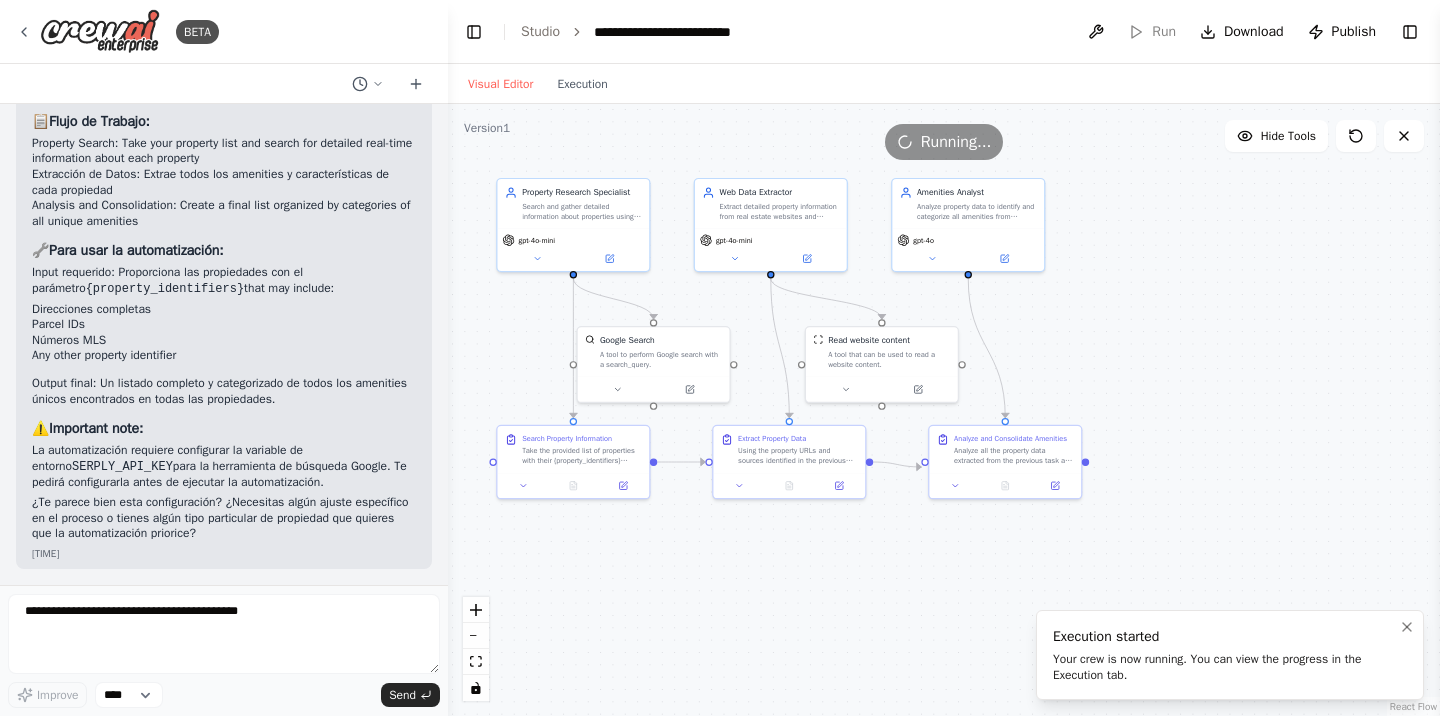 click on "Your crew is now running. You can view the progress in the Execution tab." at bounding box center (1226, 667) 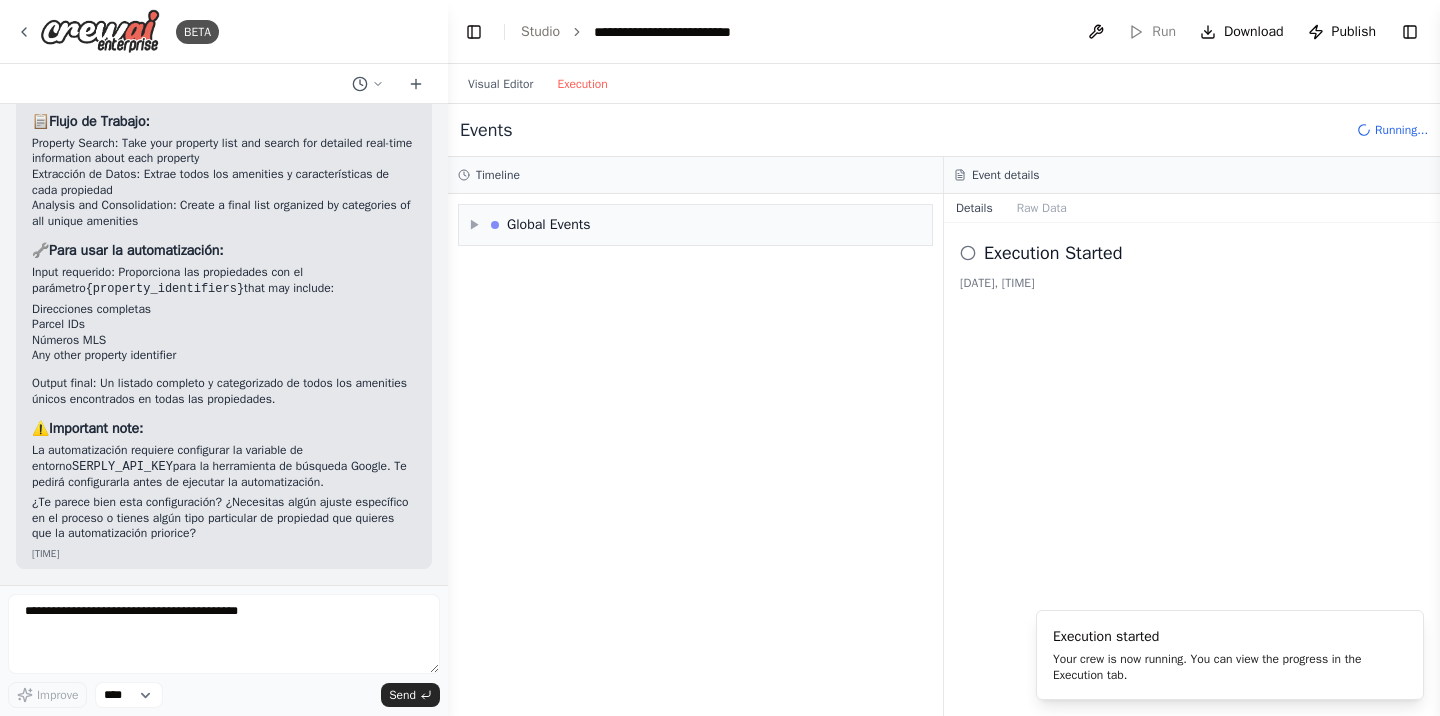 click on "Execution" at bounding box center [582, 84] 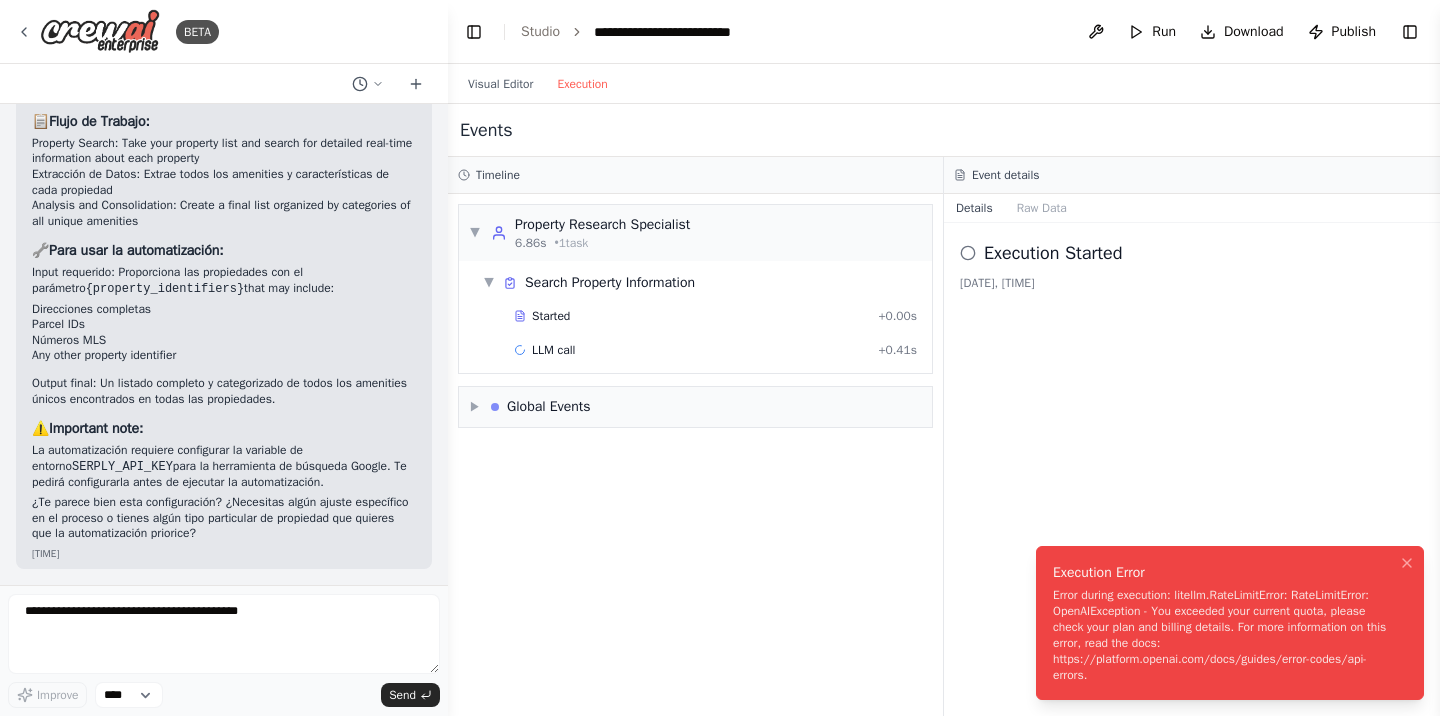 click on "Error during execution: litellm.RateLimitError: RateLimitError: OpenAIException - You exceeded your current quota, please check your plan and billing details. For more information on this error, read the docs: https://platform.openai.com/docs/guides/error-codes/api-errors." at bounding box center [1226, 635] 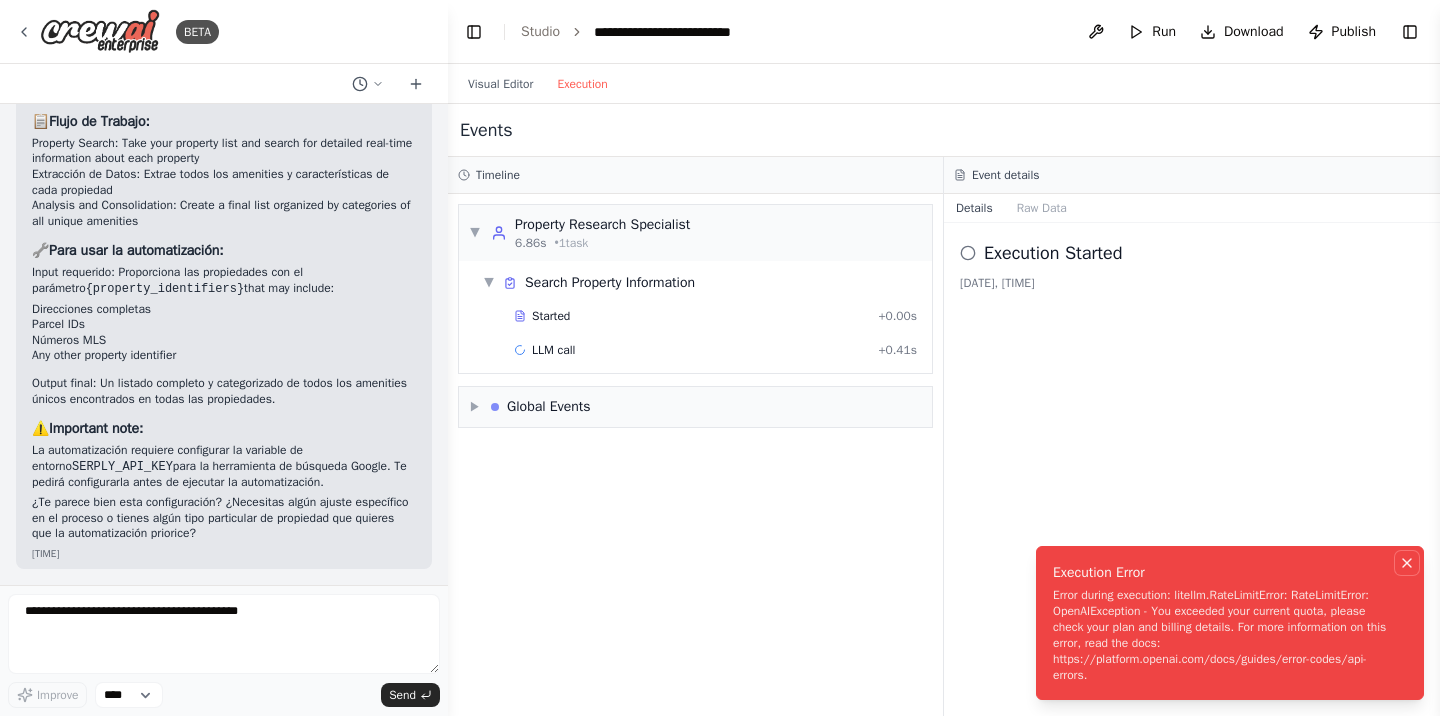click 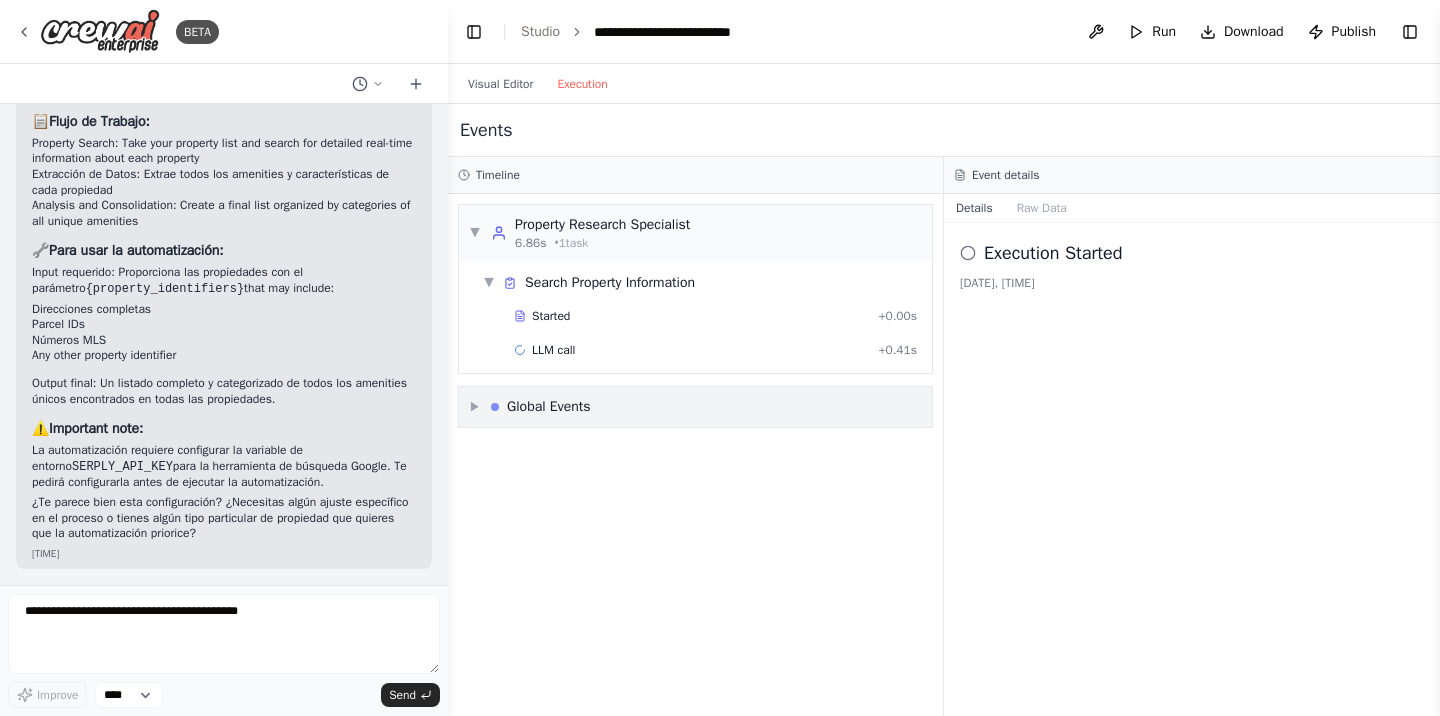 click on "▶" at bounding box center [475, 407] 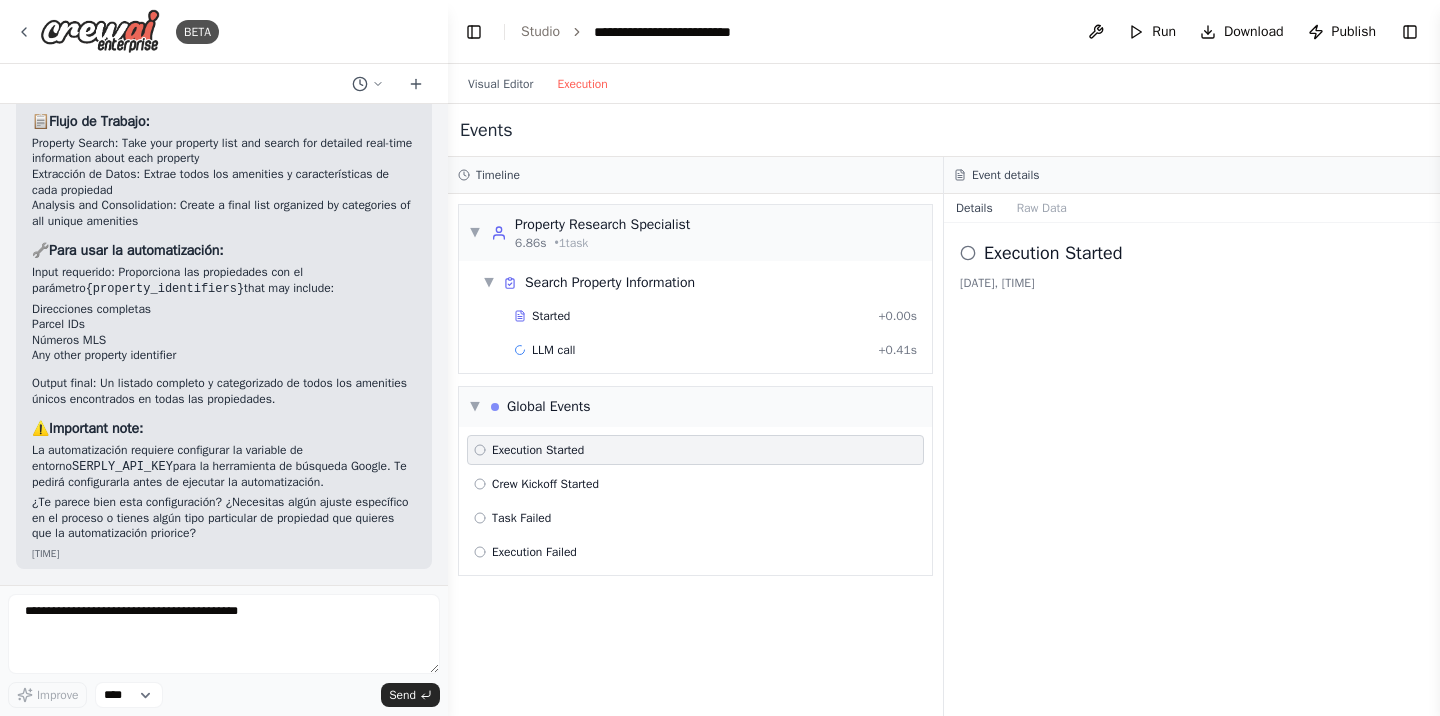 click on "Execution Started" at bounding box center [1053, 253] 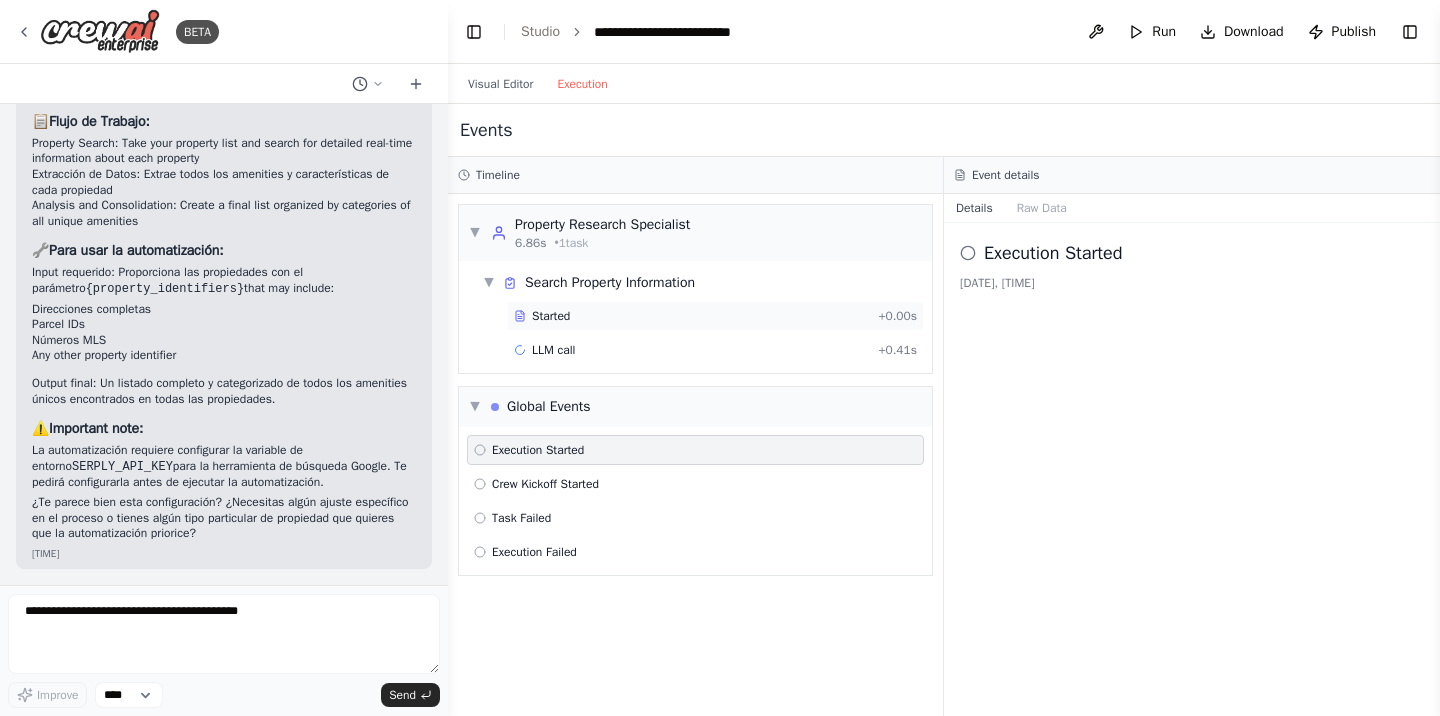 click on "Started" at bounding box center [551, 316] 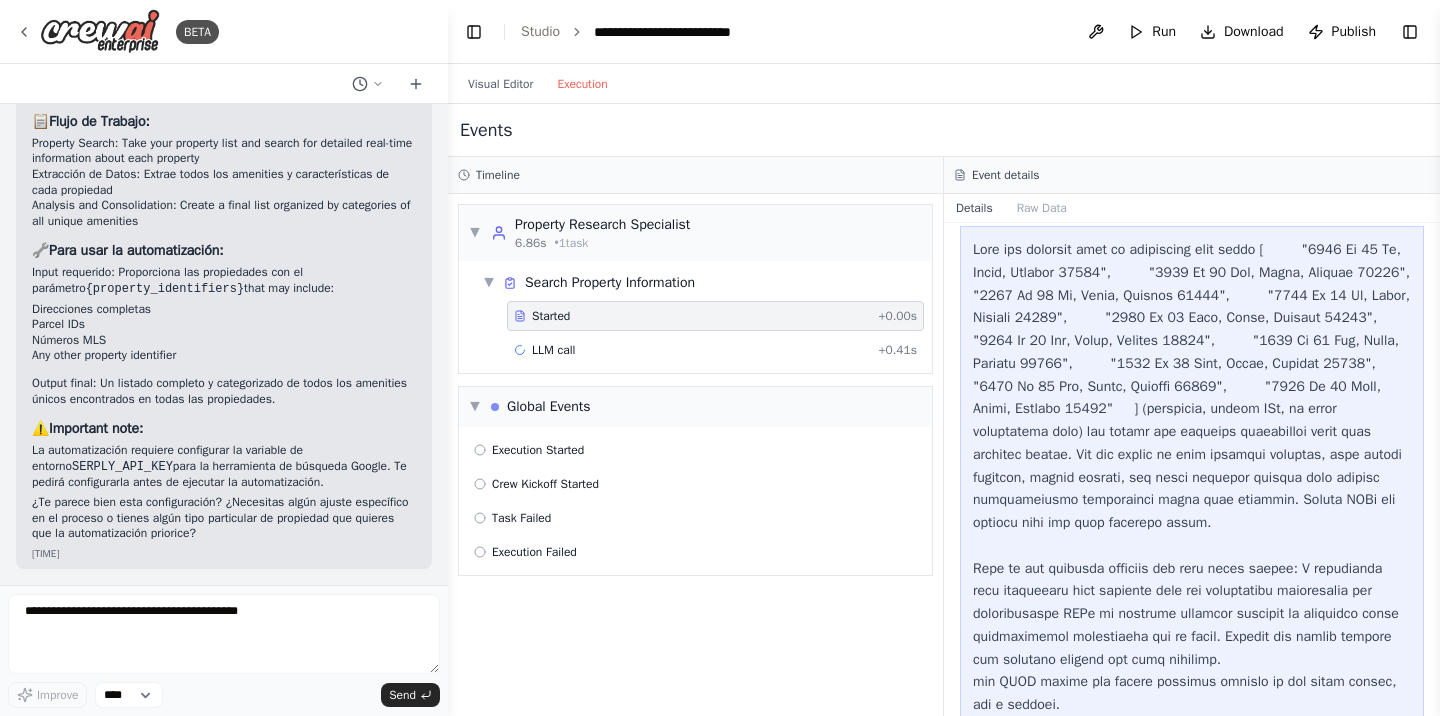 scroll, scrollTop: 159, scrollLeft: 0, axis: vertical 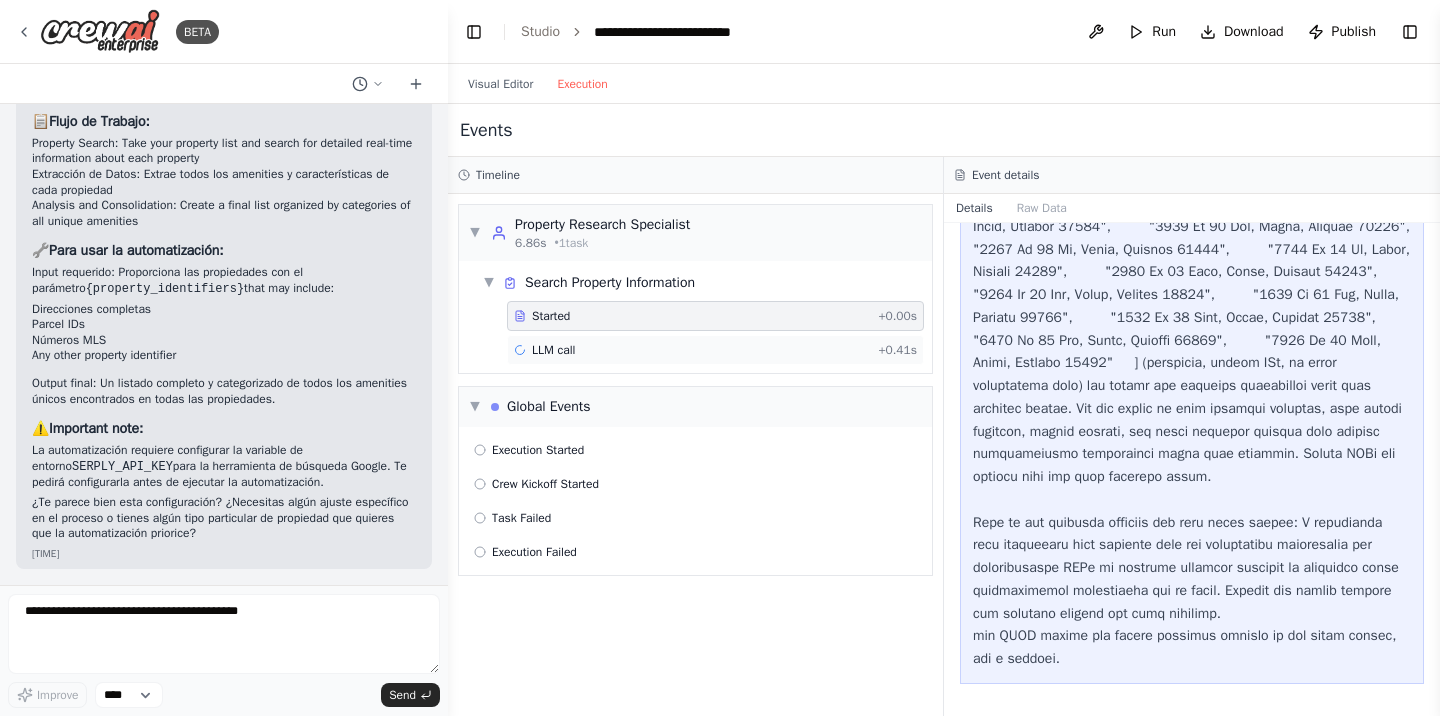 click on "LLM call + 0.41s" at bounding box center [715, 350] 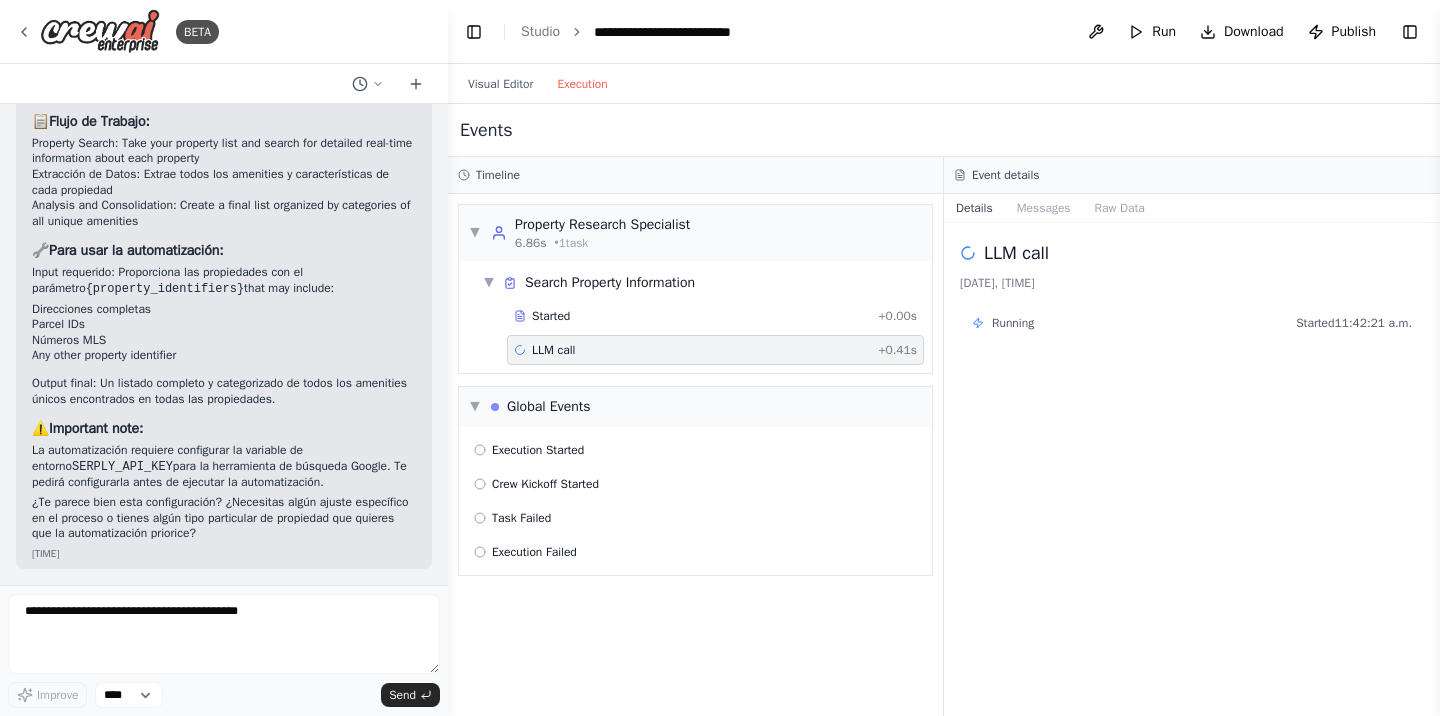 click on "Running Started [TIME]" at bounding box center (1192, 323) 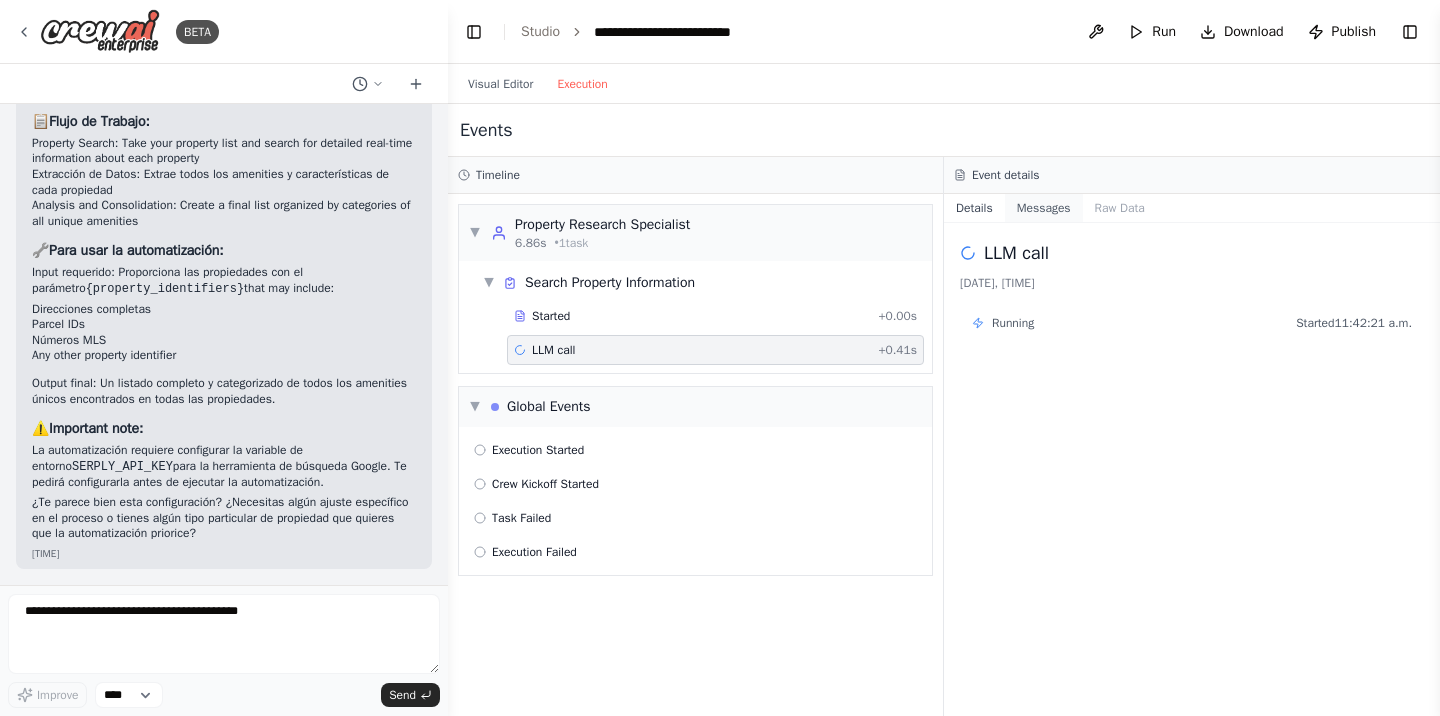 click on "Messages" at bounding box center (1044, 208) 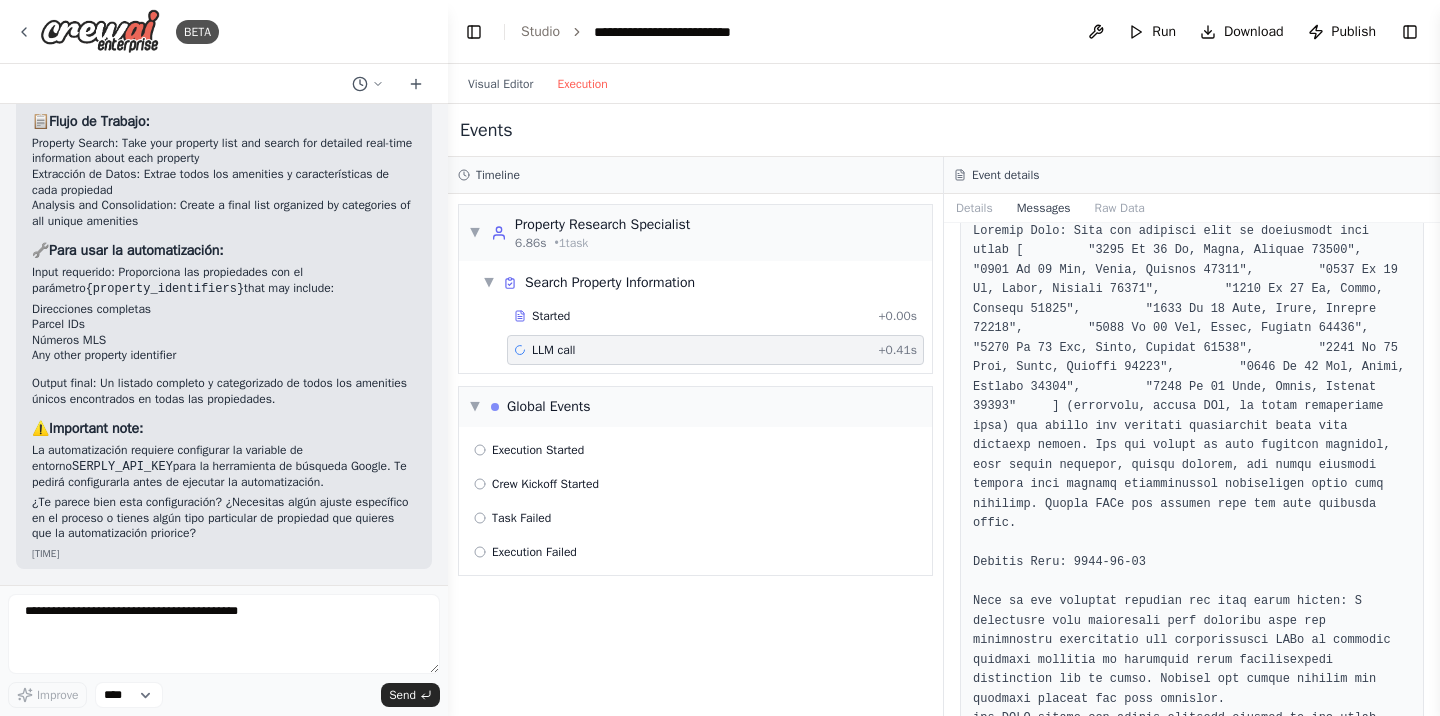 scroll, scrollTop: 1208, scrollLeft: 0, axis: vertical 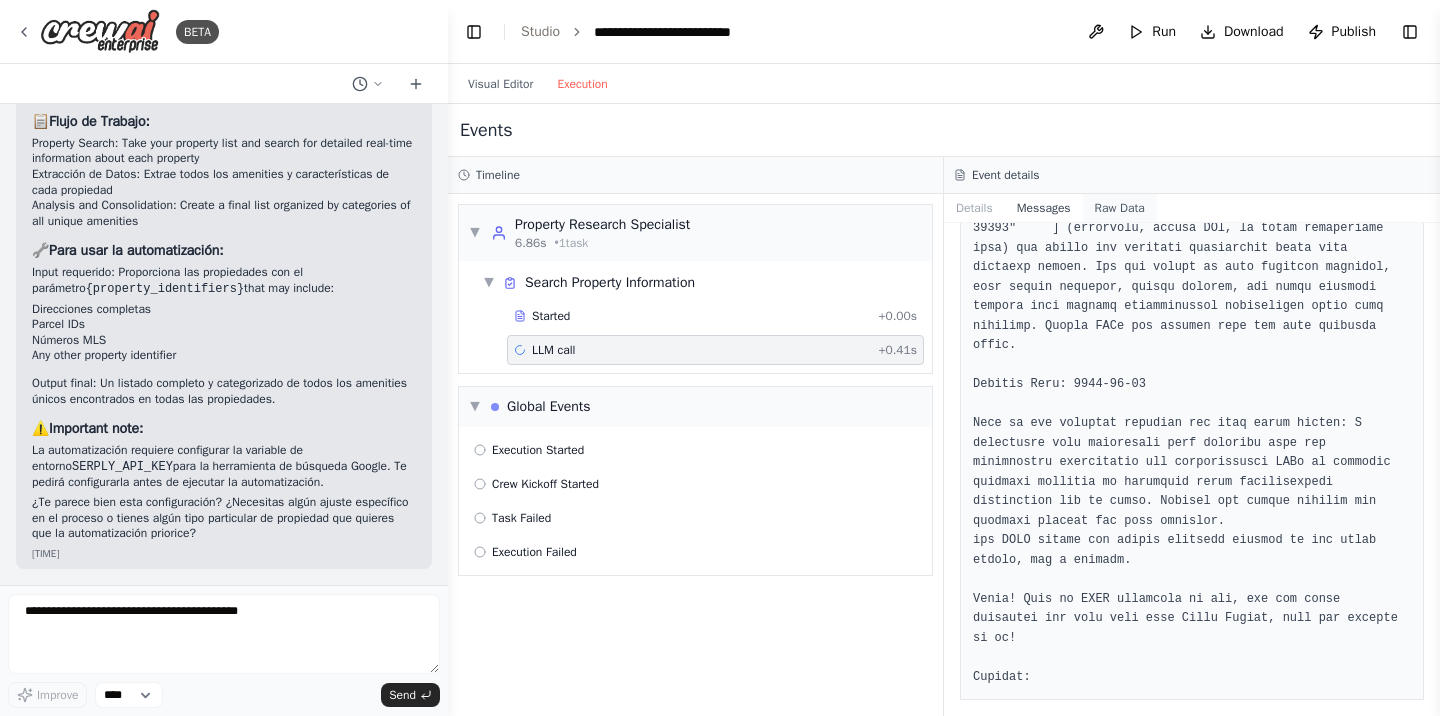 click on "Raw Data" at bounding box center [1120, 208] 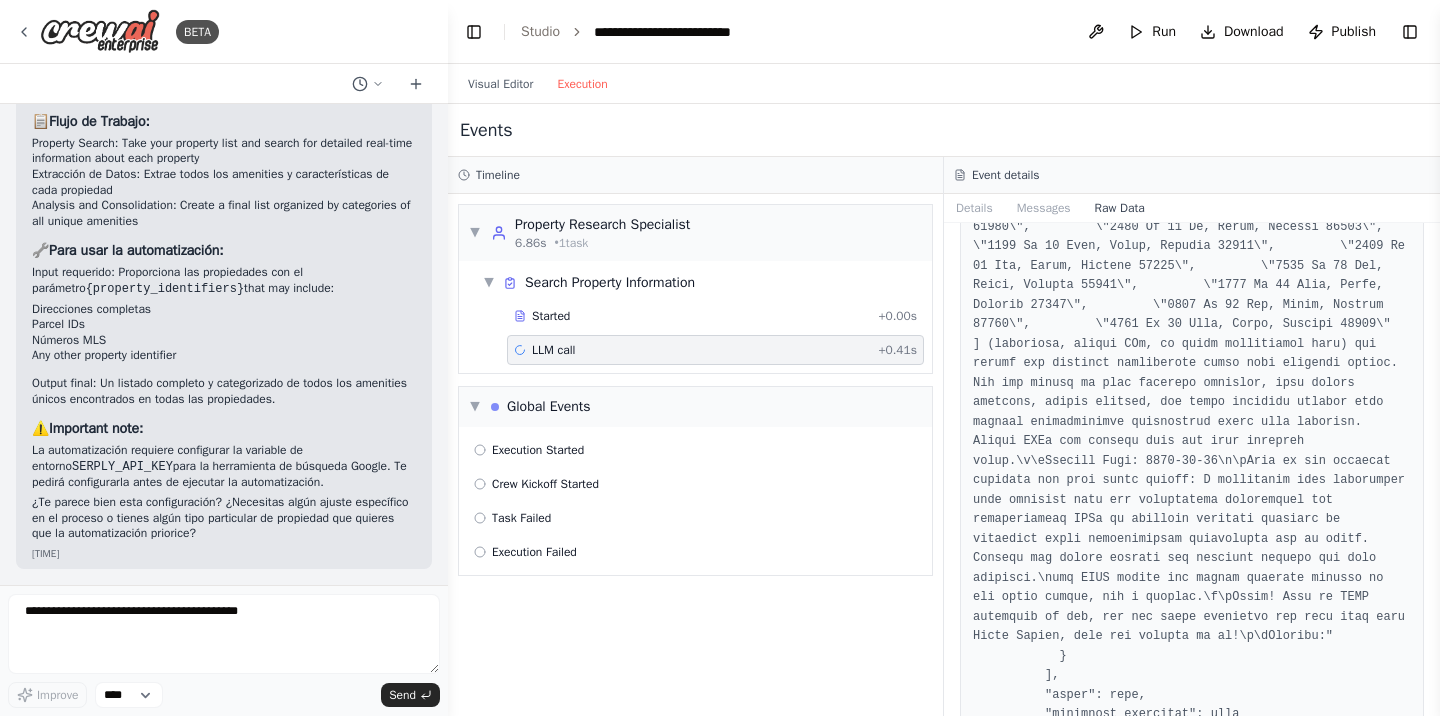 scroll, scrollTop: 5806, scrollLeft: 0, axis: vertical 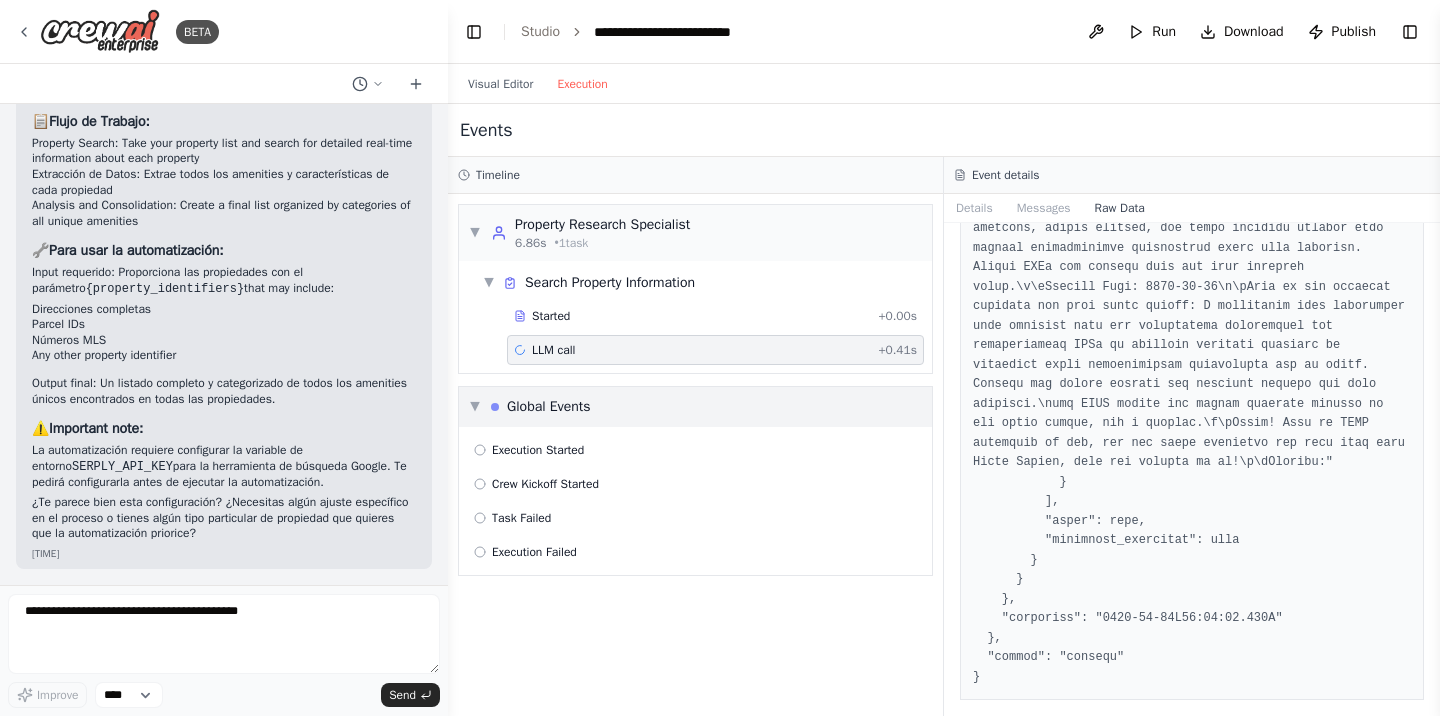 click on "Global Events" at bounding box center [549, 407] 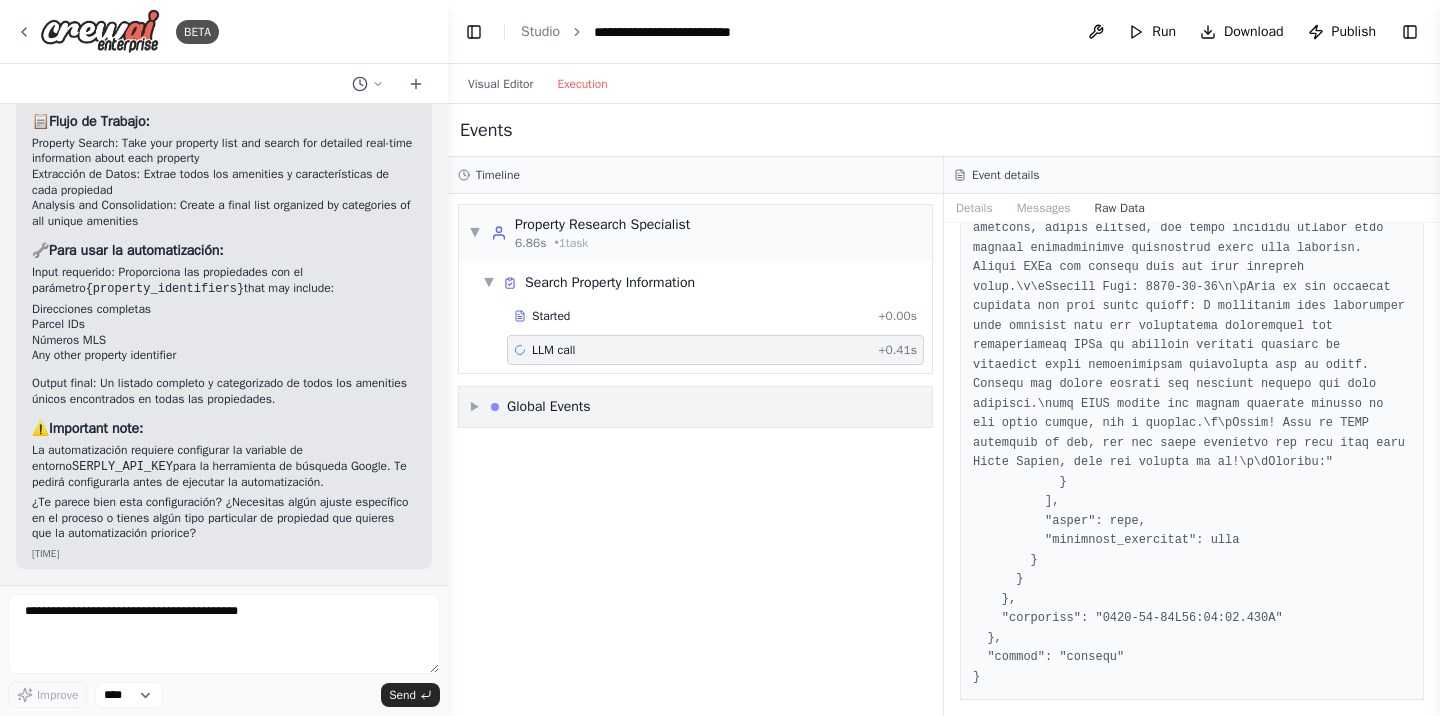 click on "Global Events" at bounding box center [549, 407] 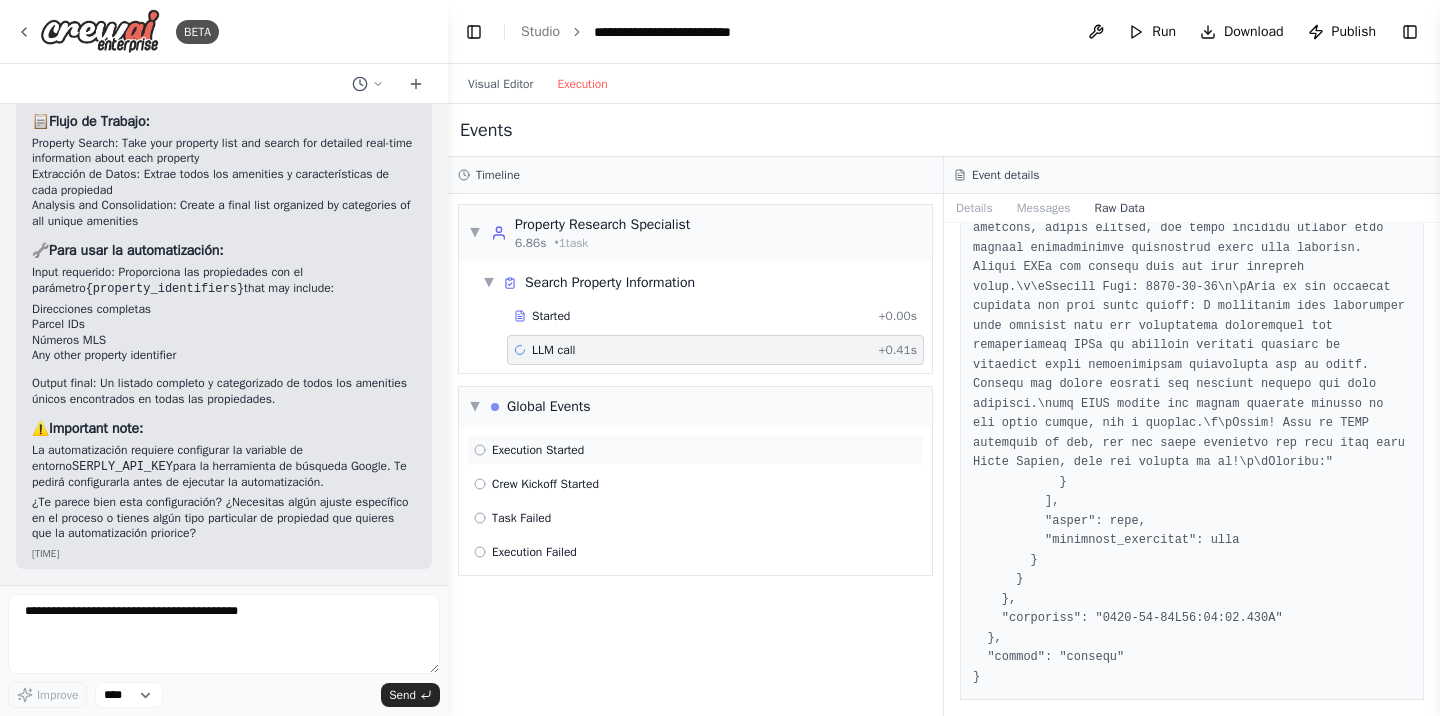 click on "Execution Started" at bounding box center (538, 450) 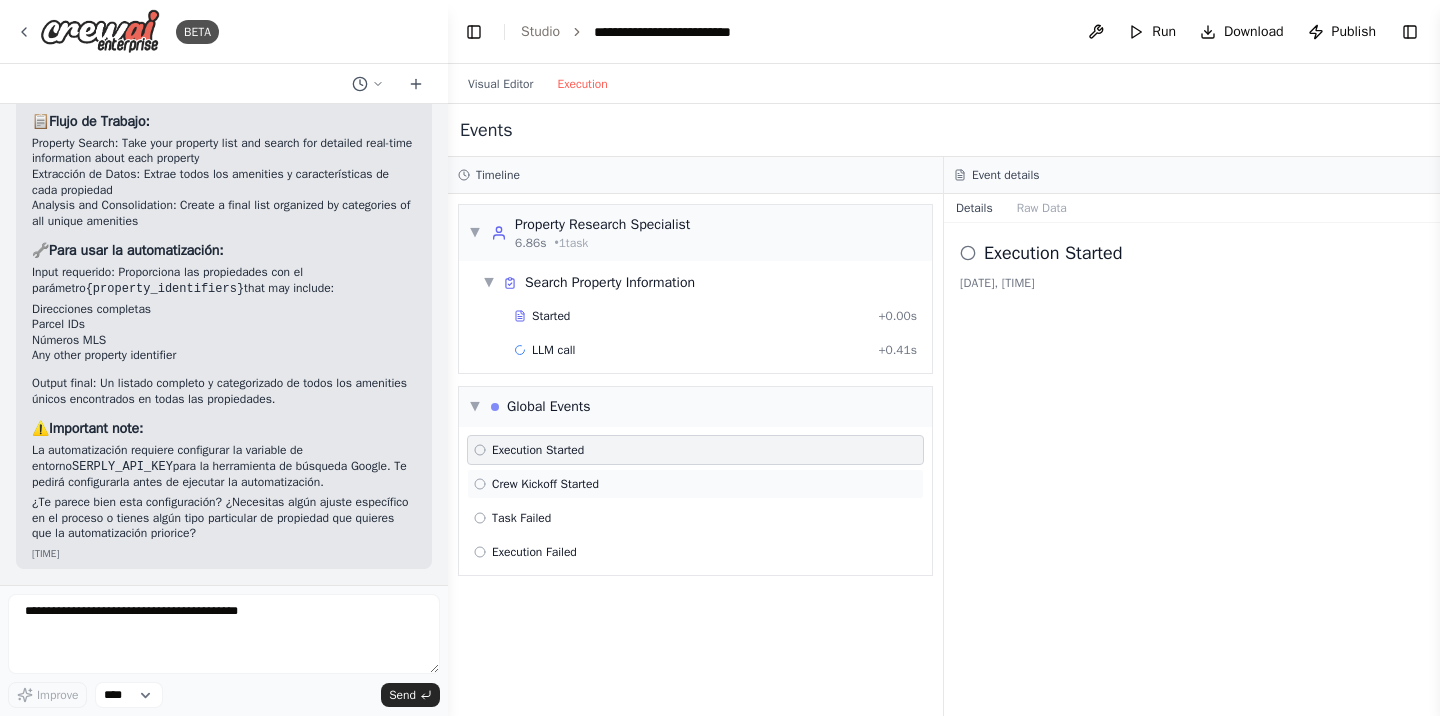 click on "Crew Kickoff Started" at bounding box center (695, 484) 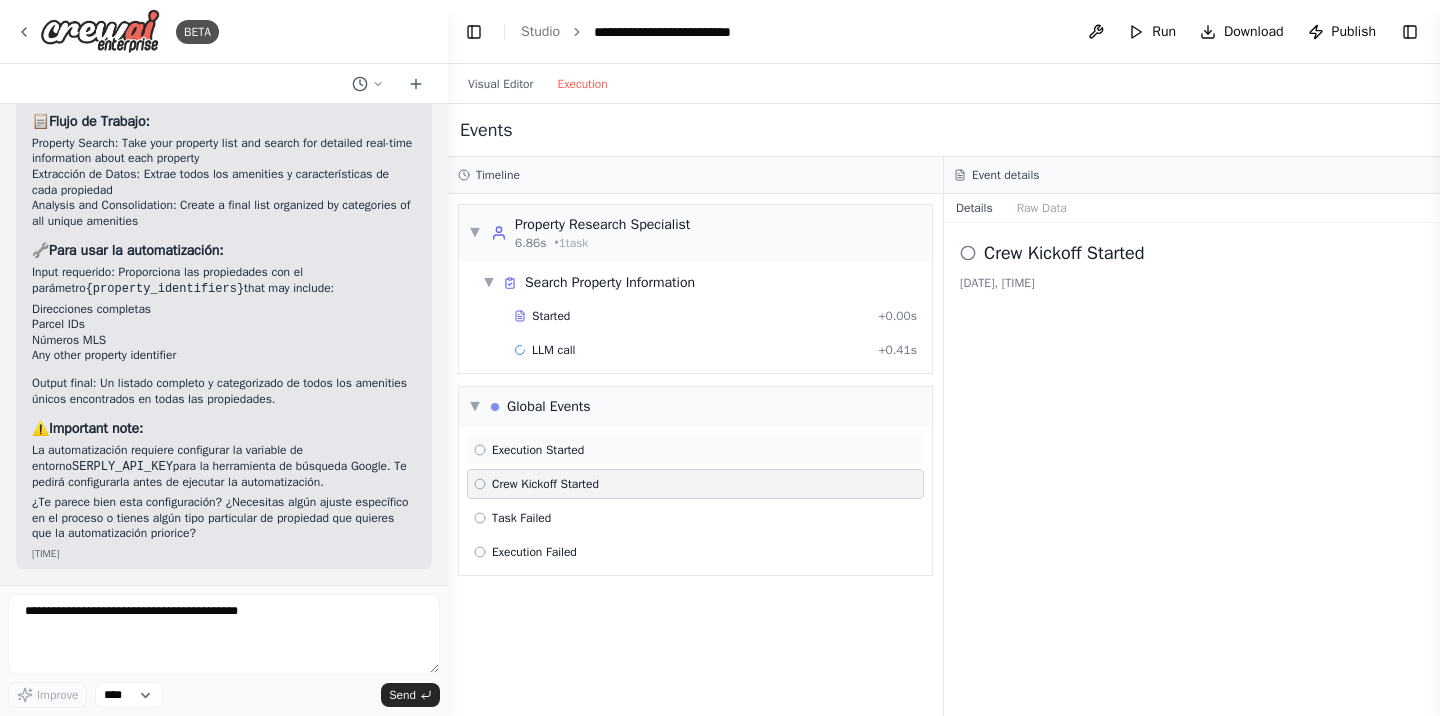 click on "Execution Started" at bounding box center [538, 450] 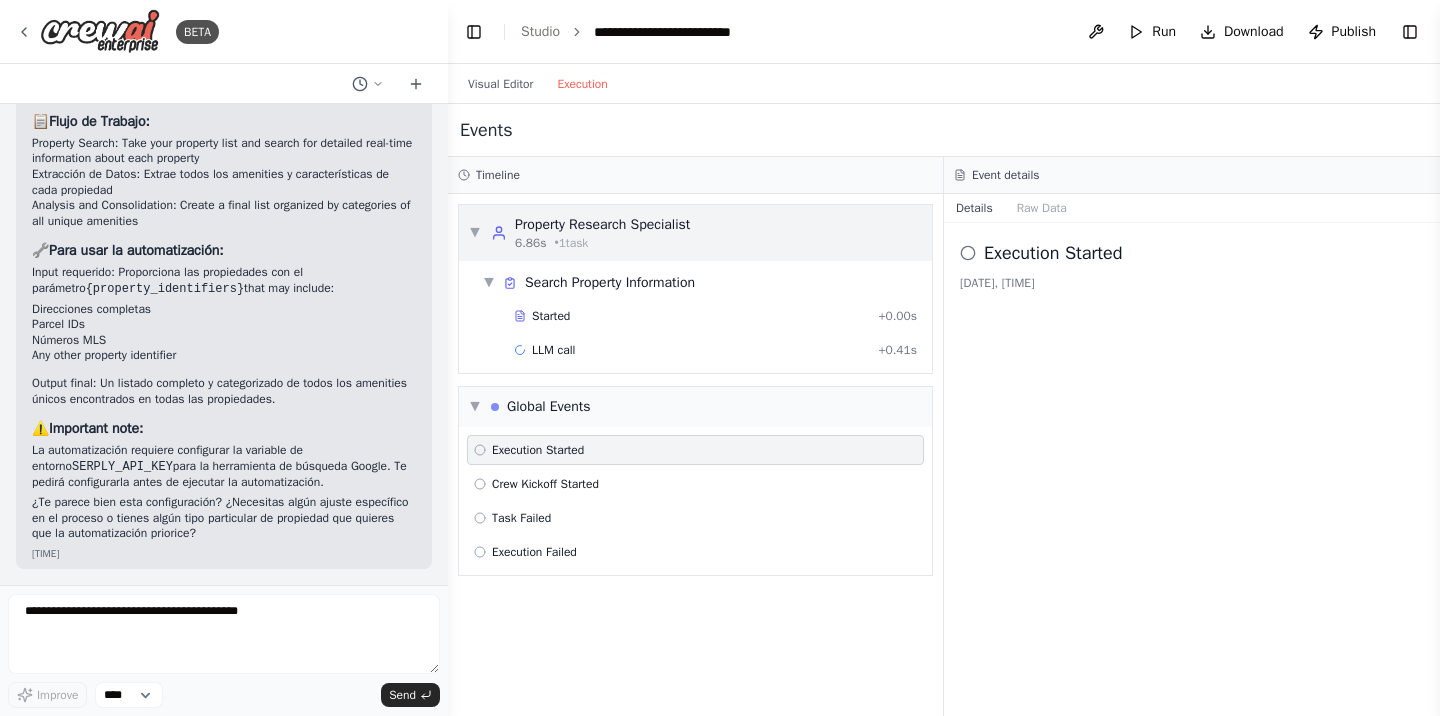 click on "Property Research Specialist" at bounding box center (602, 225) 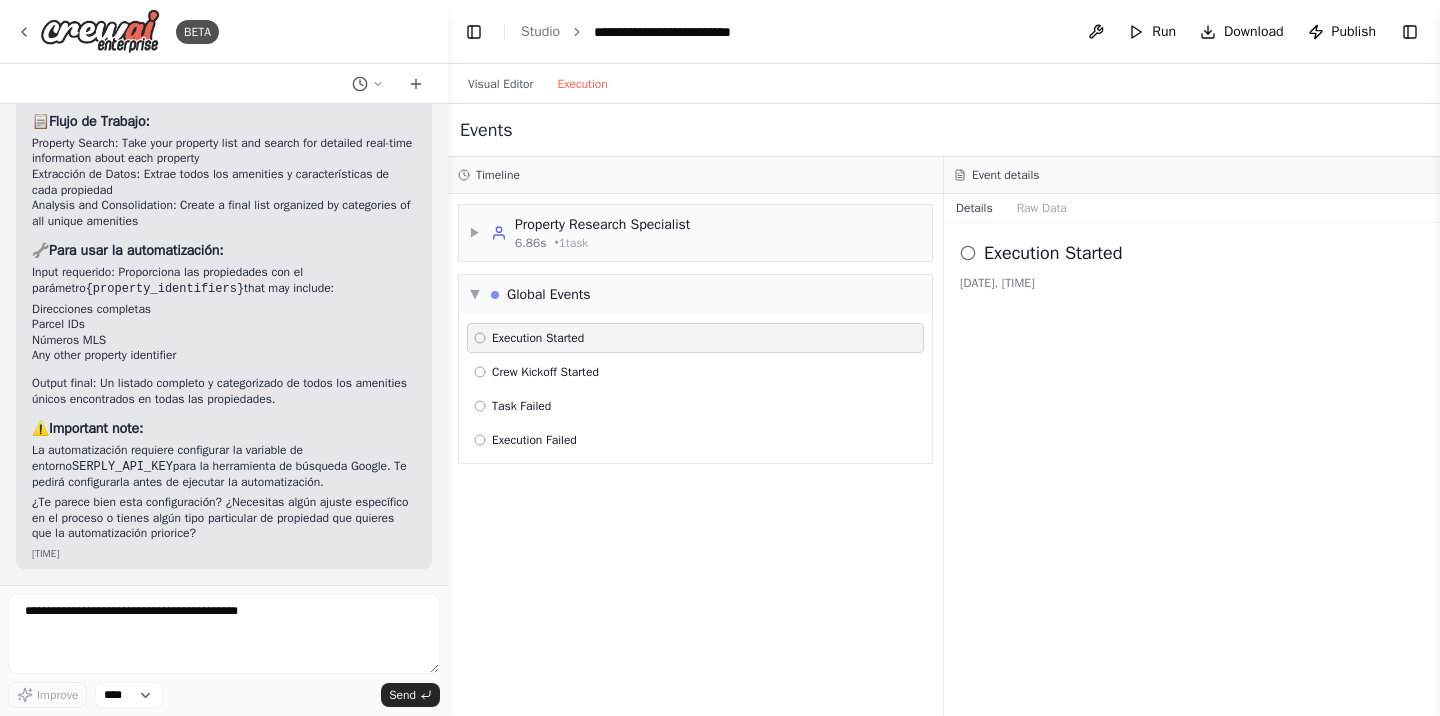 click on "Visual Editor Execution" at bounding box center (538, 84) 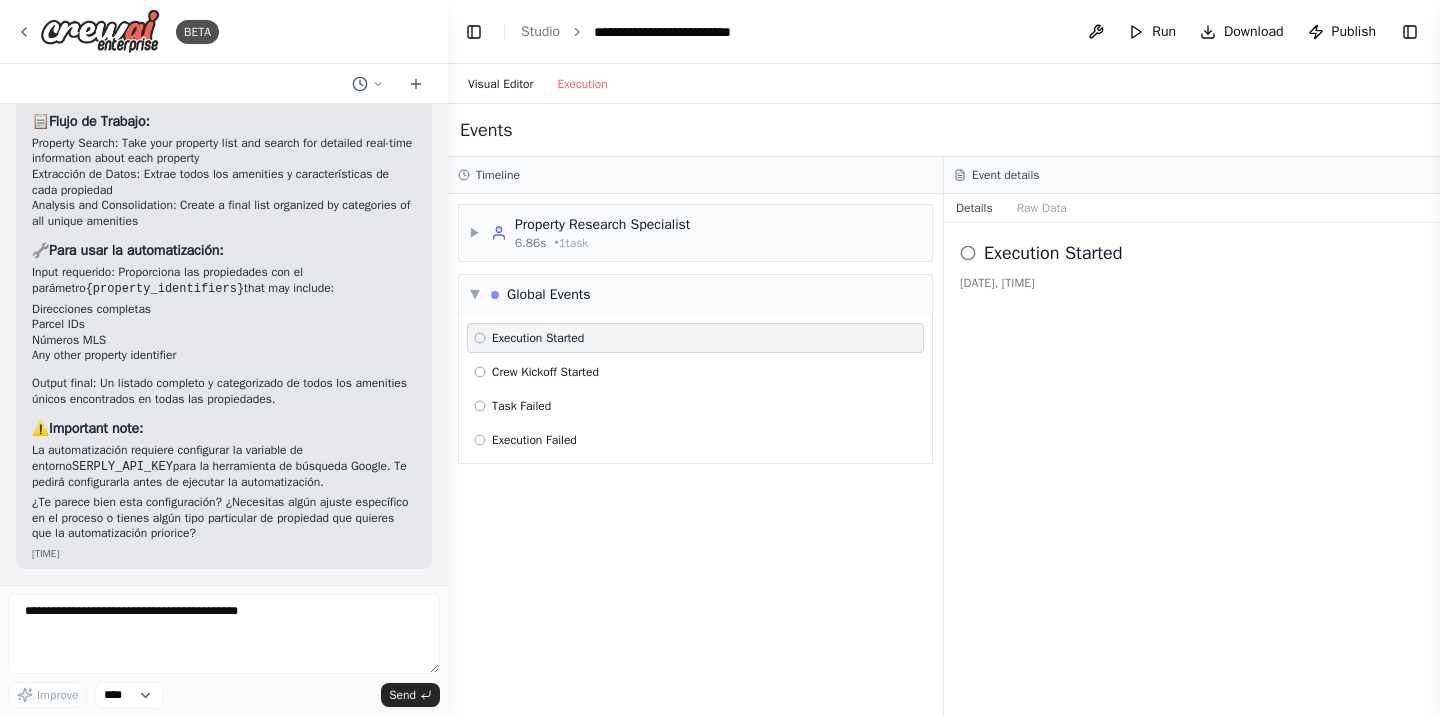 click on "Visual Editor" at bounding box center [500, 84] 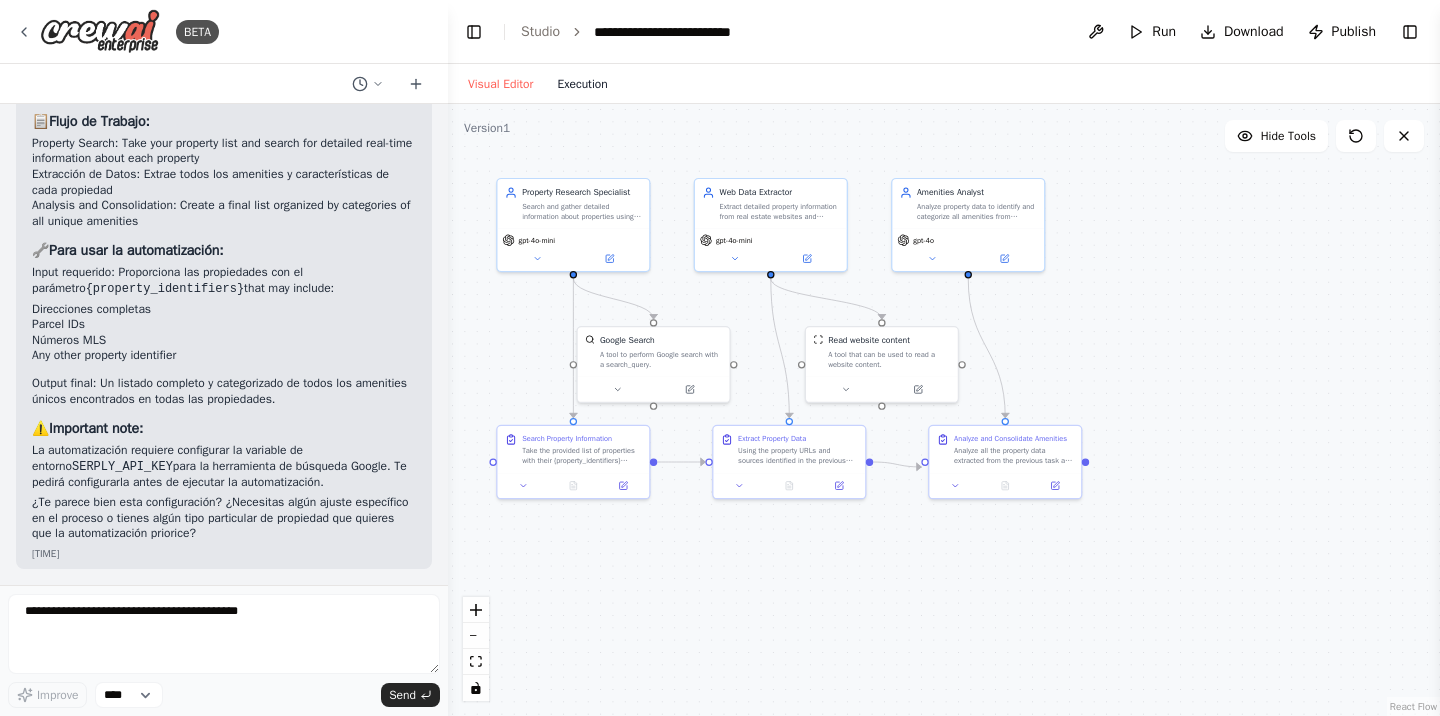 click on "Execution" at bounding box center [582, 84] 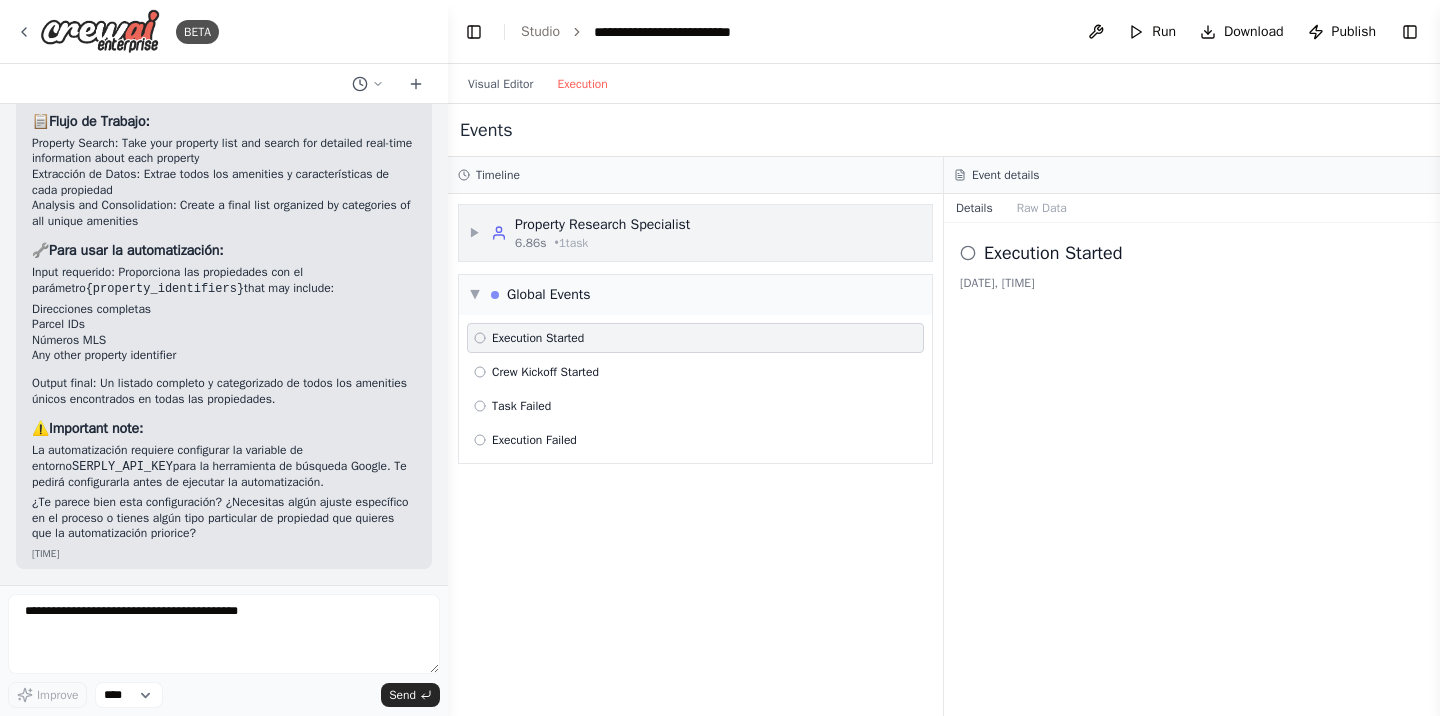 click on "▶ Property Research Specialist 6.86s • 1 task" at bounding box center (695, 233) 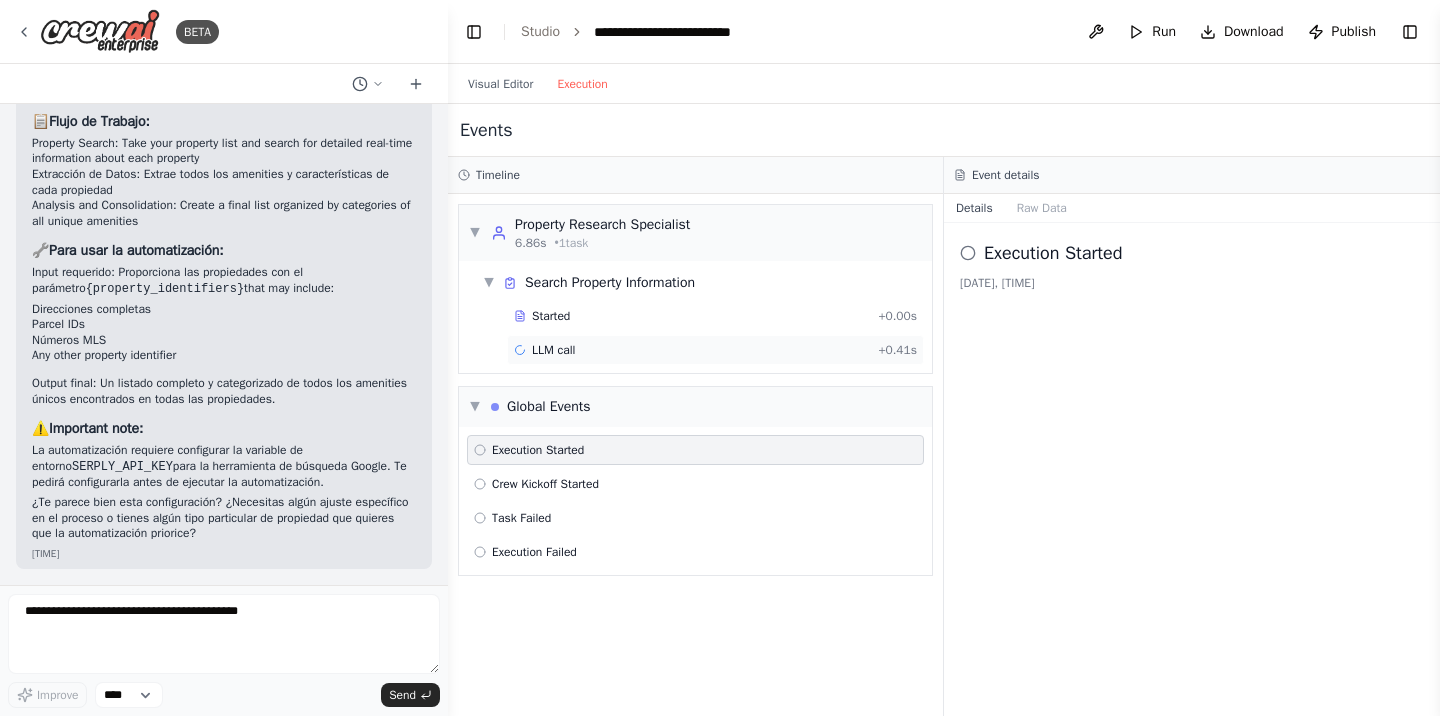 click on "LLM call" at bounding box center (553, 350) 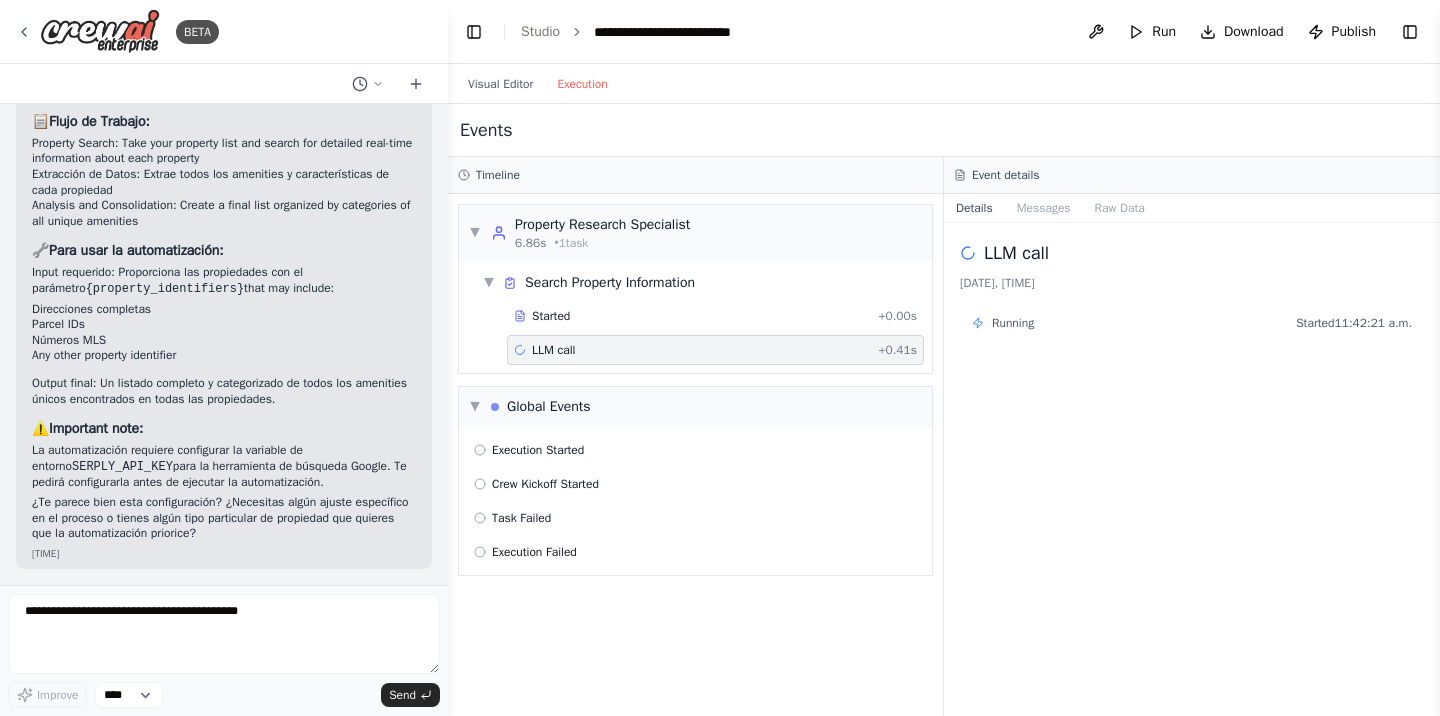 click on "Running" at bounding box center (1013, 323) 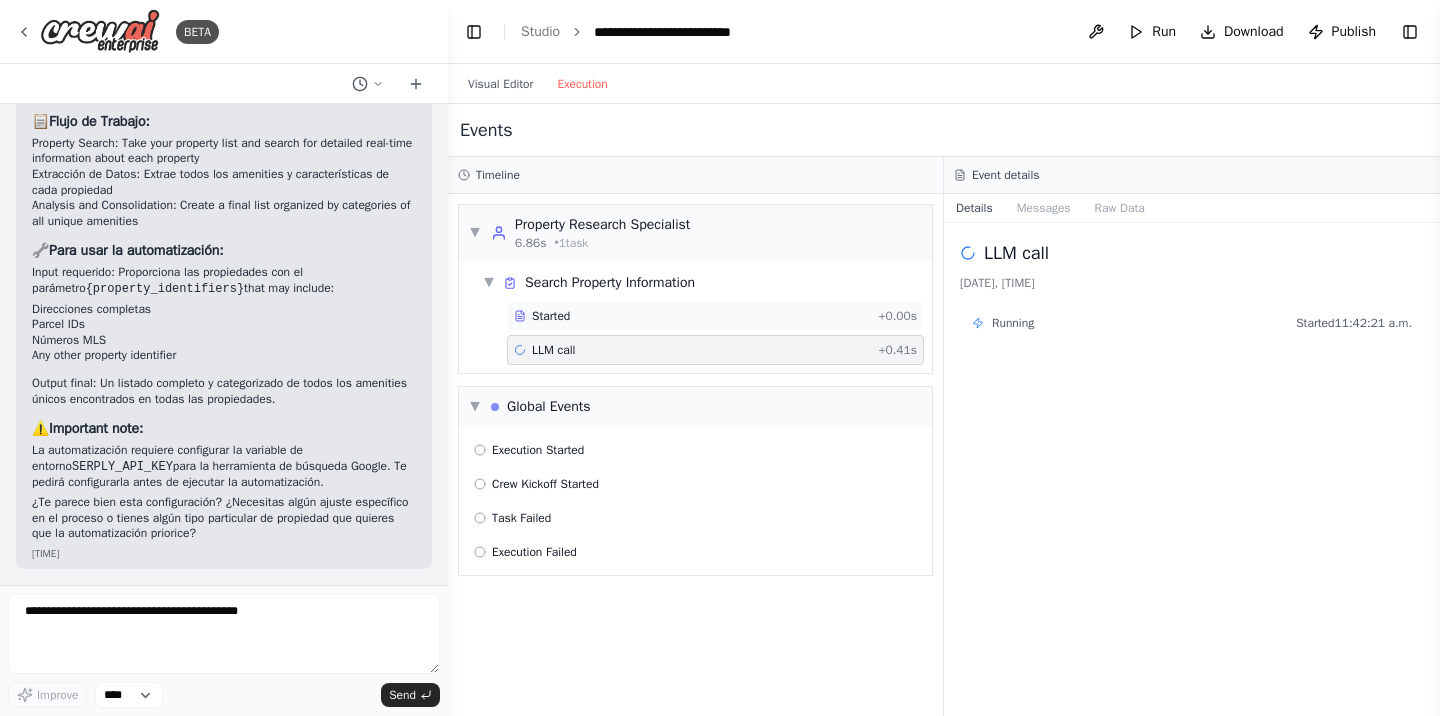 click on "Started" at bounding box center [692, 316] 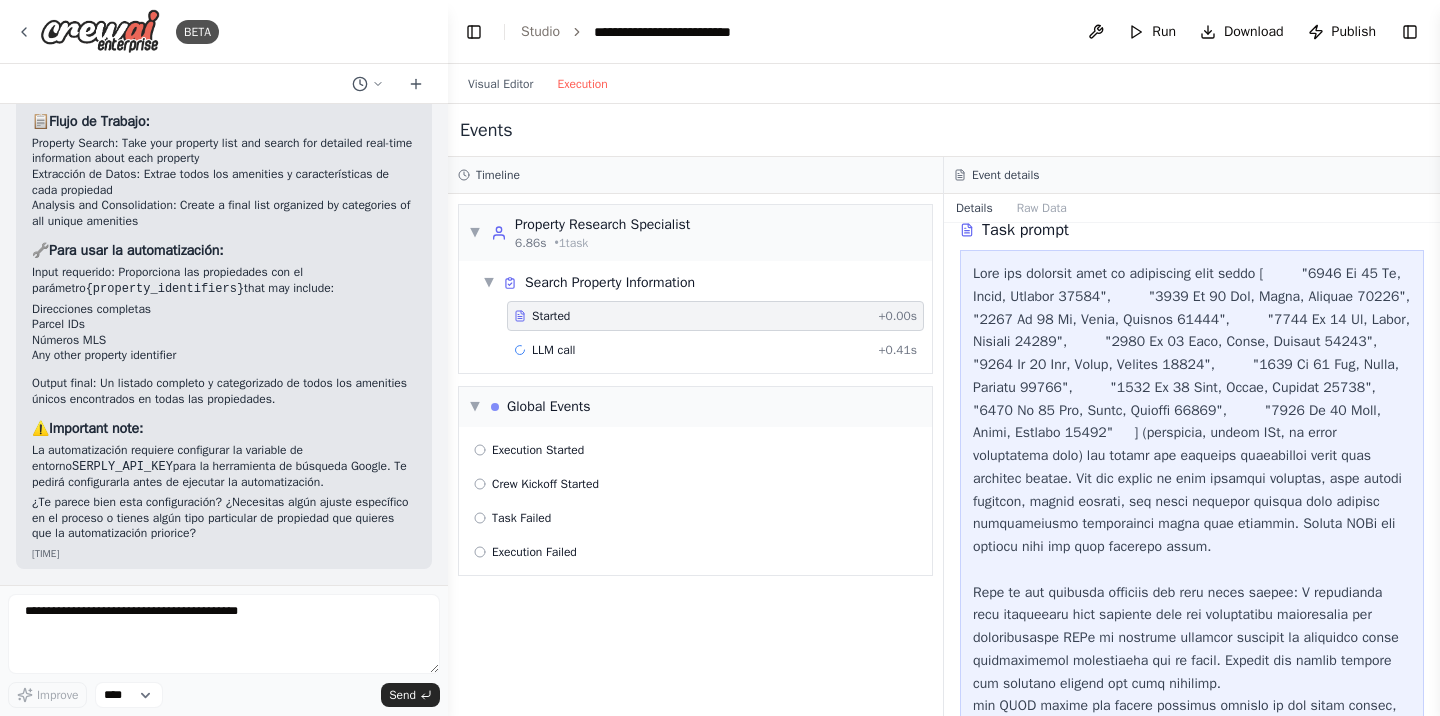 scroll, scrollTop: 159, scrollLeft: 0, axis: vertical 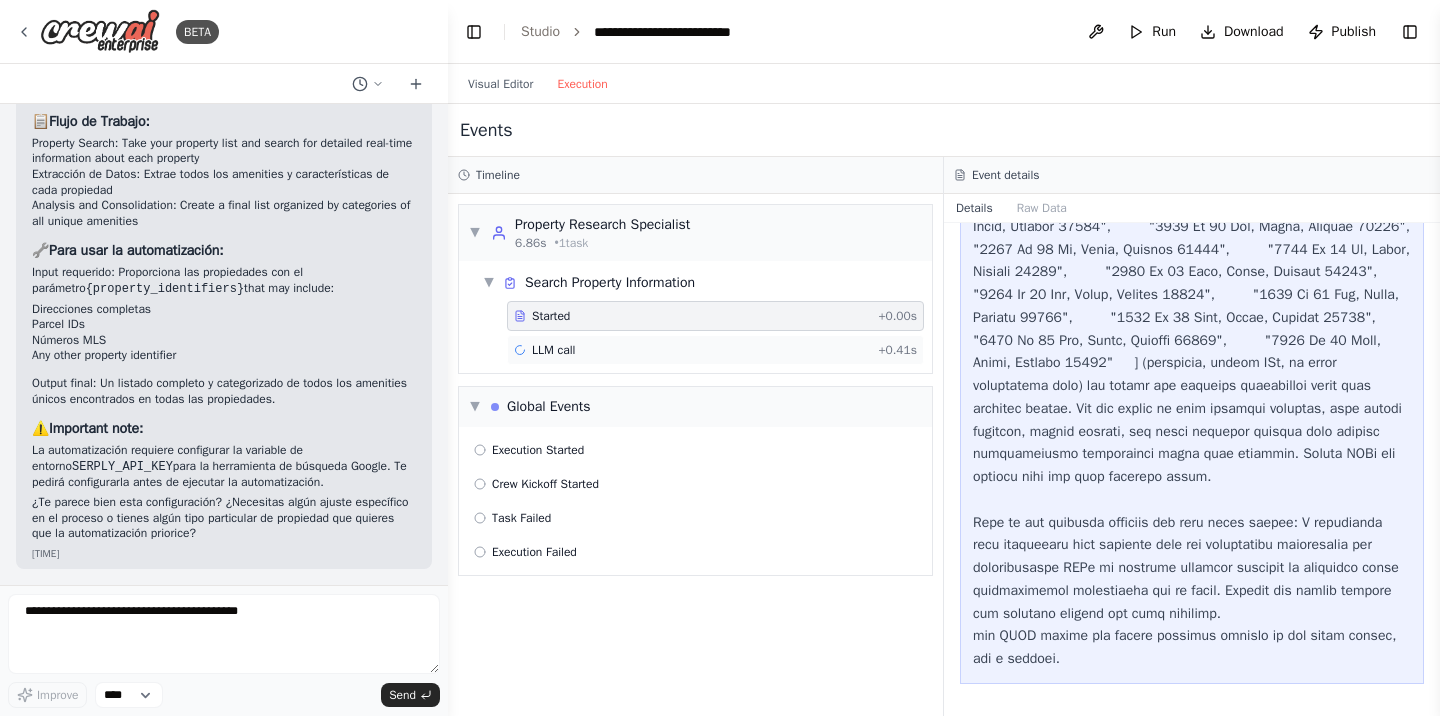 click on "LLM call + 0.41s" at bounding box center [715, 350] 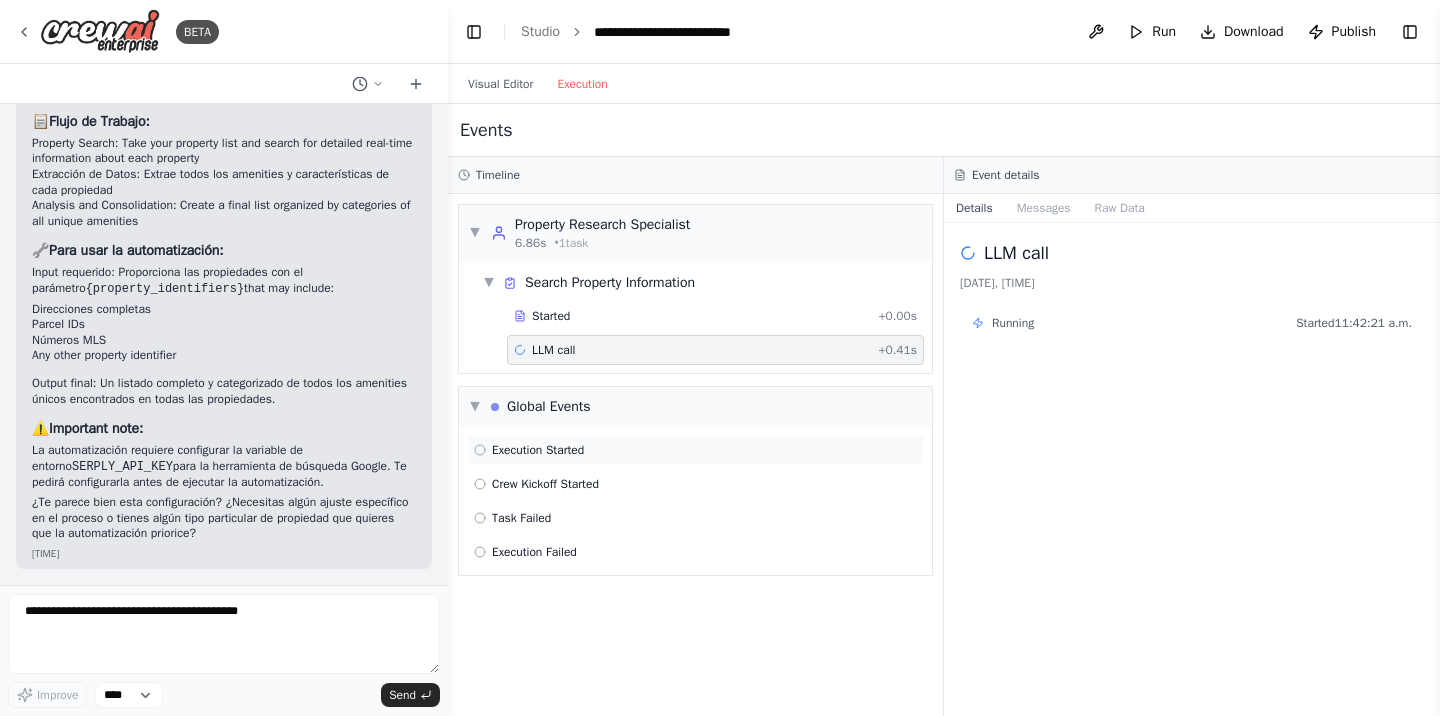 click on "Execution Started" at bounding box center [538, 450] 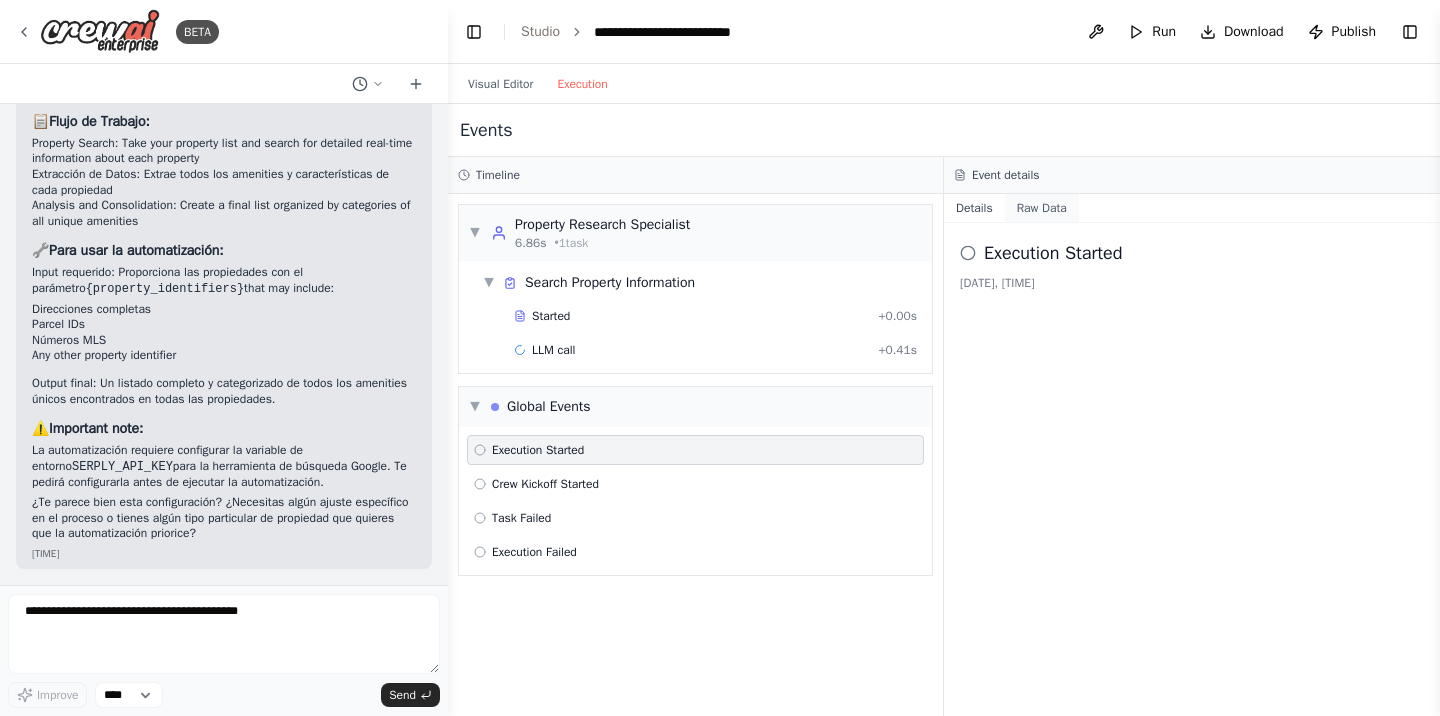 click on "Raw Data" at bounding box center [1042, 208] 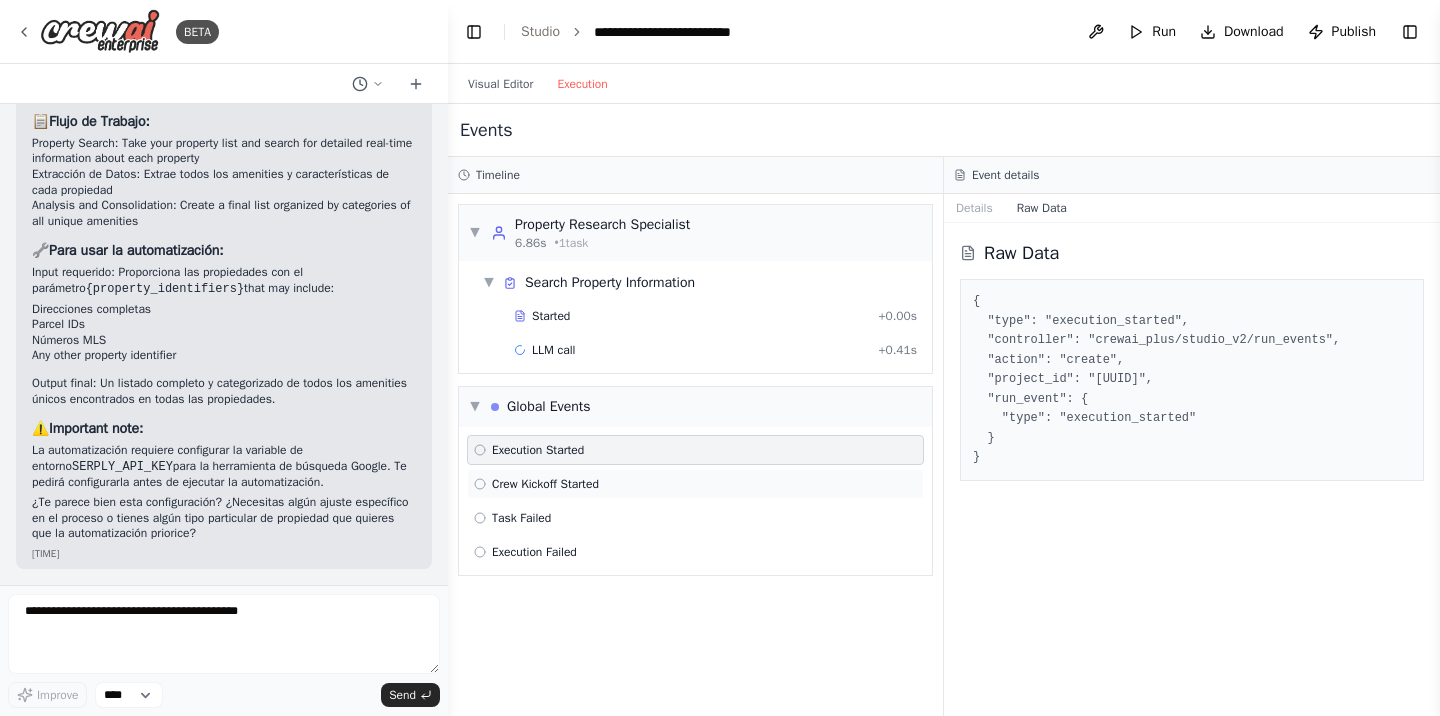 click on "Crew Kickoff Started" at bounding box center [545, 484] 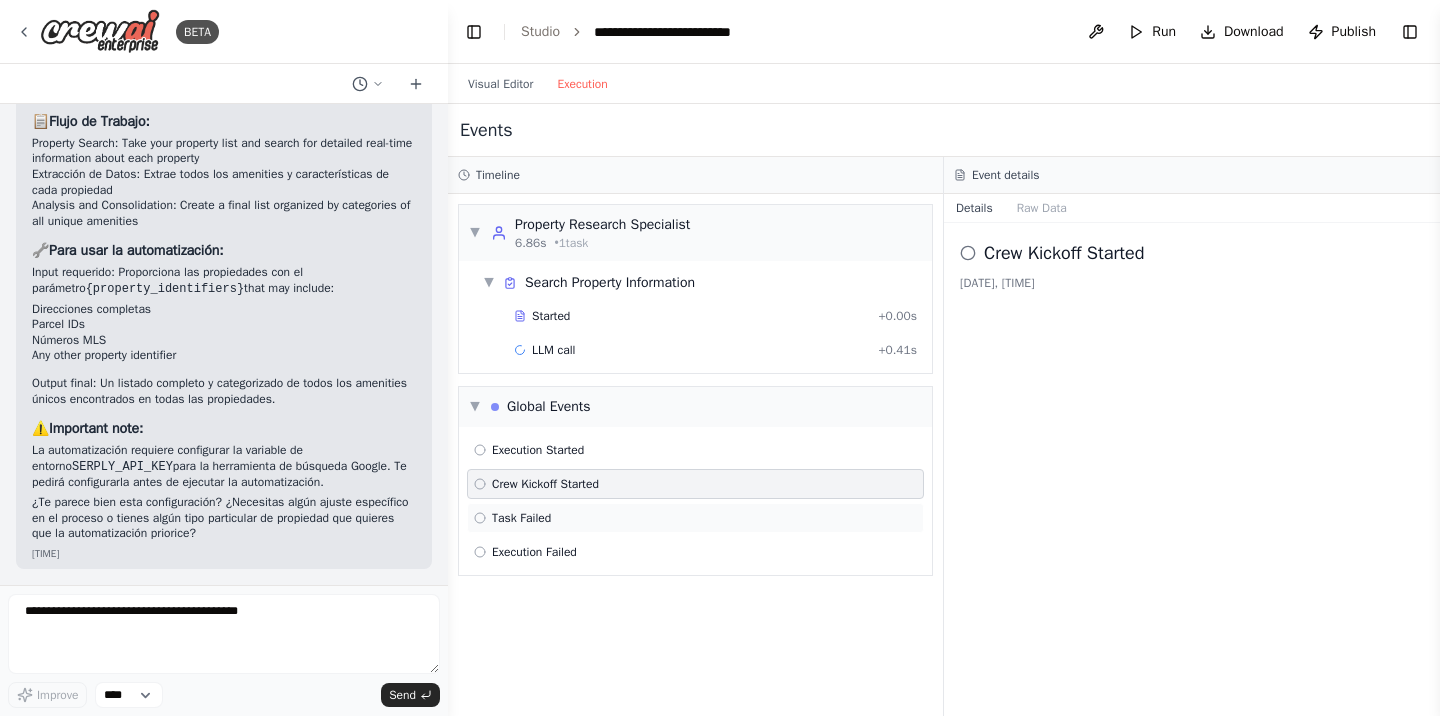 click on "Task Failed" at bounding box center [521, 518] 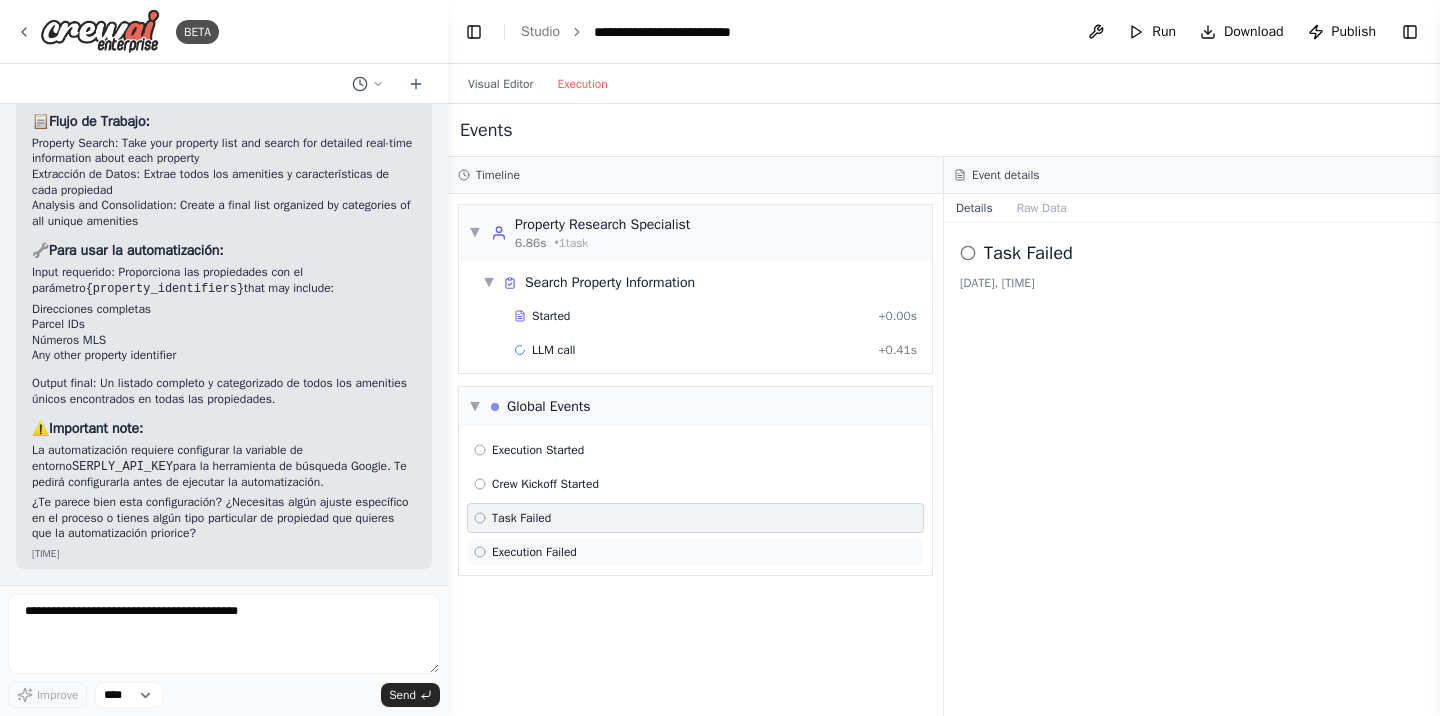 click on "Execution Failed" at bounding box center (534, 552) 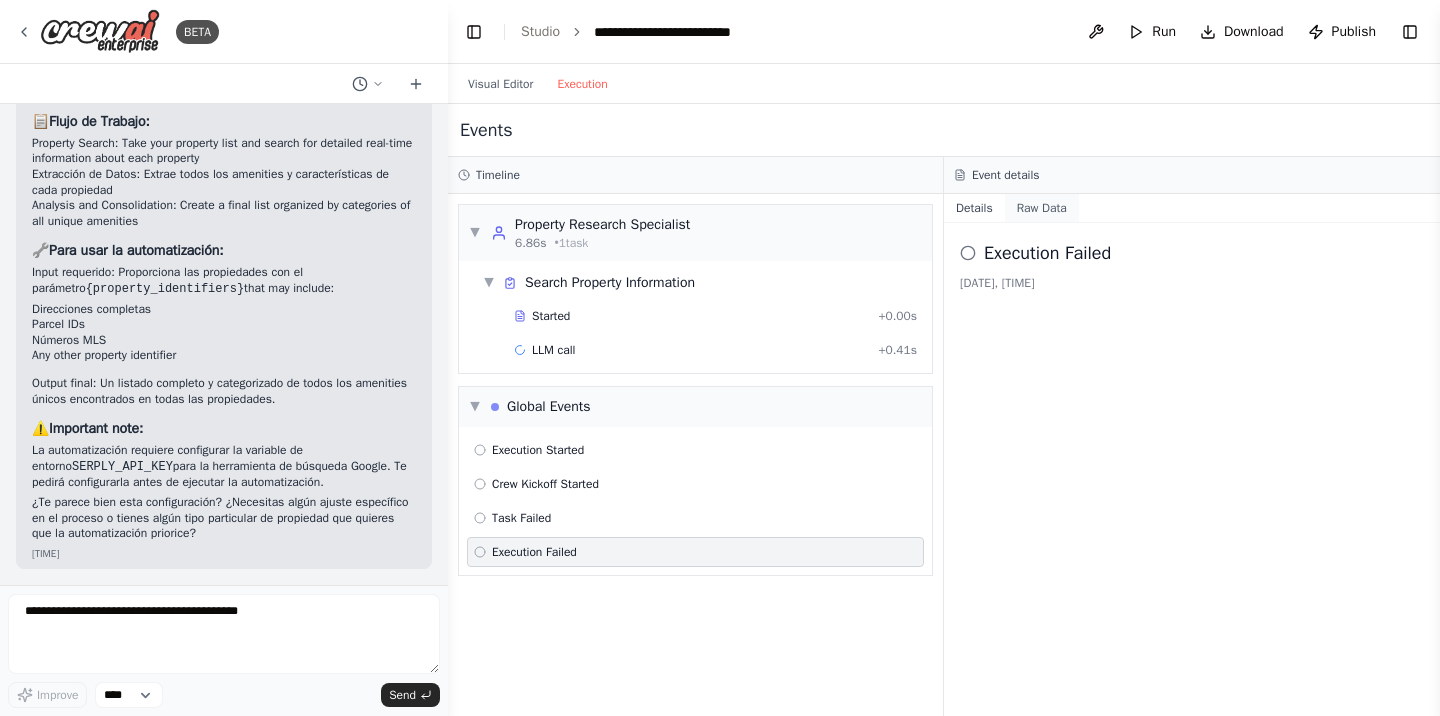 click on "Raw Data" at bounding box center (1042, 208) 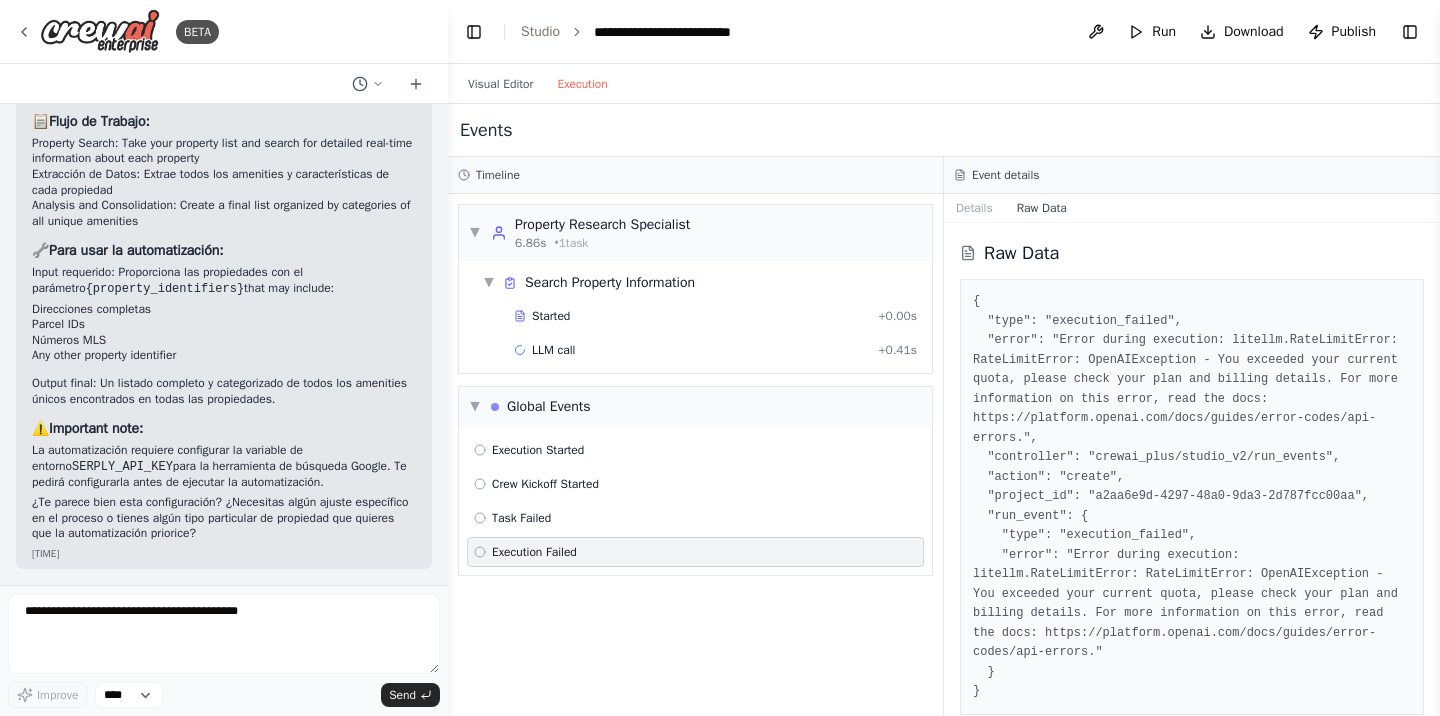 scroll, scrollTop: 14, scrollLeft: 0, axis: vertical 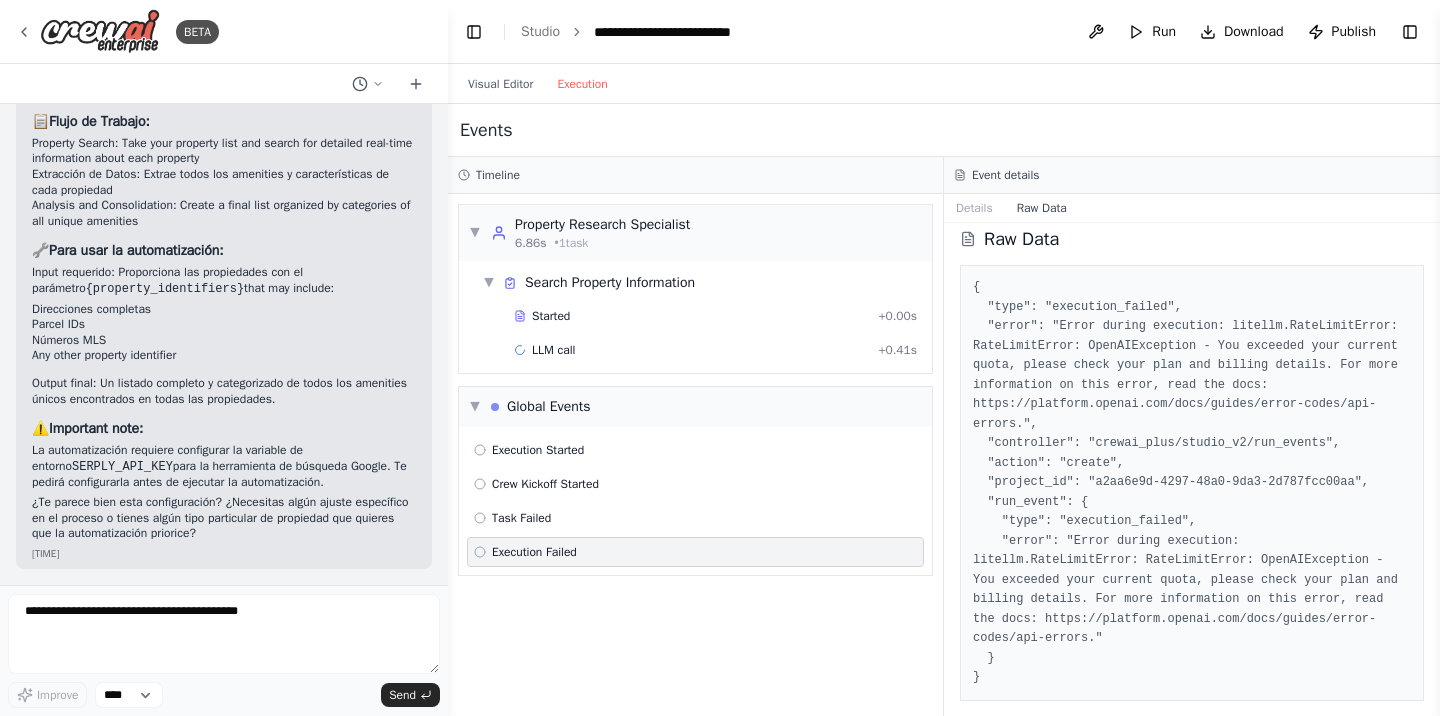 click on "{
"type": "execution_failed",
"error": "Error during execution: litellm.RateLimitError: RateLimitError: OpenAIException - You exceeded your current quota, please check your plan and billing details. For more information on this error, read the docs: https://platform.openai.com/docs/guides/error-codes/api-errors.",
"controller": "crewai_plus/studio_v2/run_events",
"action": "create",
"project_id": "a2aa6e9d-4297-48a0-9da3-2d787fcc00aa",
"run_event": {
"type": "execution_failed",
"error": "Error during execution: litellm.RateLimitError: RateLimitError: OpenAIException - You exceeded your current quota, please check your plan and billing details. For more information on this error, read the docs: https://platform.openai.com/docs/guides/error-codes/api-errors."
}
}" at bounding box center [1192, 483] 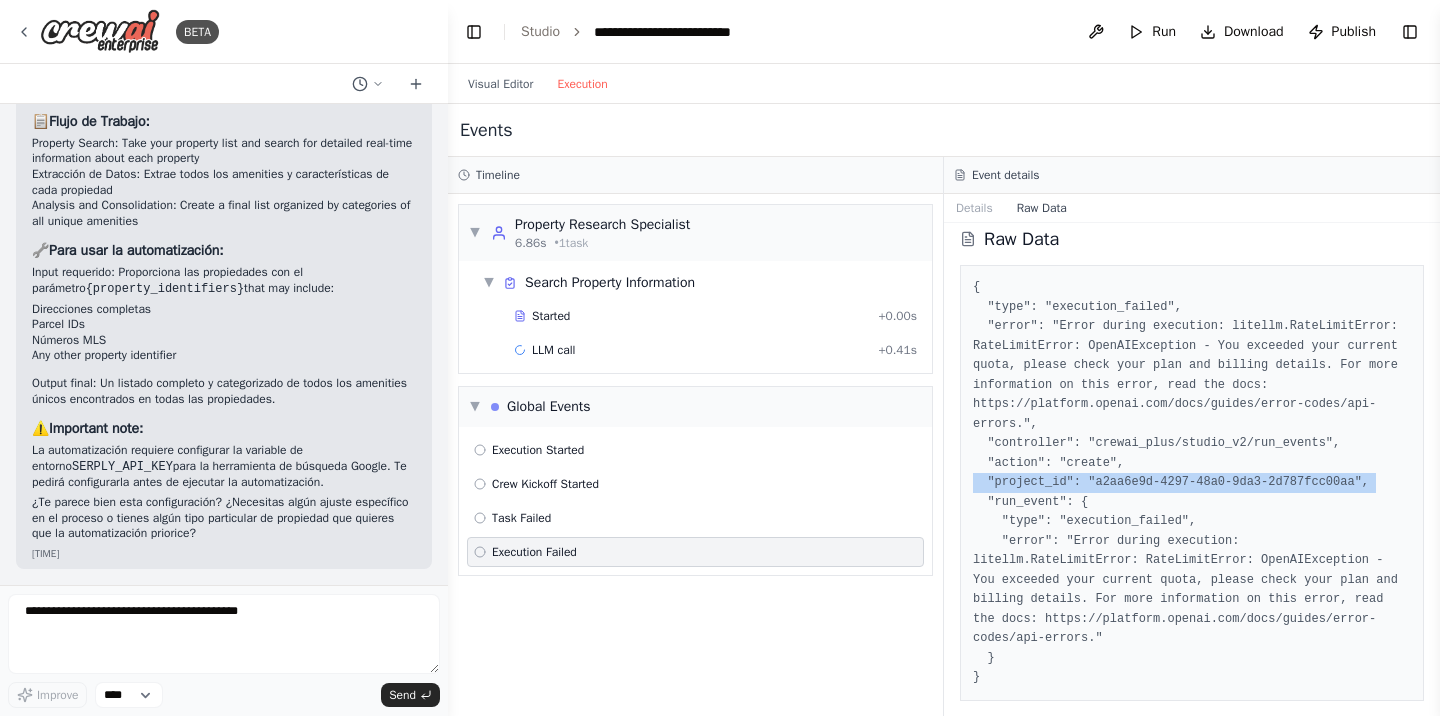 click on "{
"type": "execution_failed",
"error": "Error during execution: litellm.RateLimitError: RateLimitError: OpenAIException - You exceeded your current quota, please check your plan and billing details. For more information on this error, read the docs: https://platform.openai.com/docs/guides/error-codes/api-errors.",
"controller": "crewai_plus/studio_v2/run_events",
"action": "create",
"project_id": "a2aa6e9d-4297-48a0-9da3-2d787fcc00aa",
"run_event": {
"type": "execution_failed",
"error": "Error during execution: litellm.RateLimitError: RateLimitError: OpenAIException - You exceeded your current quota, please check your plan and billing details. For more information on this error, read the docs: https://platform.openai.com/docs/guides/error-codes/api-errors."
}
}" at bounding box center (1192, 483) 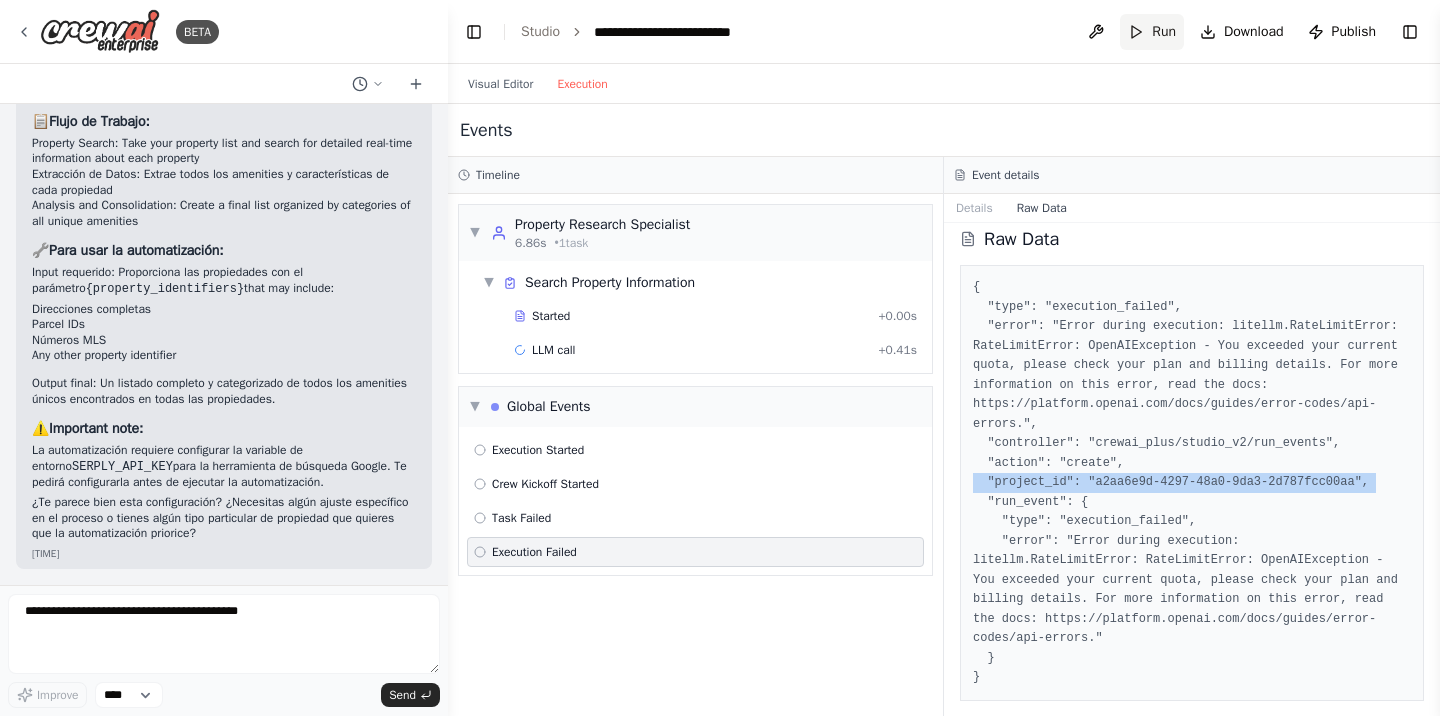 click on "Run" at bounding box center [1152, 32] 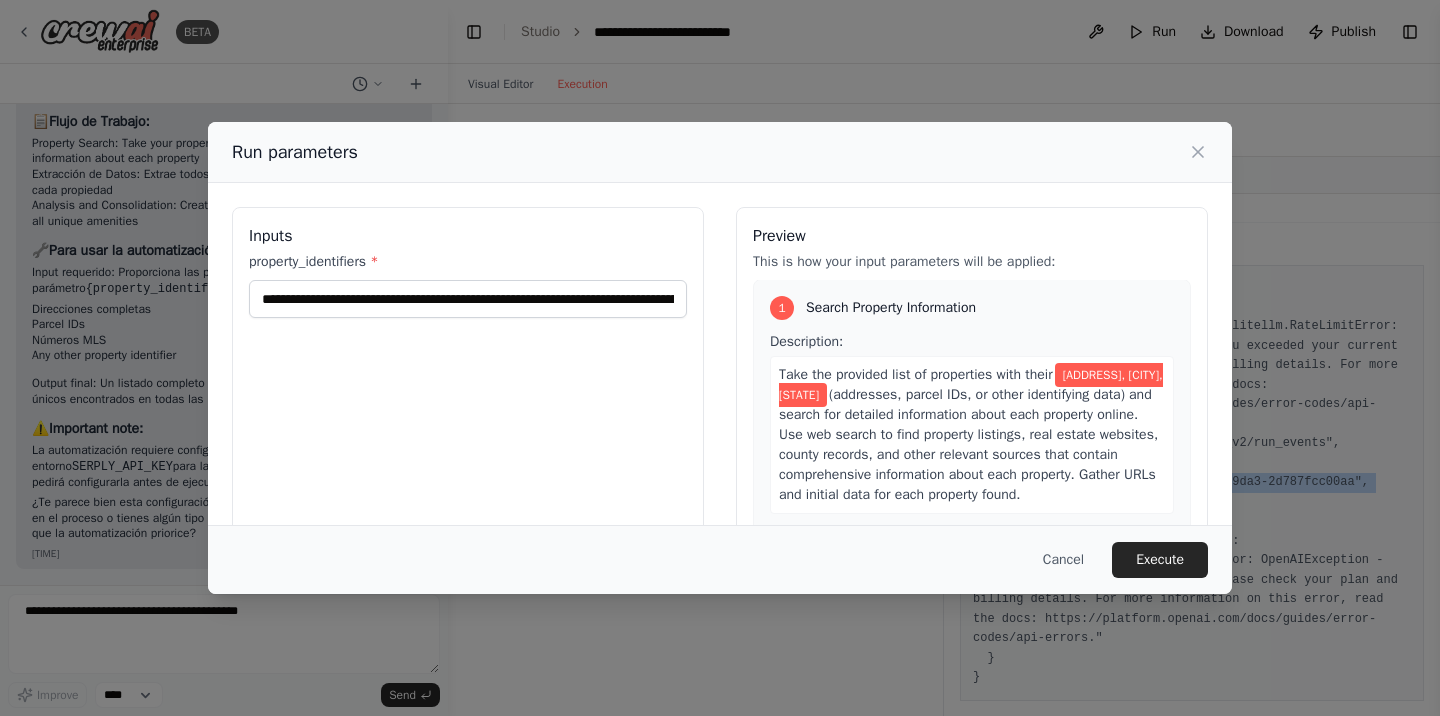 scroll, scrollTop: 0, scrollLeft: 0, axis: both 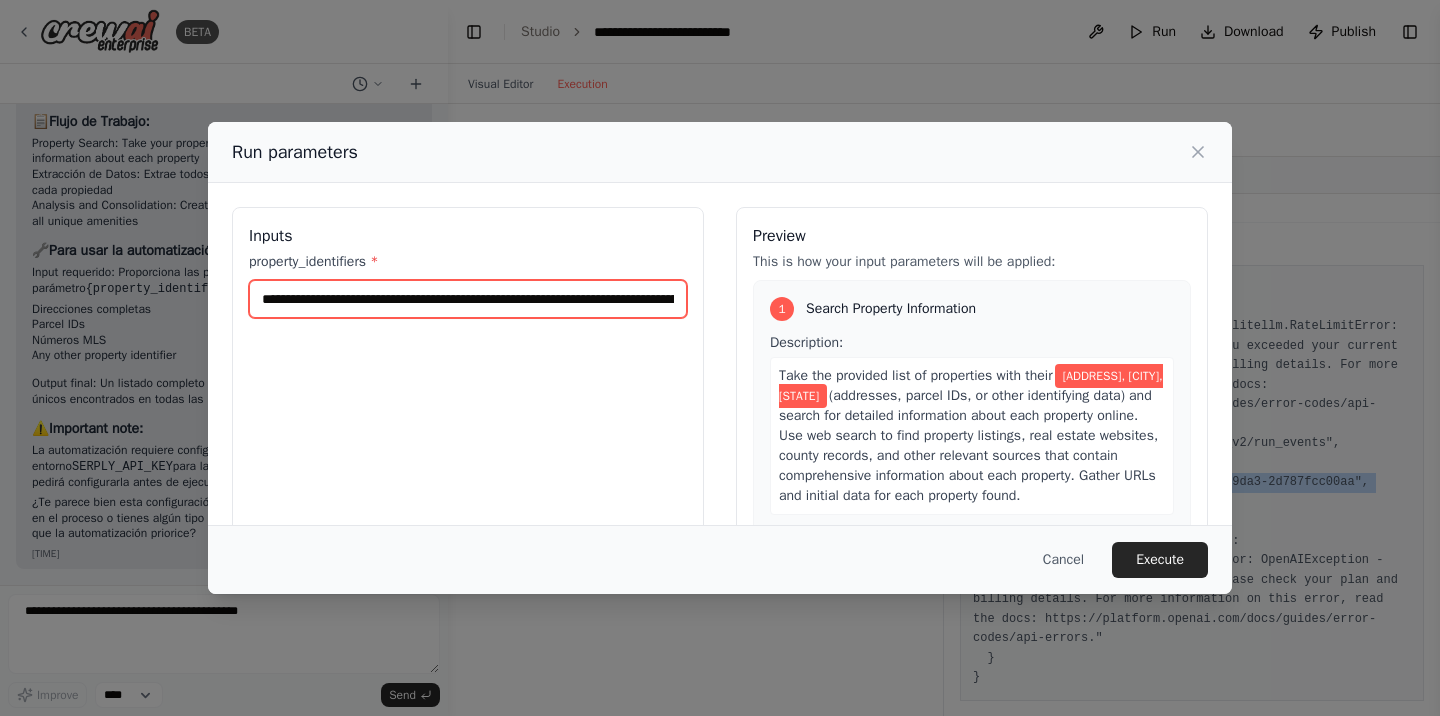 click on "**********" at bounding box center (468, 299) 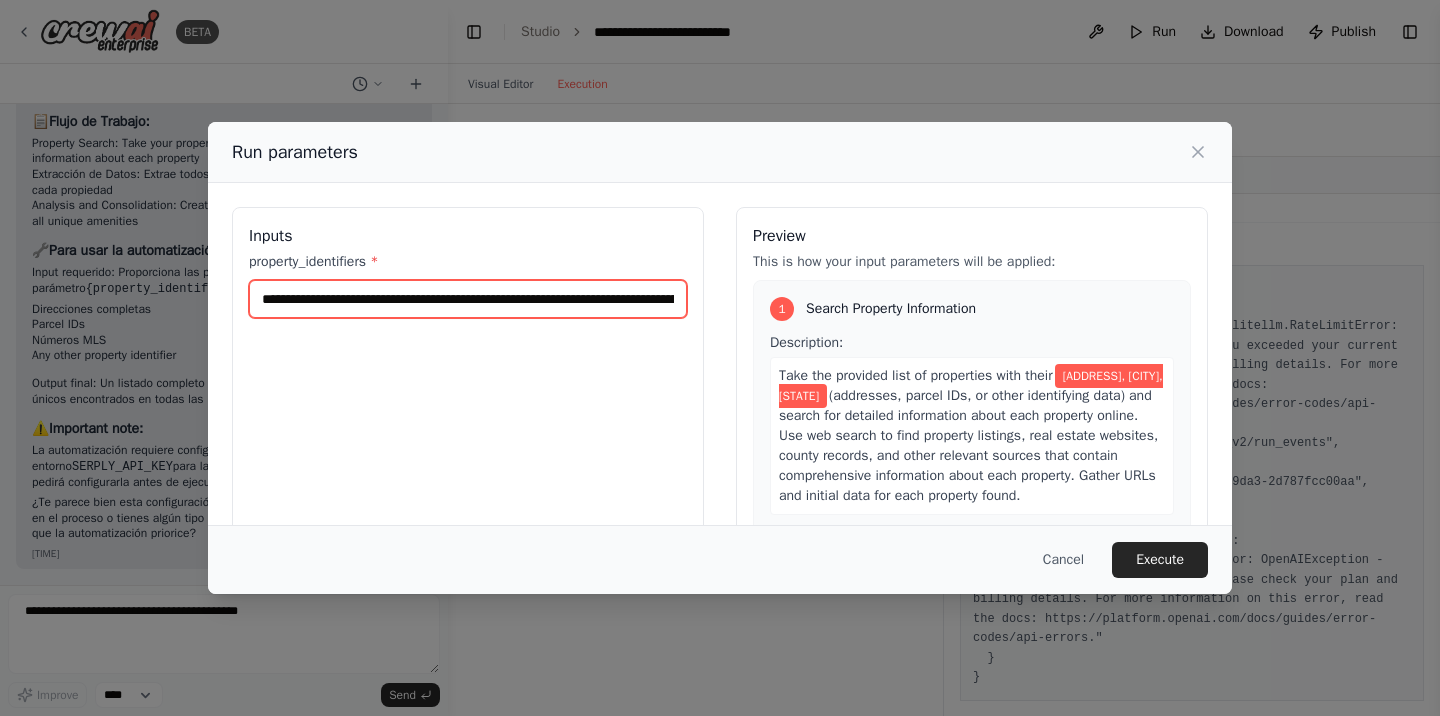 click on "**********" at bounding box center (468, 299) 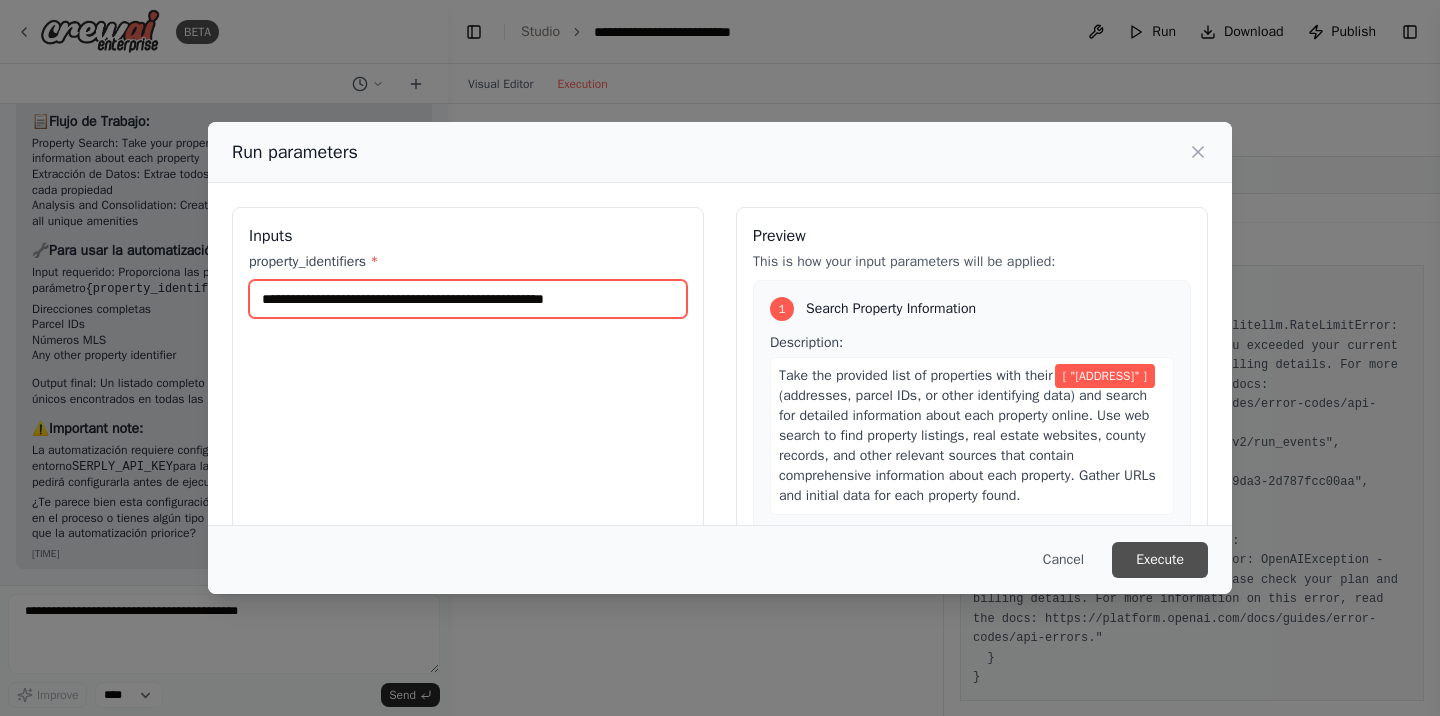 type on "**********" 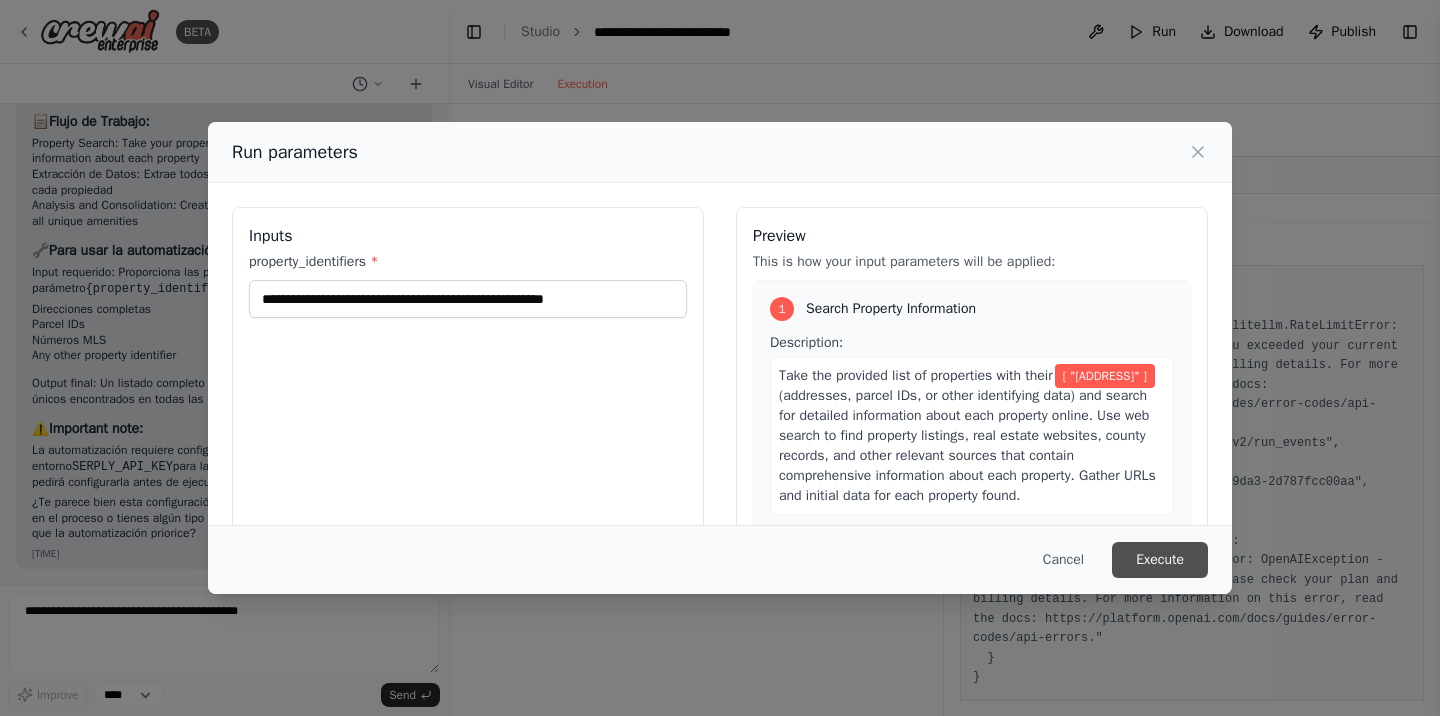 click on "Execute" at bounding box center (1160, 560) 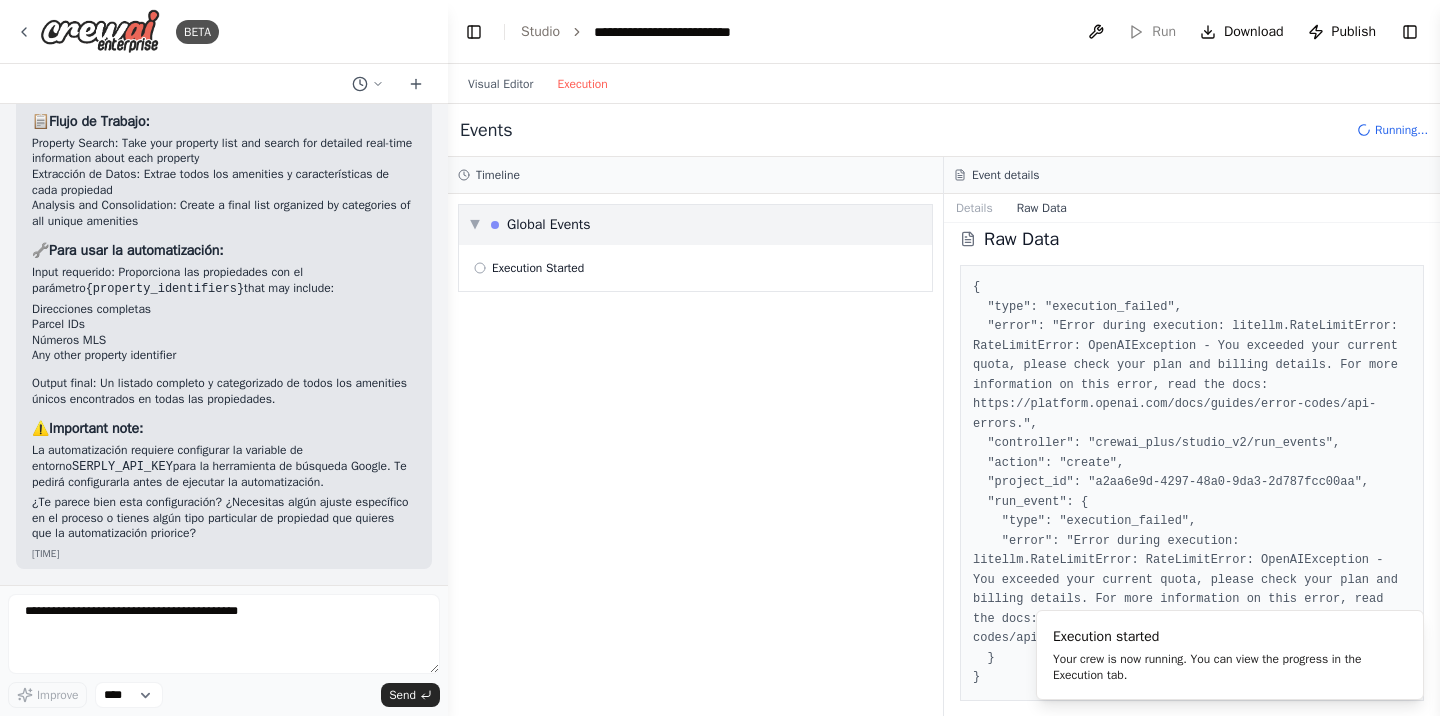 click on "Global Events" at bounding box center (549, 225) 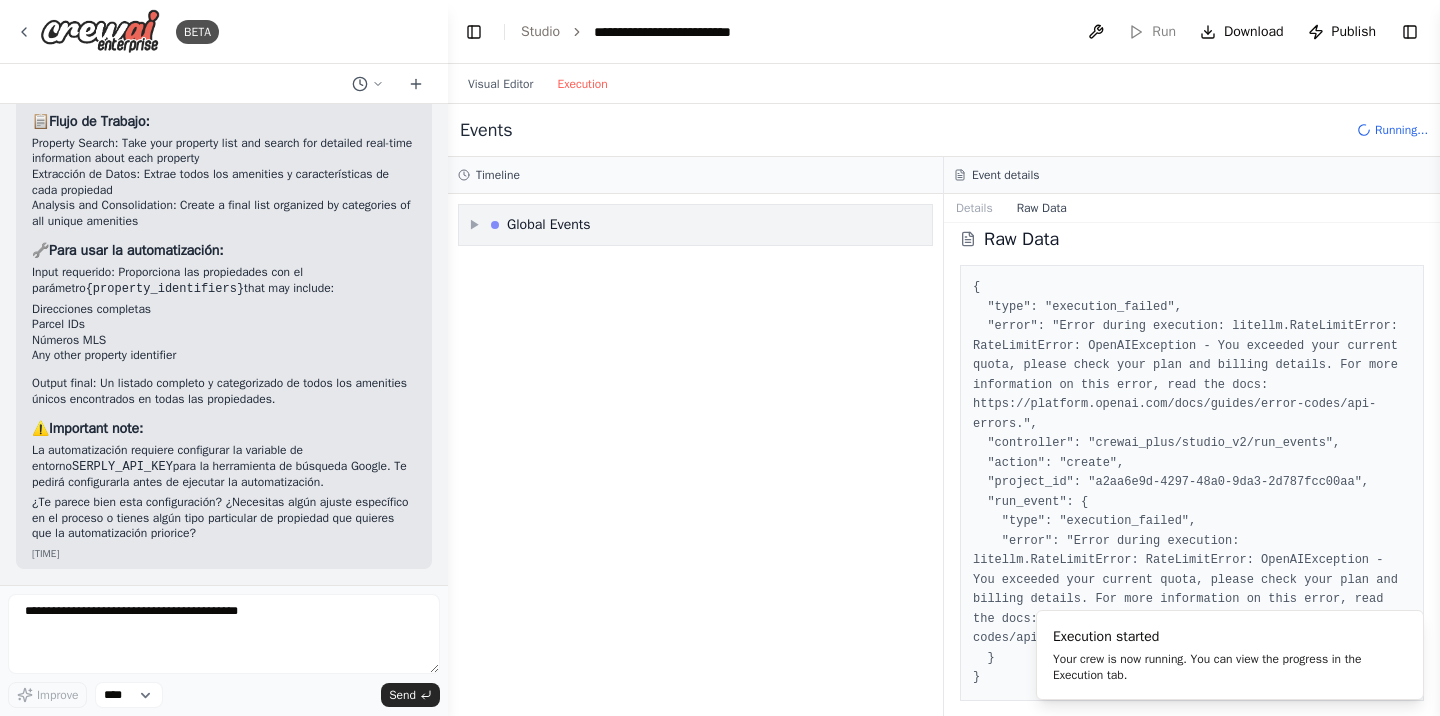 click on "Global Events" at bounding box center (549, 225) 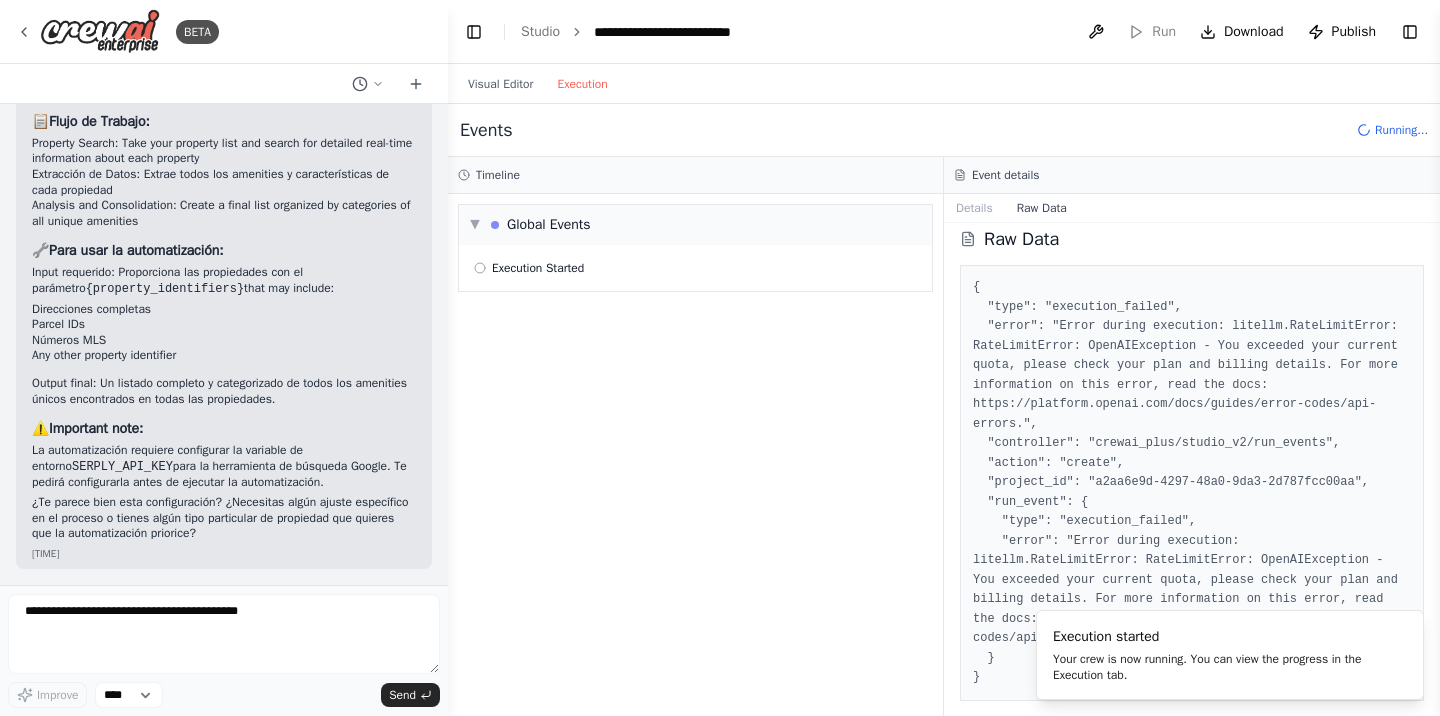 click on "Execution Started" at bounding box center (695, 268) 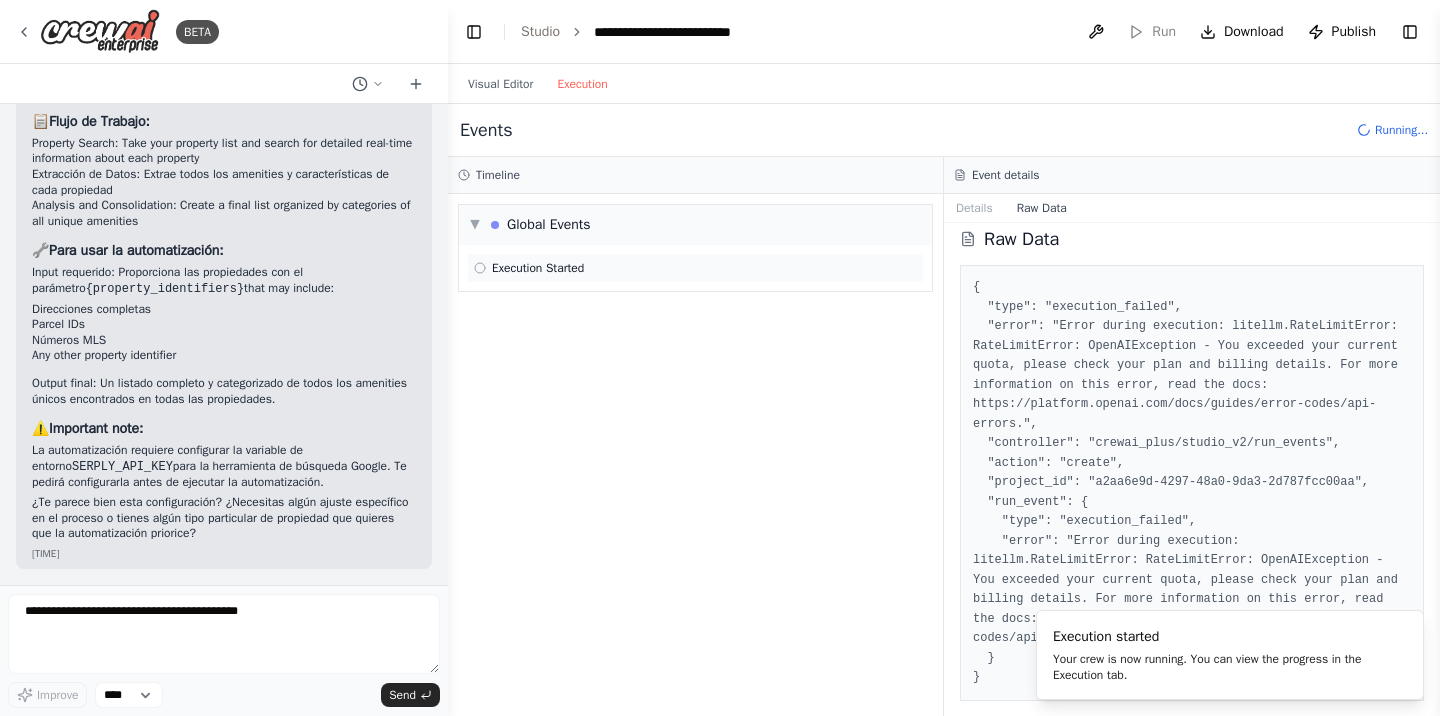 click on "Execution Started" at bounding box center (538, 268) 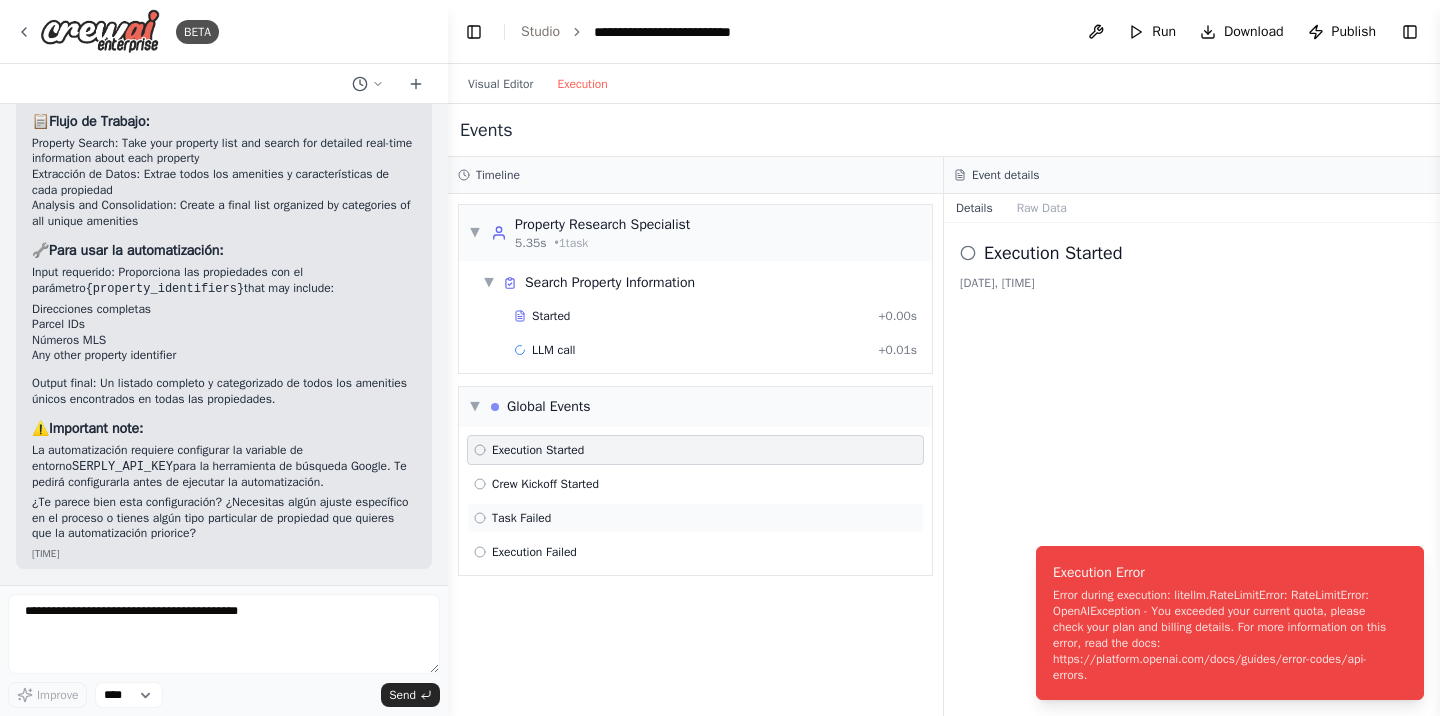 click on "Task Failed" at bounding box center [695, 518] 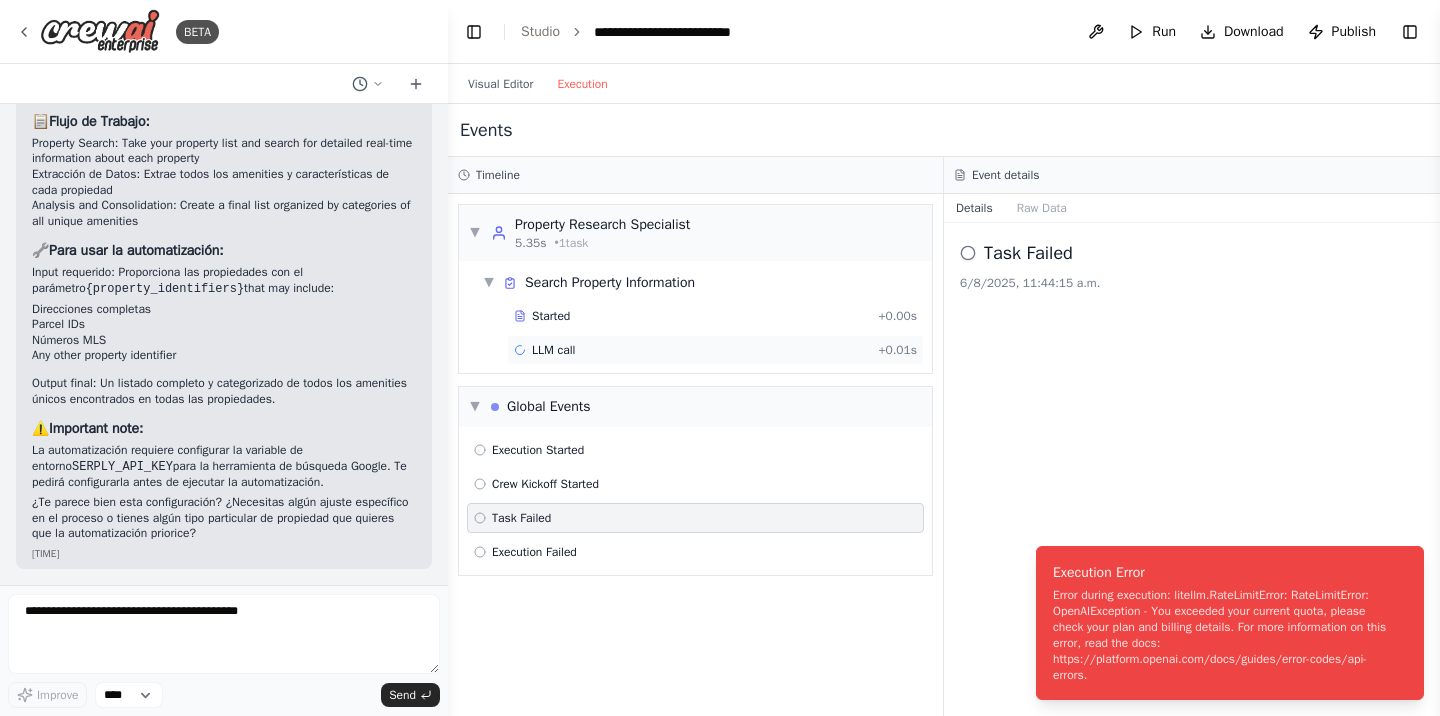 click on "LLM call + 0.01s" at bounding box center [715, 350] 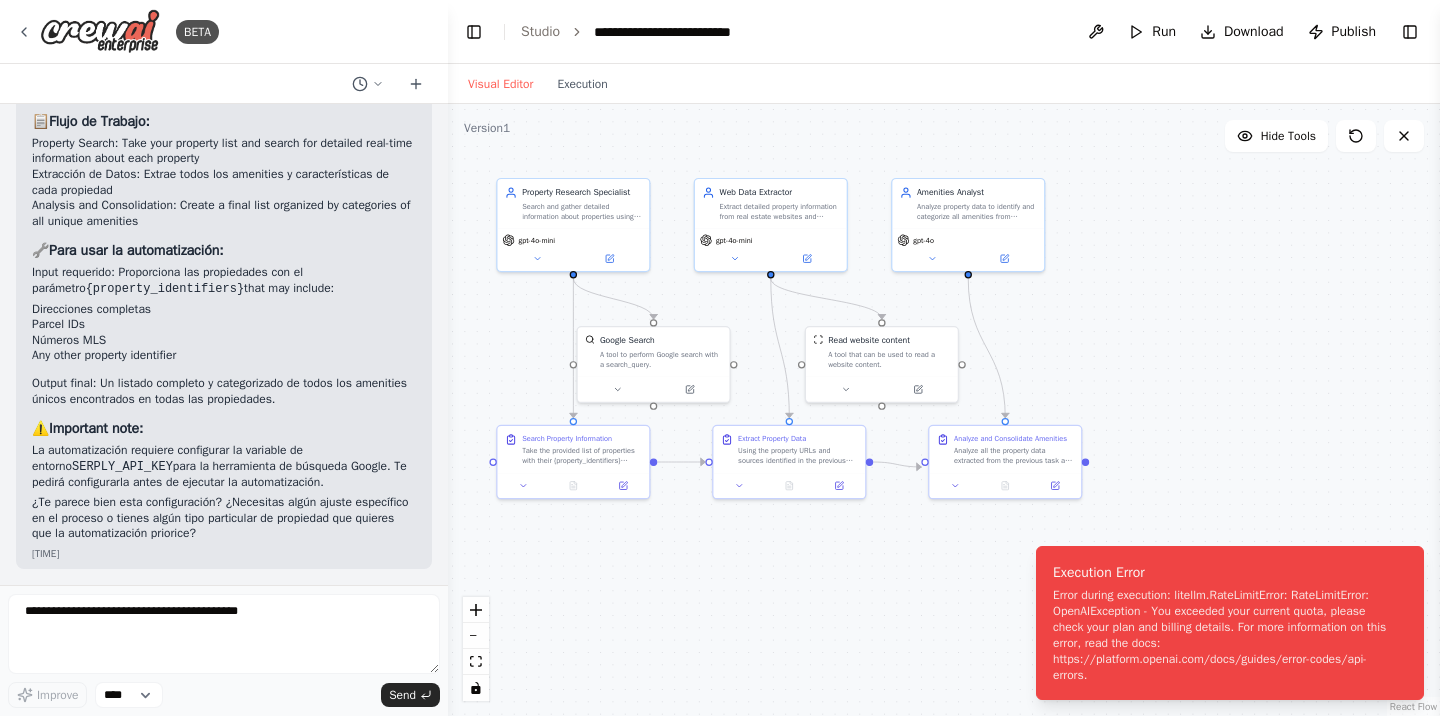click on "Visual Editor" at bounding box center (500, 84) 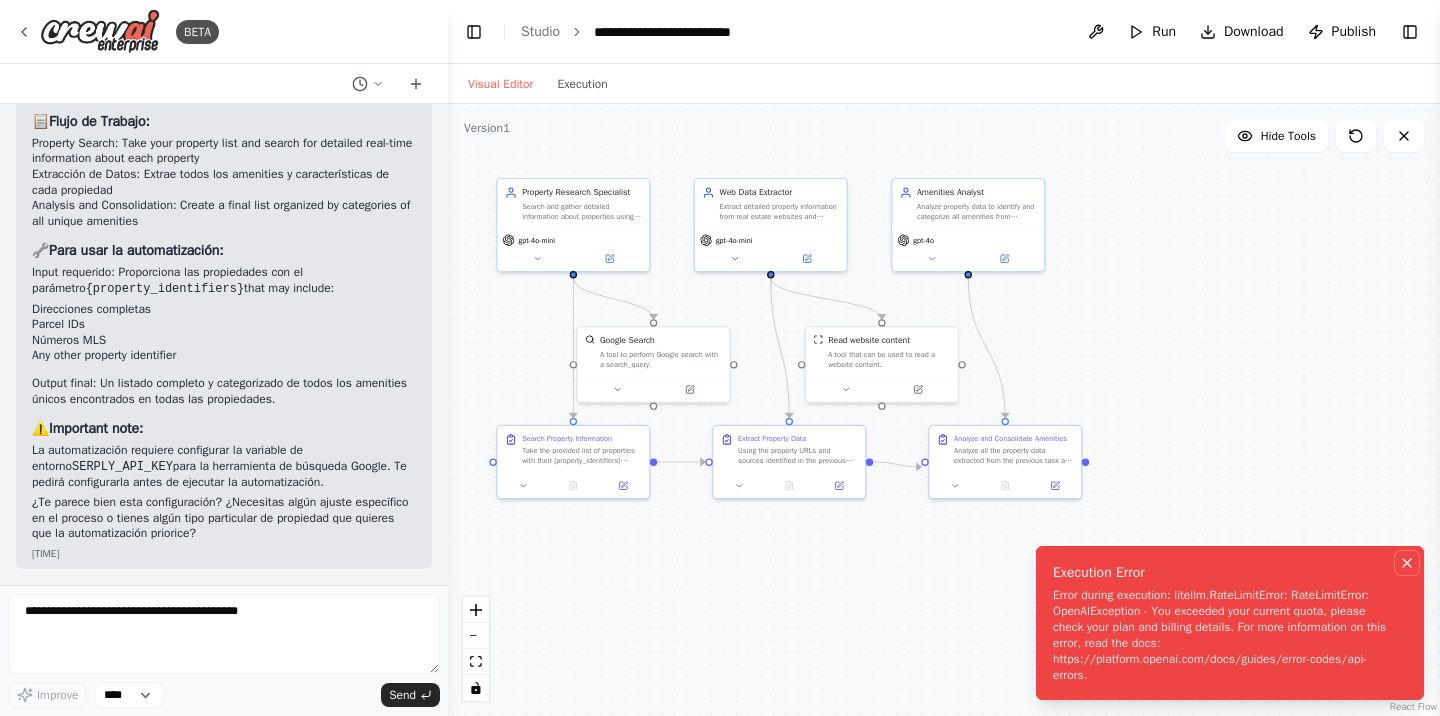 click 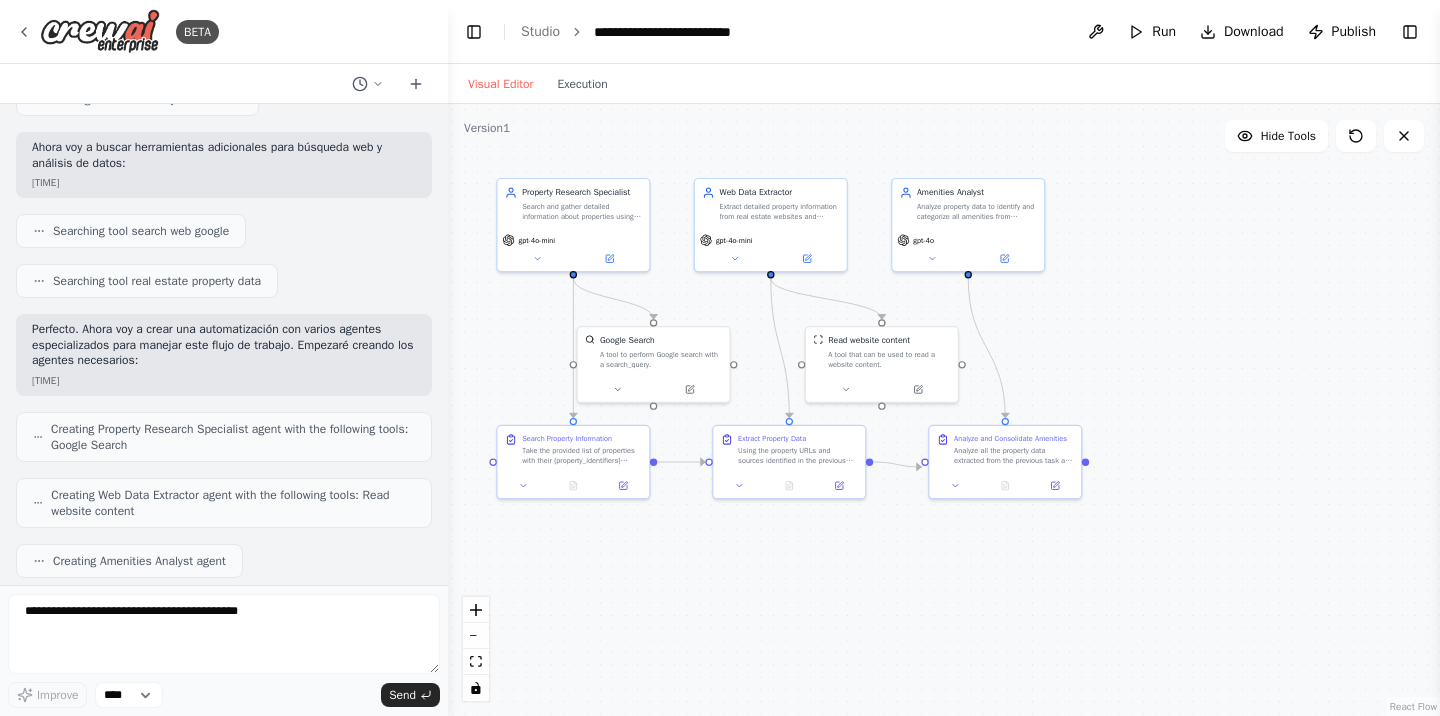 scroll, scrollTop: 183, scrollLeft: 0, axis: vertical 